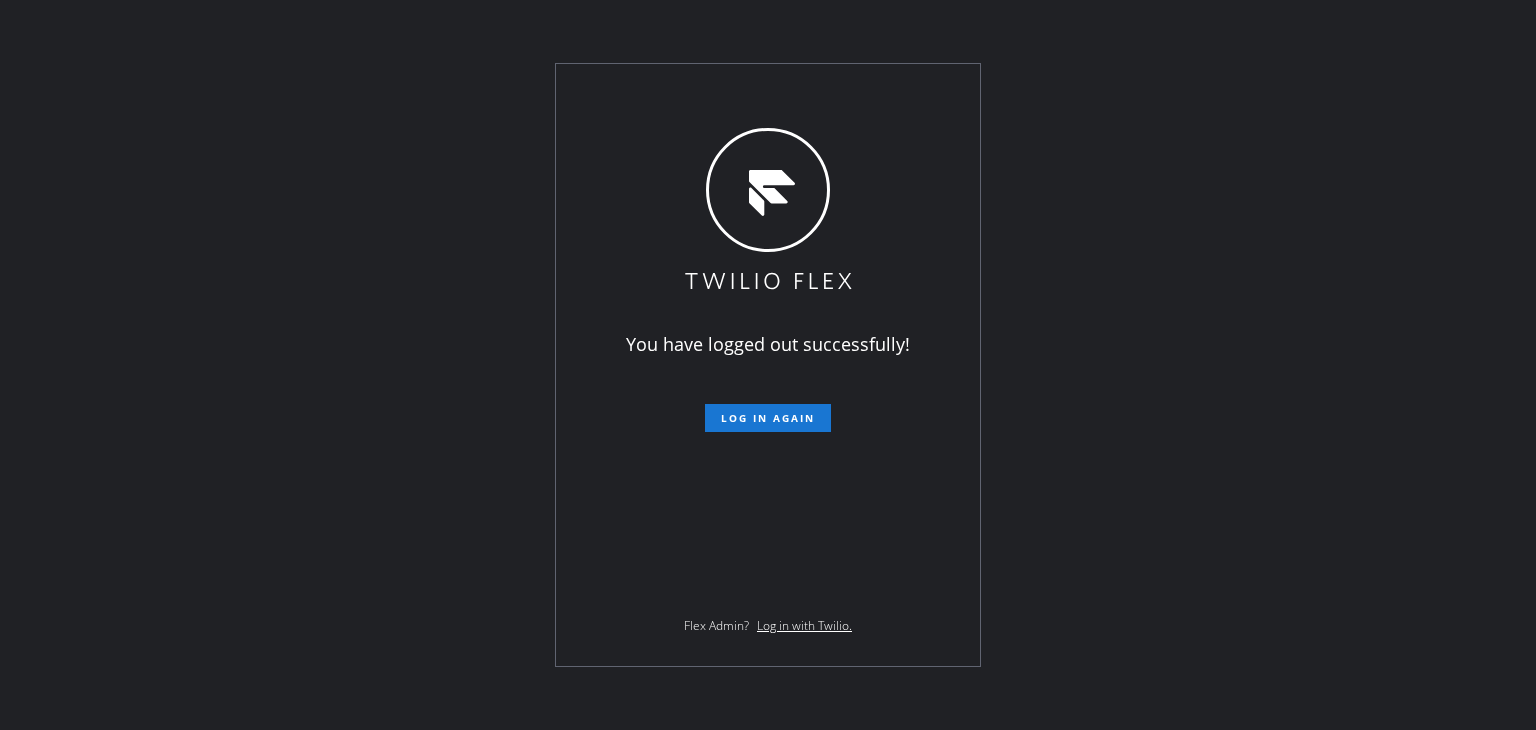 scroll, scrollTop: 0, scrollLeft: 0, axis: both 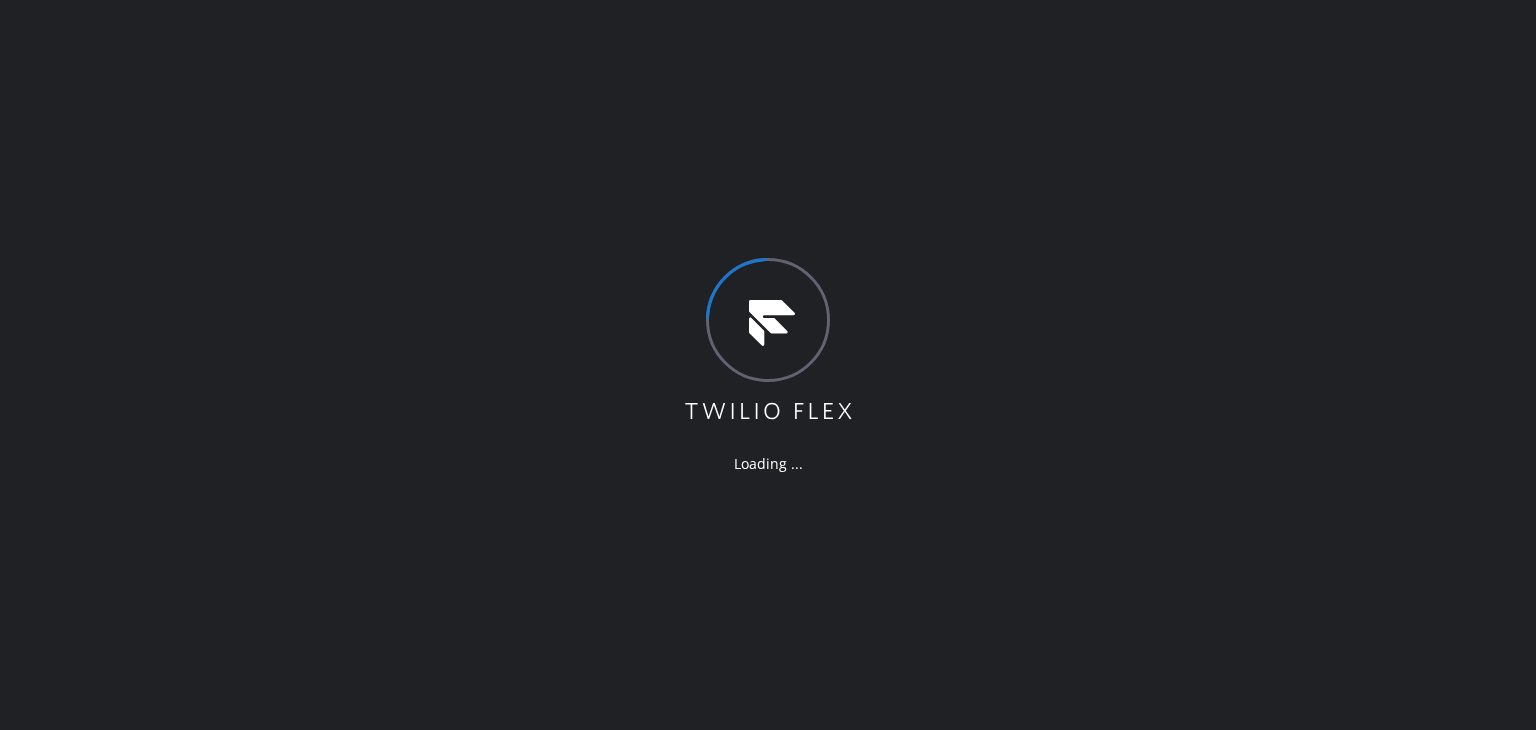 click on "Loading ..." at bounding box center [768, 365] 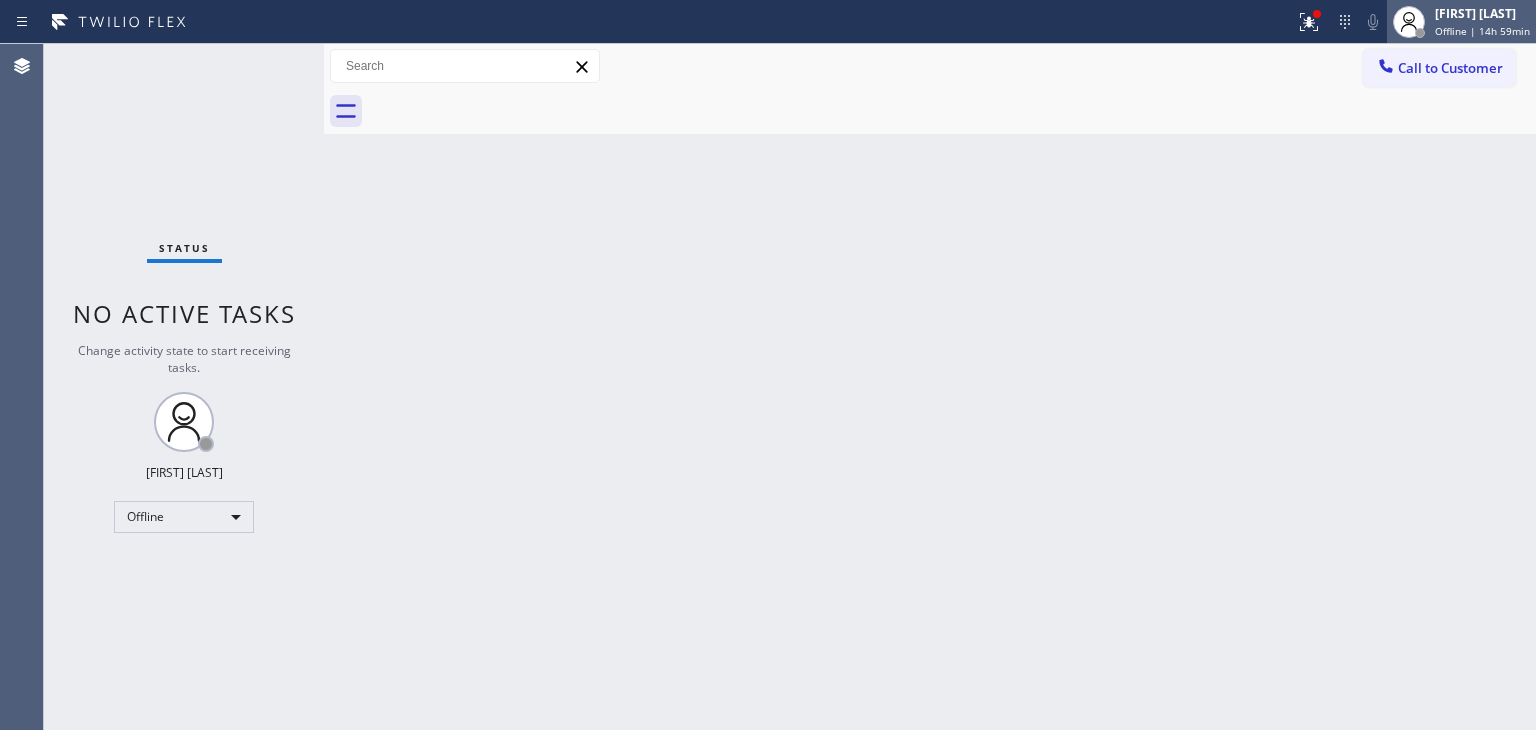 click on "[FIRST] [LAST] Offline | 14h 59min" at bounding box center (1461, 22) 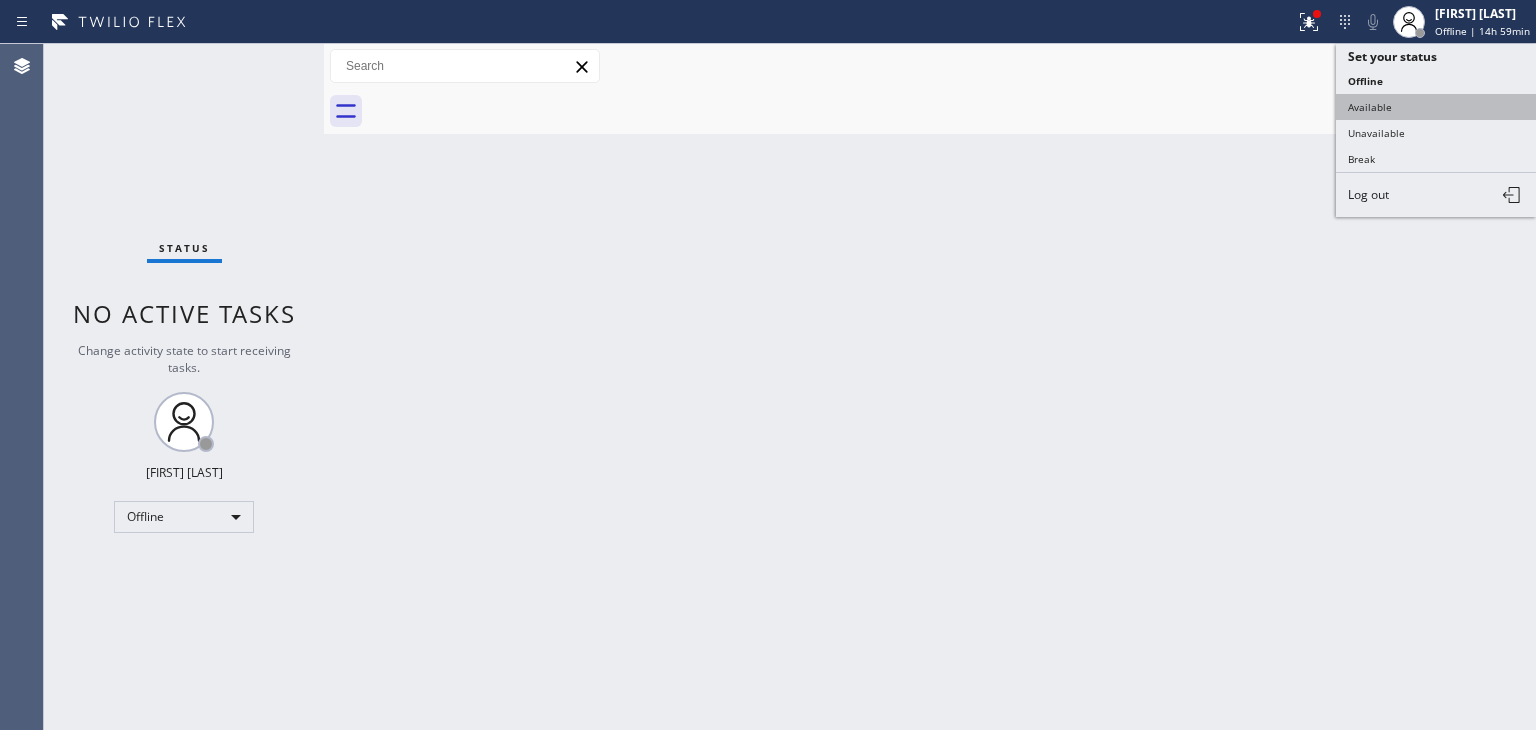 click on "Available" at bounding box center (1436, 107) 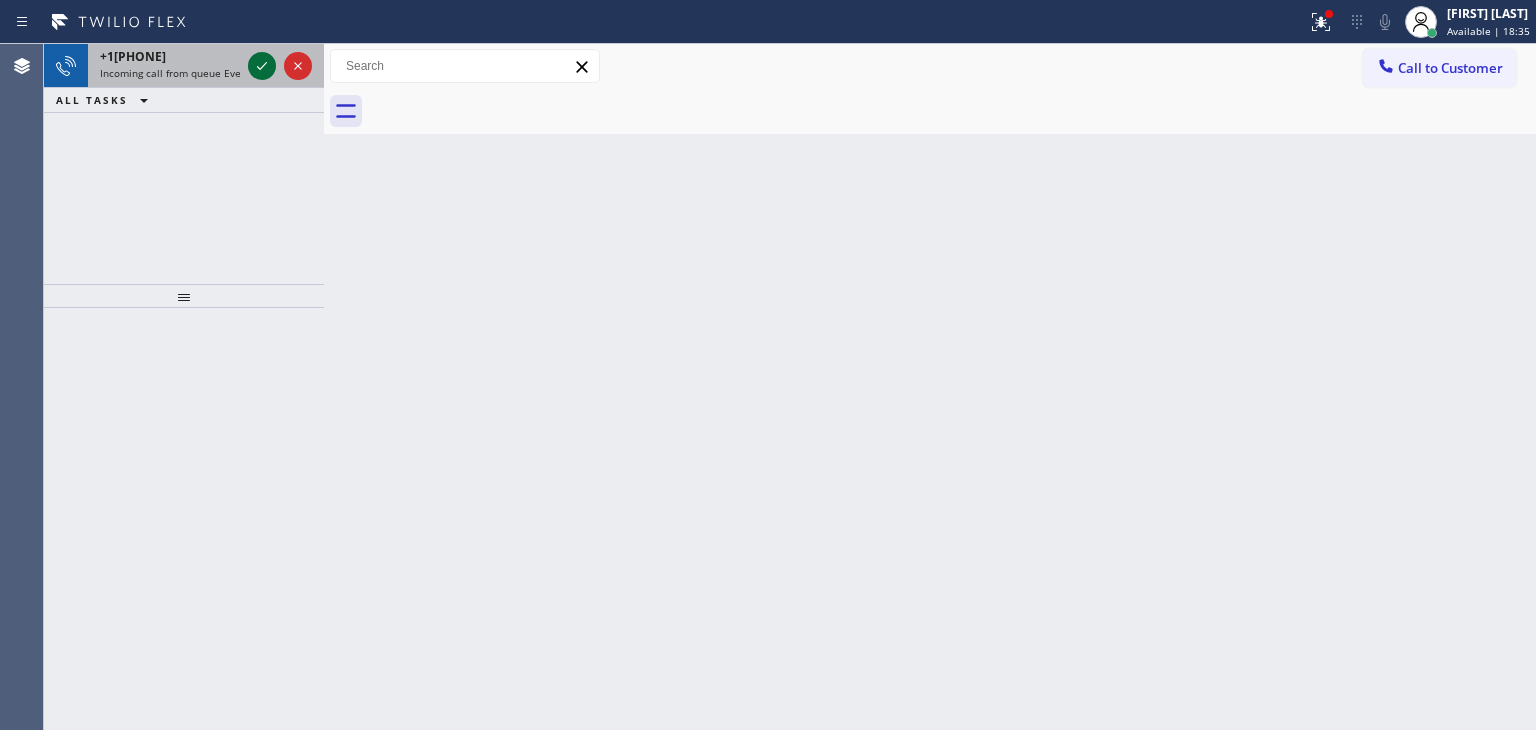 click 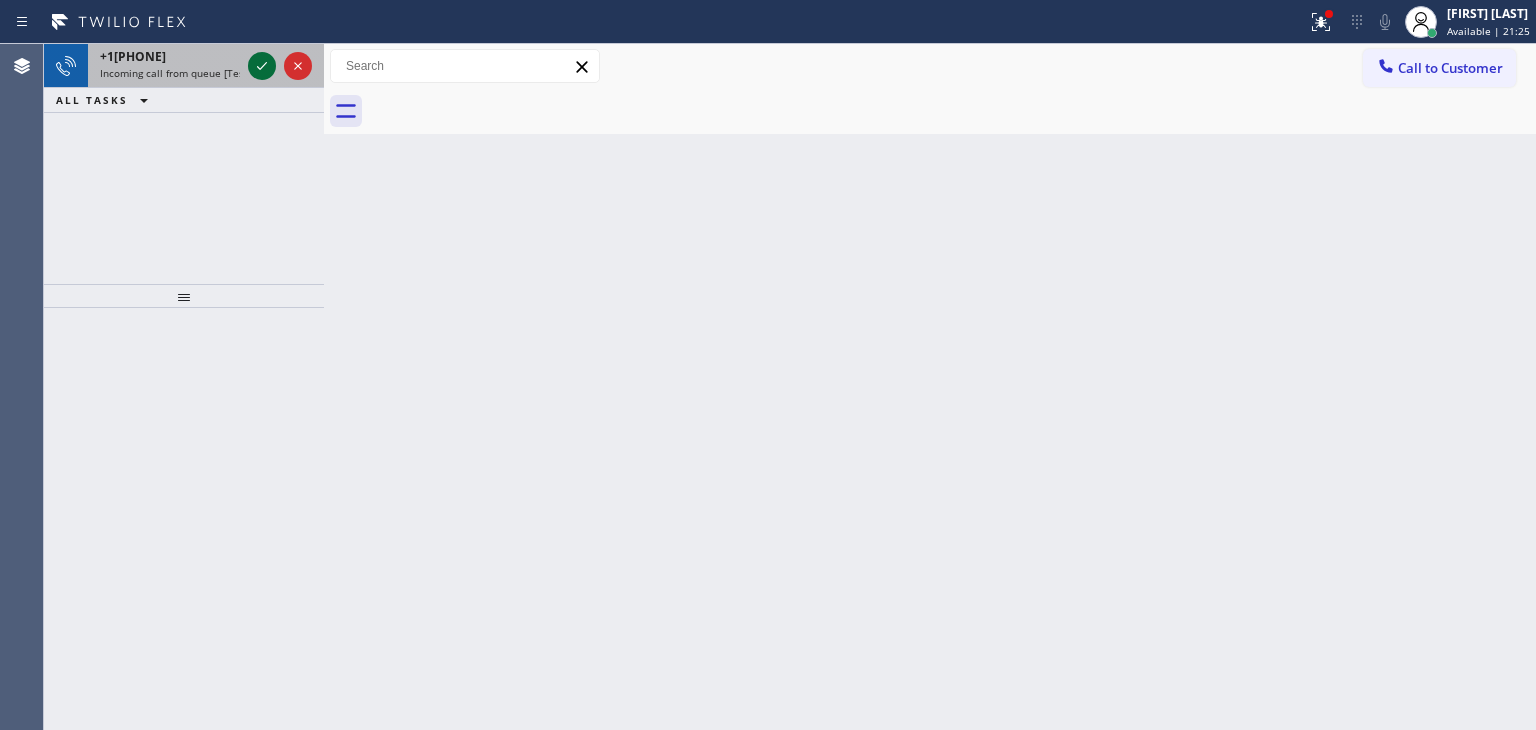 click 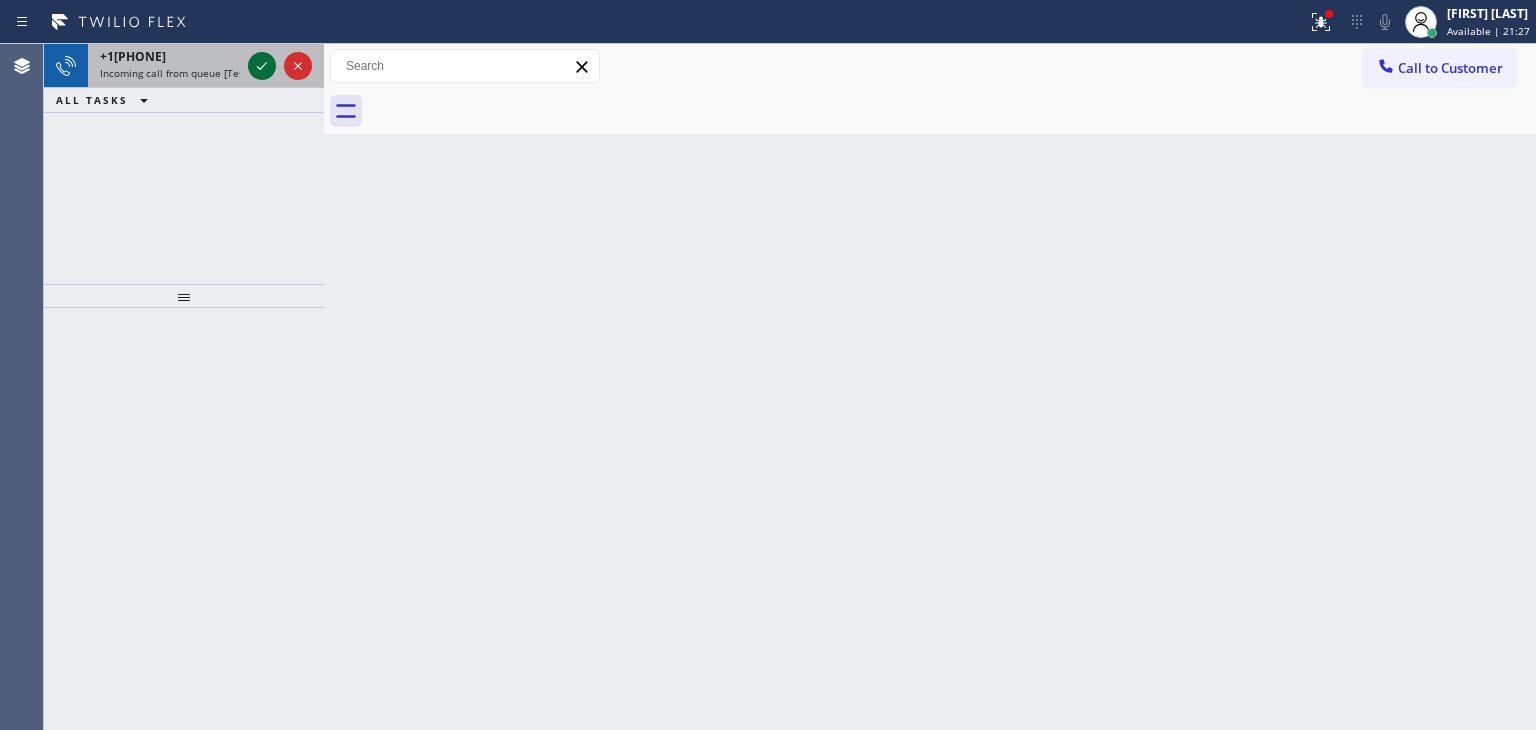 click 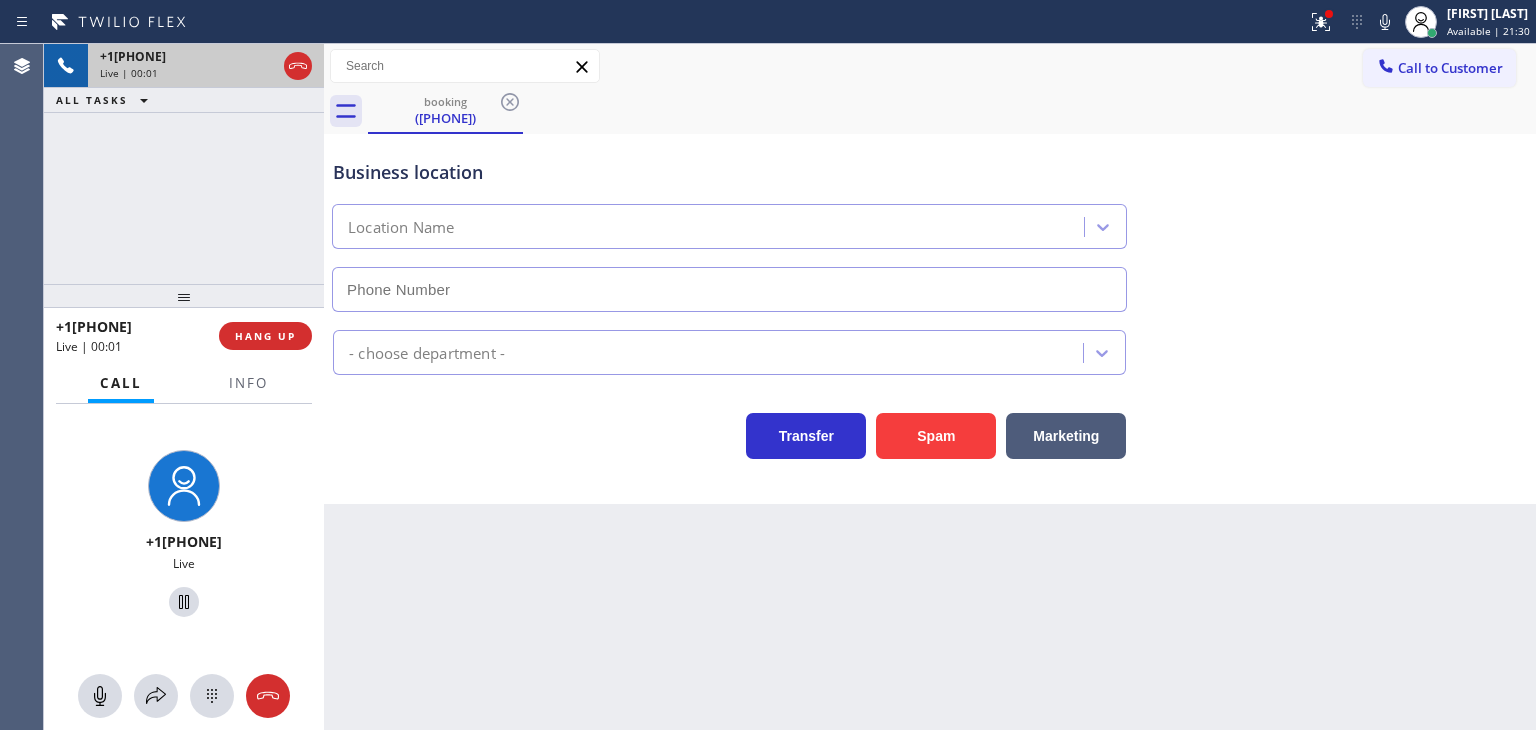 type on "([PHONE])" 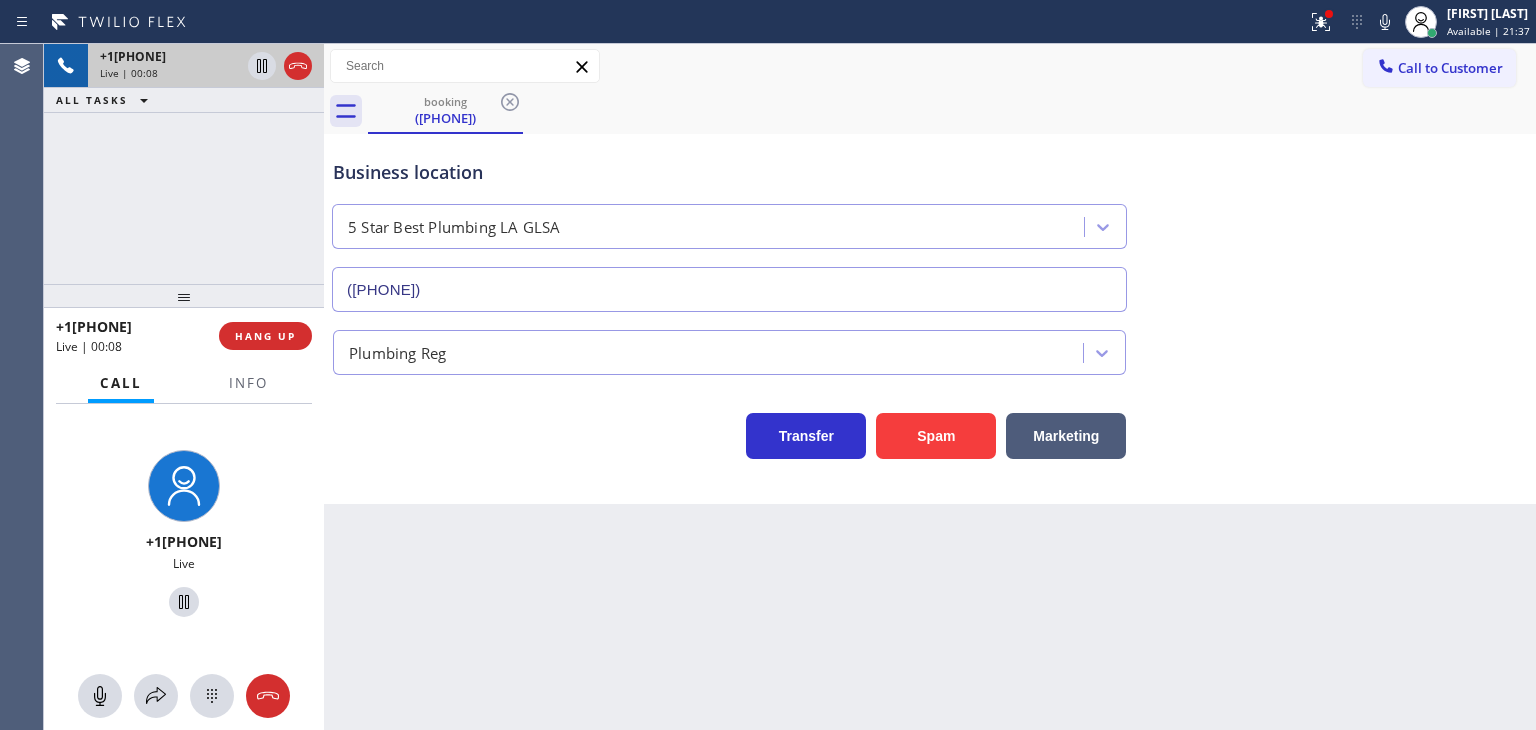 drag, startPoint x: 1371, startPoint y: 19, endPoint x: 1364, endPoint y: 40, distance: 22.135944 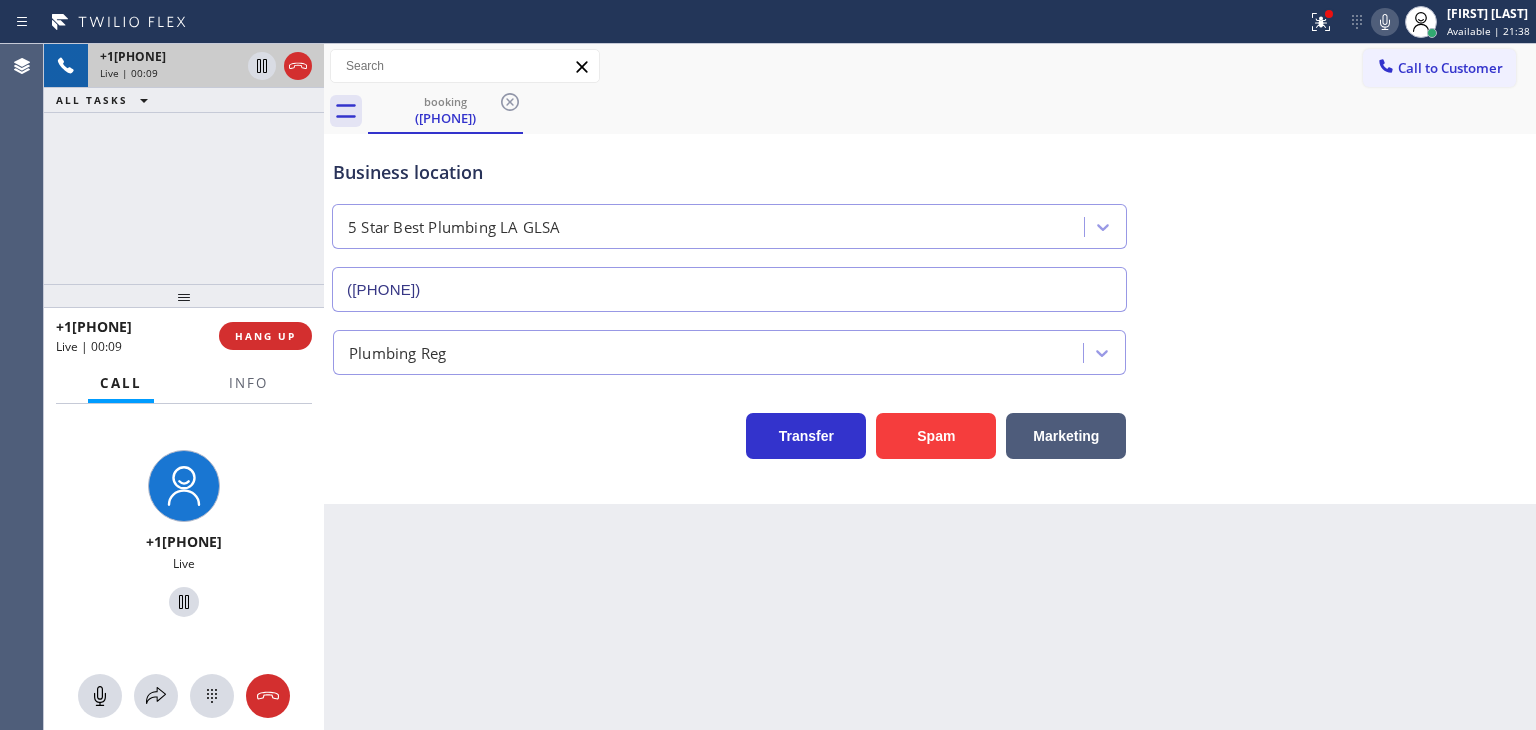 click at bounding box center (1385, 22) 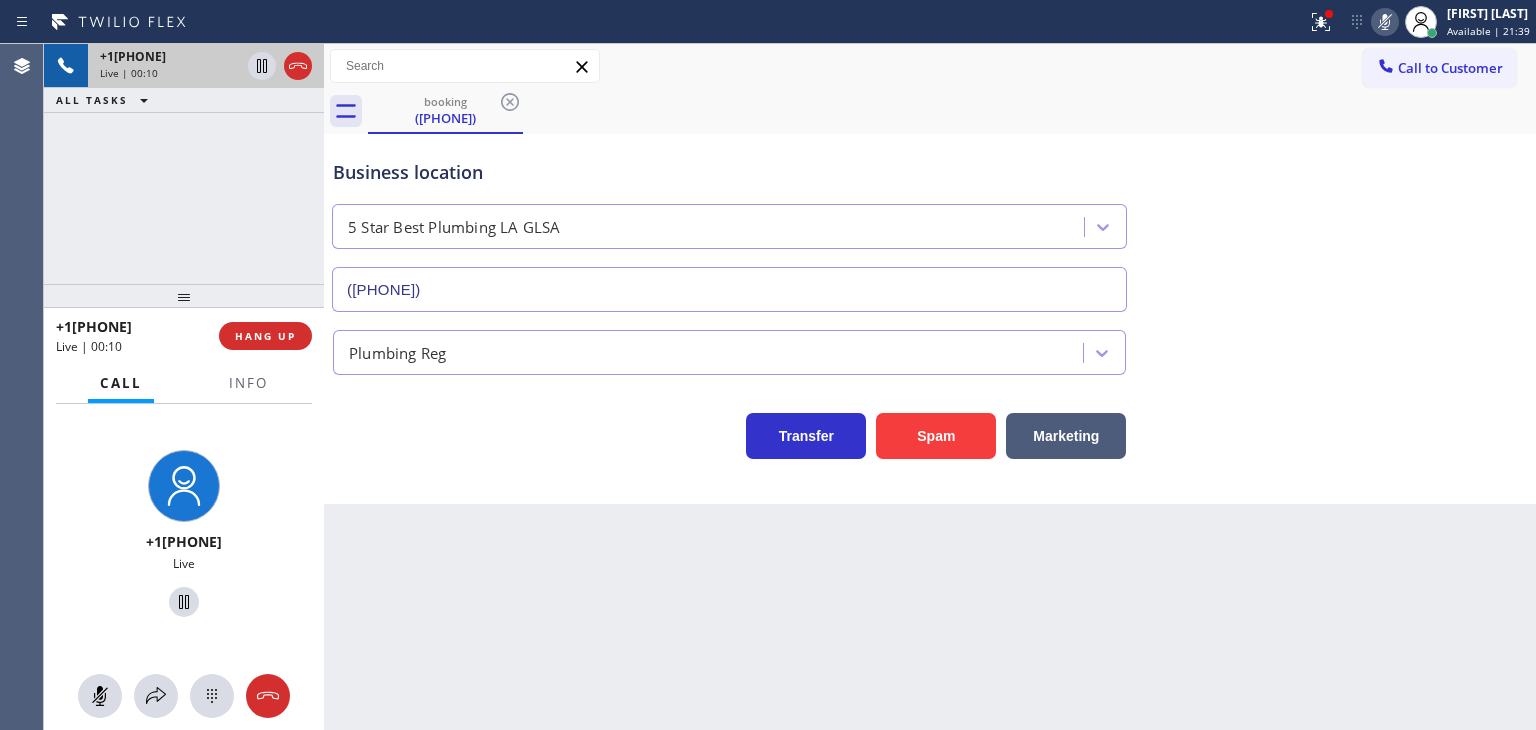 click 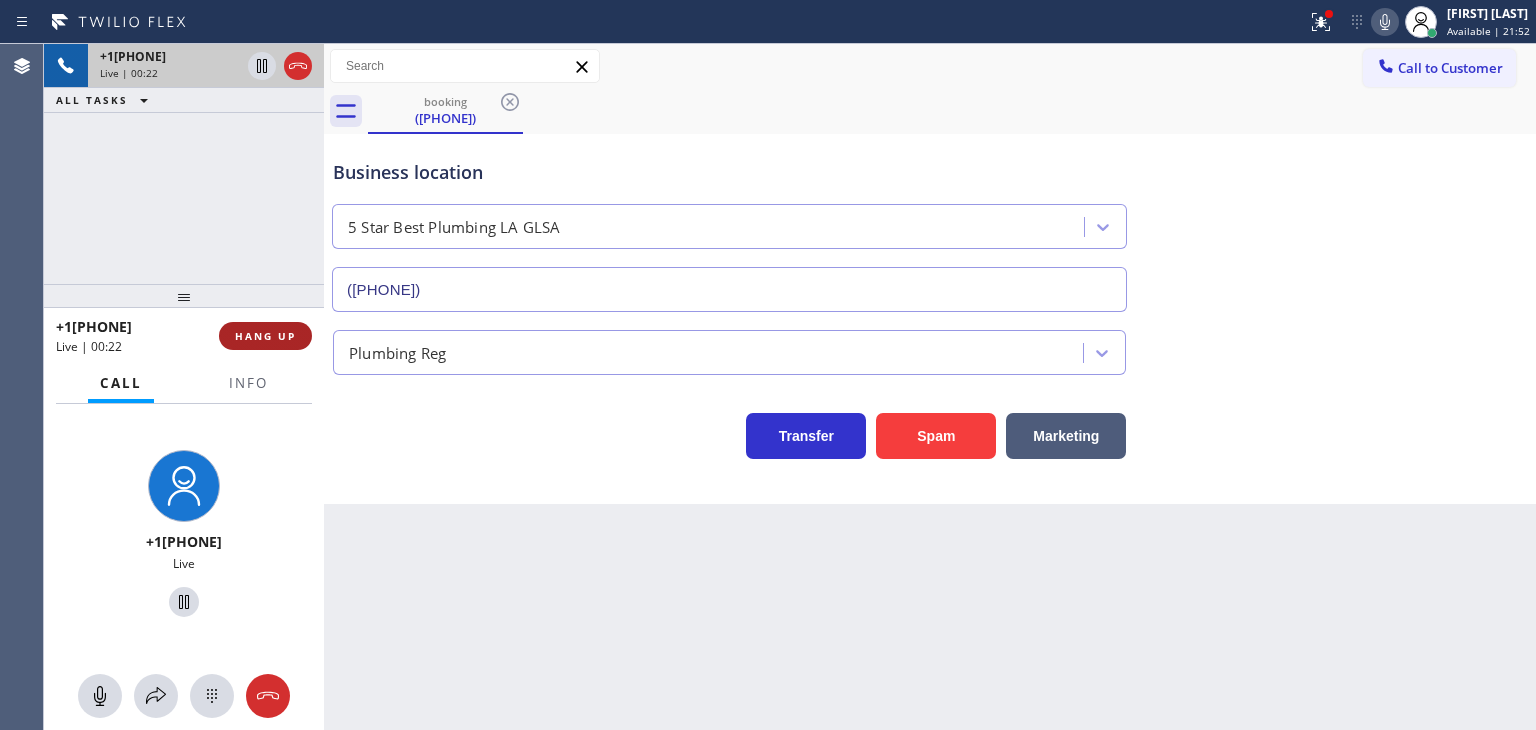 click on "HANG UP" at bounding box center [265, 336] 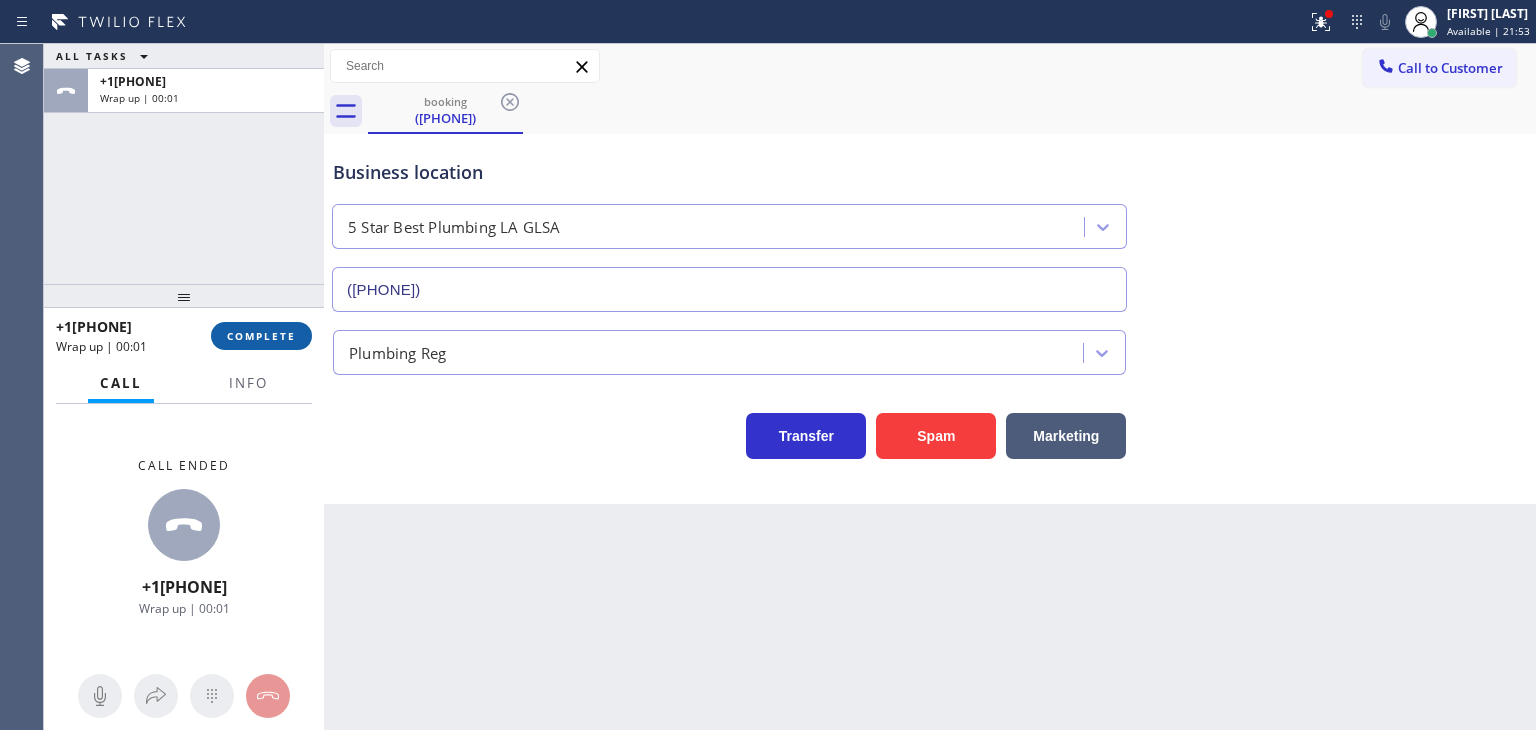 click on "COMPLETE" at bounding box center (261, 336) 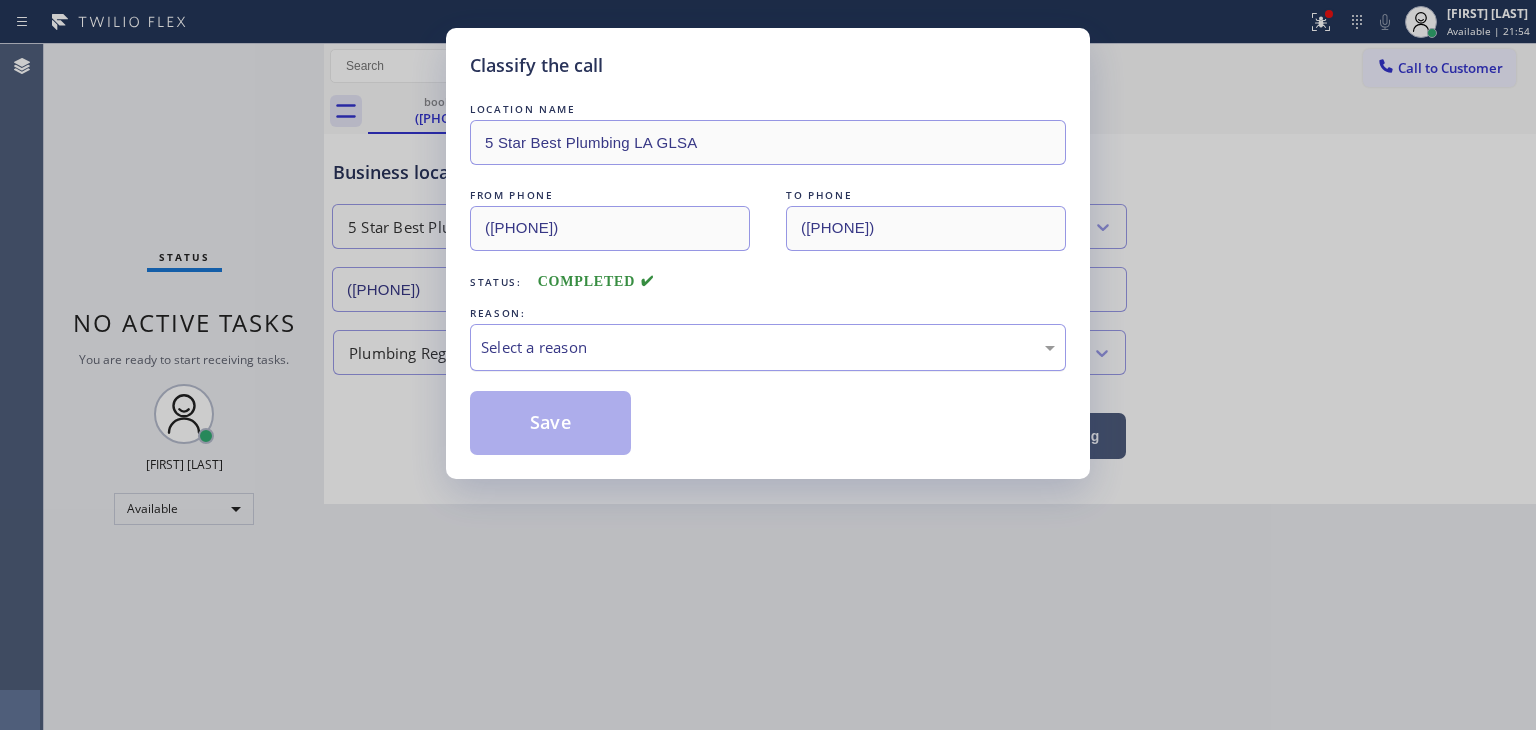 drag, startPoint x: 560, startPoint y: 337, endPoint x: 576, endPoint y: 365, distance: 32.24903 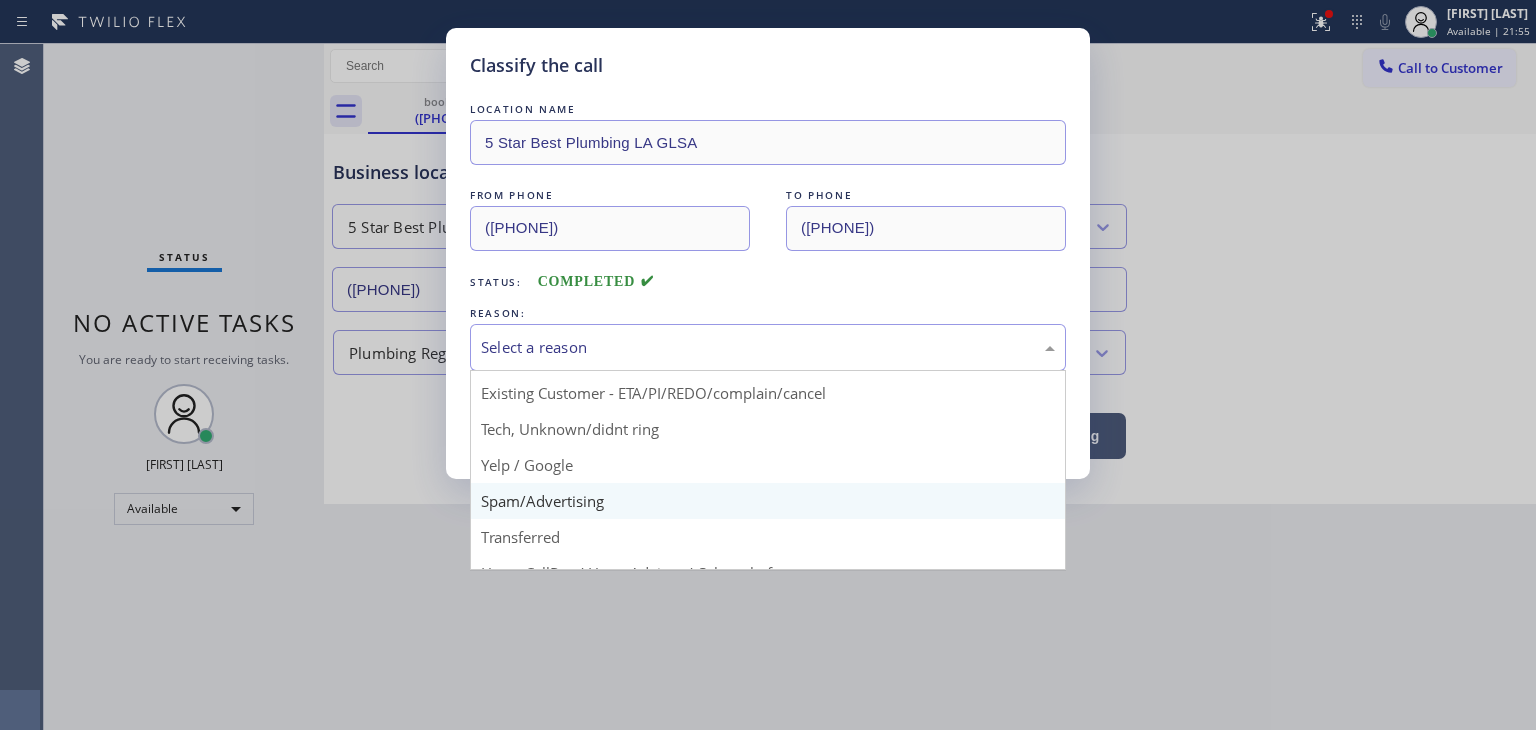 scroll, scrollTop: 100, scrollLeft: 0, axis: vertical 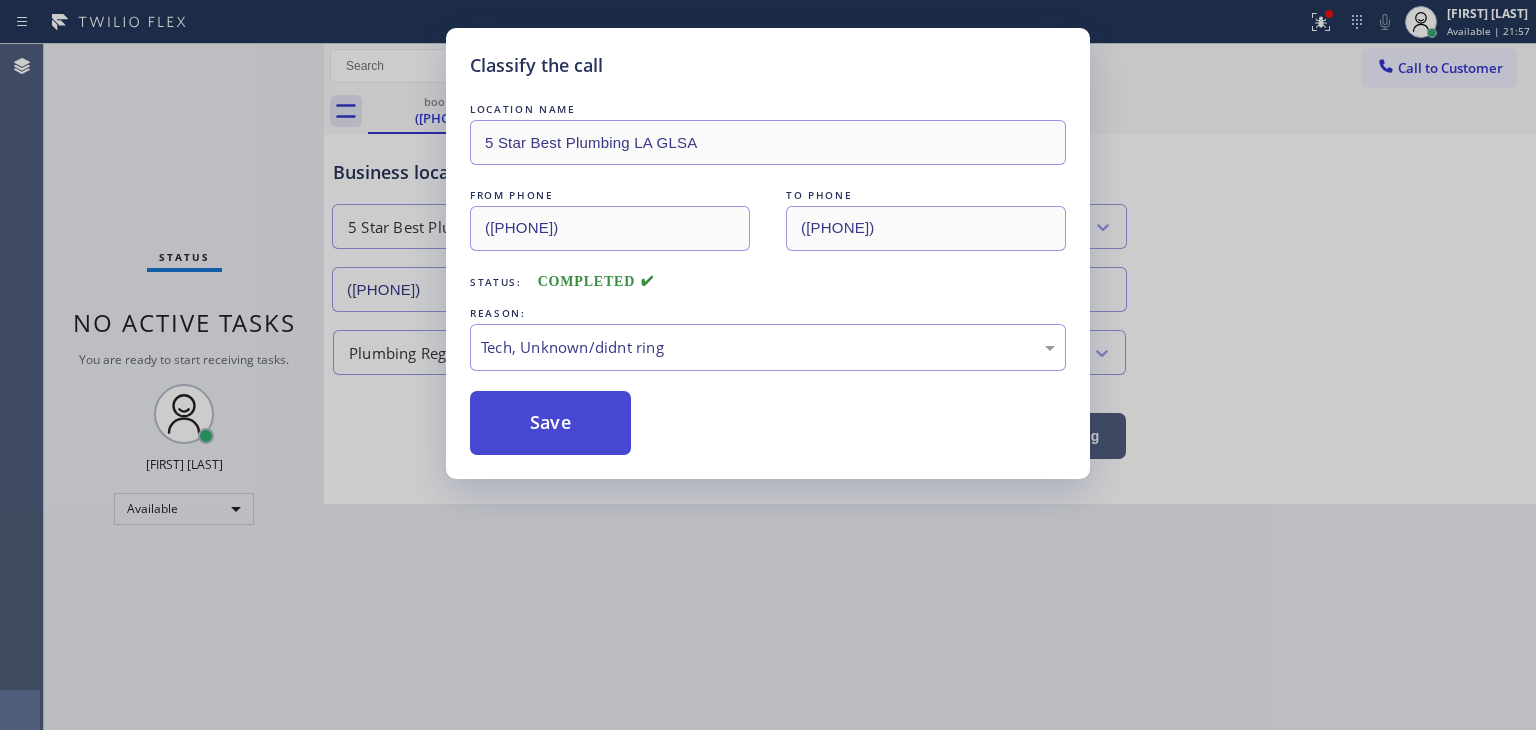 click on "Save" at bounding box center (550, 423) 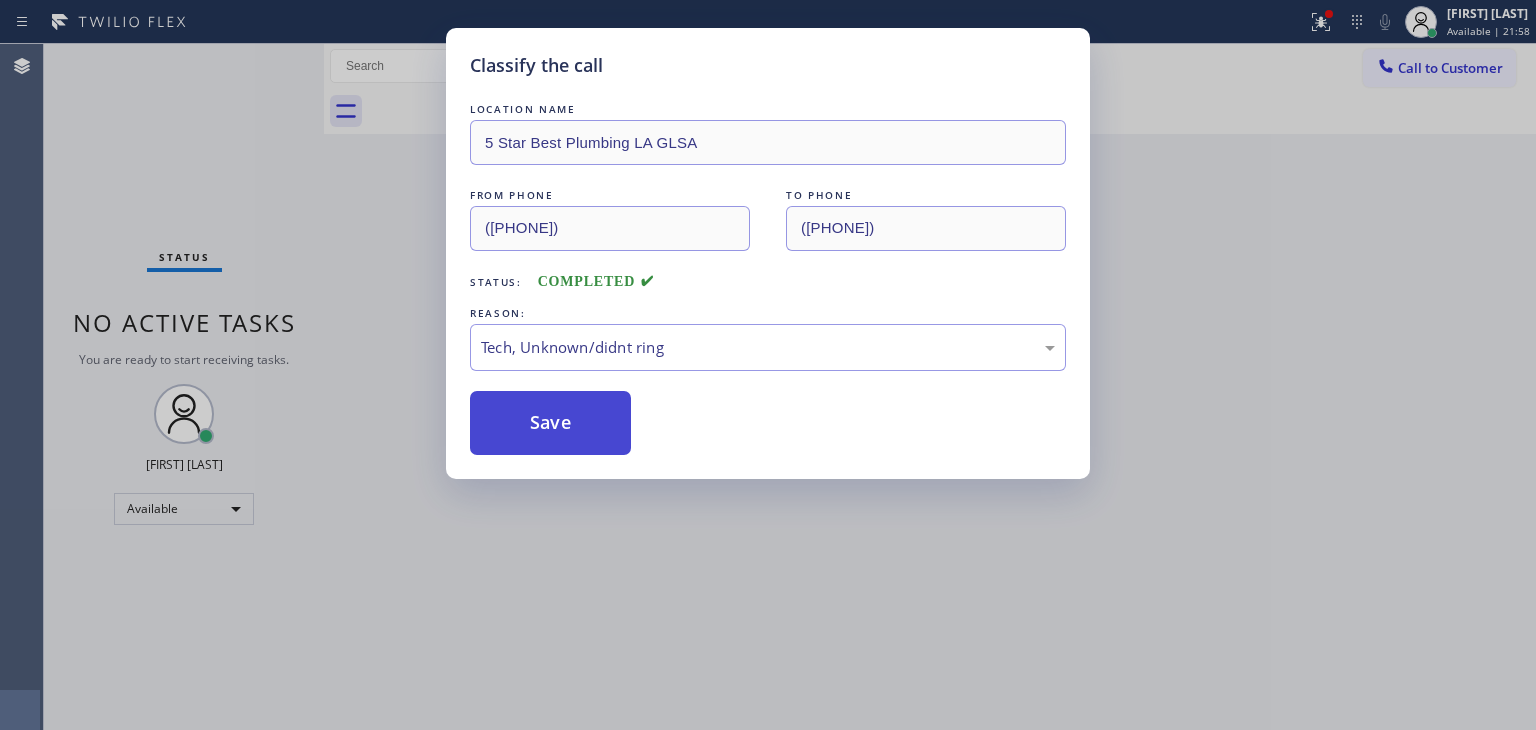 drag, startPoint x: 570, startPoint y: 419, endPoint x: 488, endPoint y: 395, distance: 85.44004 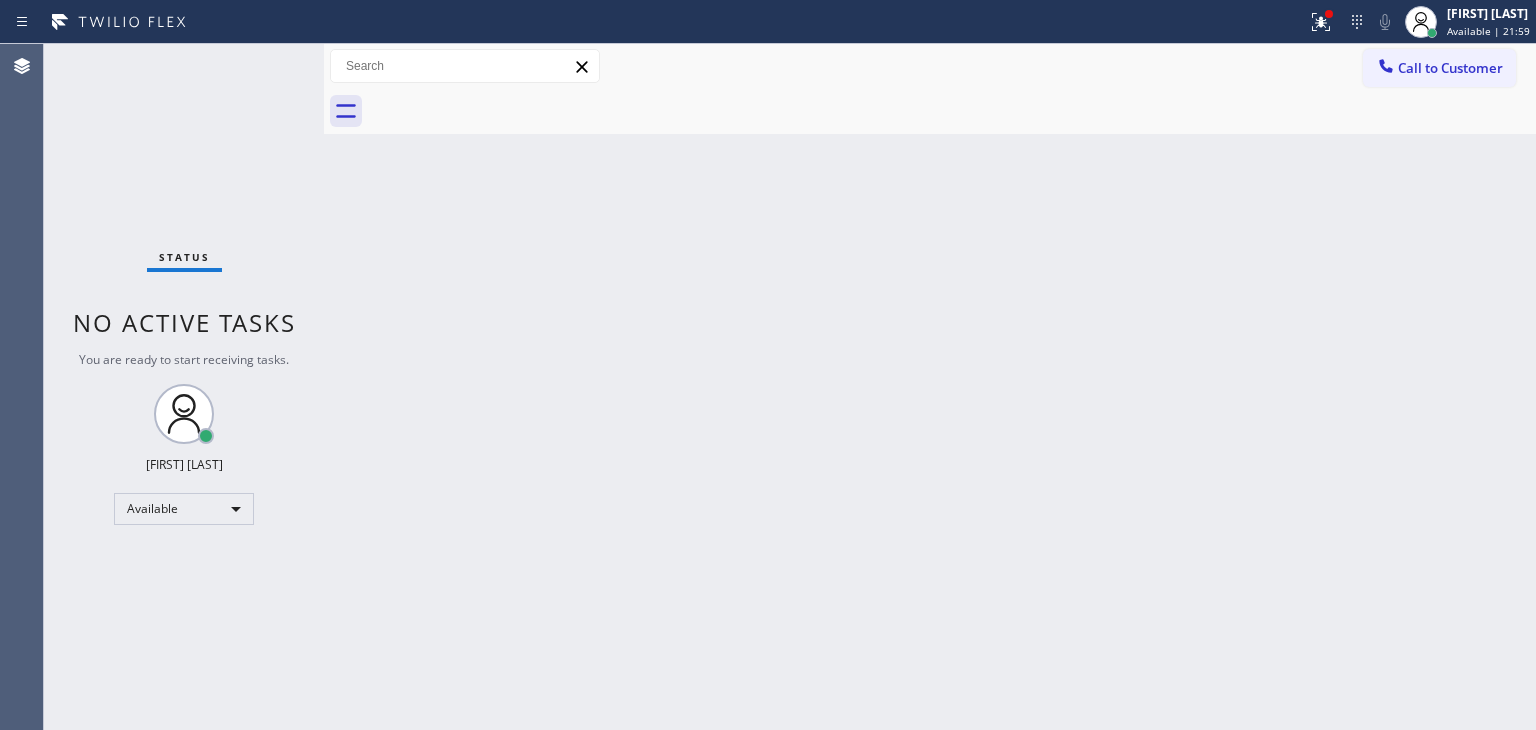 click on "Status   No active tasks     You are ready to start receiving tasks.   [FIRST] [LAST] Available" at bounding box center (184, 387) 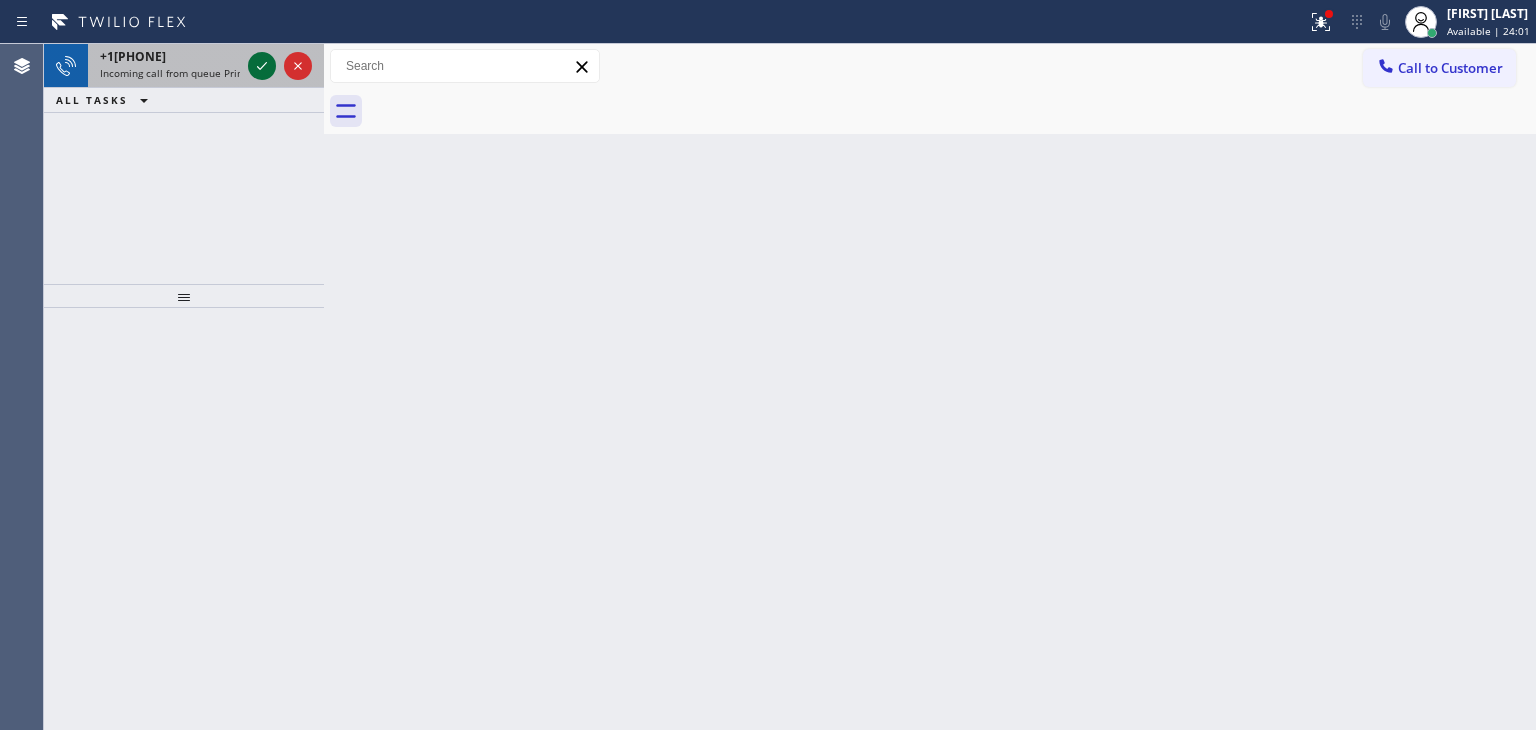 click 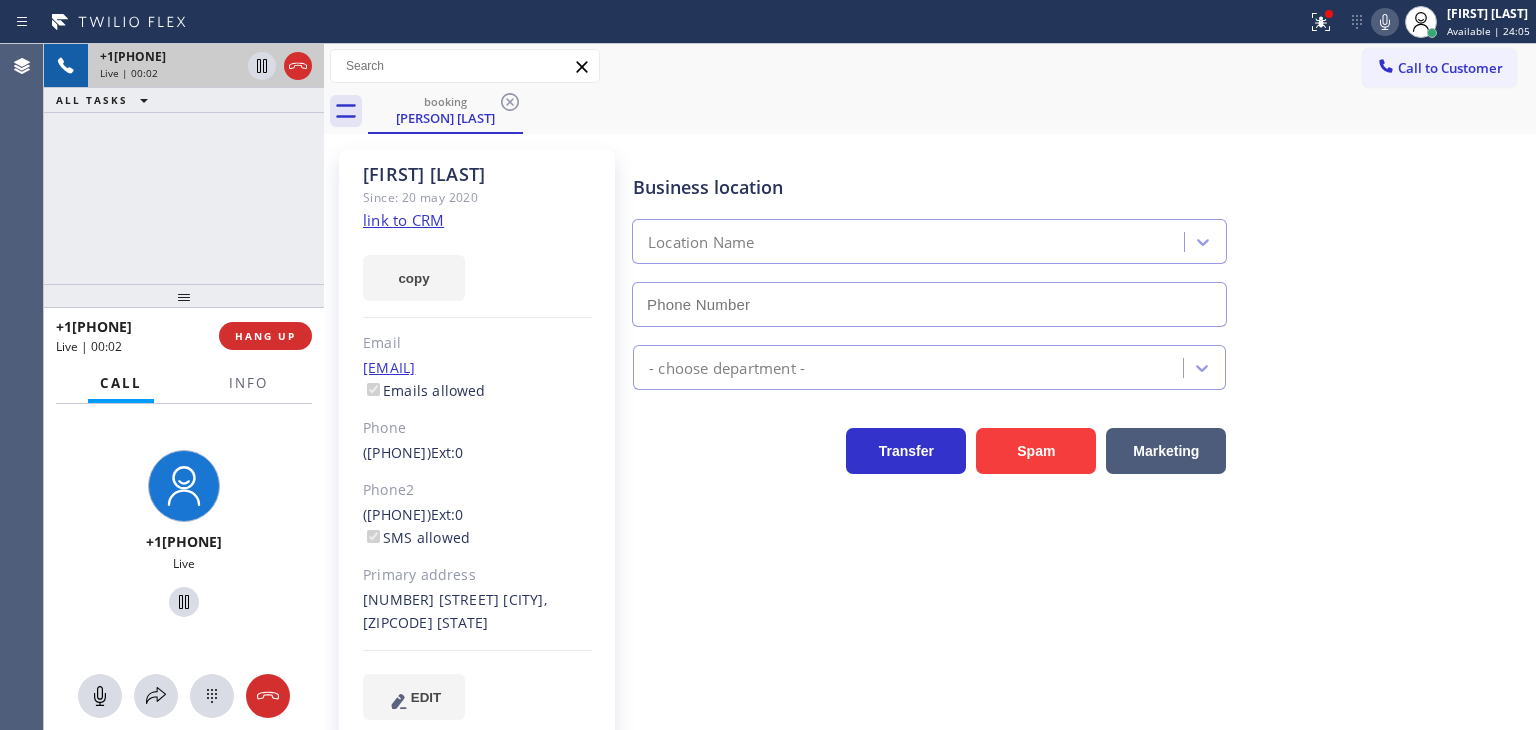 type on "([PHONE])" 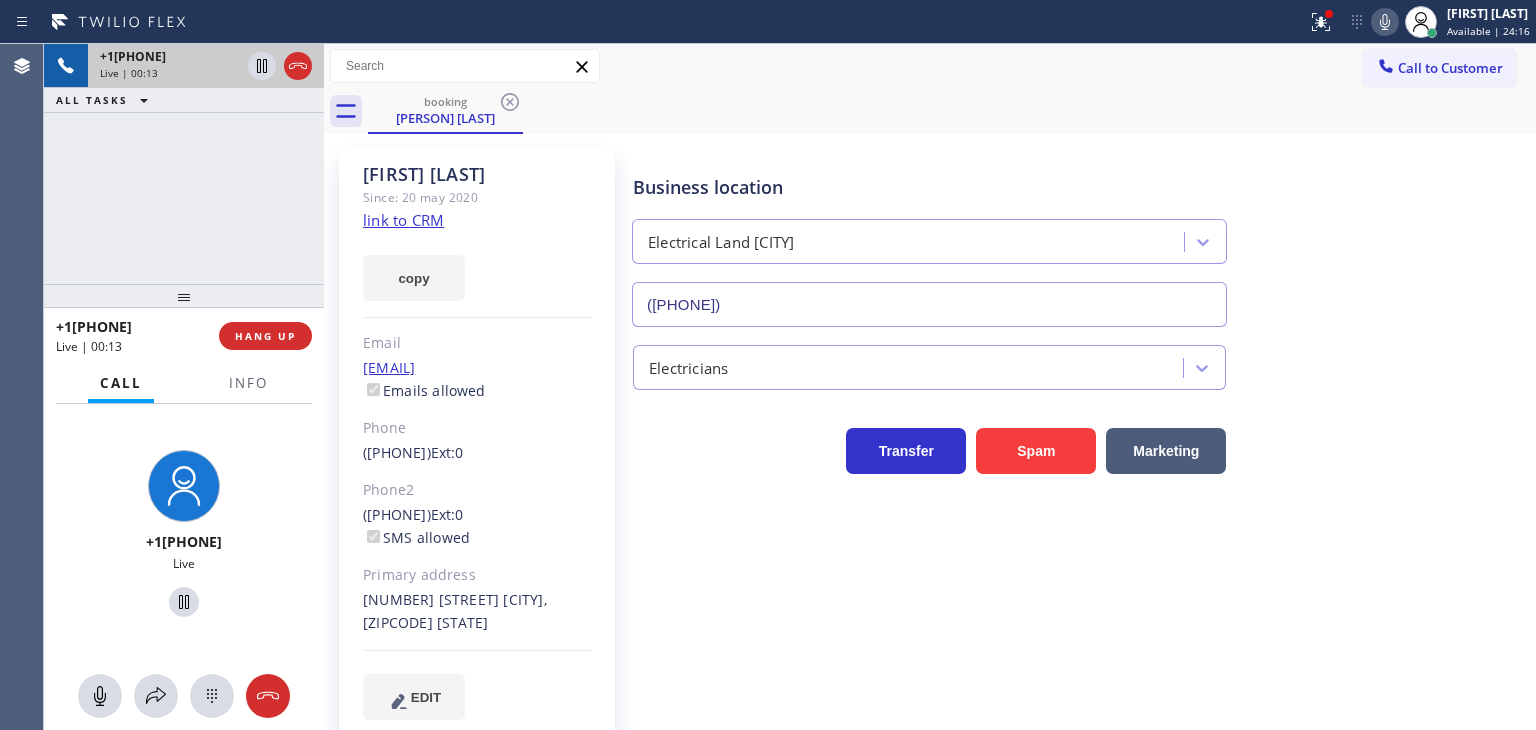 click on "link to CRM" 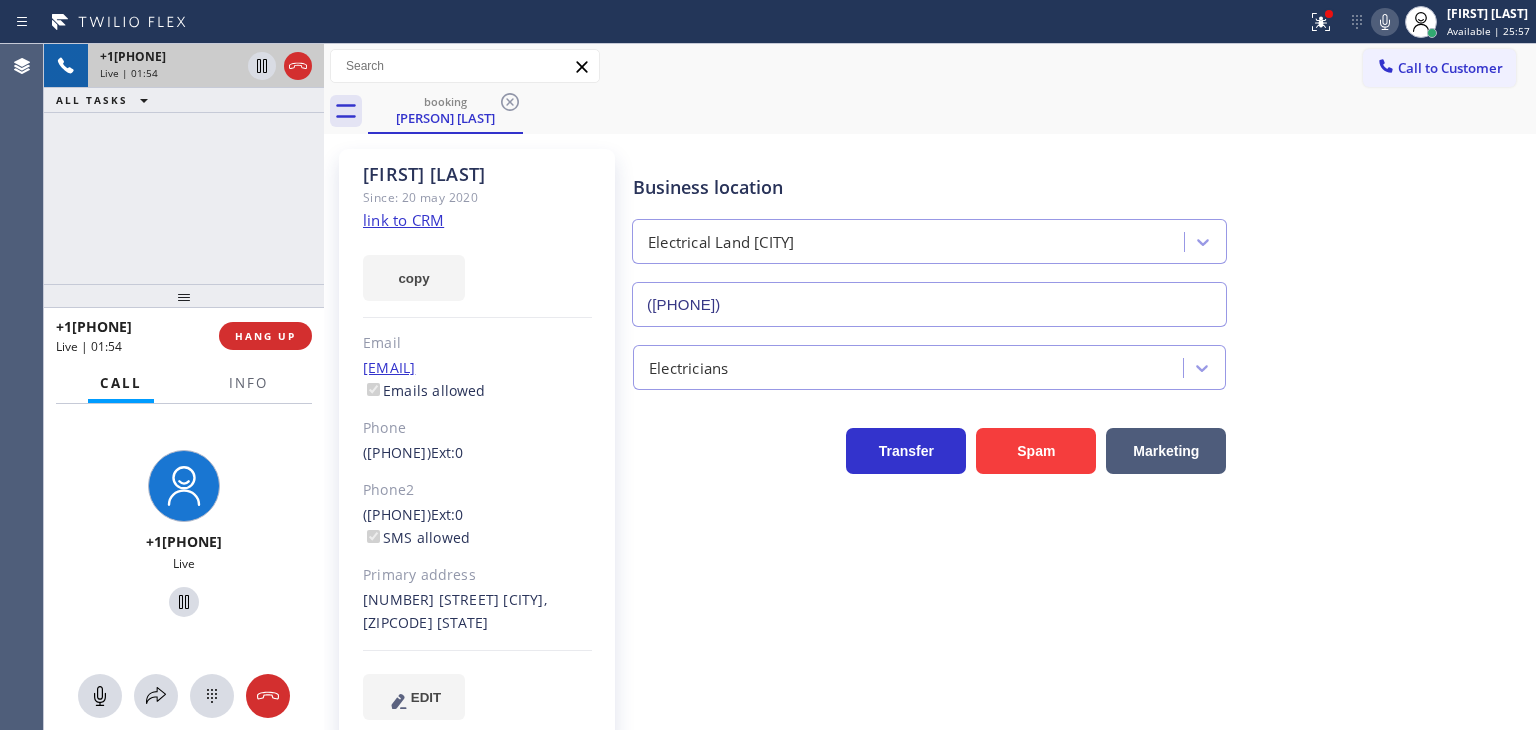 click 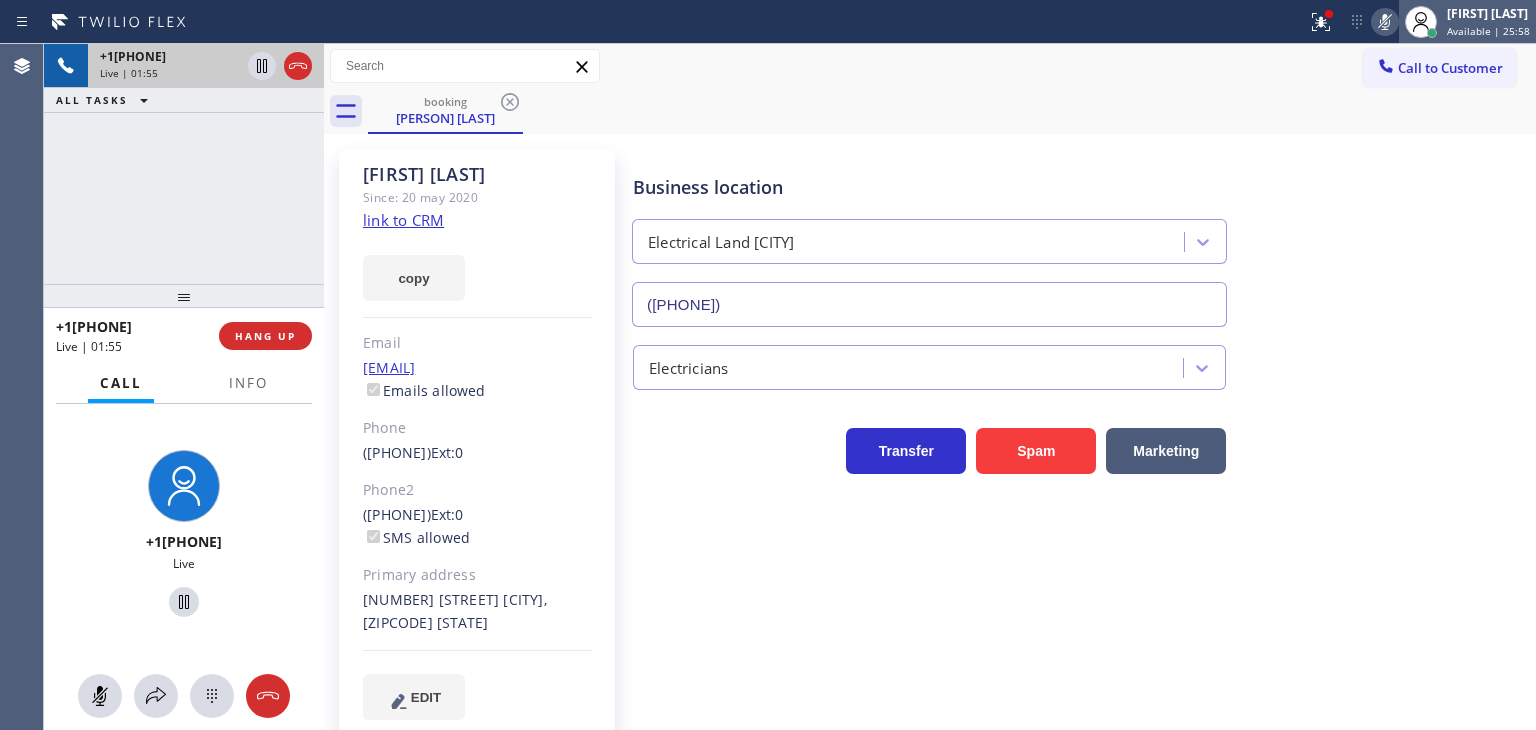 click on "[FIRST] [LAST]" at bounding box center (1488, 13) 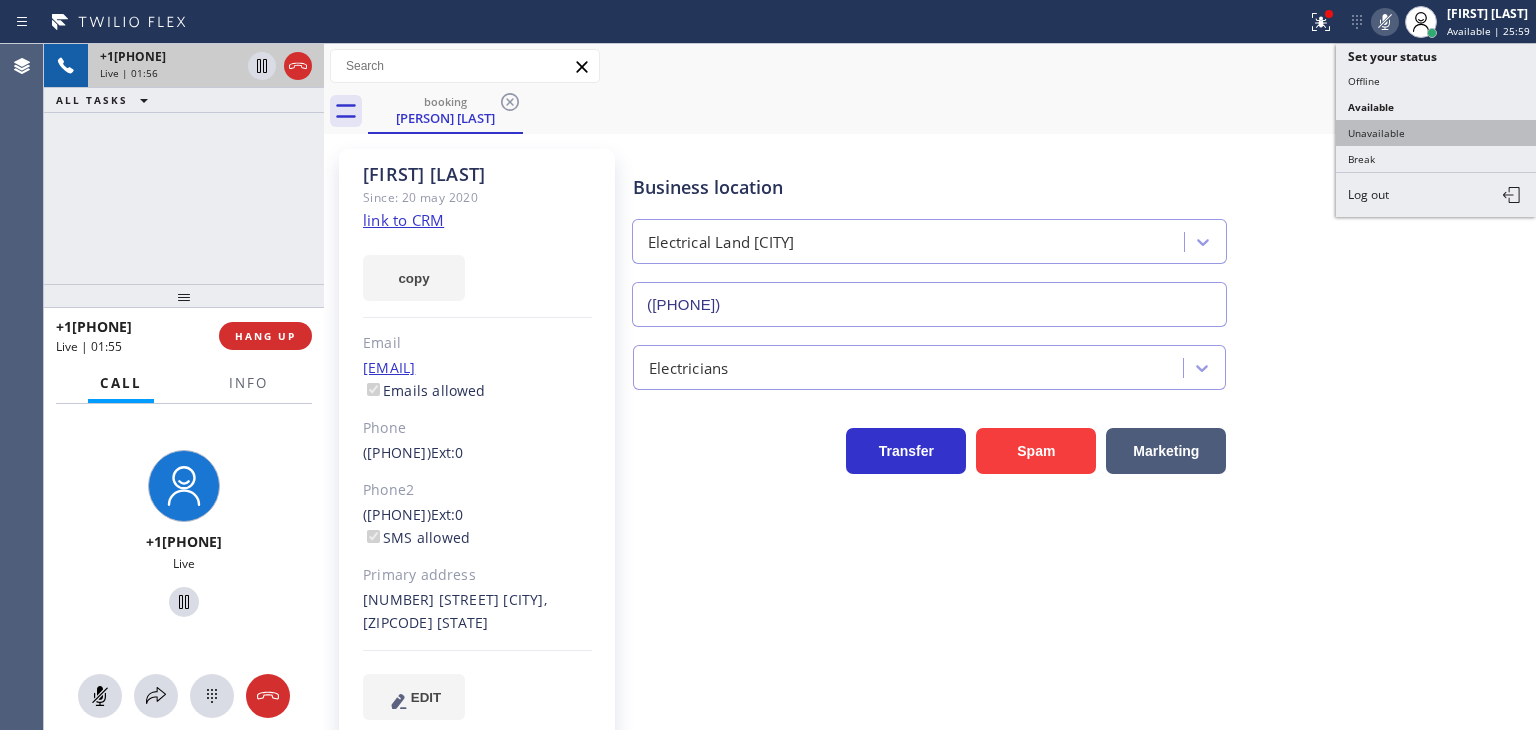 click on "Unavailable" at bounding box center (1436, 133) 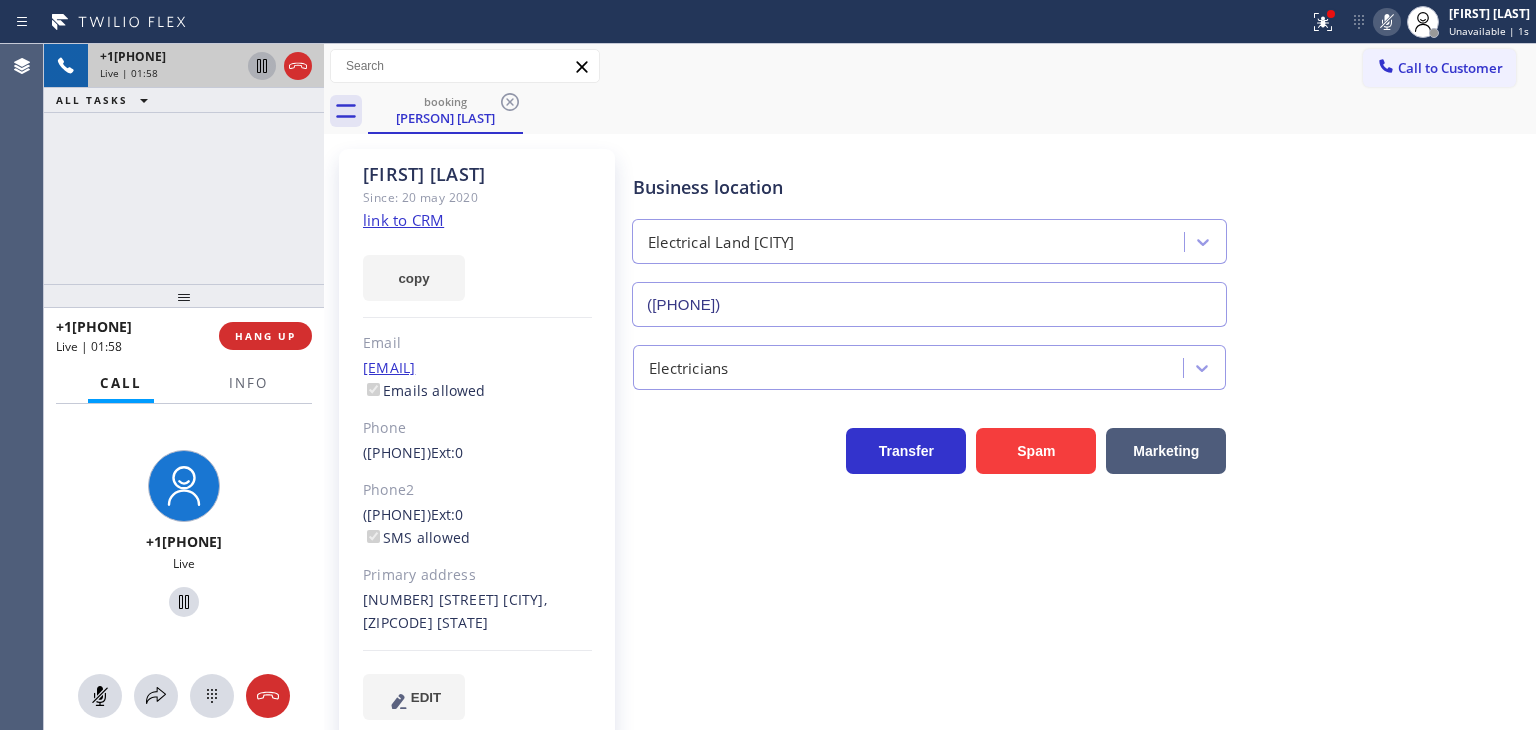 click 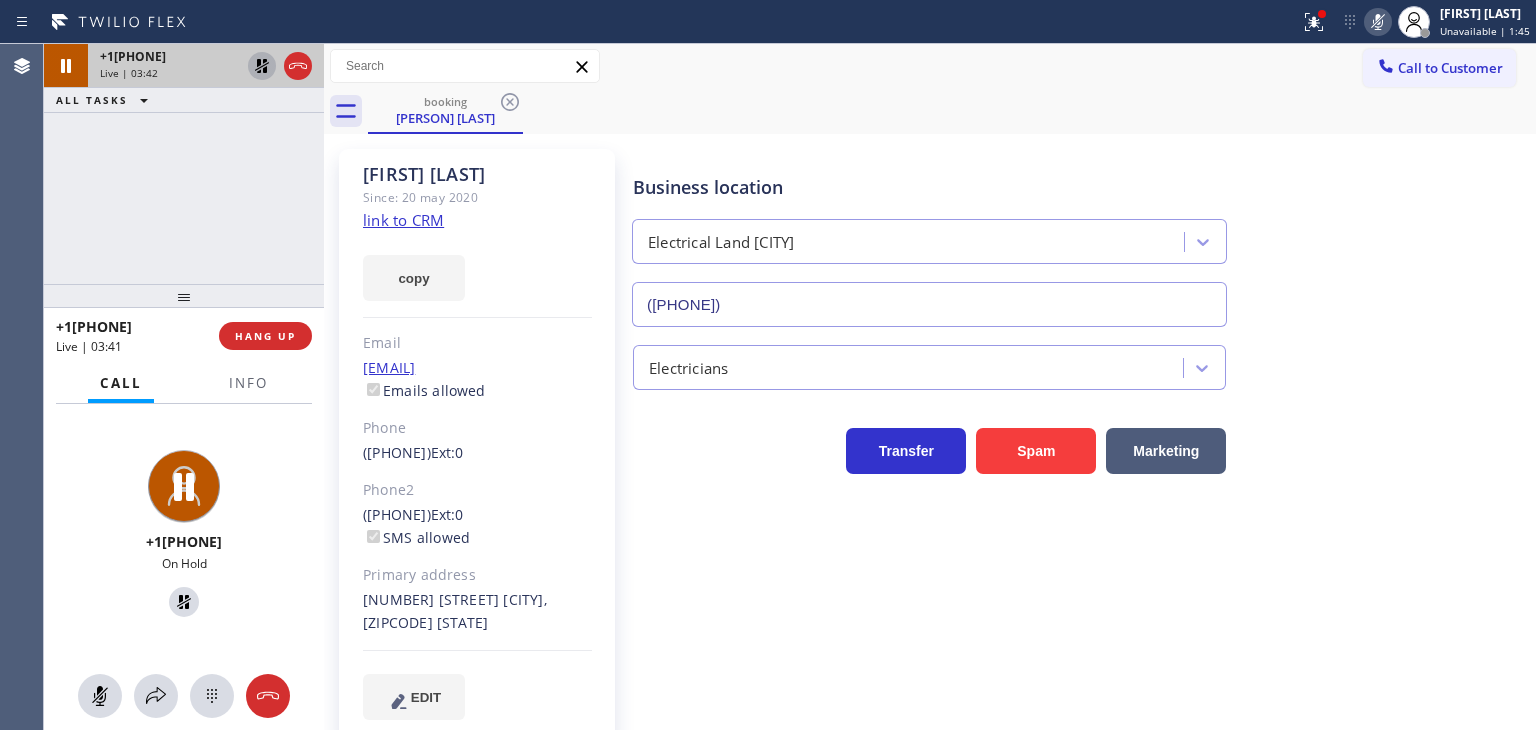 click 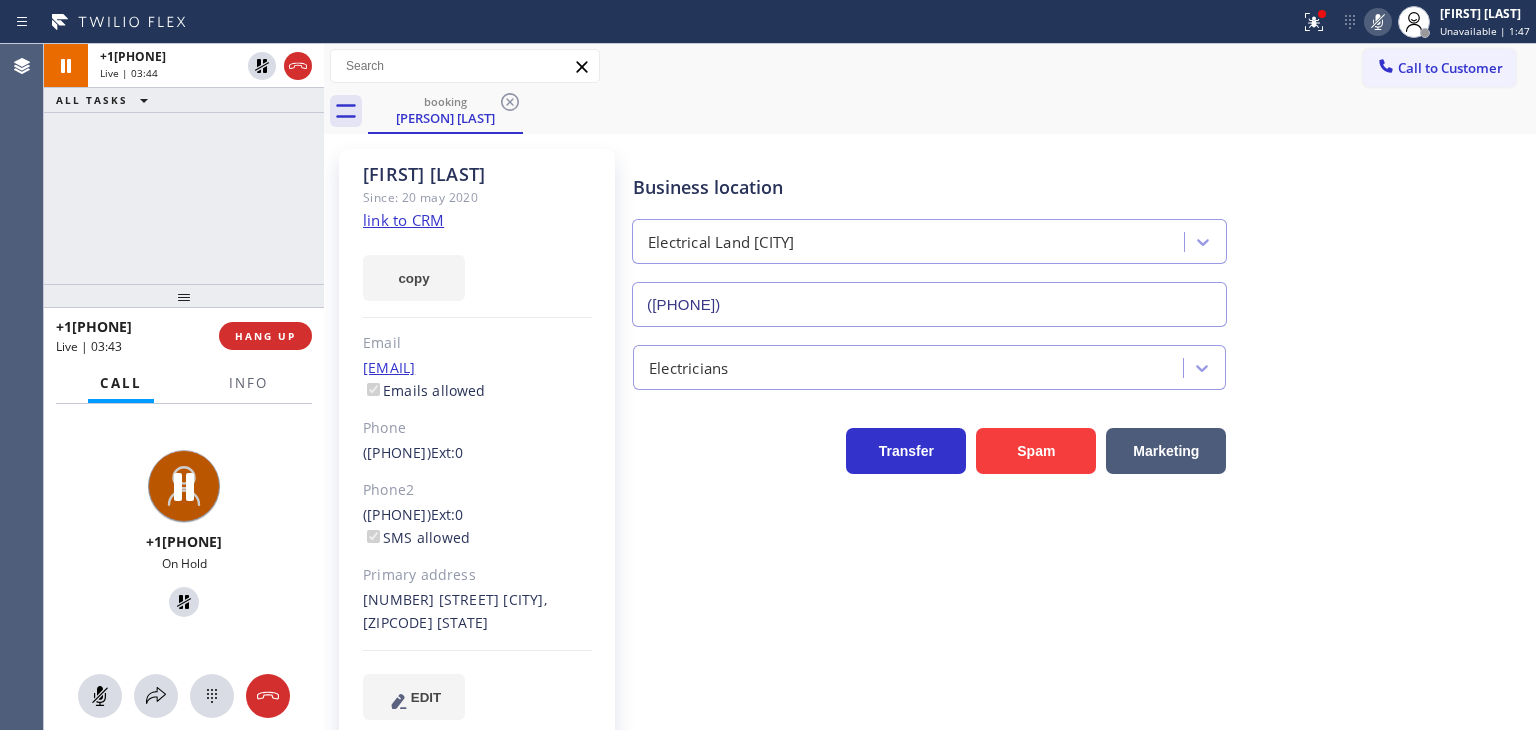click 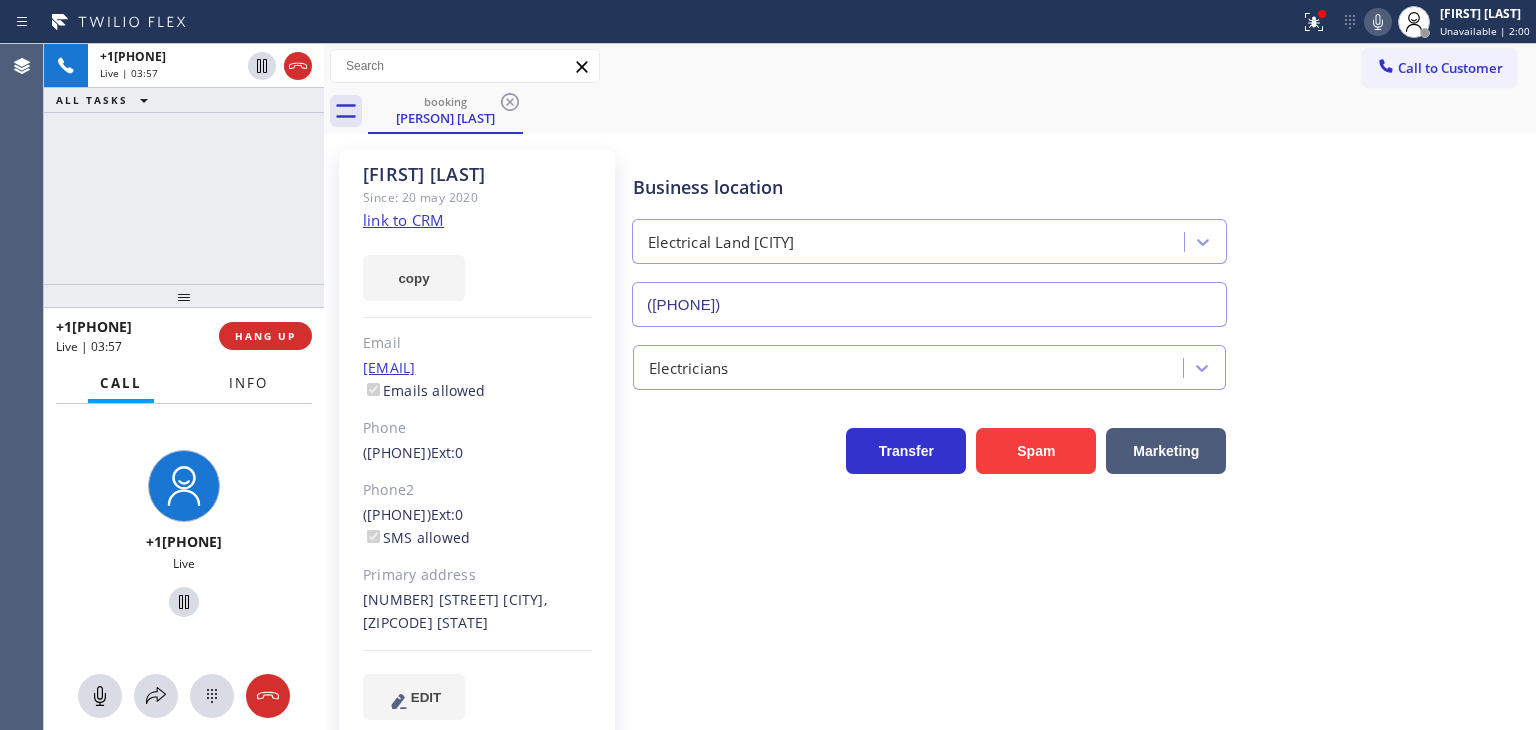 click on "Info" at bounding box center [248, 383] 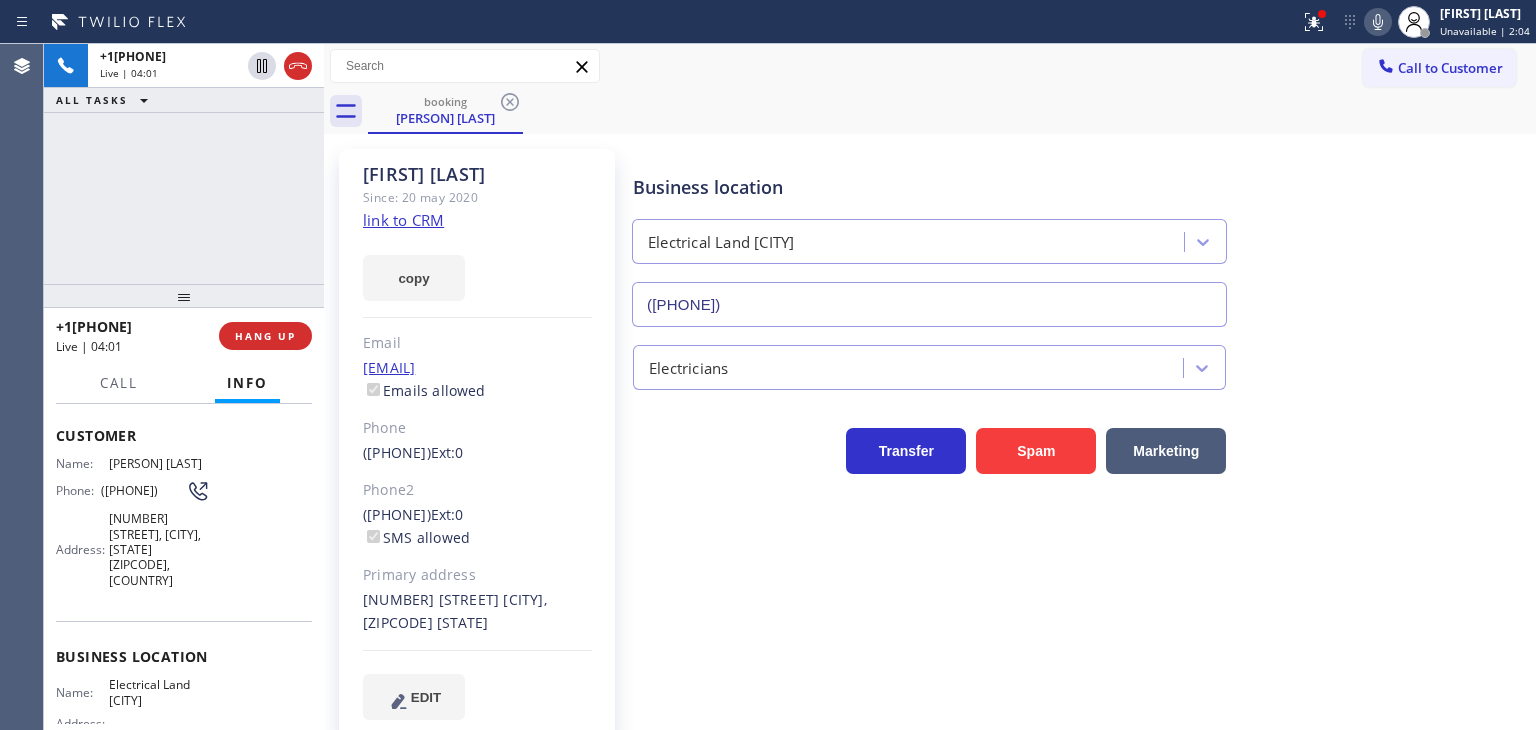 scroll, scrollTop: 72, scrollLeft: 0, axis: vertical 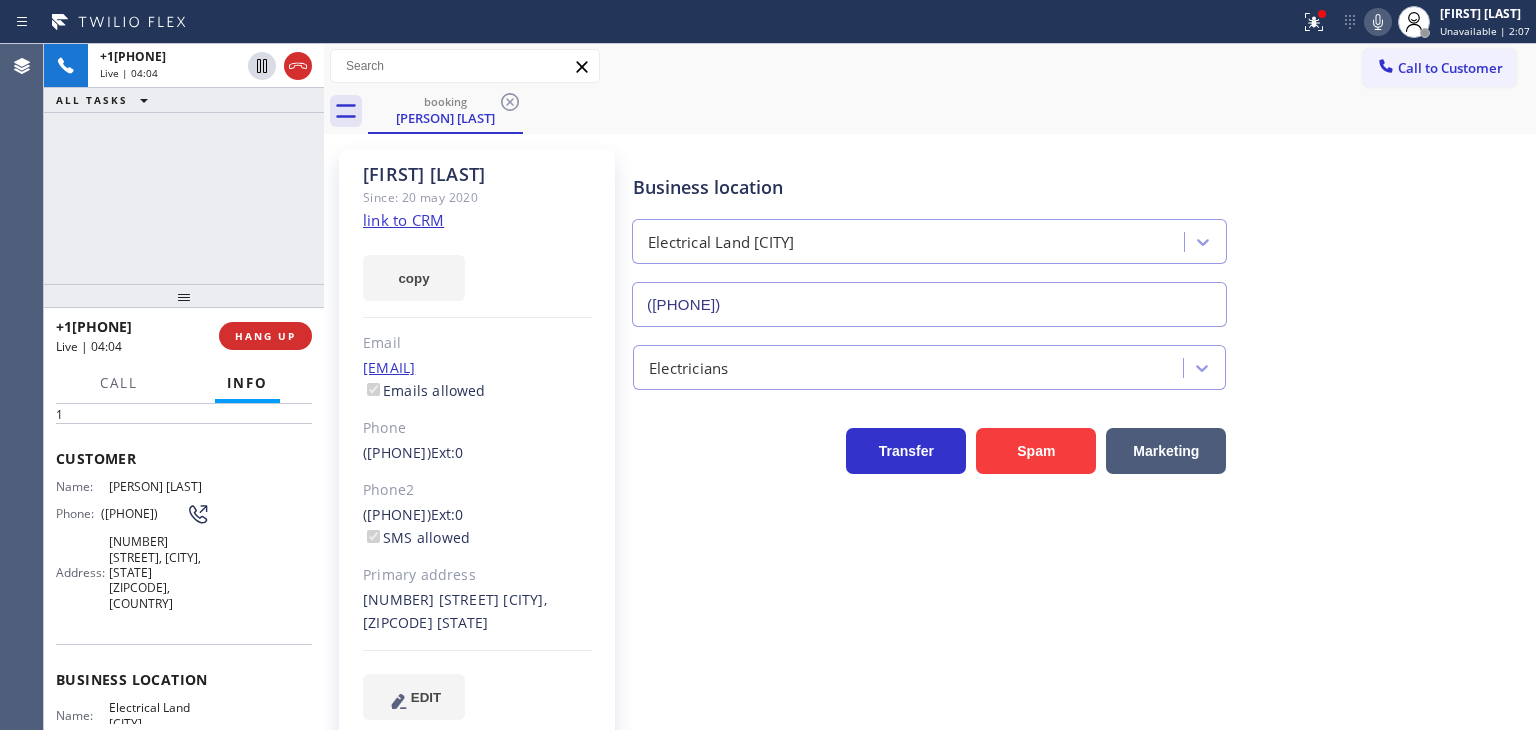 drag, startPoint x: 212, startPoint y: 618, endPoint x: 52, endPoint y: 480, distance: 211.29128 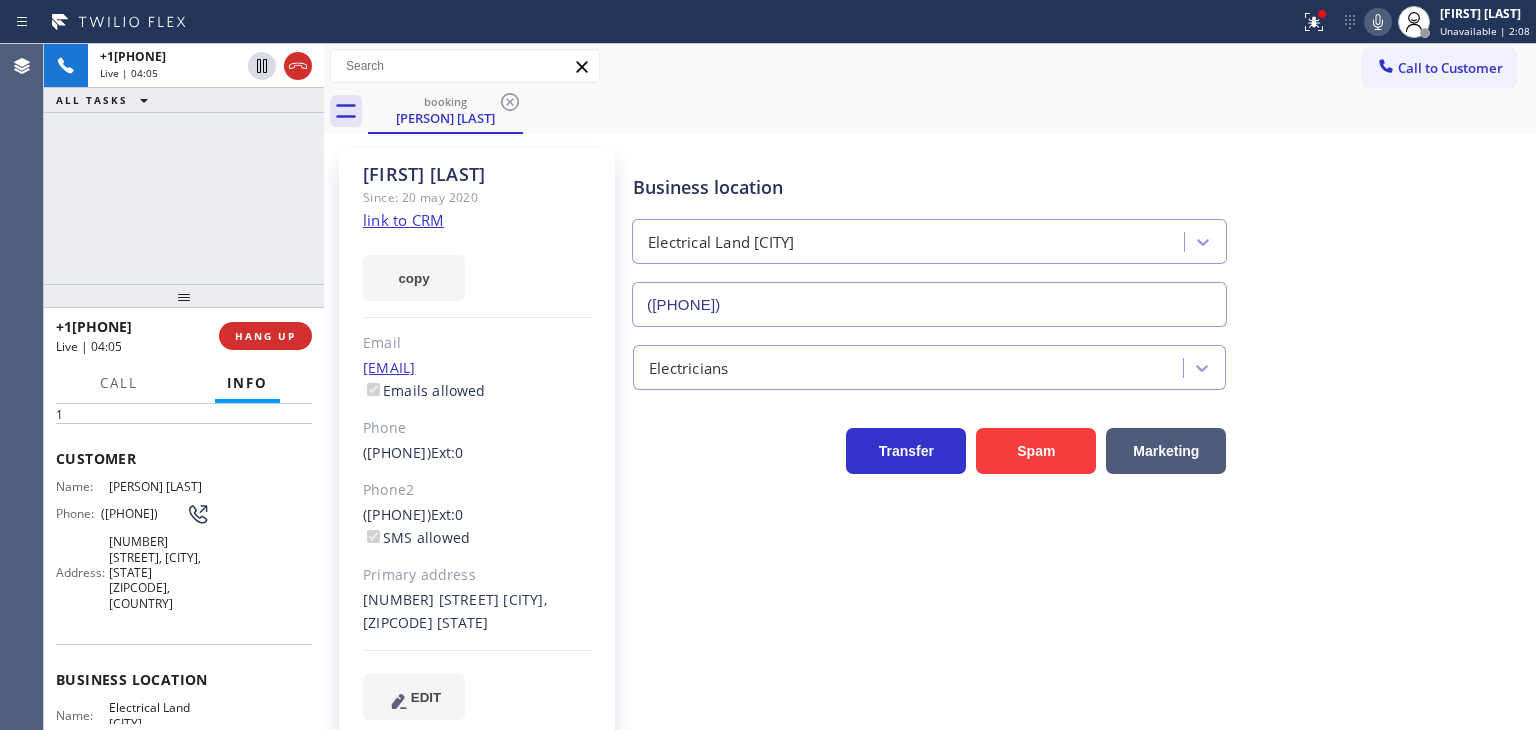 copy on "Name: [PERSON] Phone: ([PHONE]) Address: [NUMBER] [STREET], [CITY], [STATE], [COUNTRY] Business location Name: Electrical Land [CITY] Address:   Phone: ([PHONE])" 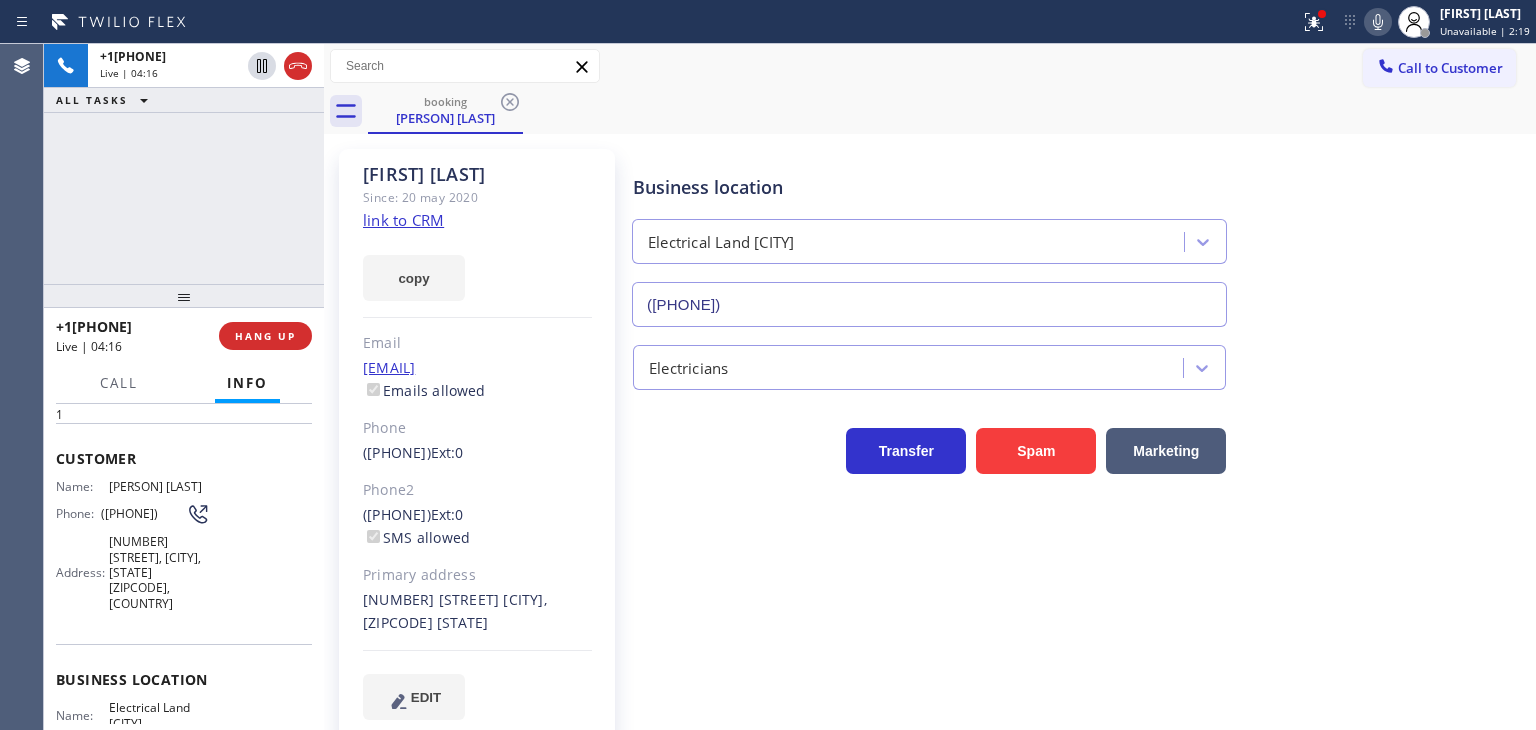 click 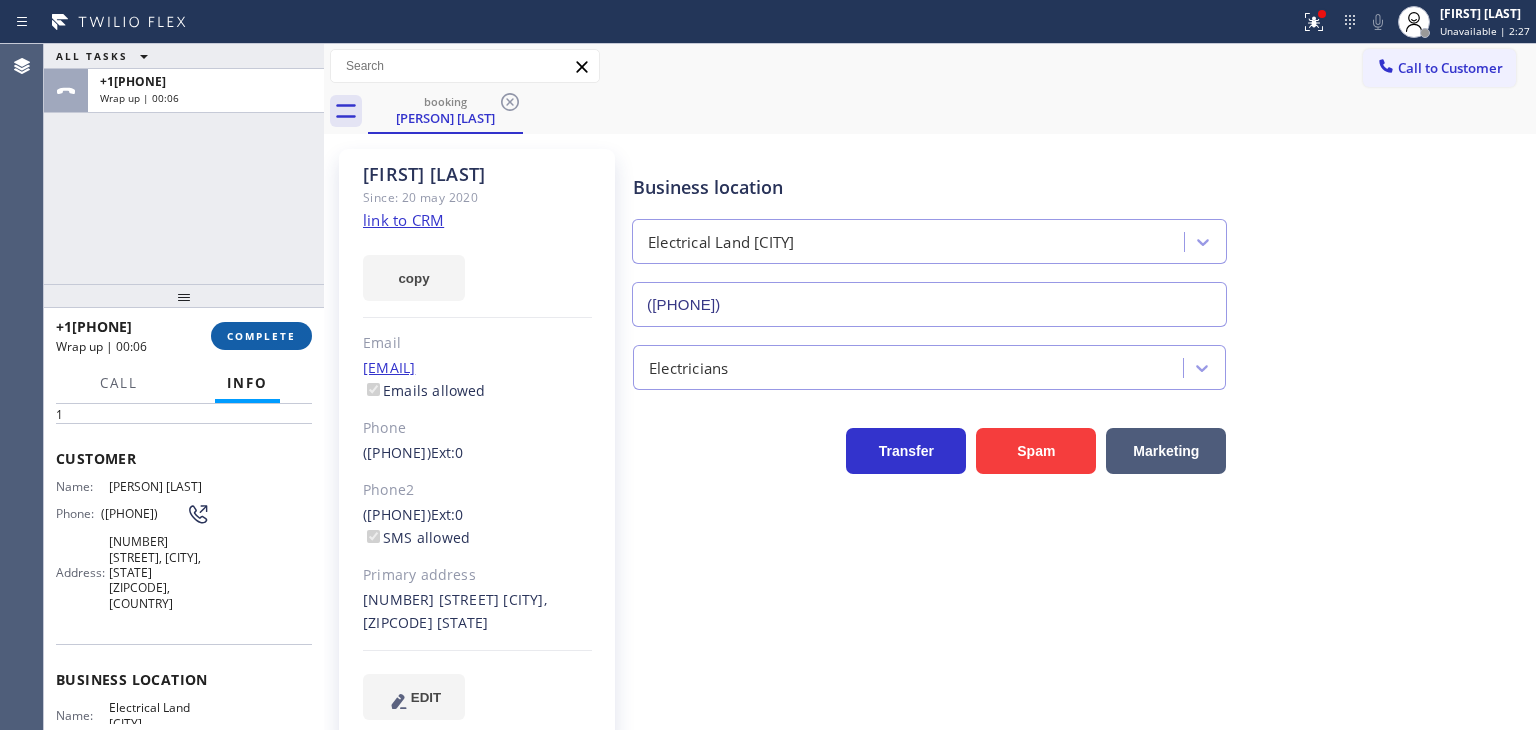 click on "COMPLETE" at bounding box center [261, 336] 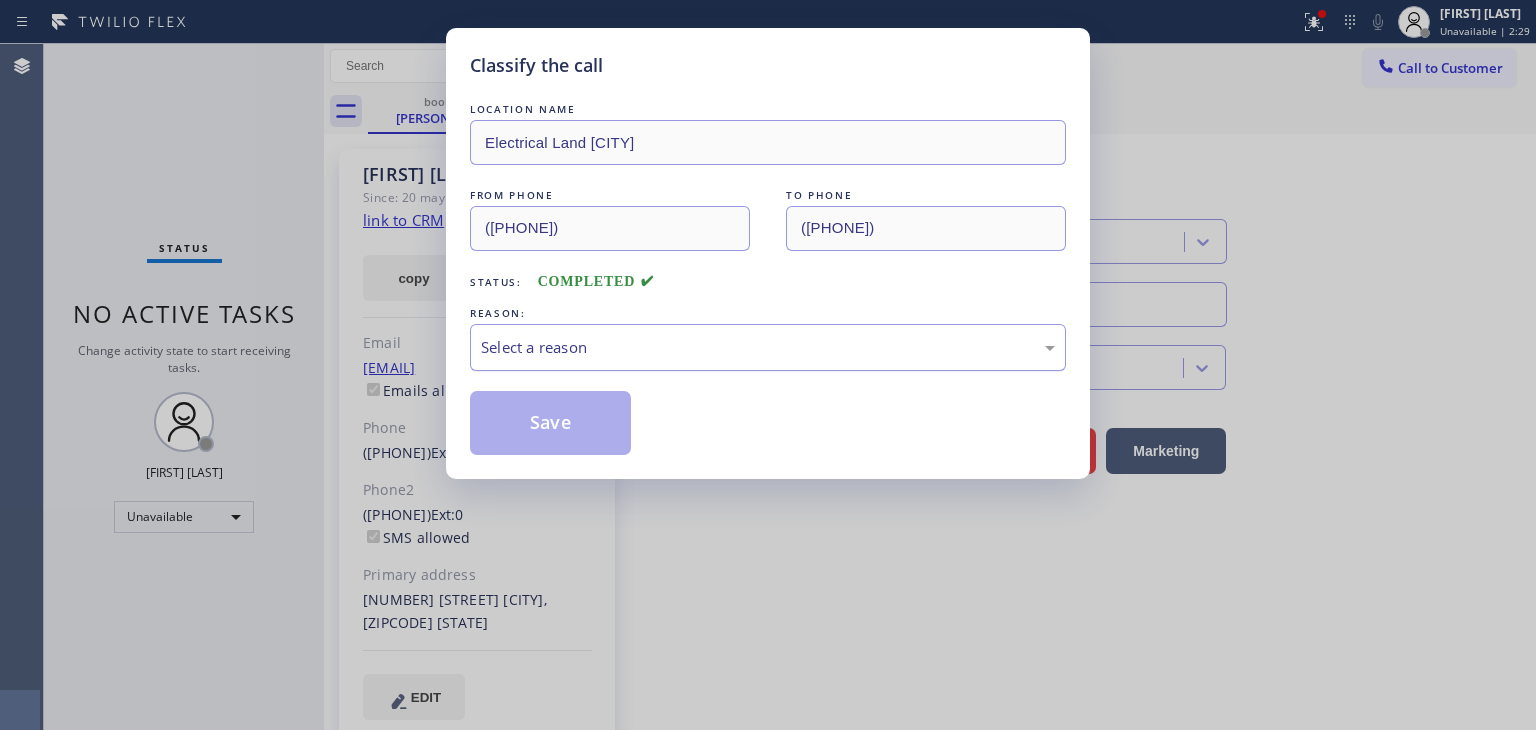 click on "Select a reason" at bounding box center [768, 347] 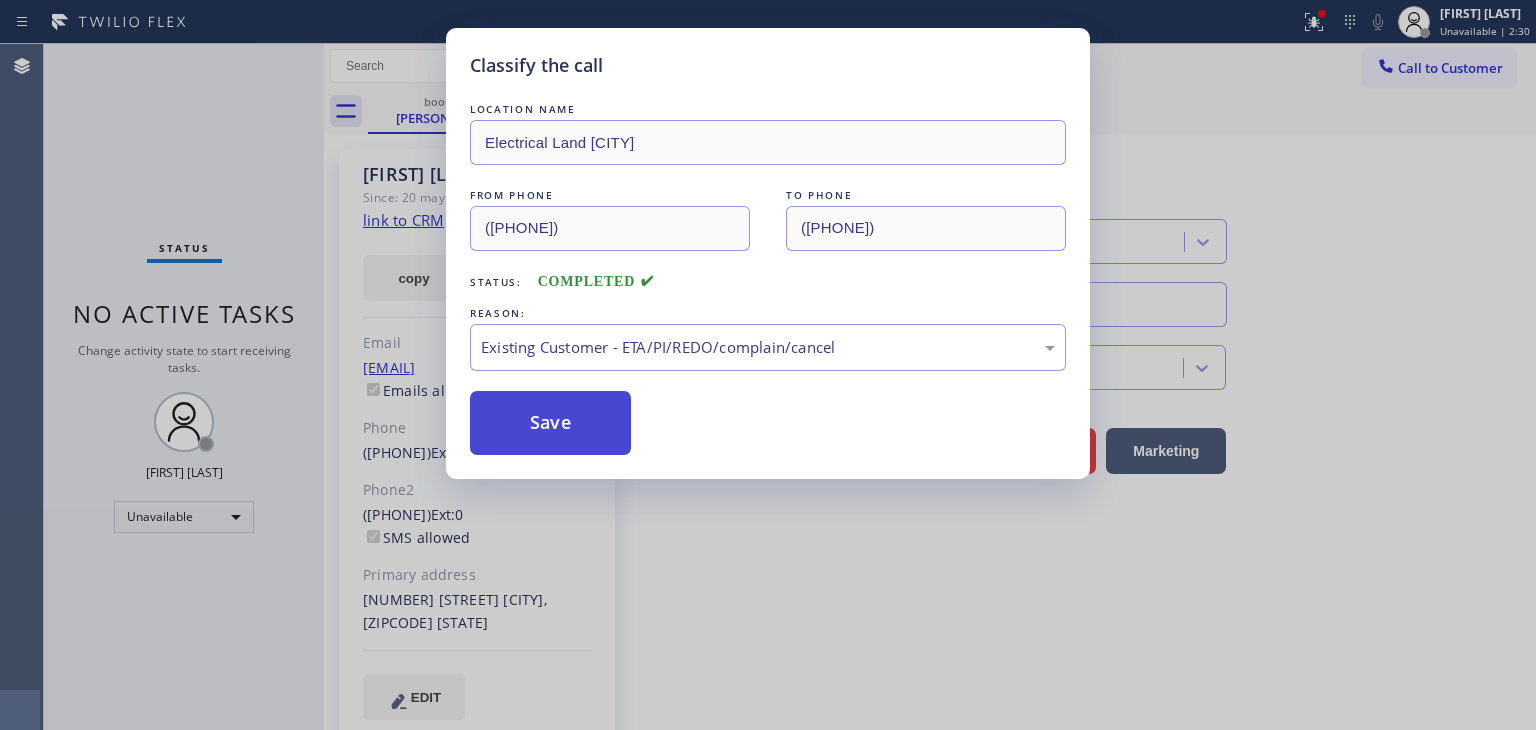 click on "Save" at bounding box center [550, 423] 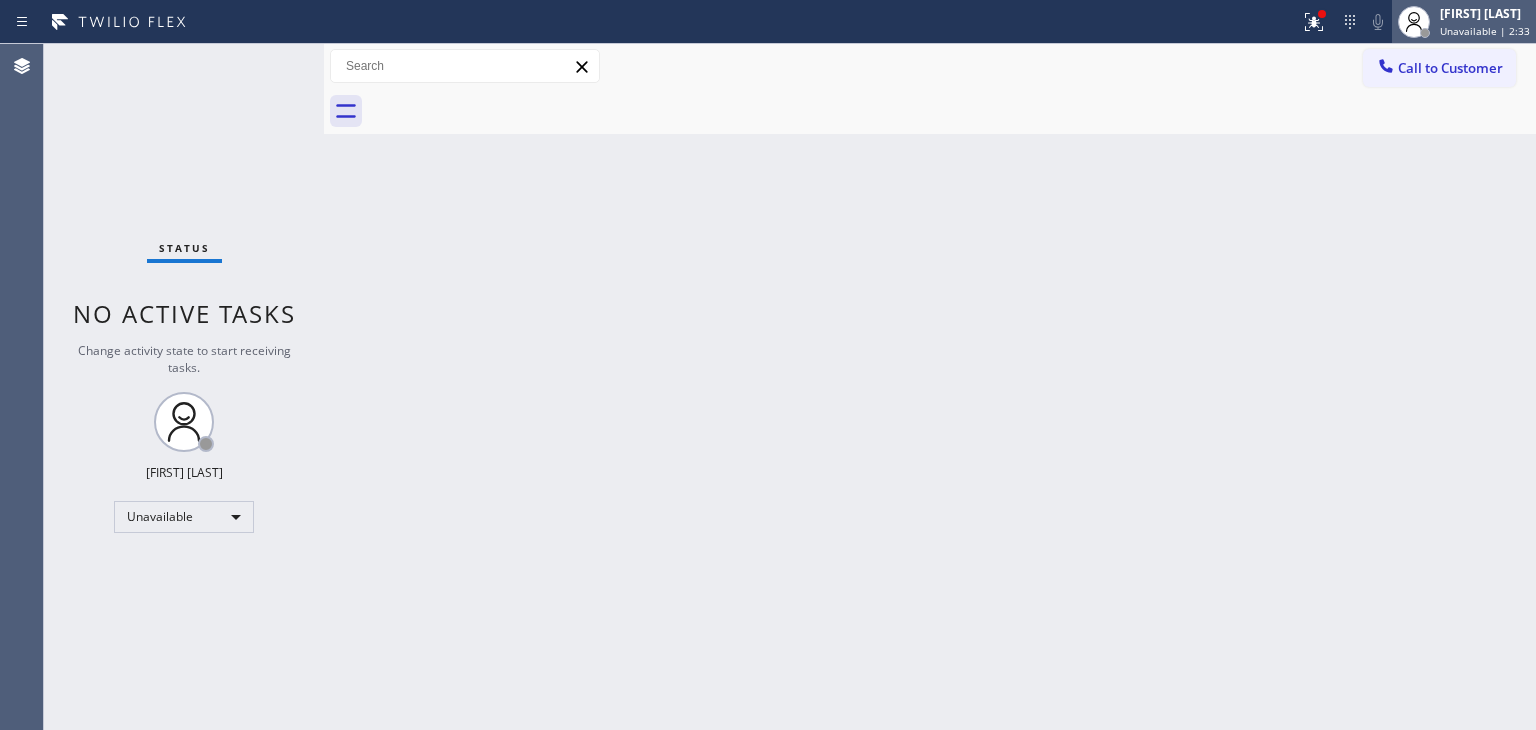 click on "Unavailable | 2:33" at bounding box center [1485, 31] 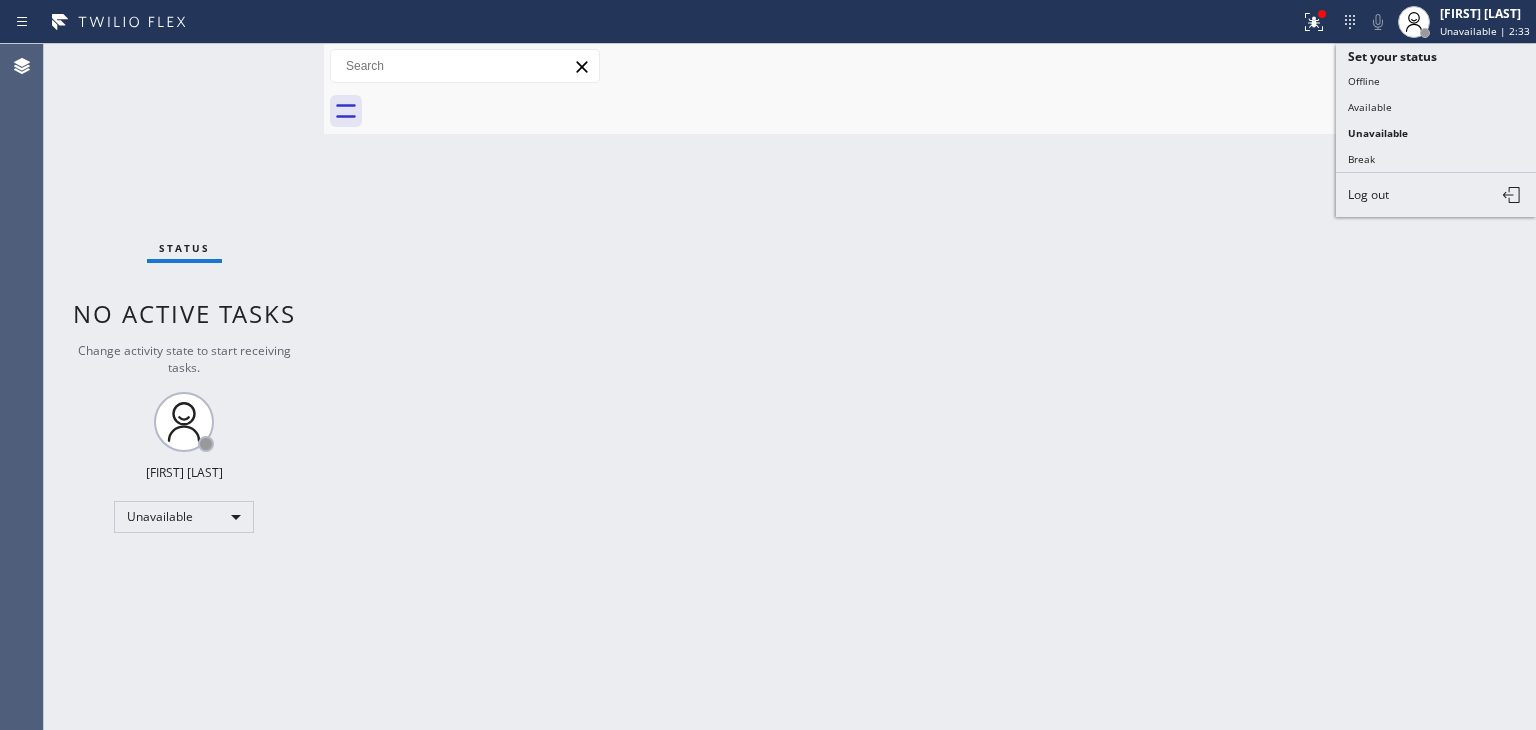 click on "Available" at bounding box center (1436, 107) 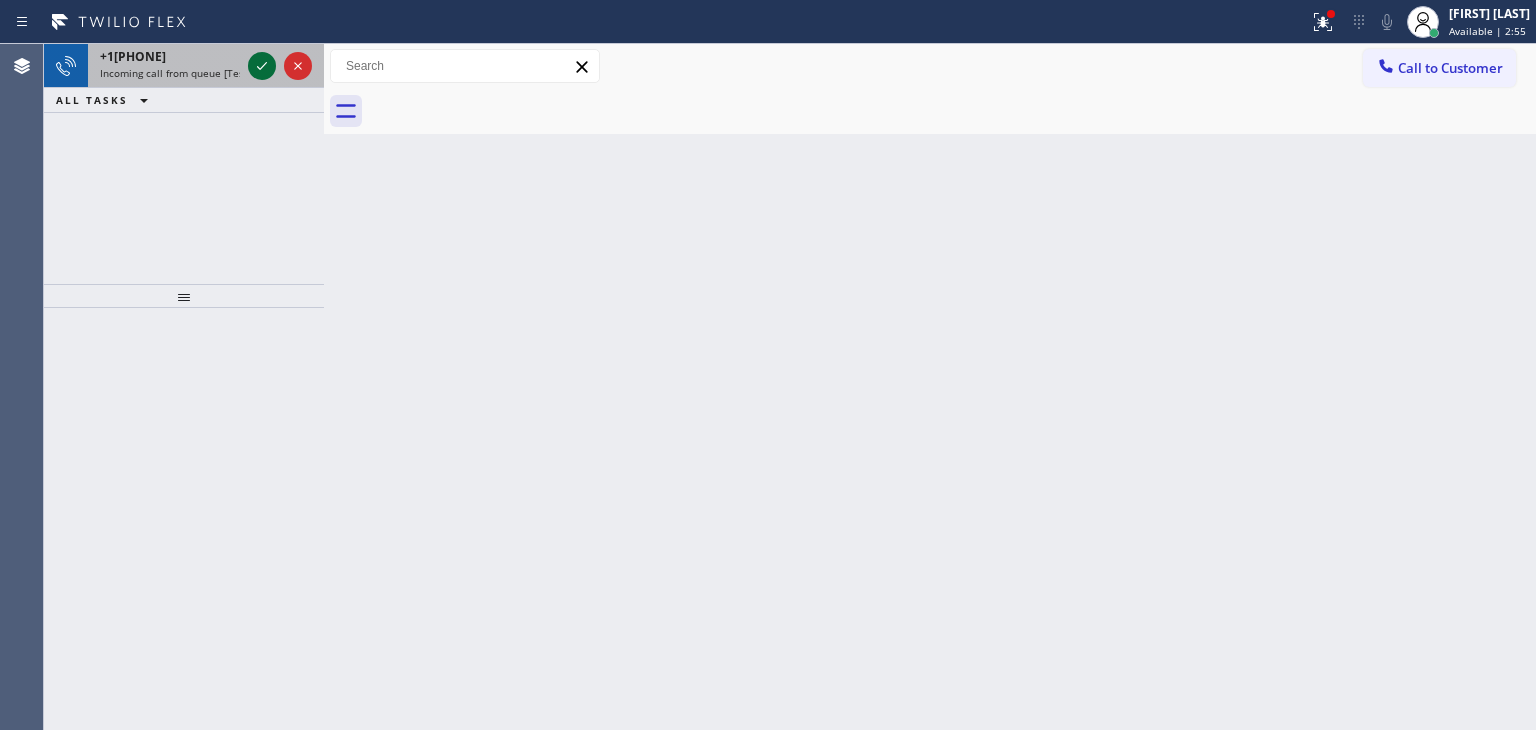 click 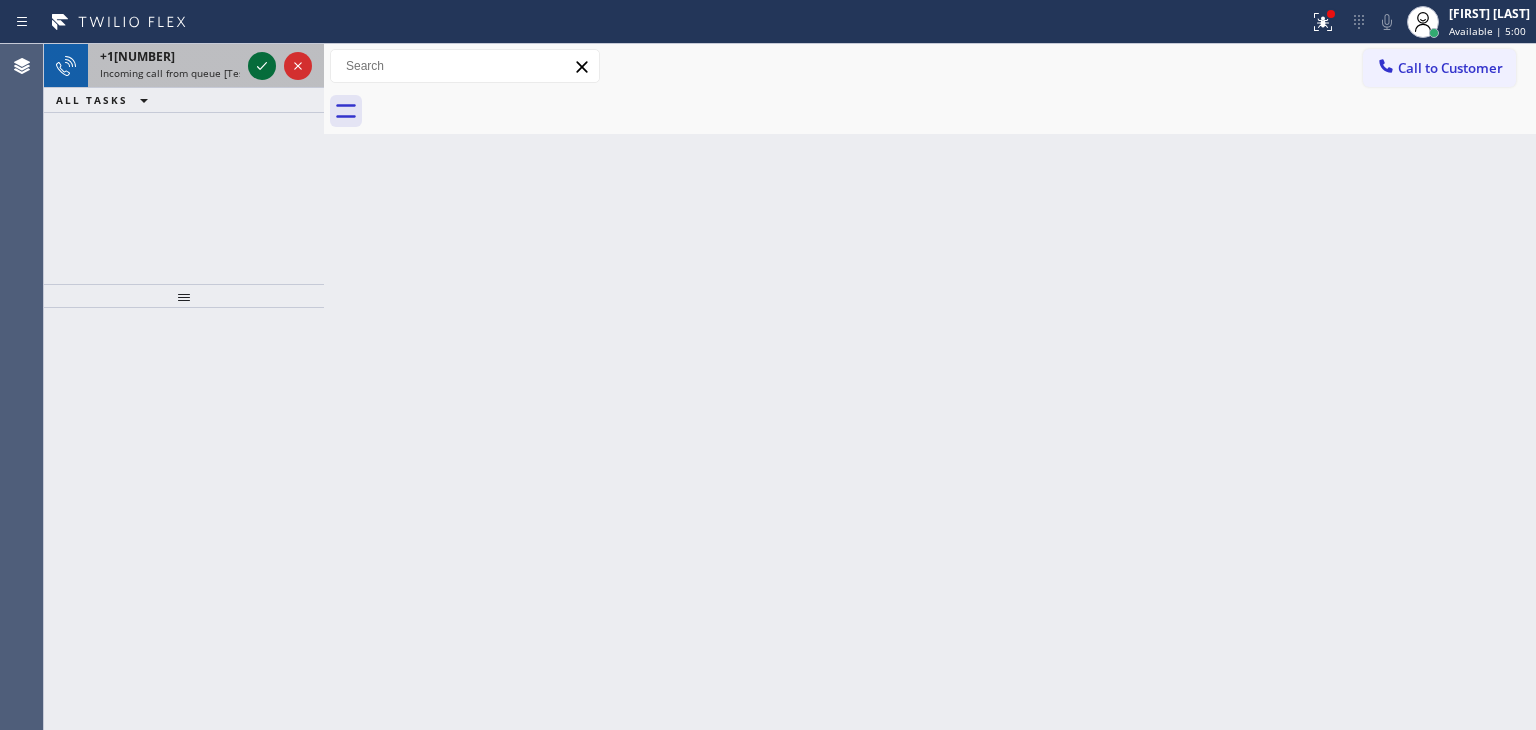 click 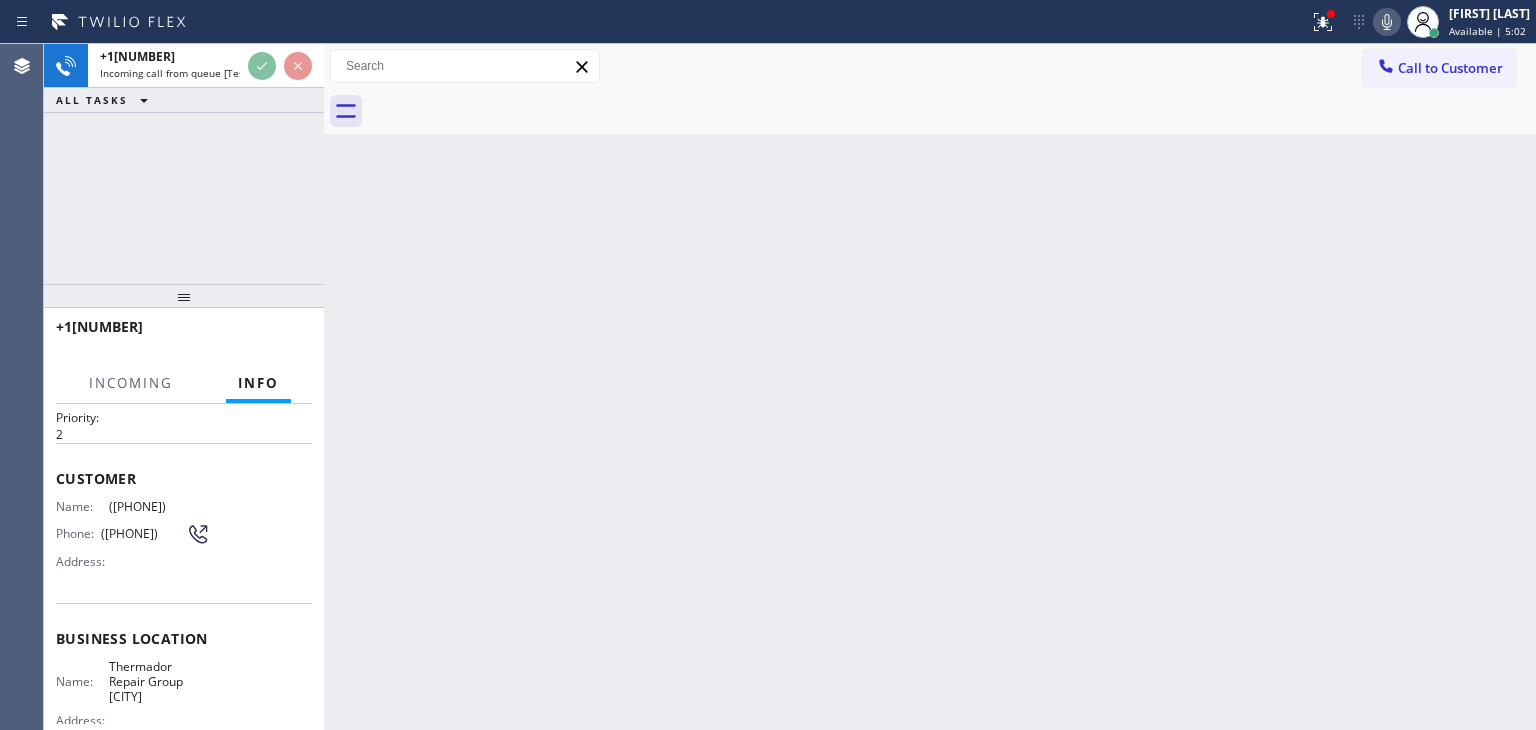 scroll, scrollTop: 100, scrollLeft: 0, axis: vertical 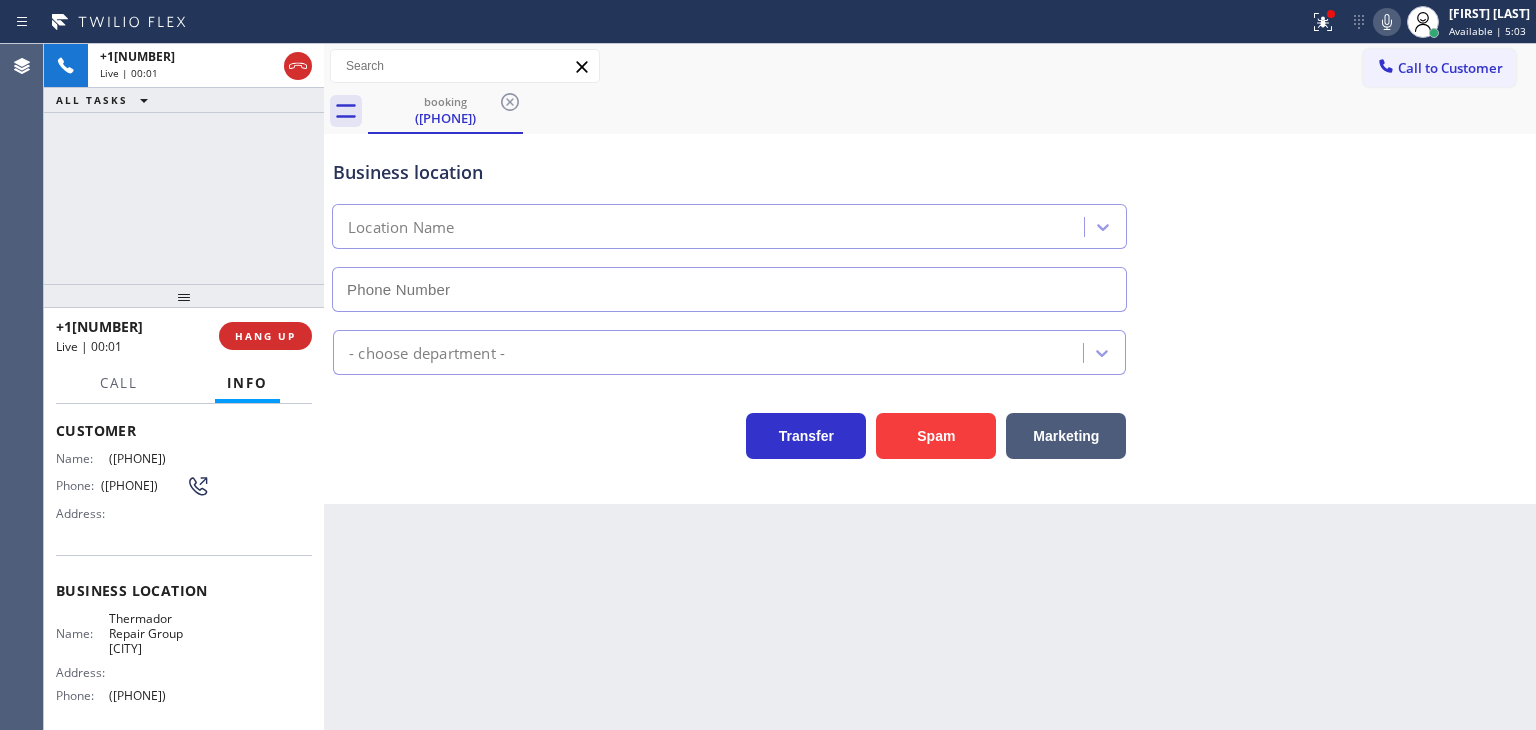 type on "([PHONE])" 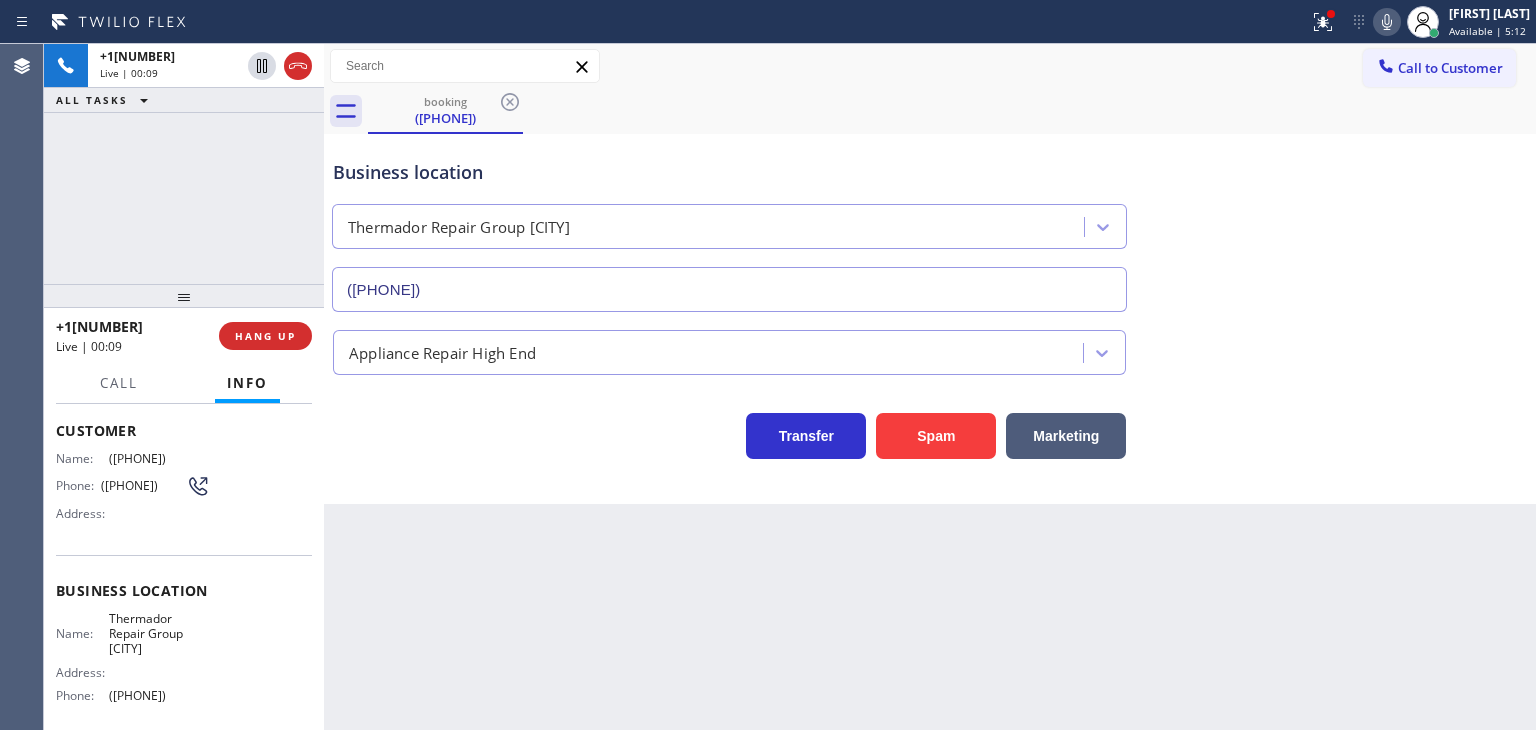click 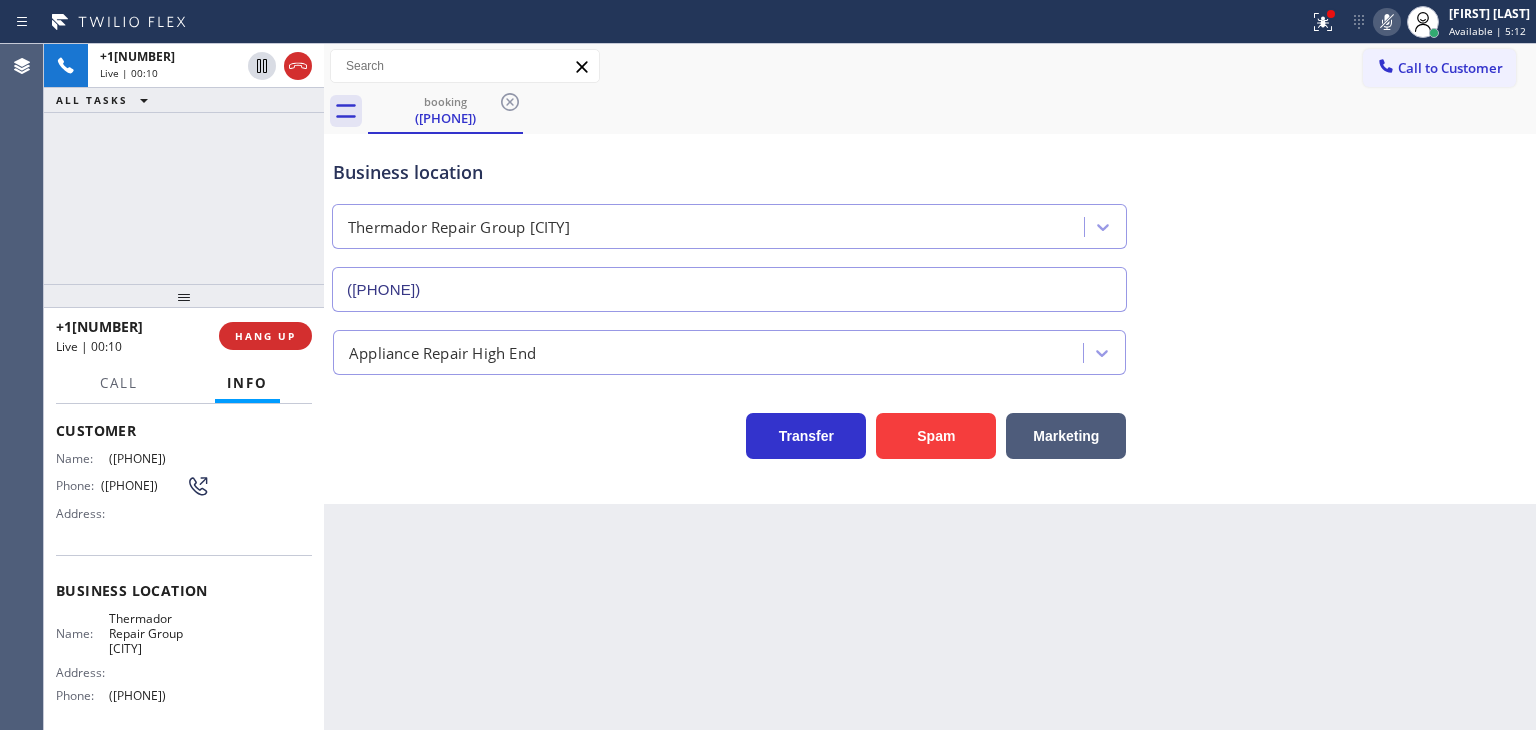 click 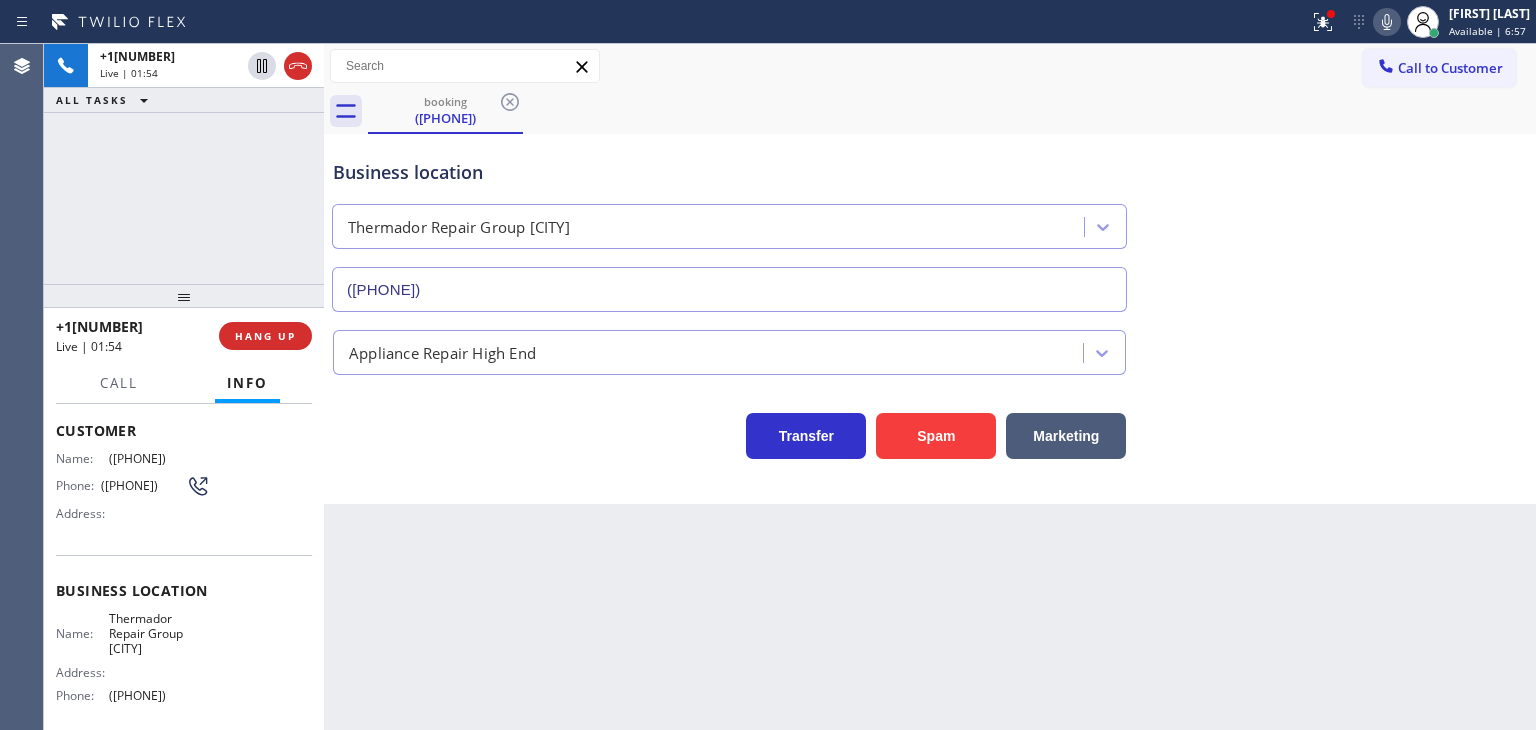 click 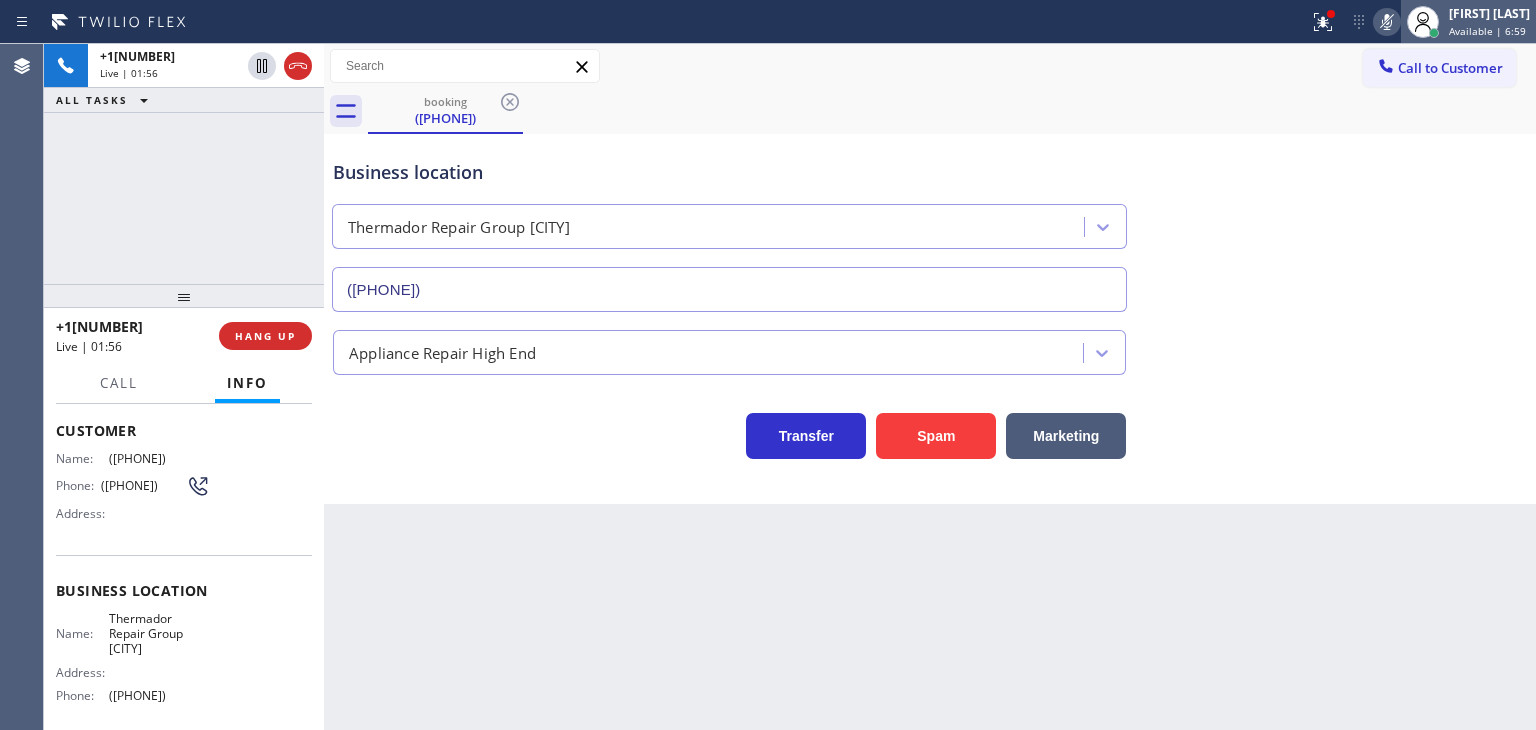 click on "[FIRST] [LAST]" at bounding box center [1489, 13] 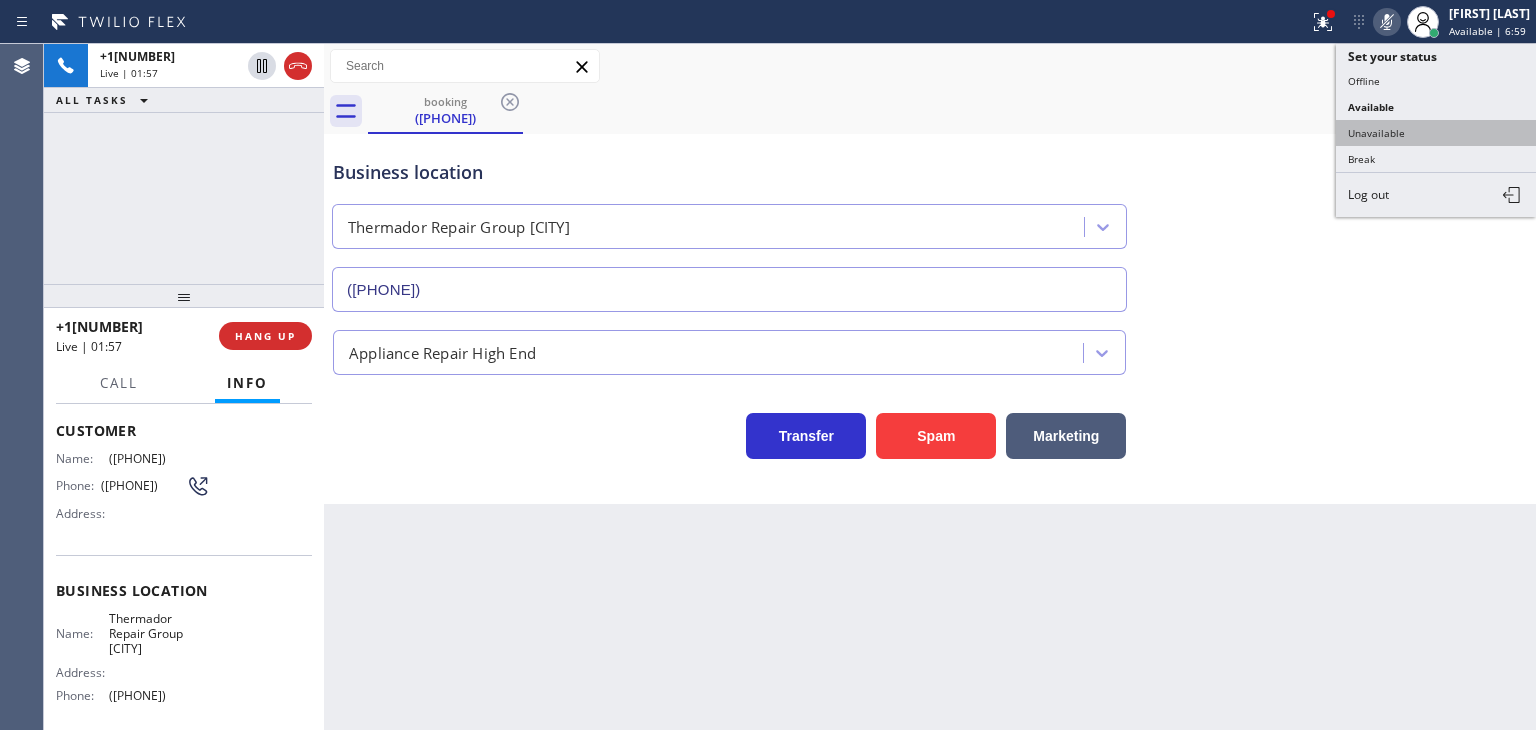 click on "Unavailable" at bounding box center [1436, 133] 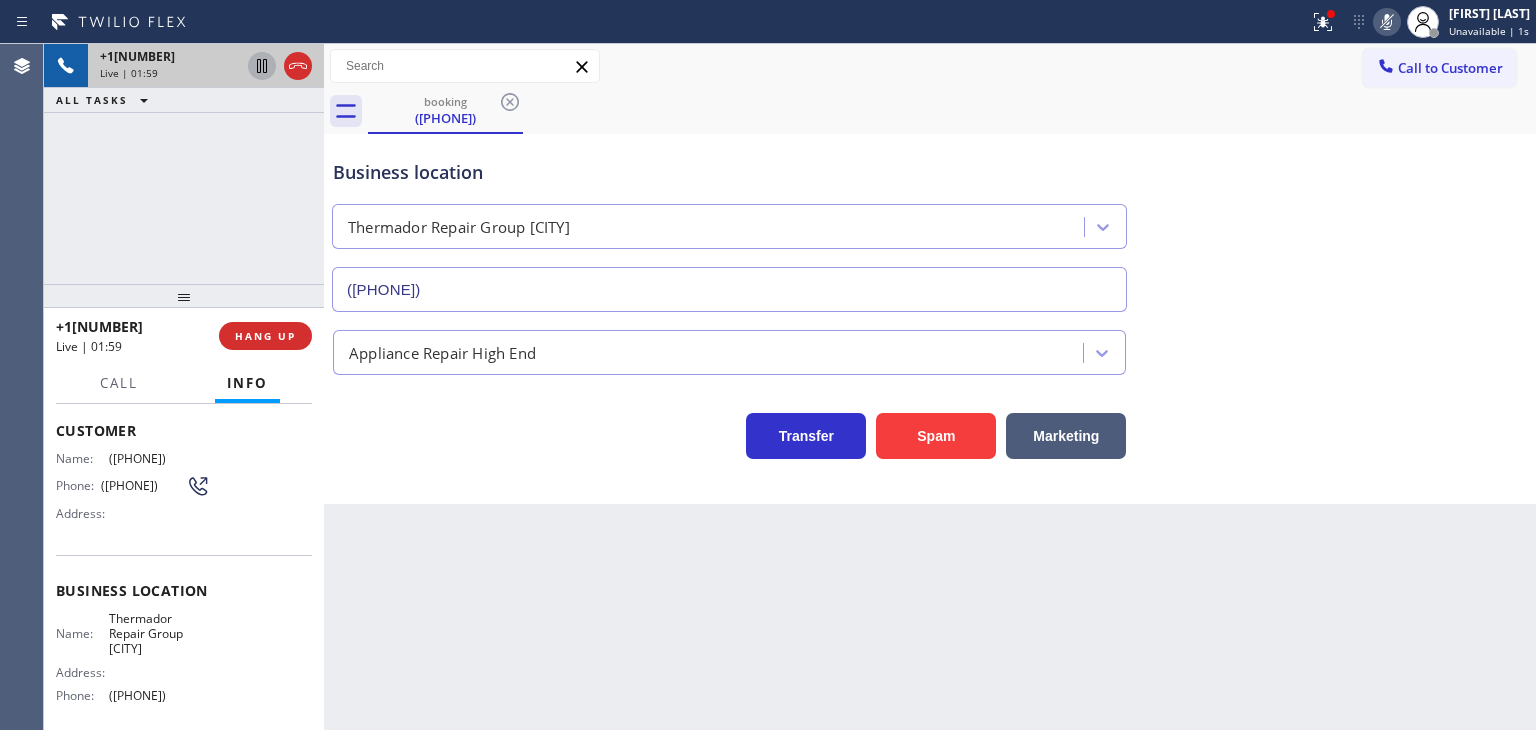 click 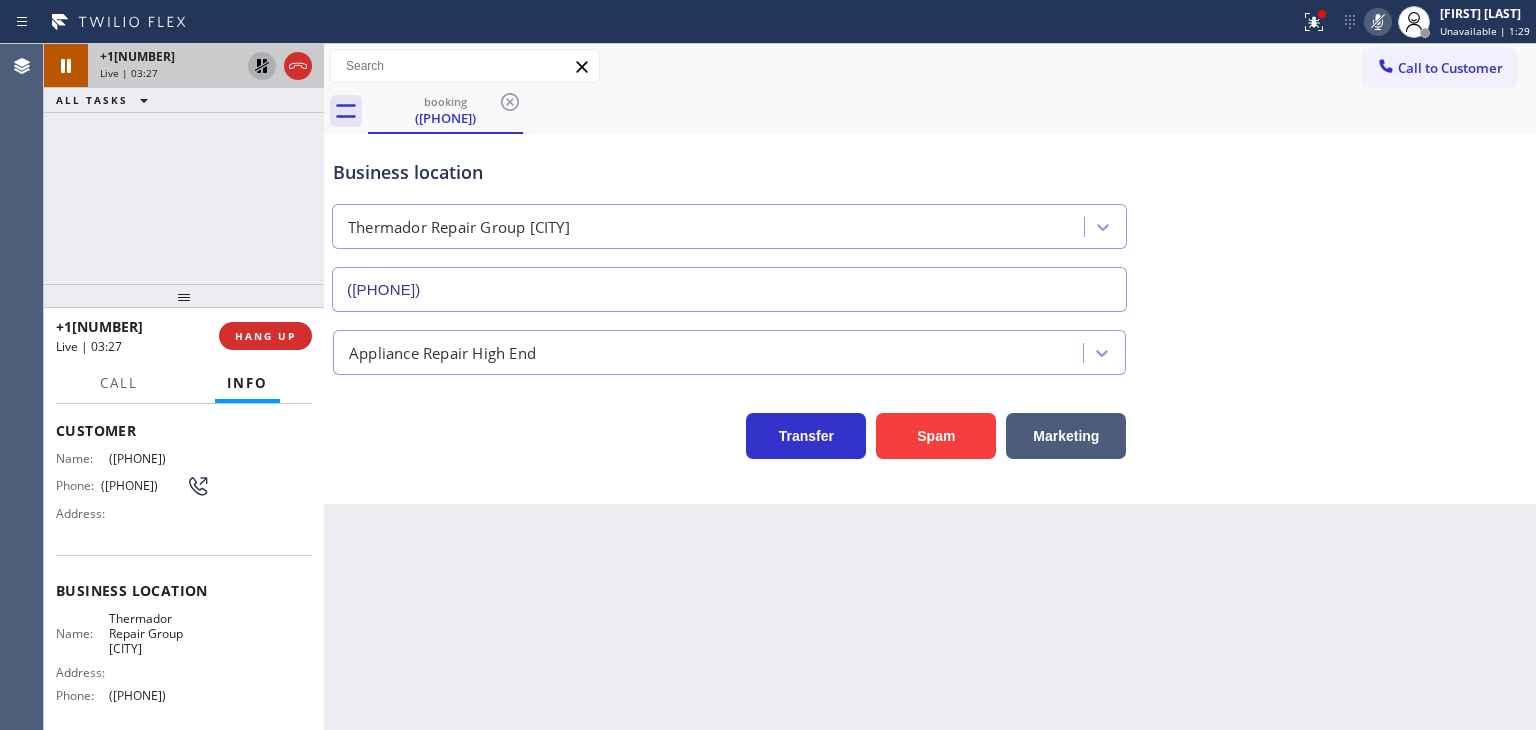 click 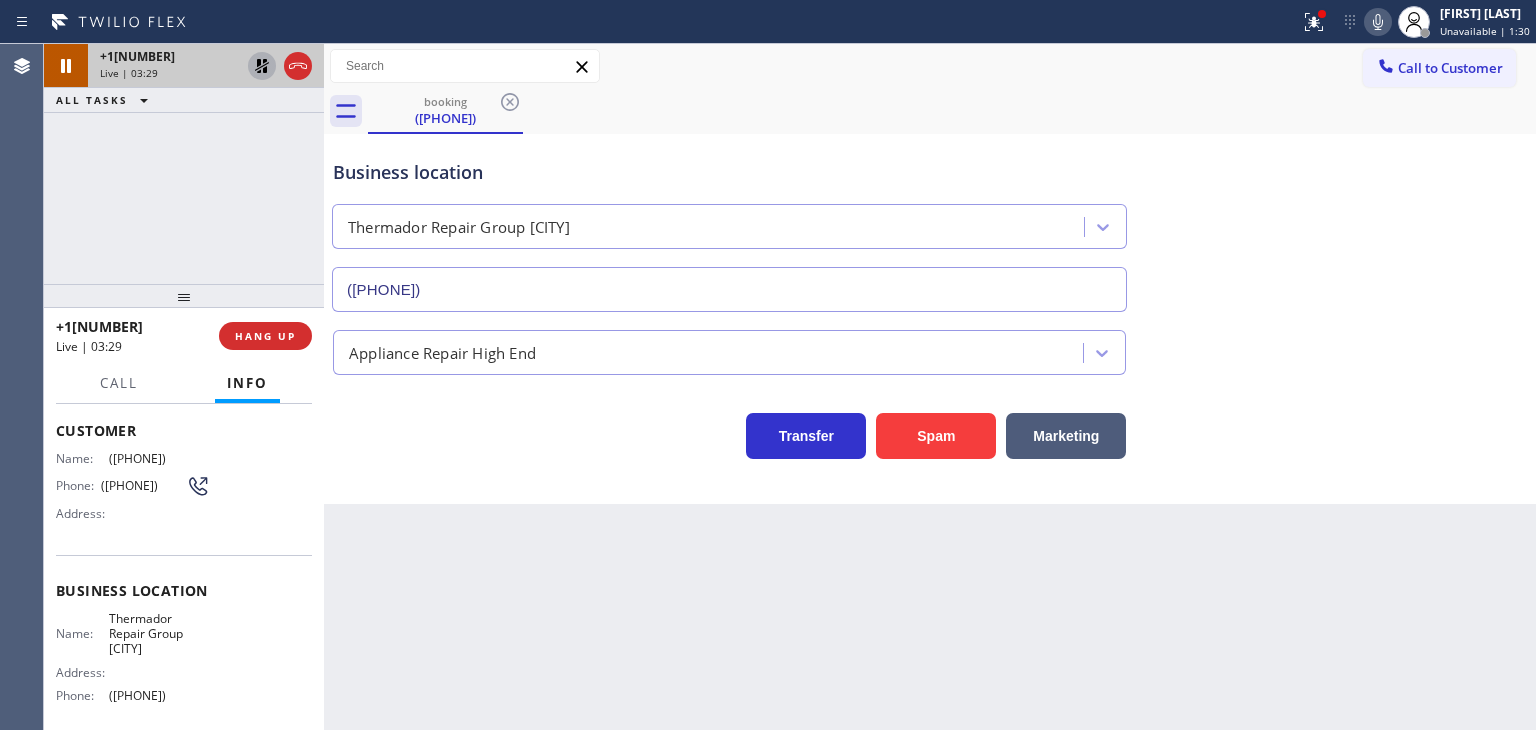 click 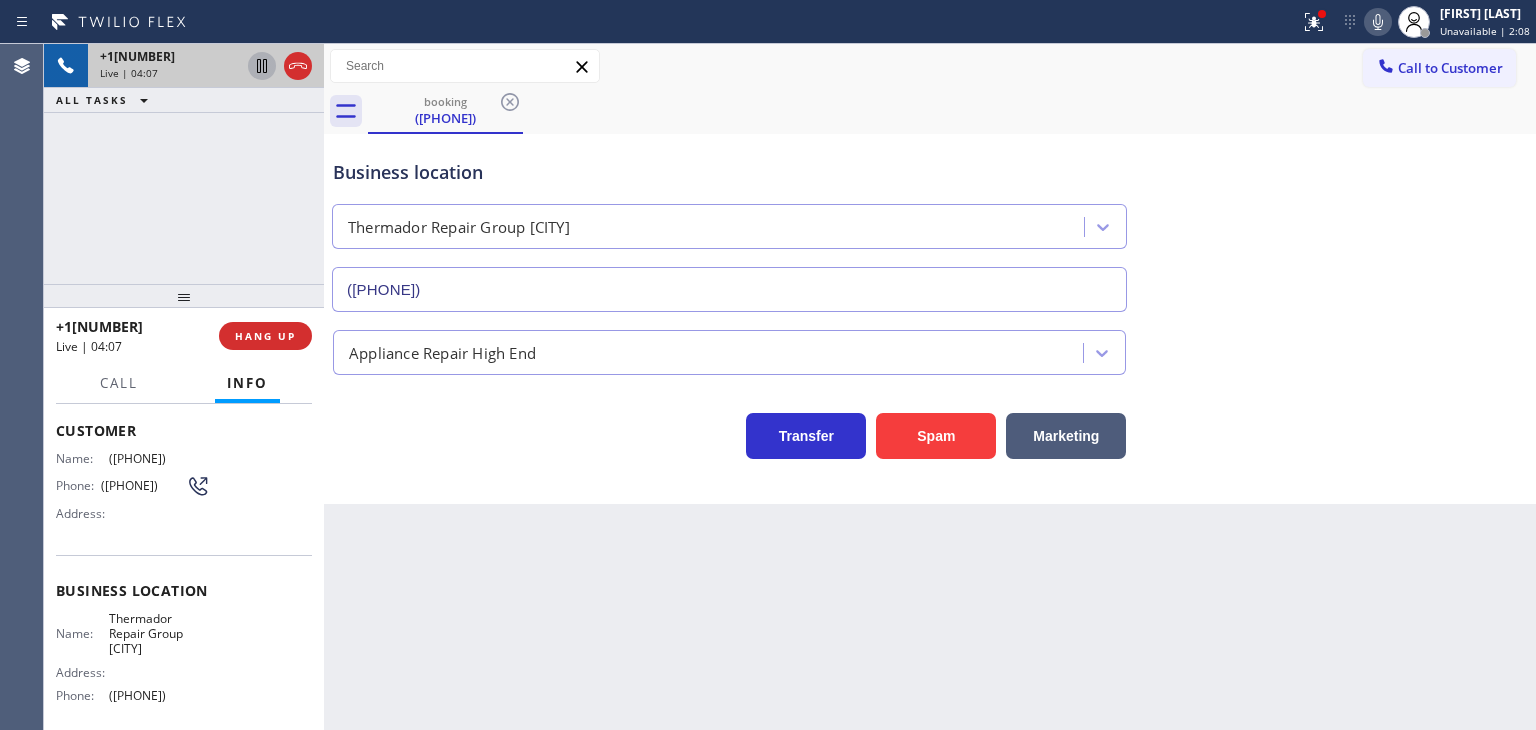 drag, startPoint x: 183, startPoint y: 329, endPoint x: 72, endPoint y: 332, distance: 111.040535 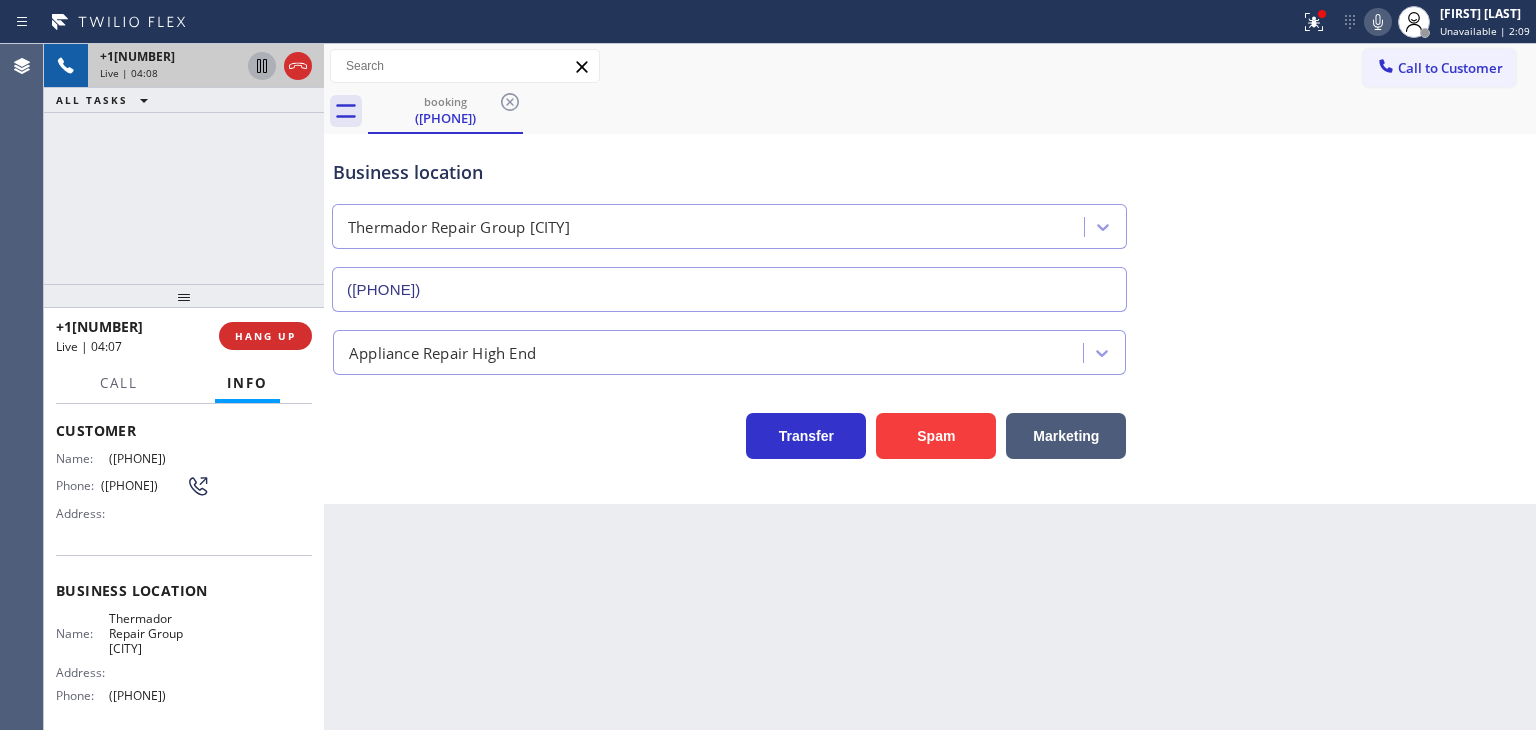 copy on "[NUMBER]" 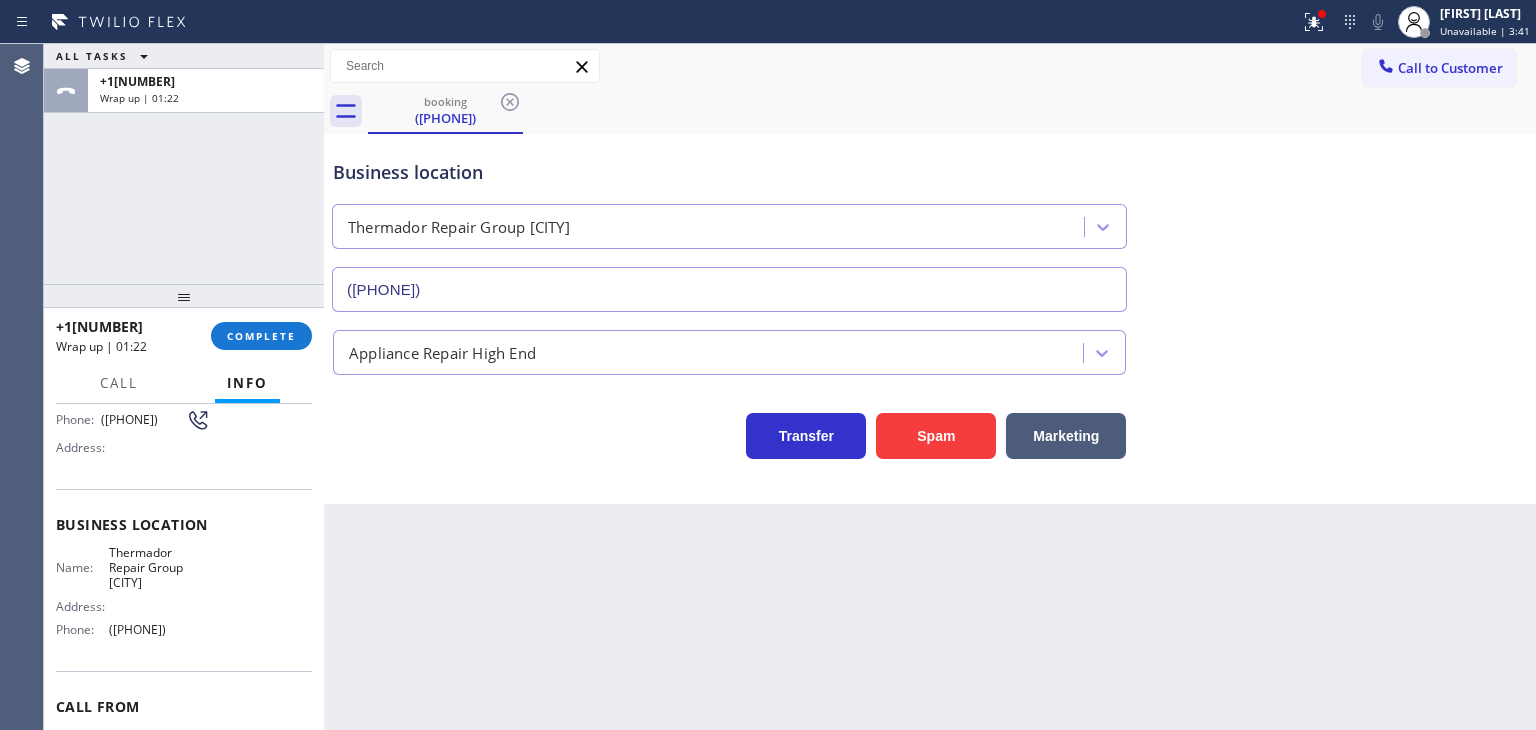 scroll, scrollTop: 266, scrollLeft: 0, axis: vertical 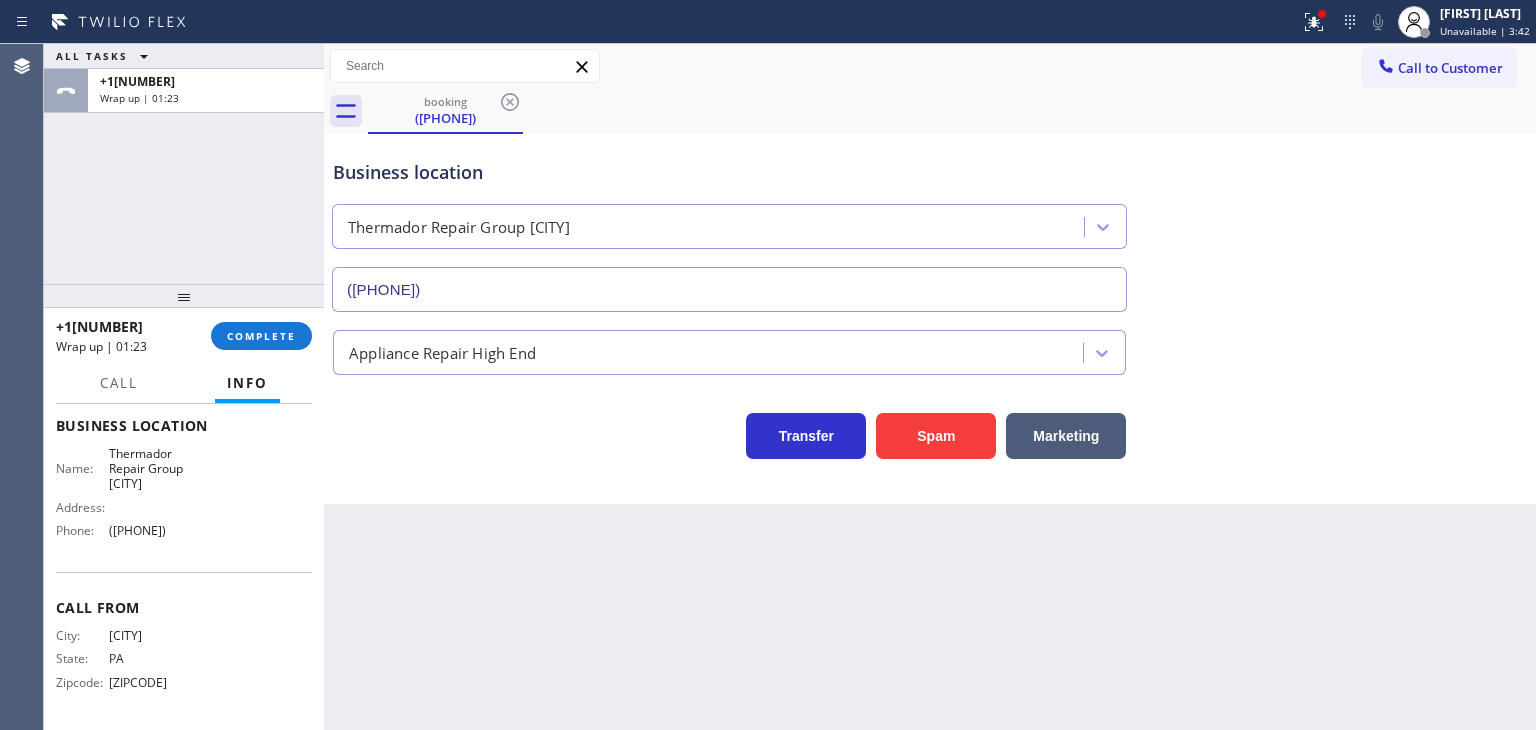 drag, startPoint x: 199, startPoint y: 520, endPoint x: 98, endPoint y: 522, distance: 101.0198 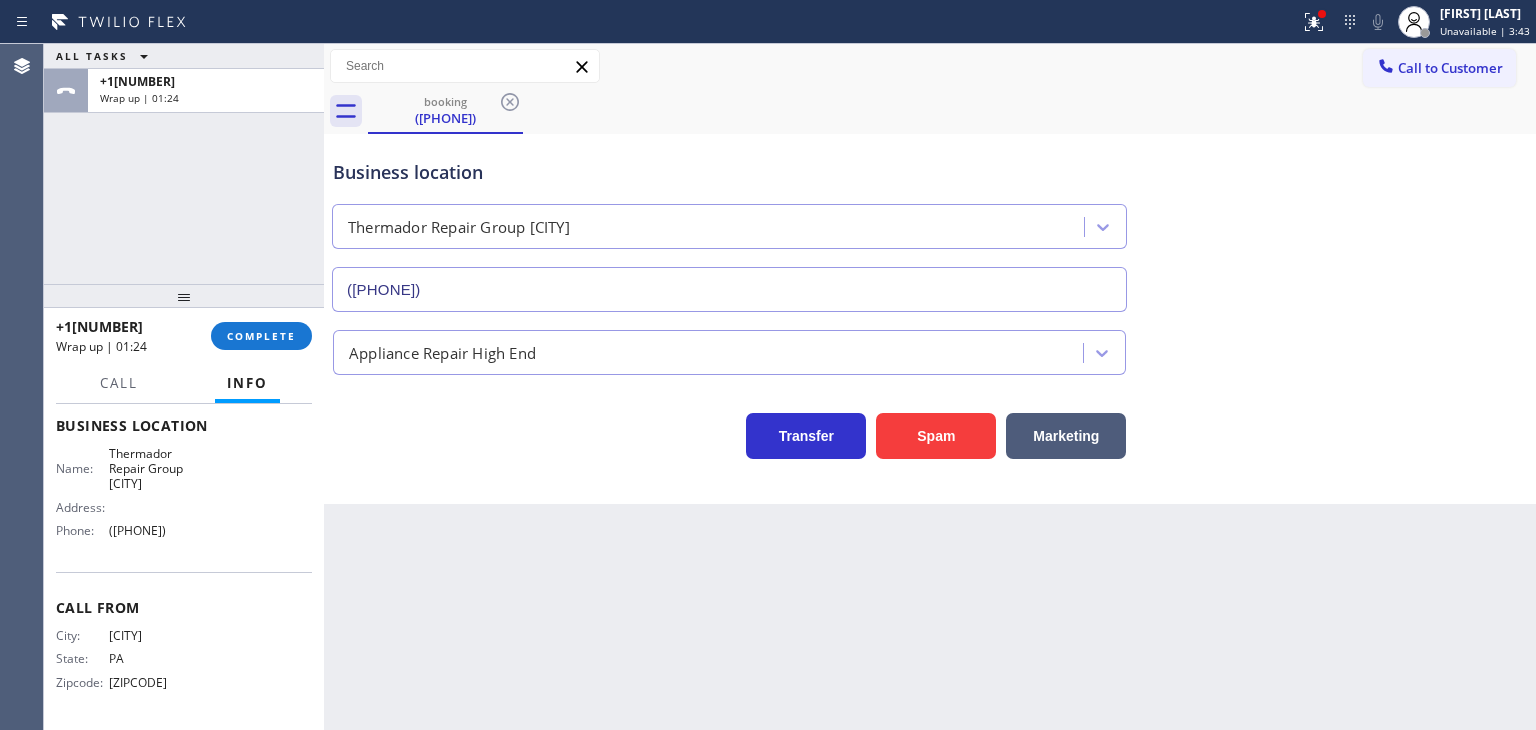 copy on "([PHONE])" 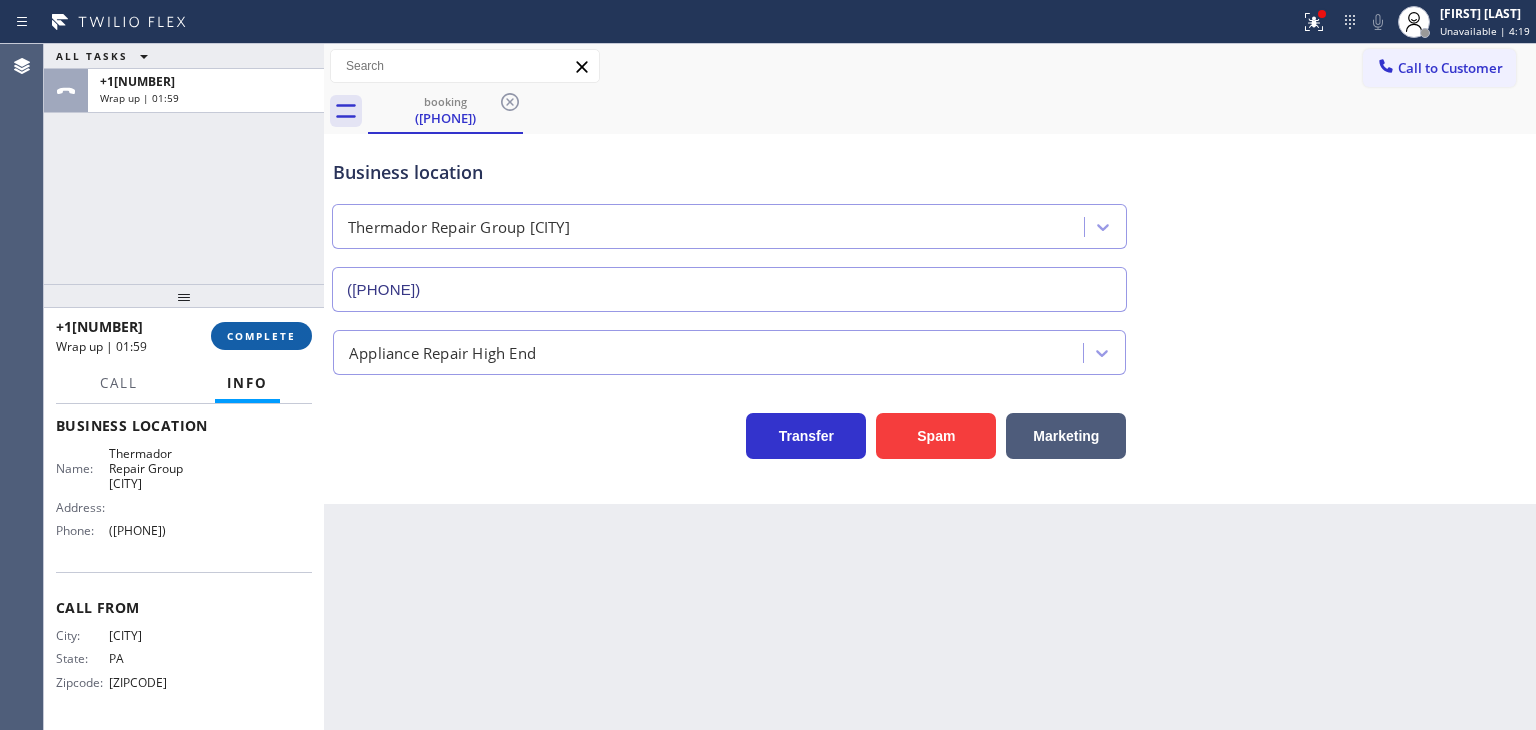 click on "COMPLETE" at bounding box center (261, 336) 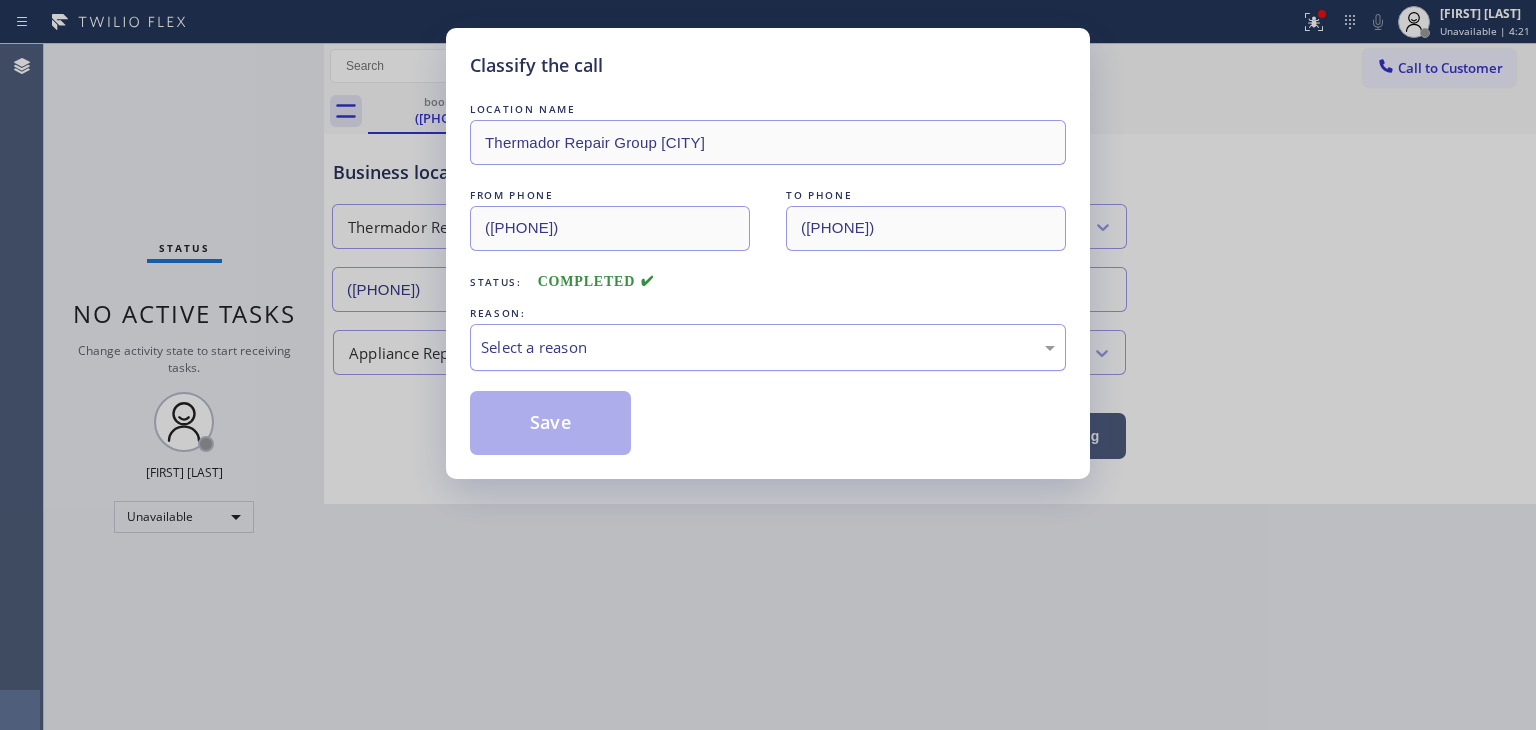 click on "Select a reason" at bounding box center (768, 347) 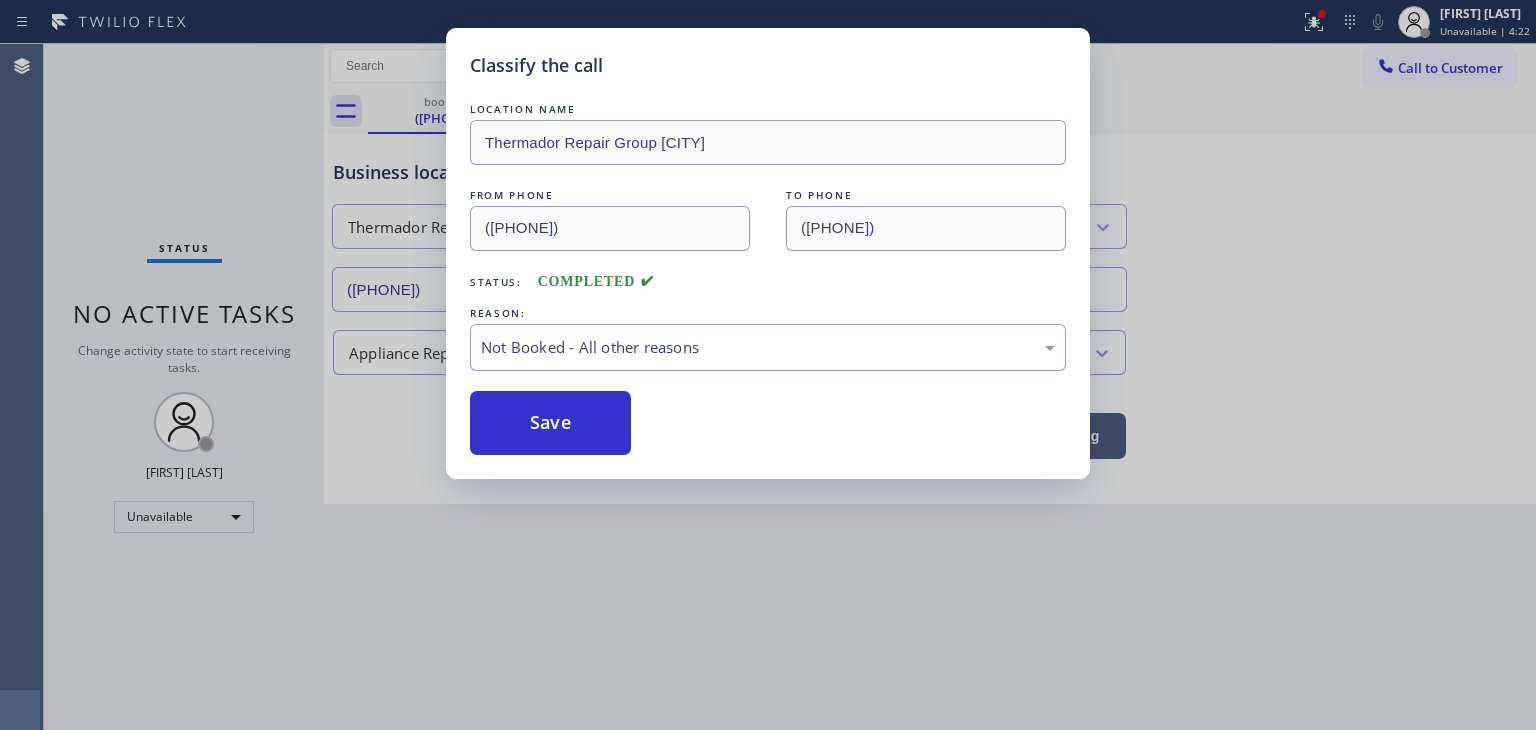 click on "Save" at bounding box center [550, 423] 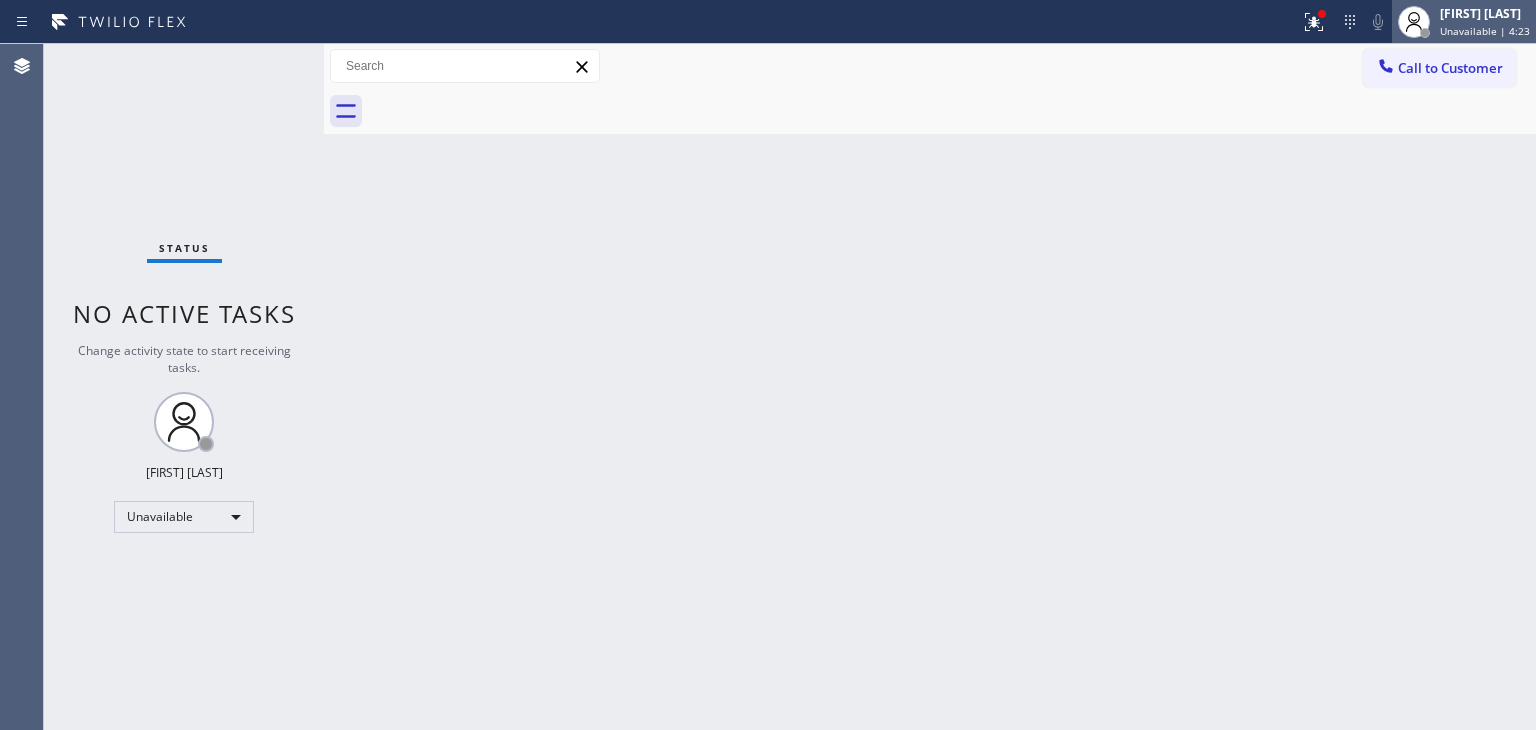 click on "[FIRST] [LAST]" at bounding box center [1485, 13] 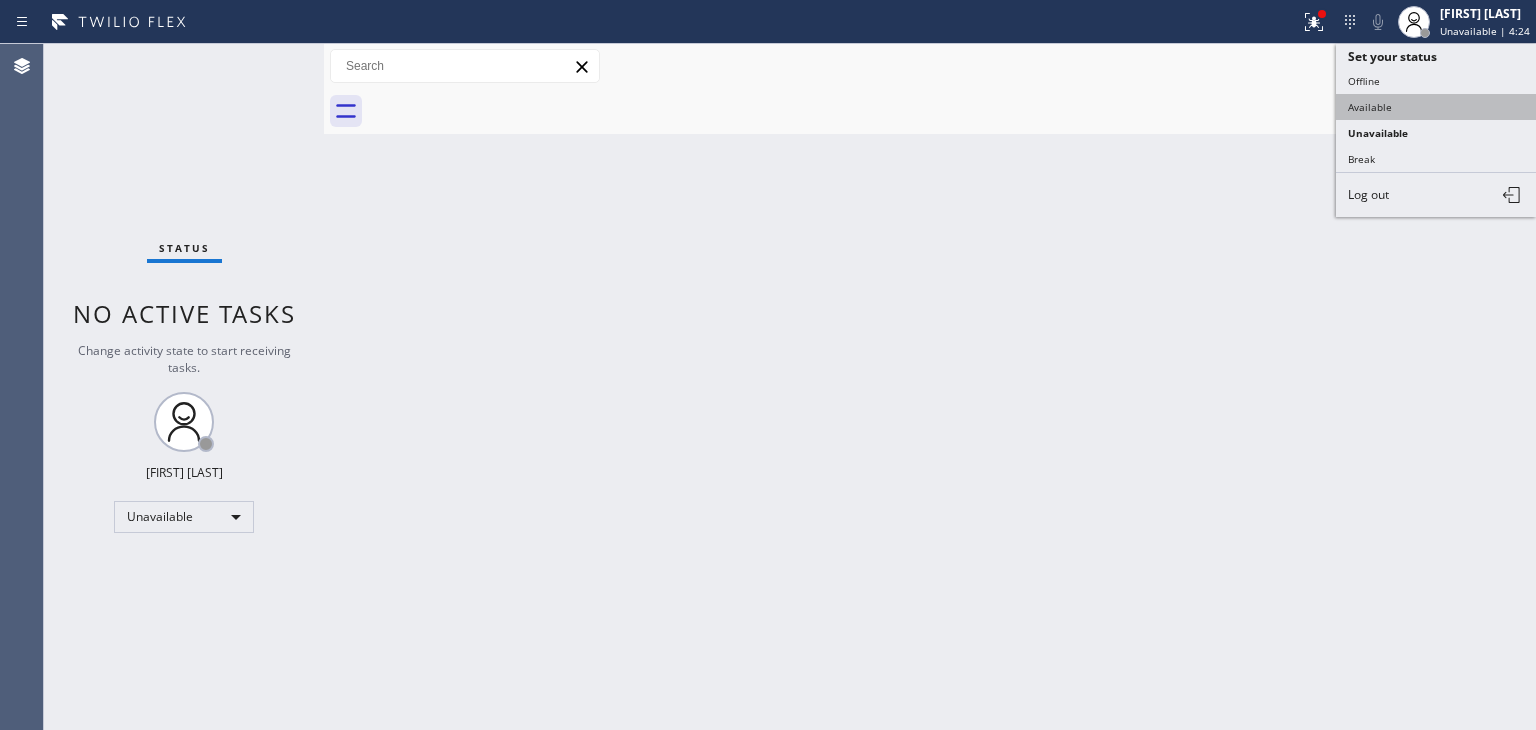 click on "Available" at bounding box center [1436, 107] 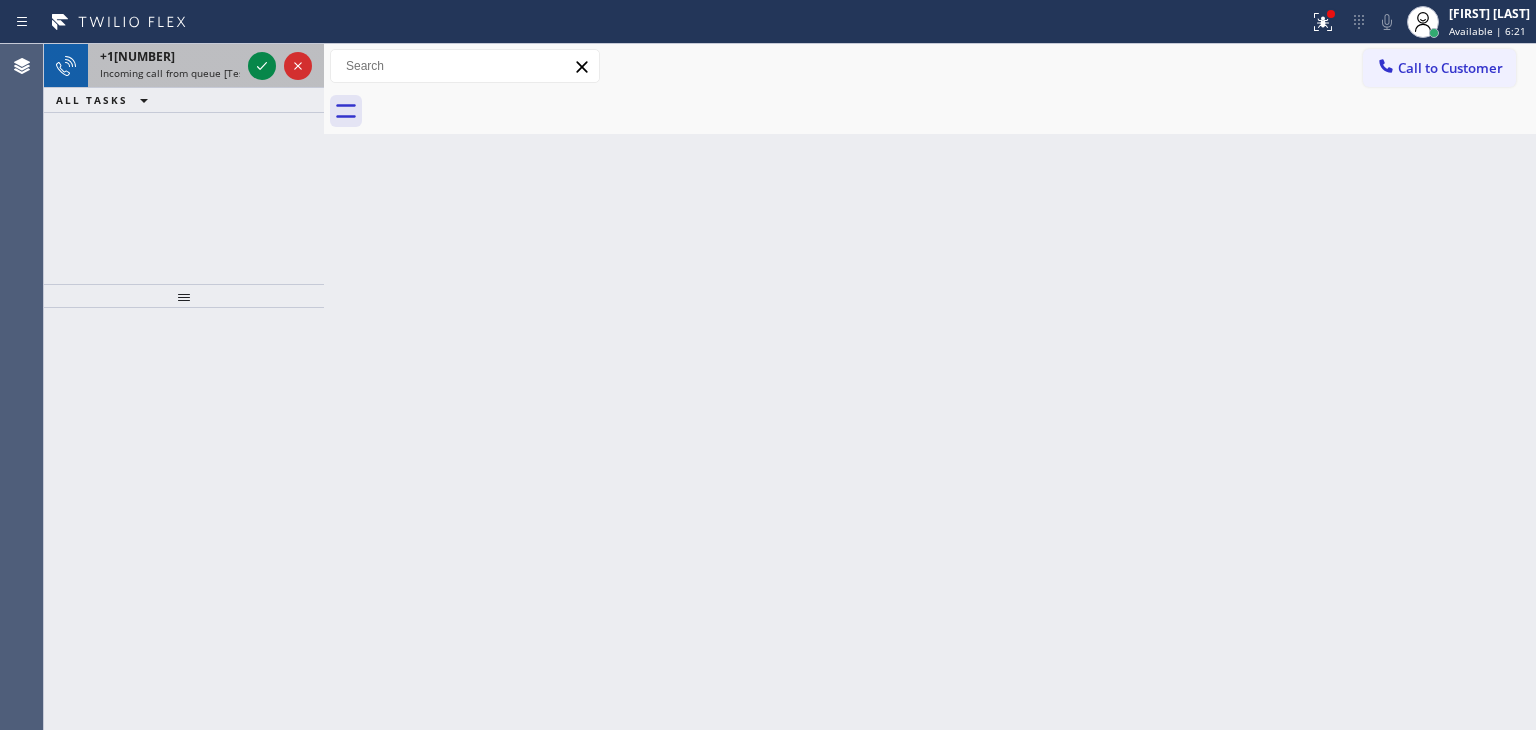 drag, startPoint x: 253, startPoint y: 57, endPoint x: 283, endPoint y: 79, distance: 37.202152 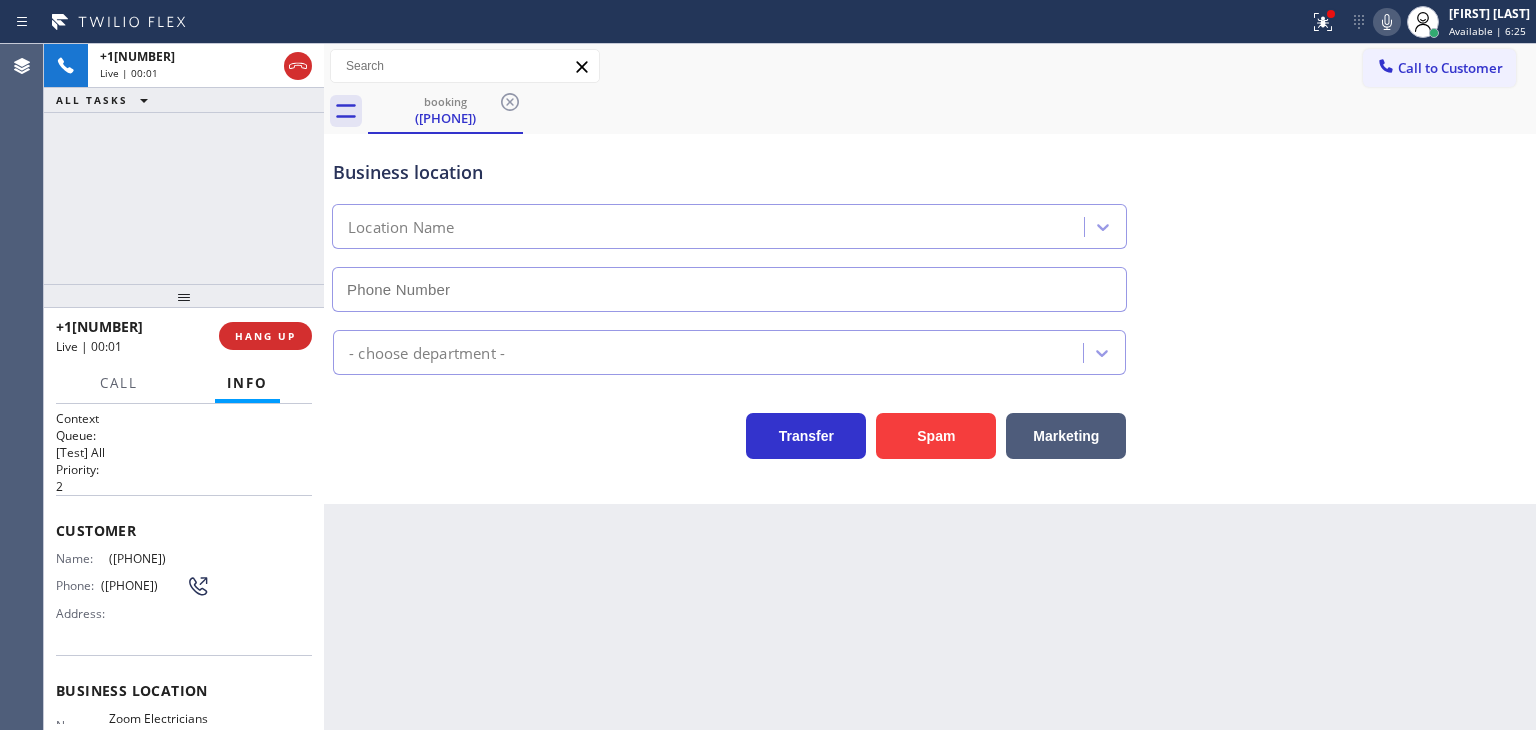 scroll, scrollTop: 100, scrollLeft: 0, axis: vertical 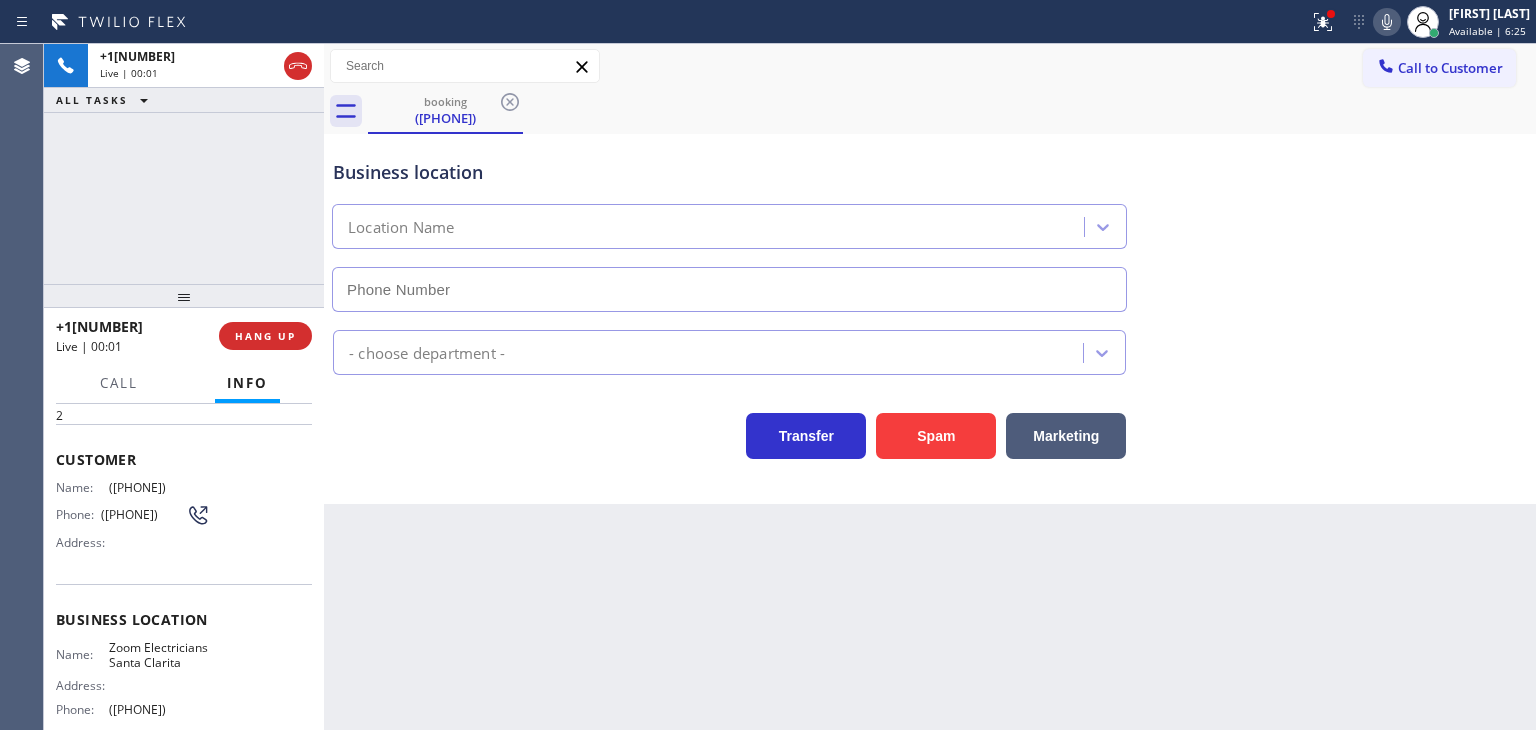 type on "([PHONE])" 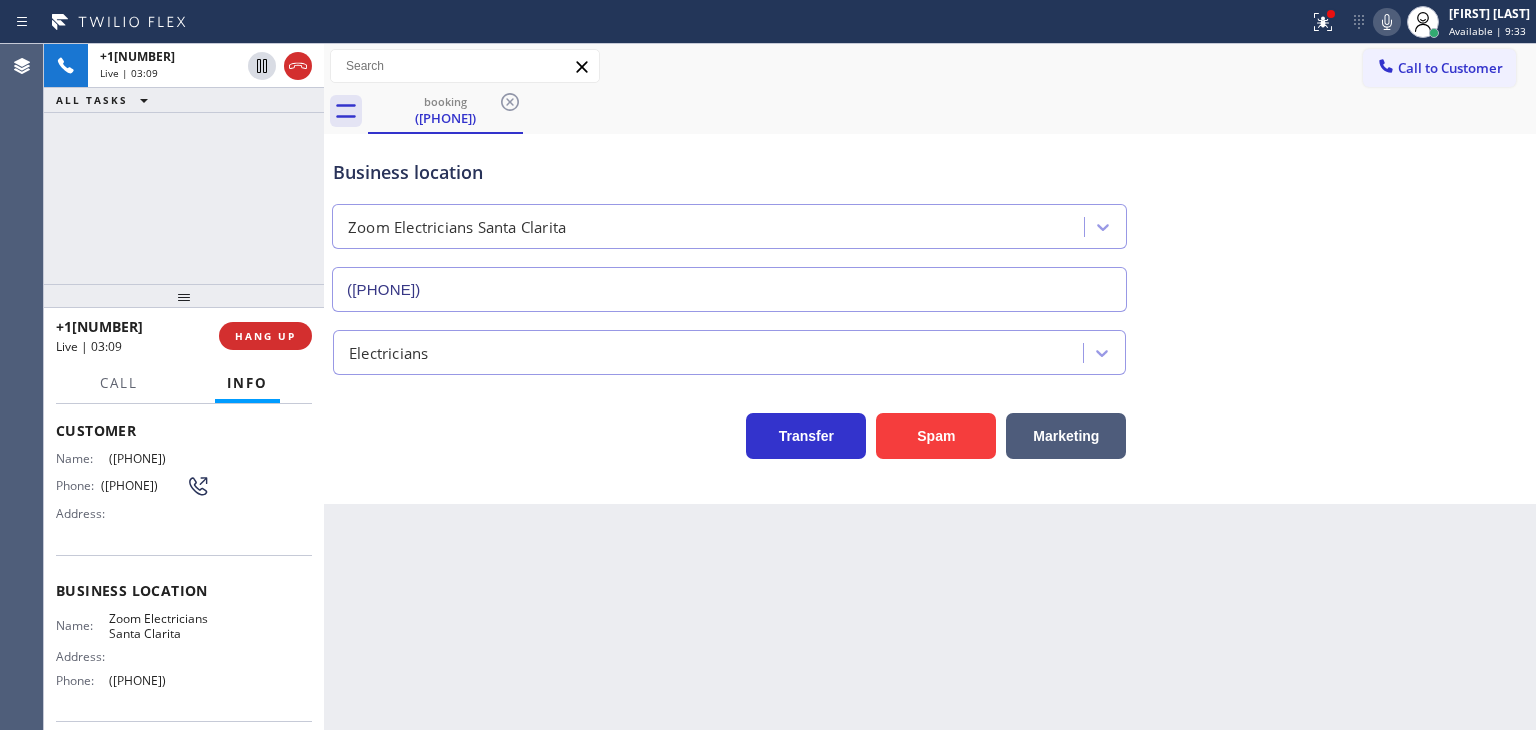 drag, startPoint x: 172, startPoint y: 327, endPoint x: 129, endPoint y: 321, distance: 43.416588 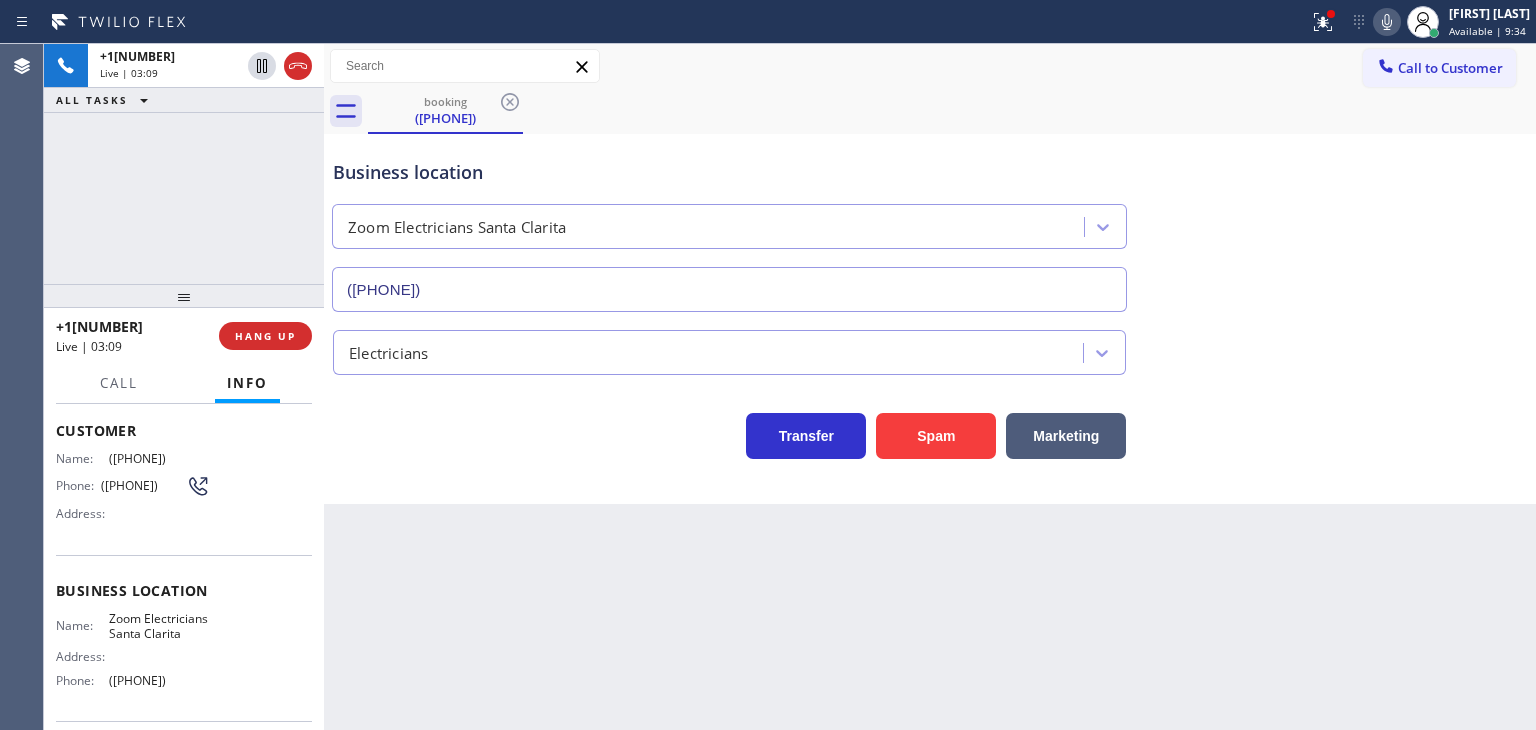copy on "[NUMBER]" 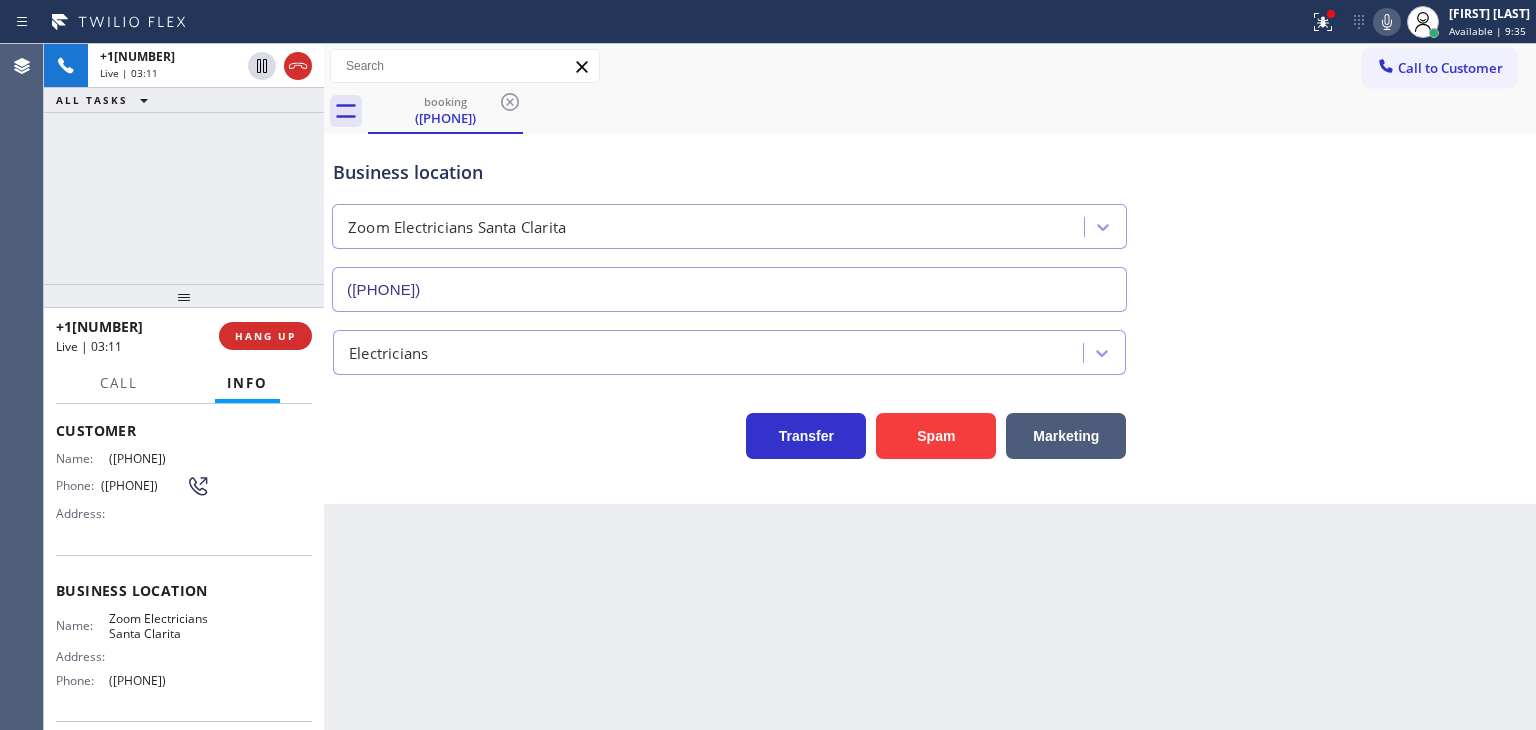 click on "+1[NUMBER]" at bounding box center (130, 326) 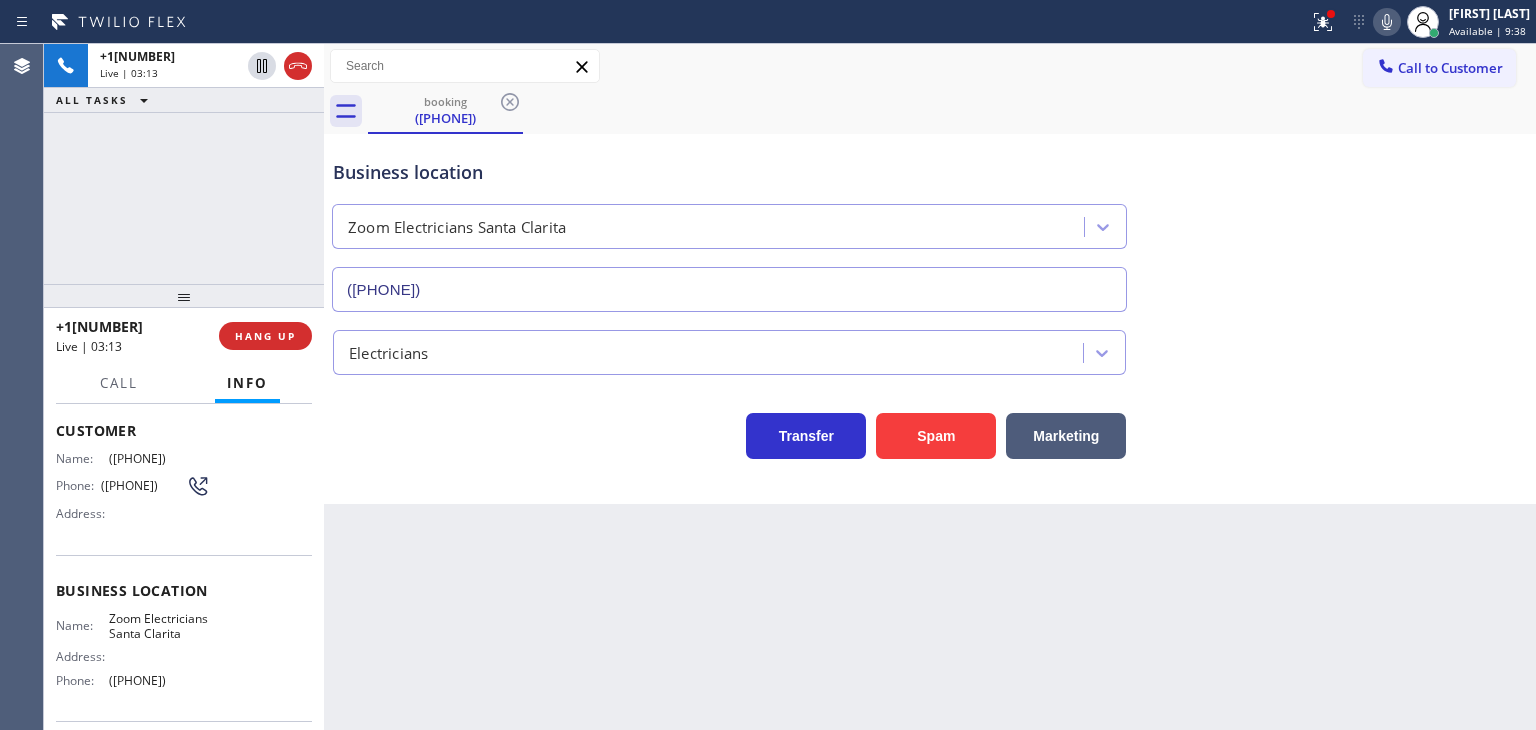 drag, startPoint x: 172, startPoint y: 320, endPoint x: 70, endPoint y: 319, distance: 102.0049 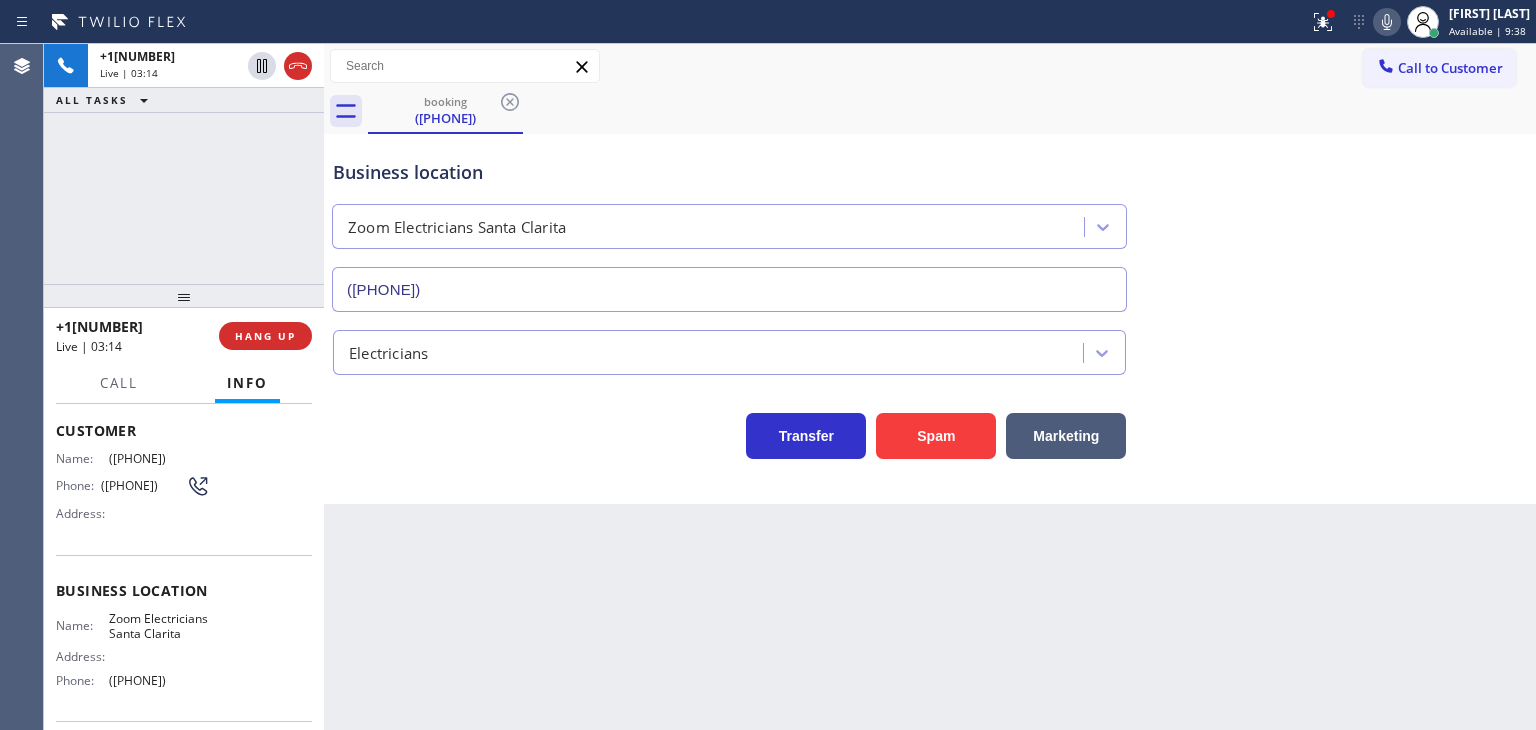 copy on "[NUMBER]" 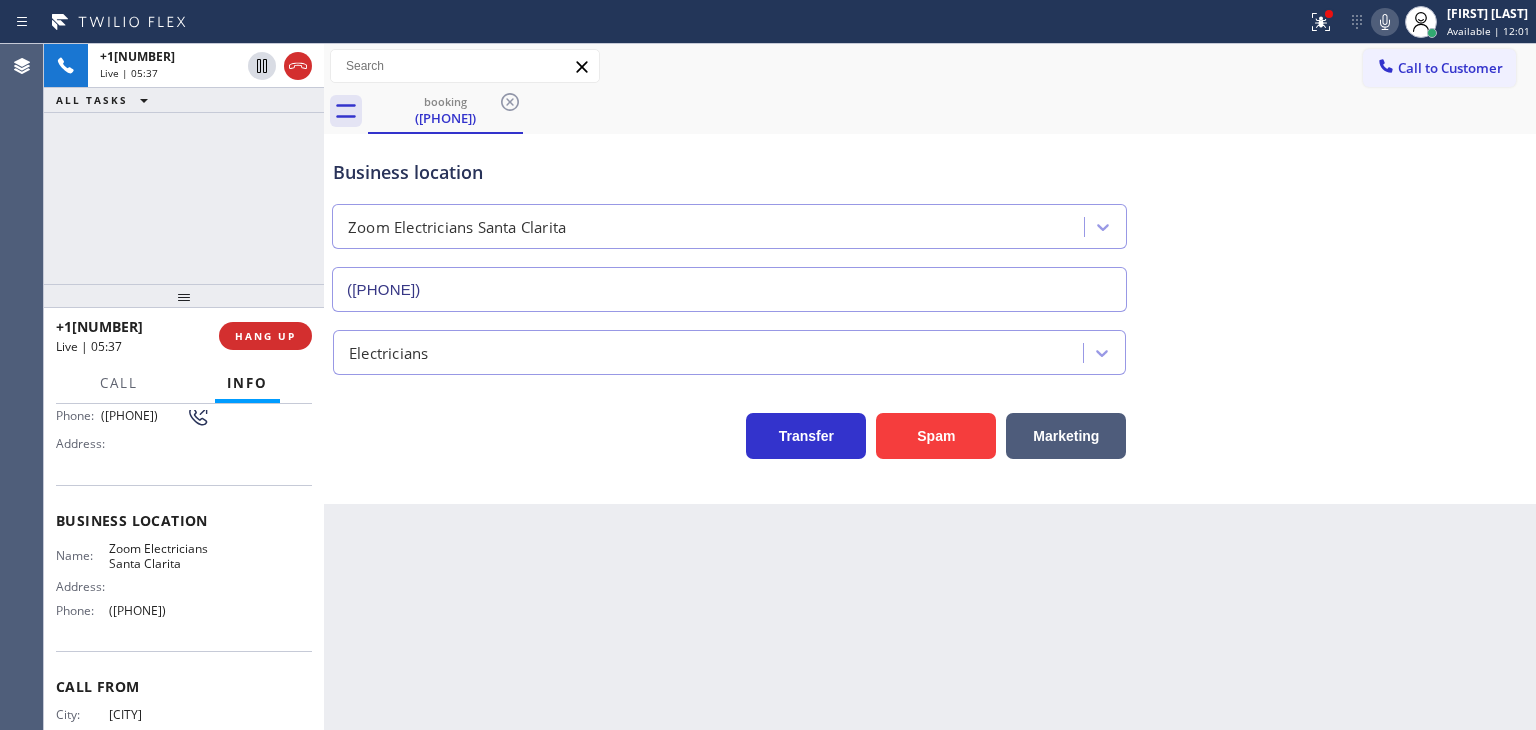 scroll, scrollTop: 200, scrollLeft: 0, axis: vertical 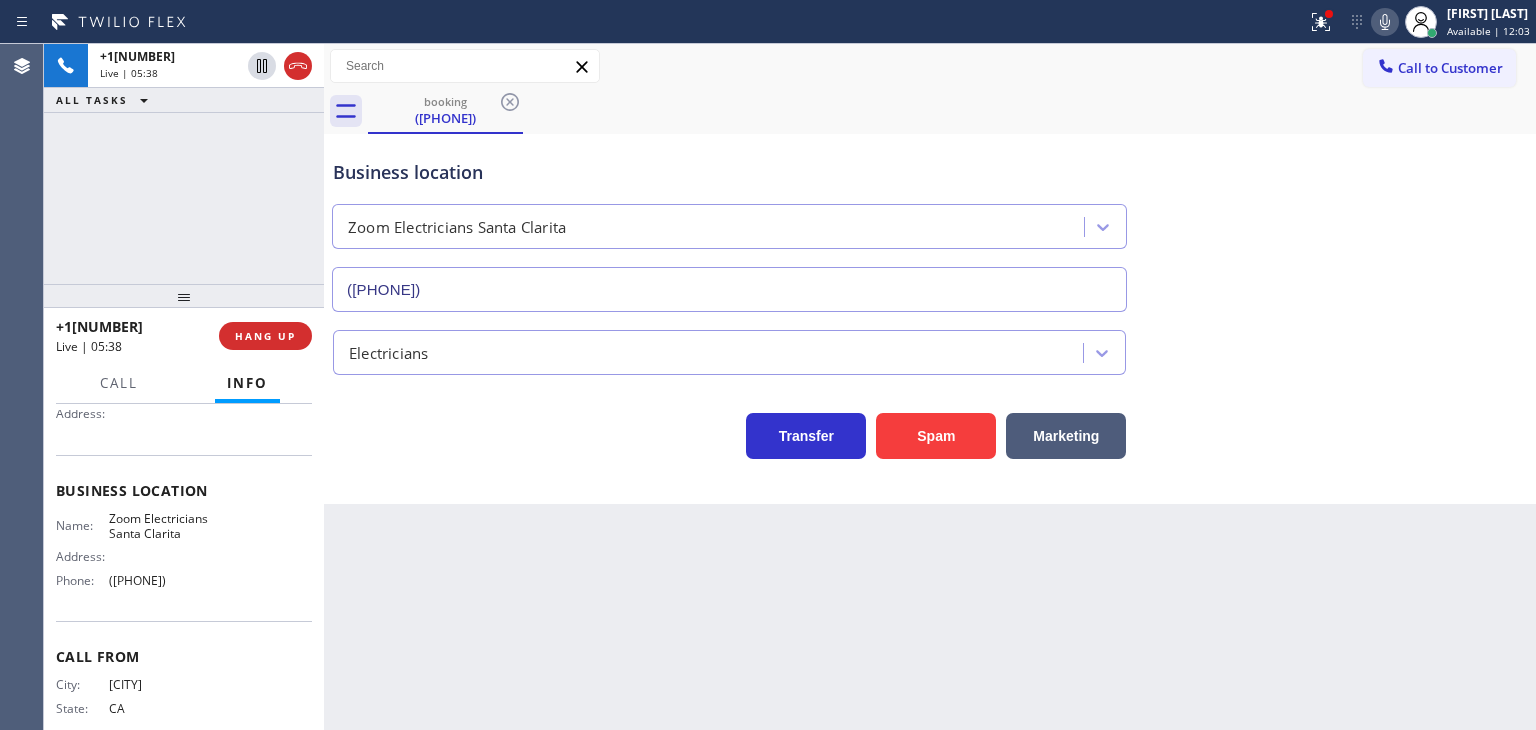 drag, startPoint x: 224, startPoint y: 593, endPoint x: 107, endPoint y: 596, distance: 117.03845 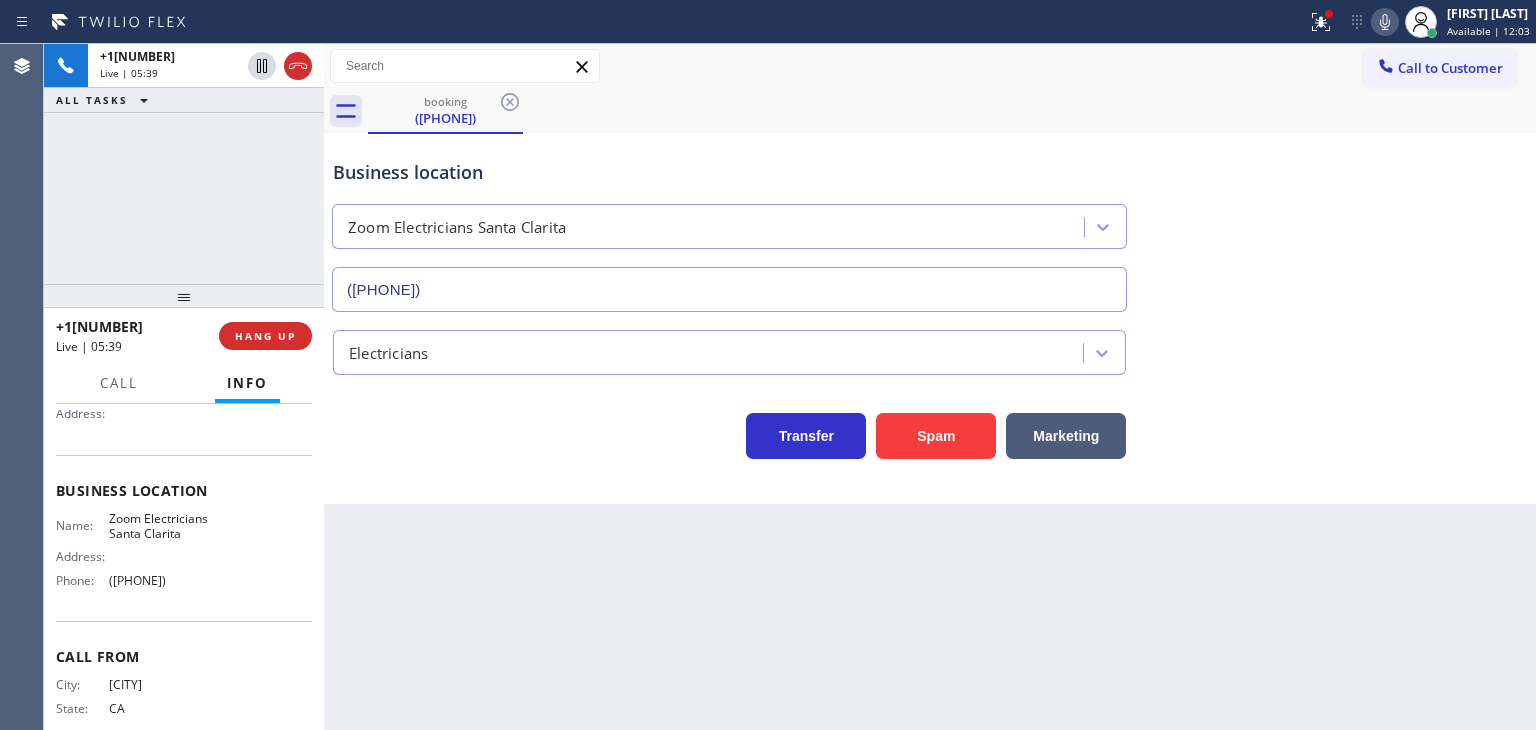 copy on "([PHONE])" 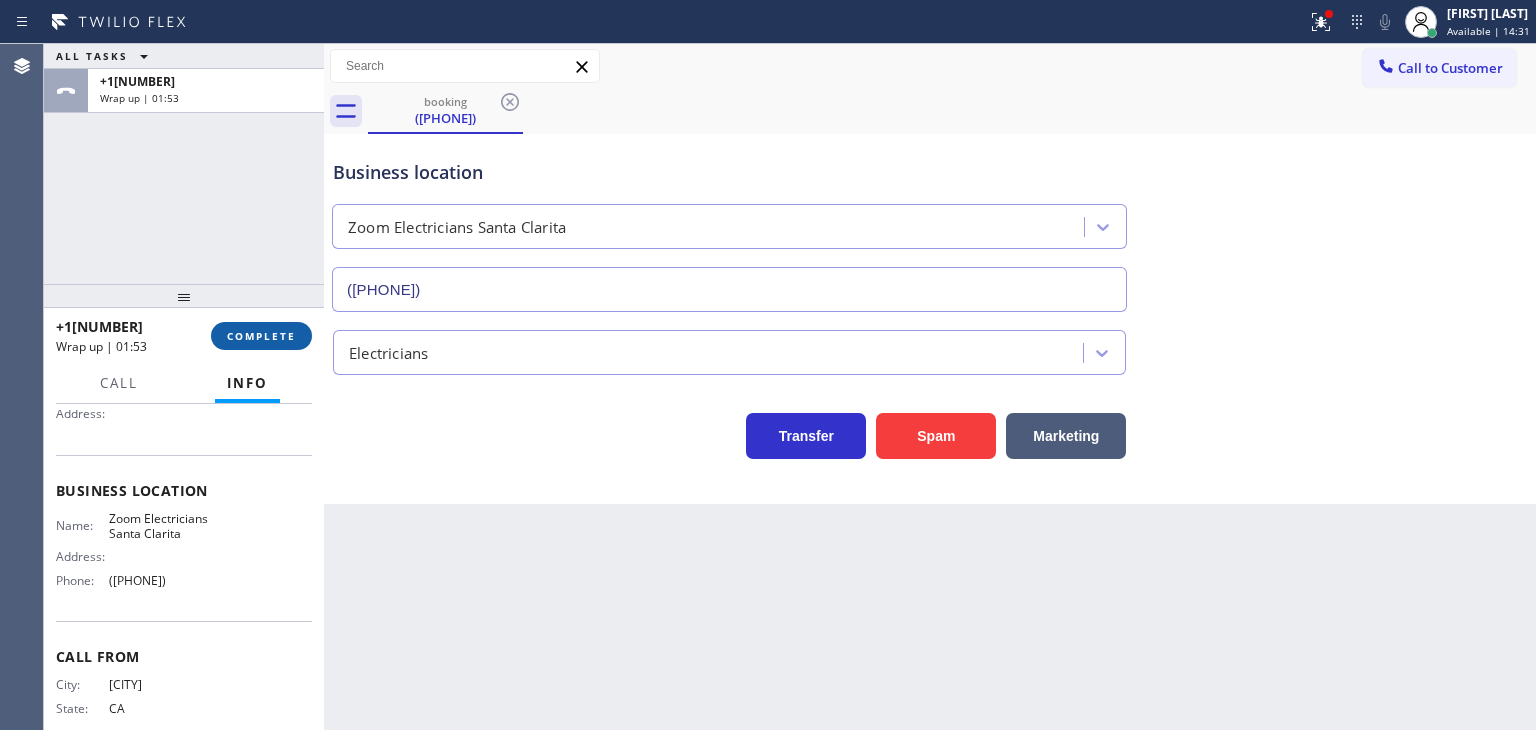 click on "COMPLETE" at bounding box center [261, 336] 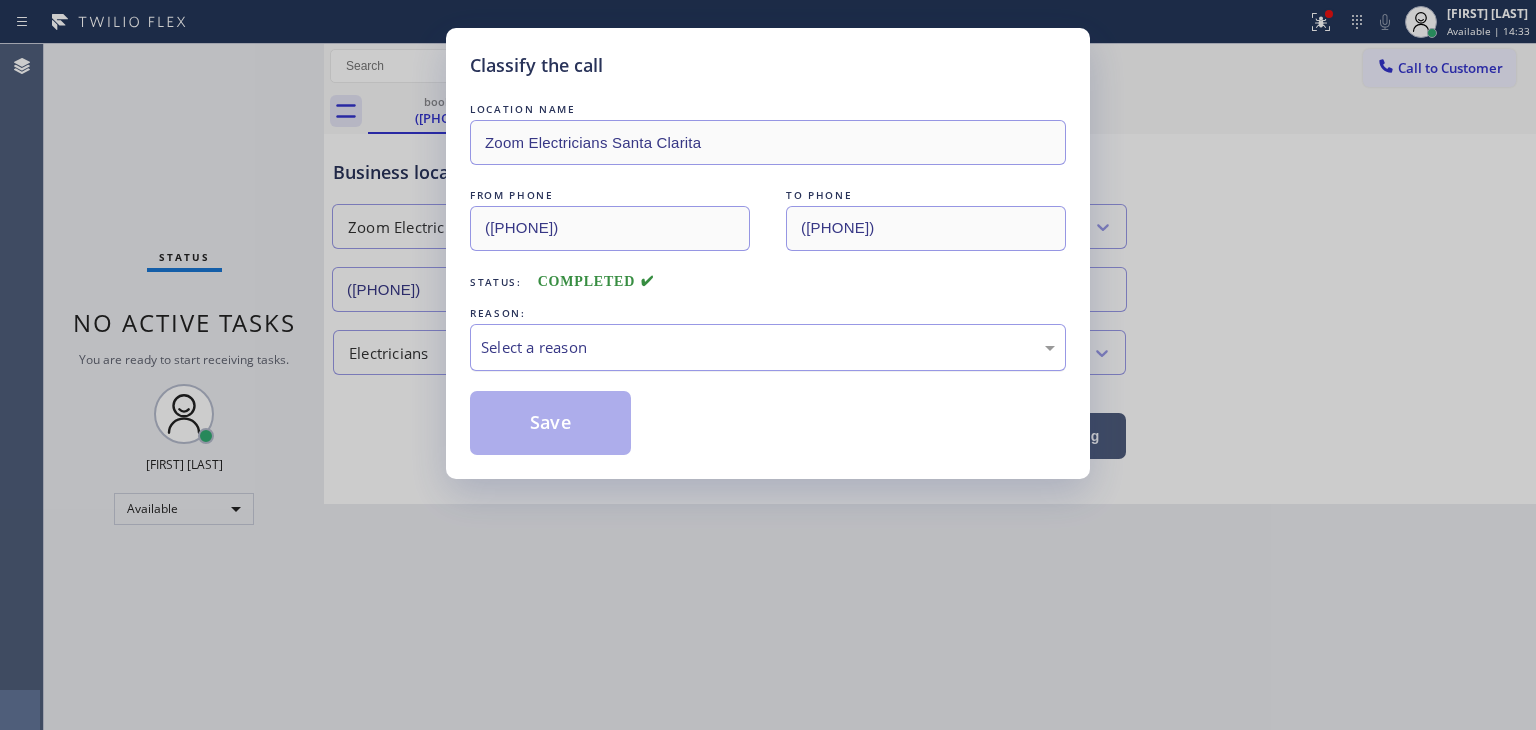 click on "Select a reason" at bounding box center (768, 347) 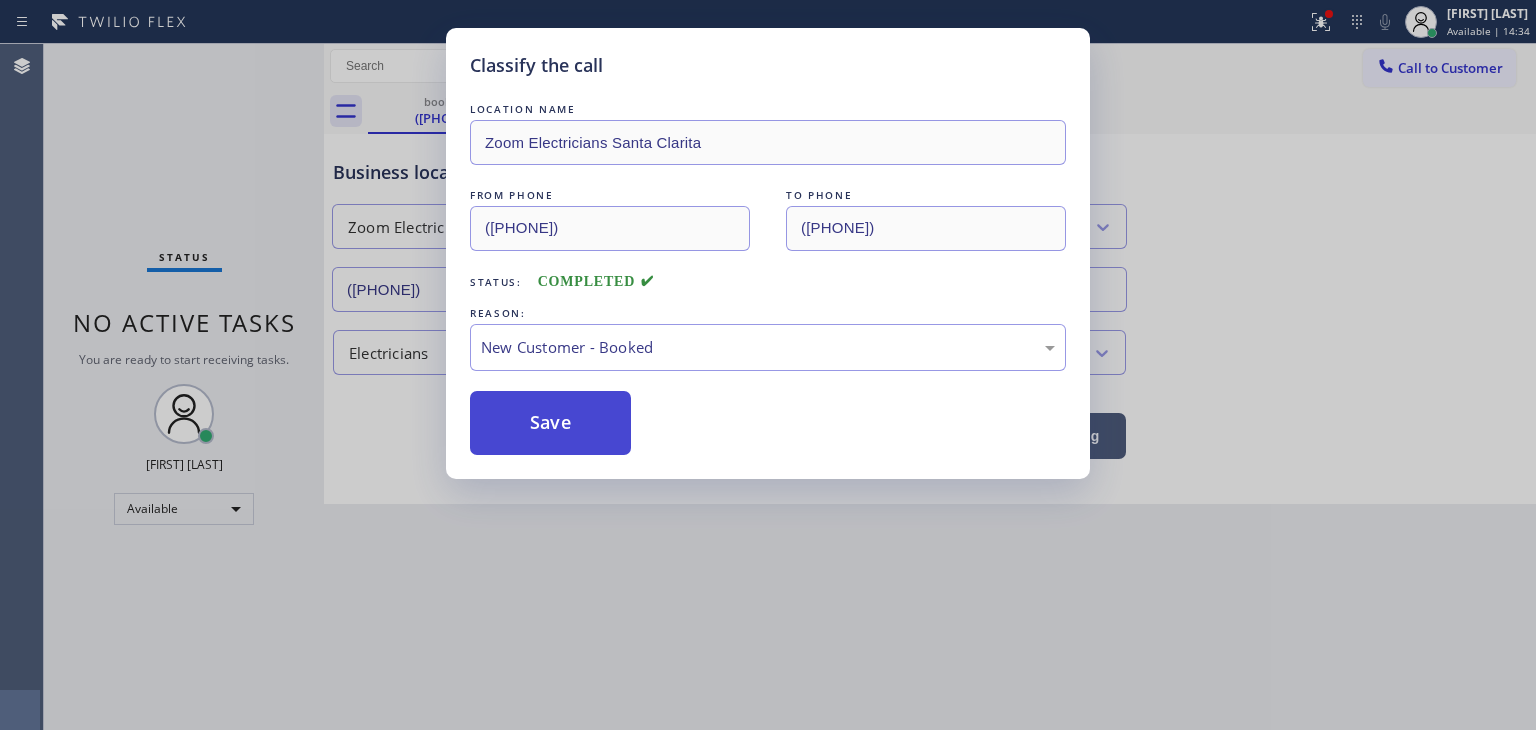 click on "Save" at bounding box center (550, 423) 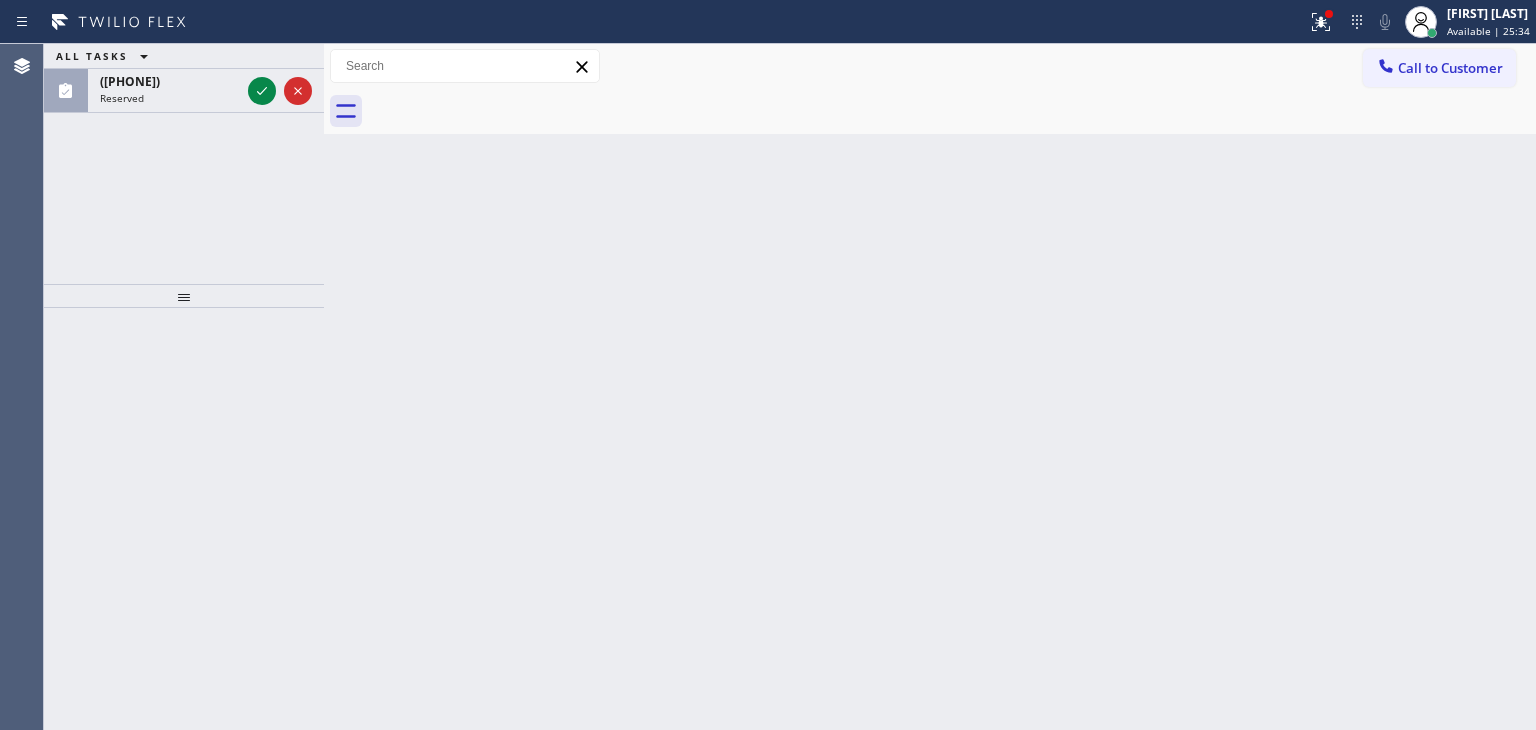 drag, startPoint x: 266, startPoint y: 83, endPoint x: 256, endPoint y: 66, distance: 19.723083 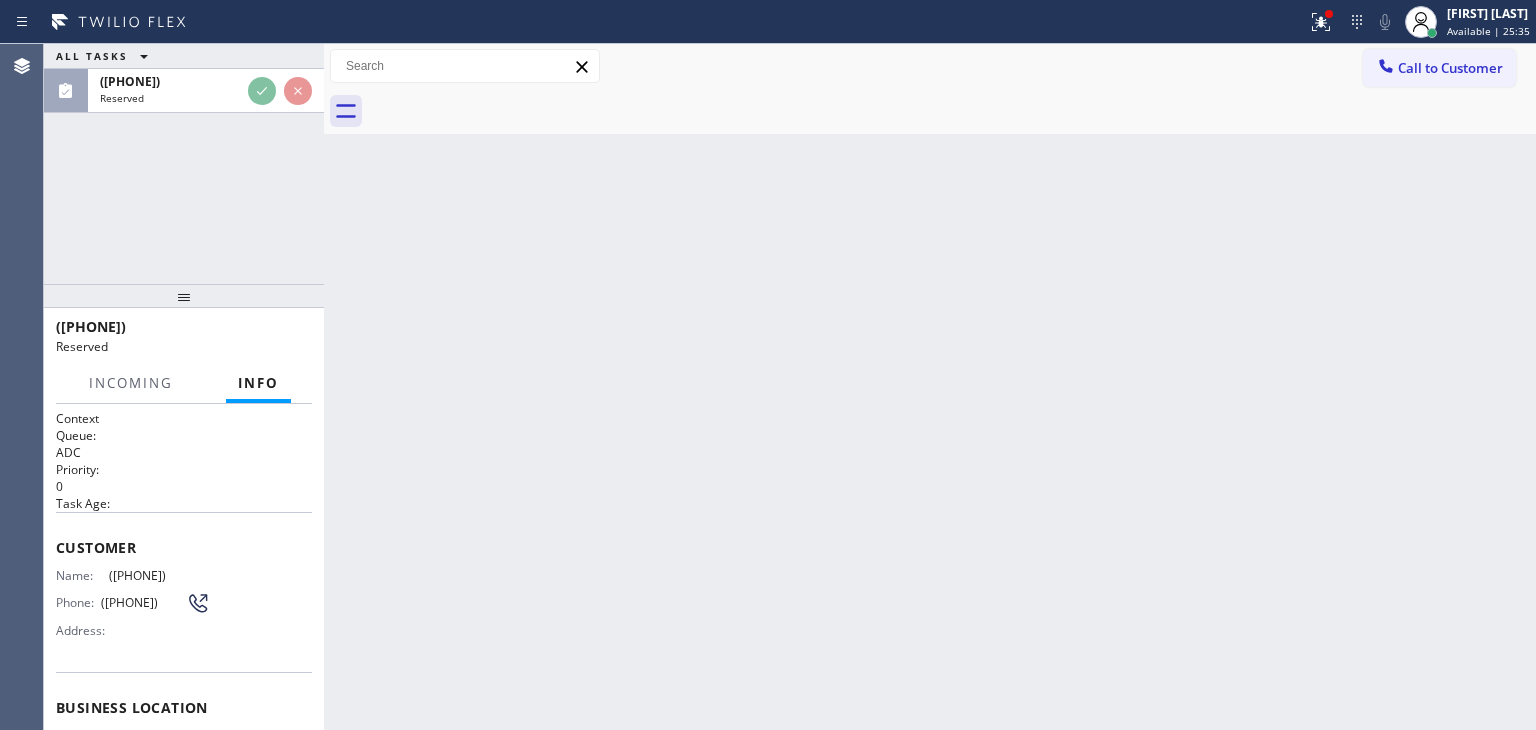 scroll, scrollTop: 100, scrollLeft: 0, axis: vertical 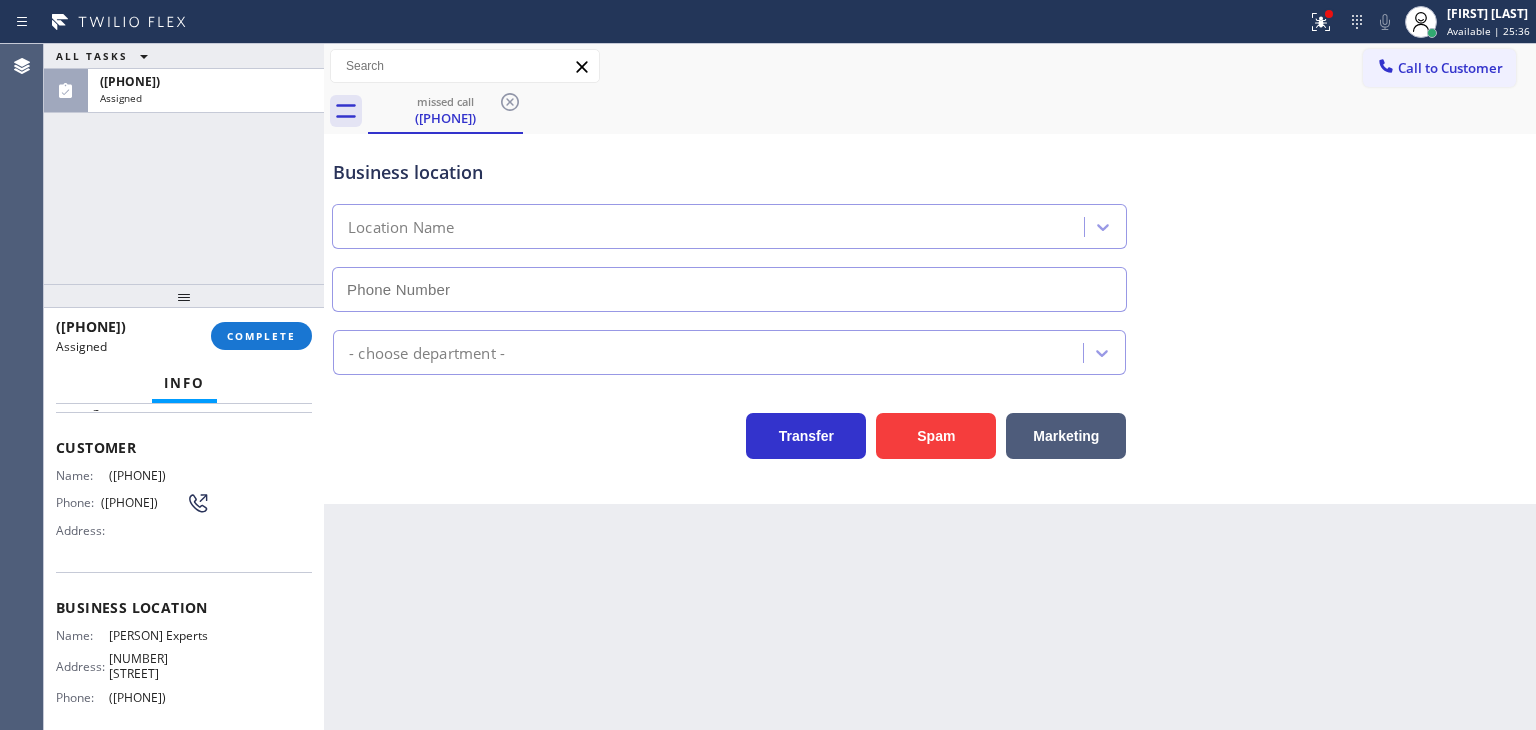 type on "([PHONE])" 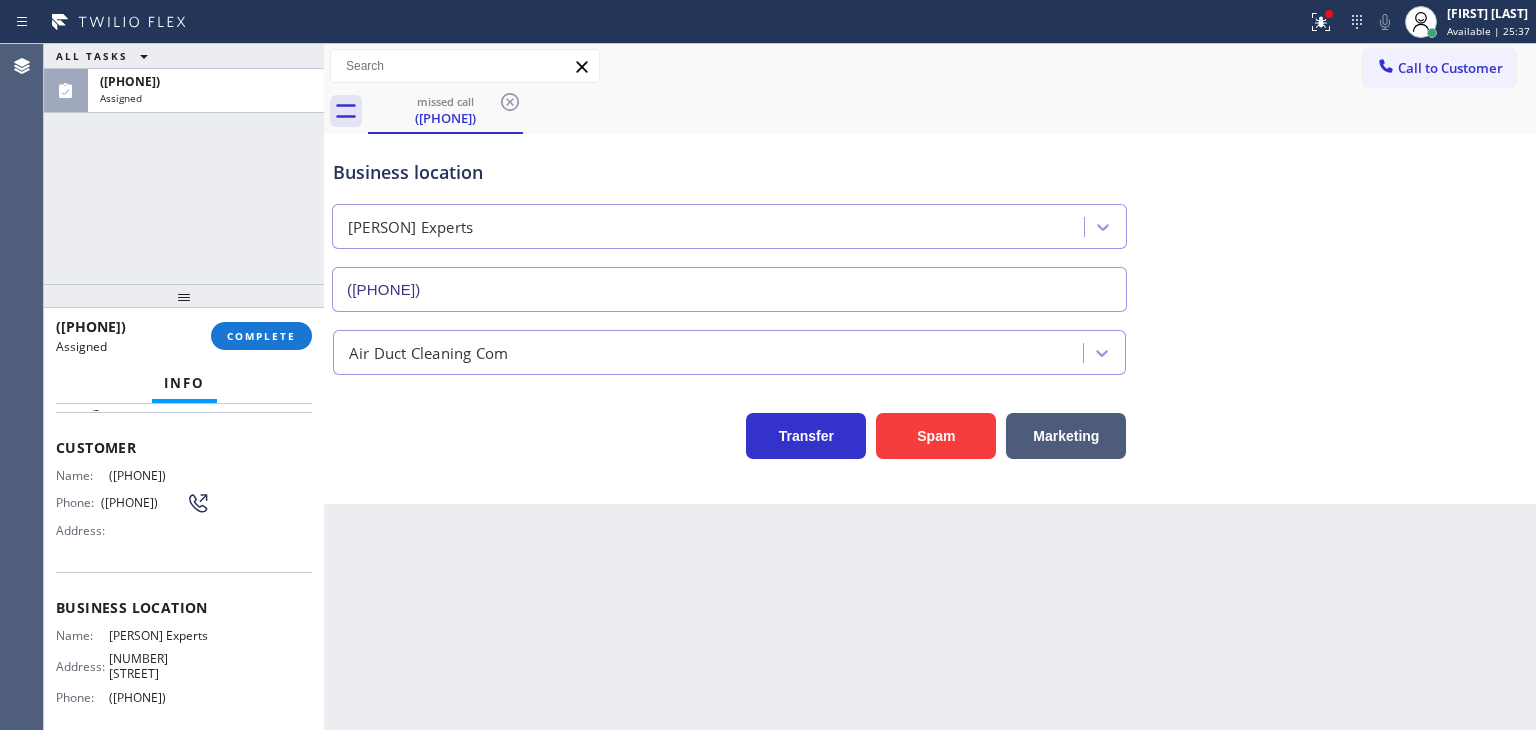 drag, startPoint x: 216, startPoint y: 705, endPoint x: 57, endPoint y: 476, distance: 278.78665 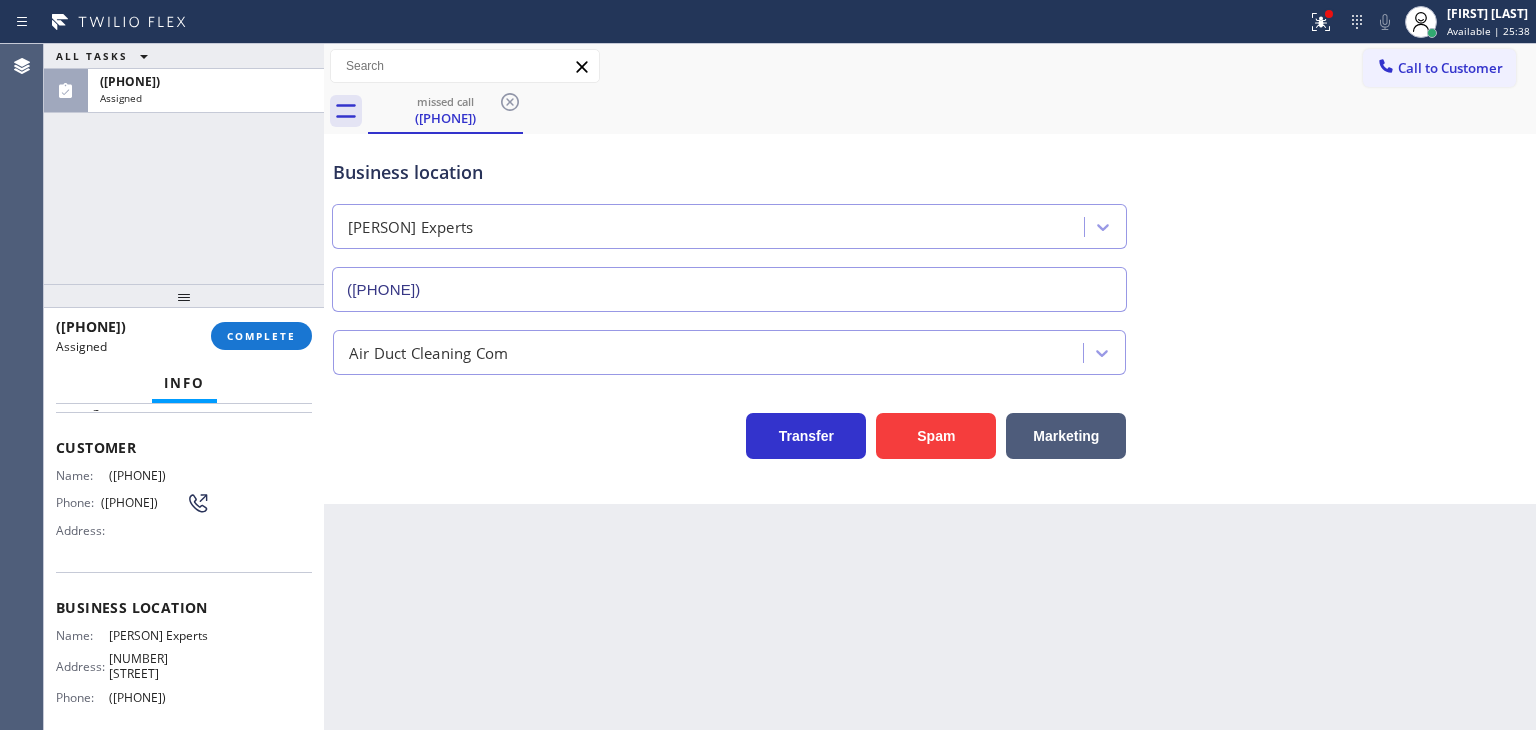 copy on "Name: ([PHONE]) Phone: ([PHONE]) Address: Business location Name: [PERSON] Experts Address: [NUMBER] [STREET]  Phone: ([PHONE])" 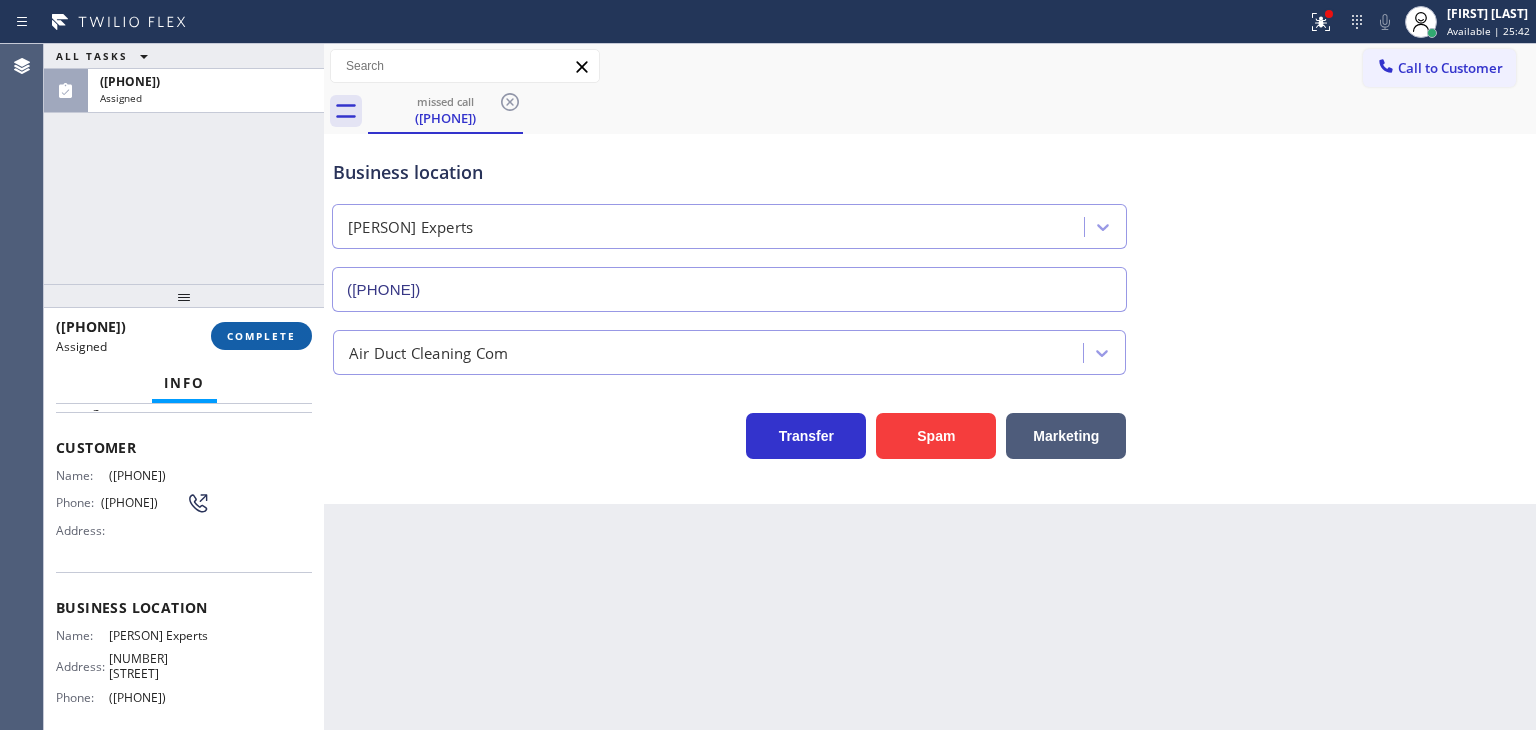 click on "COMPLETE" at bounding box center [261, 336] 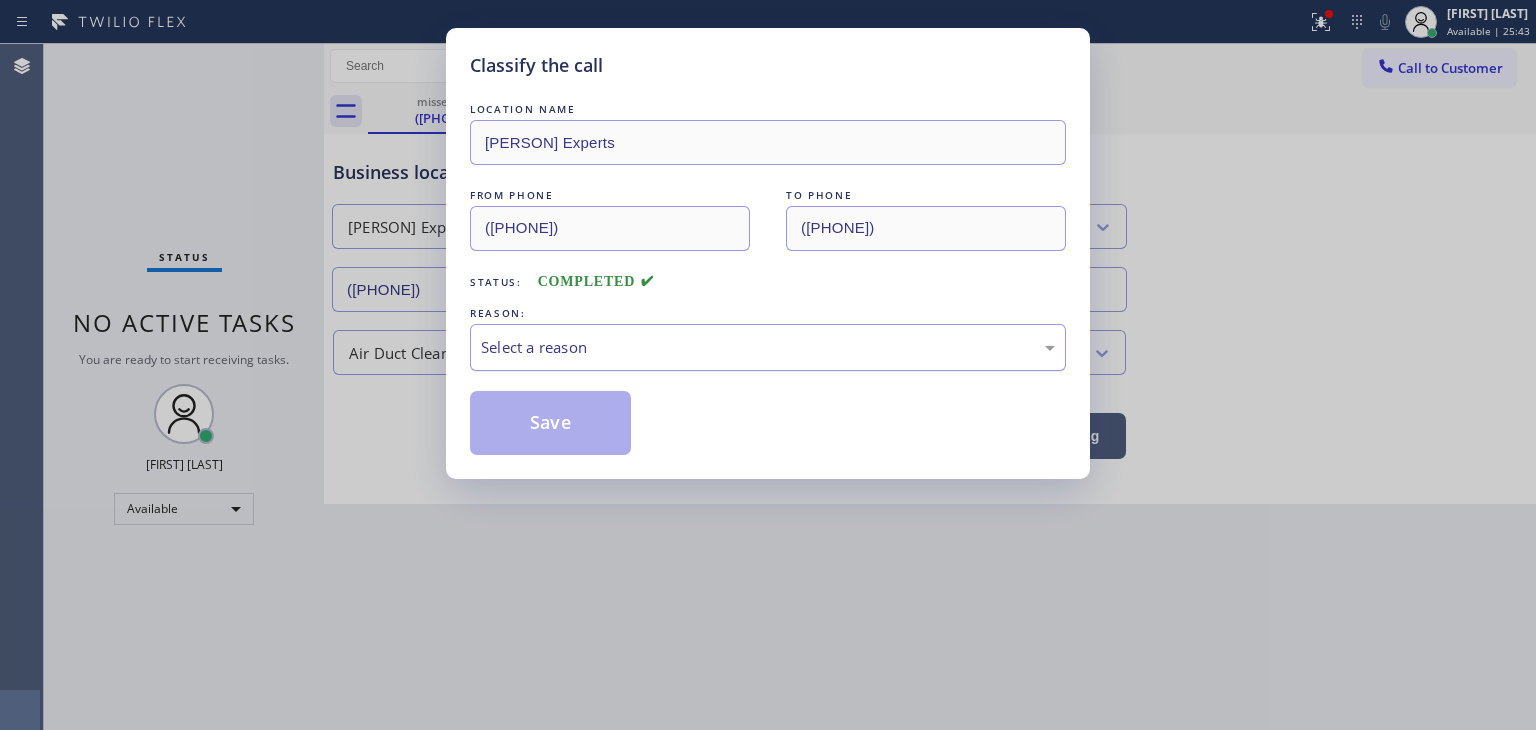 click on "Select a reason" at bounding box center [768, 347] 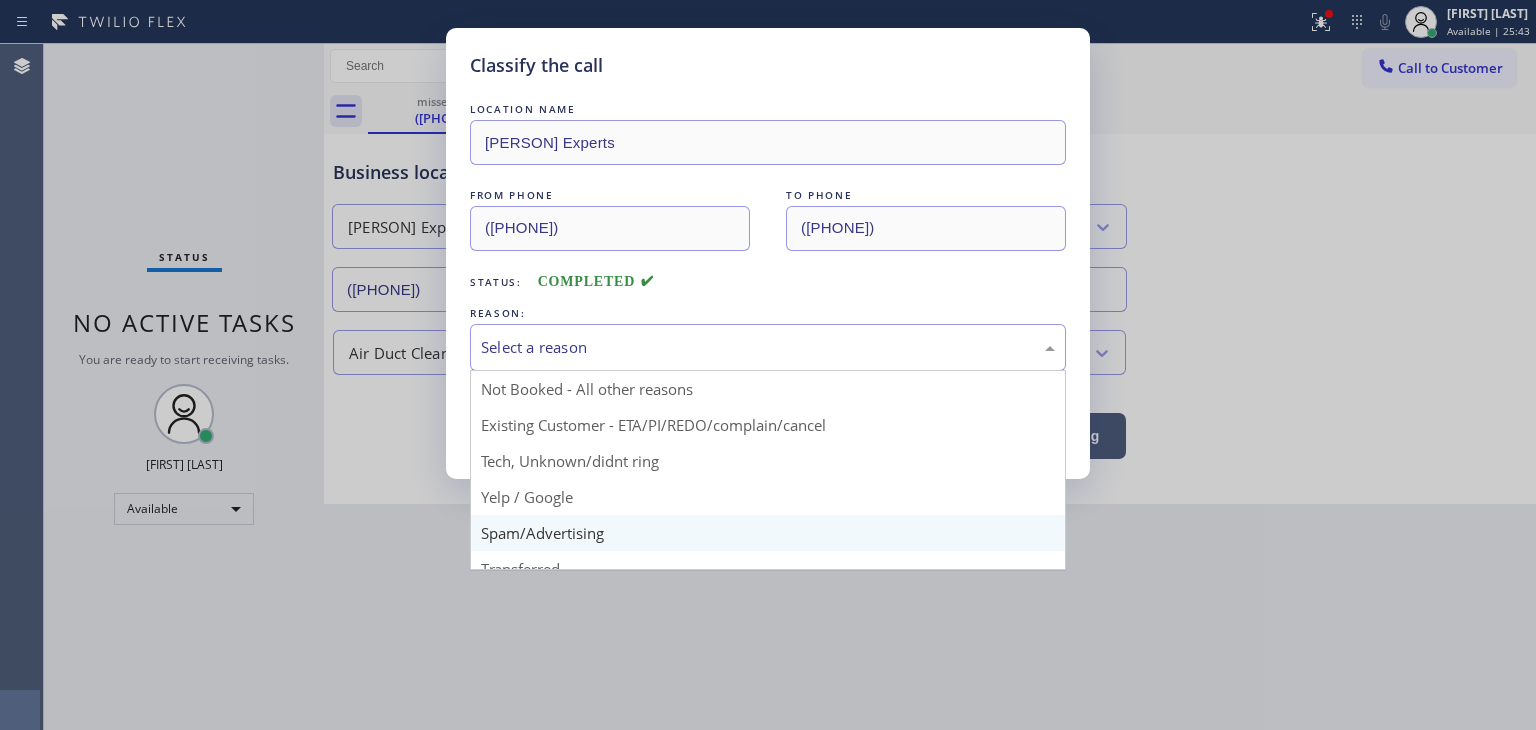 scroll, scrollTop: 100, scrollLeft: 0, axis: vertical 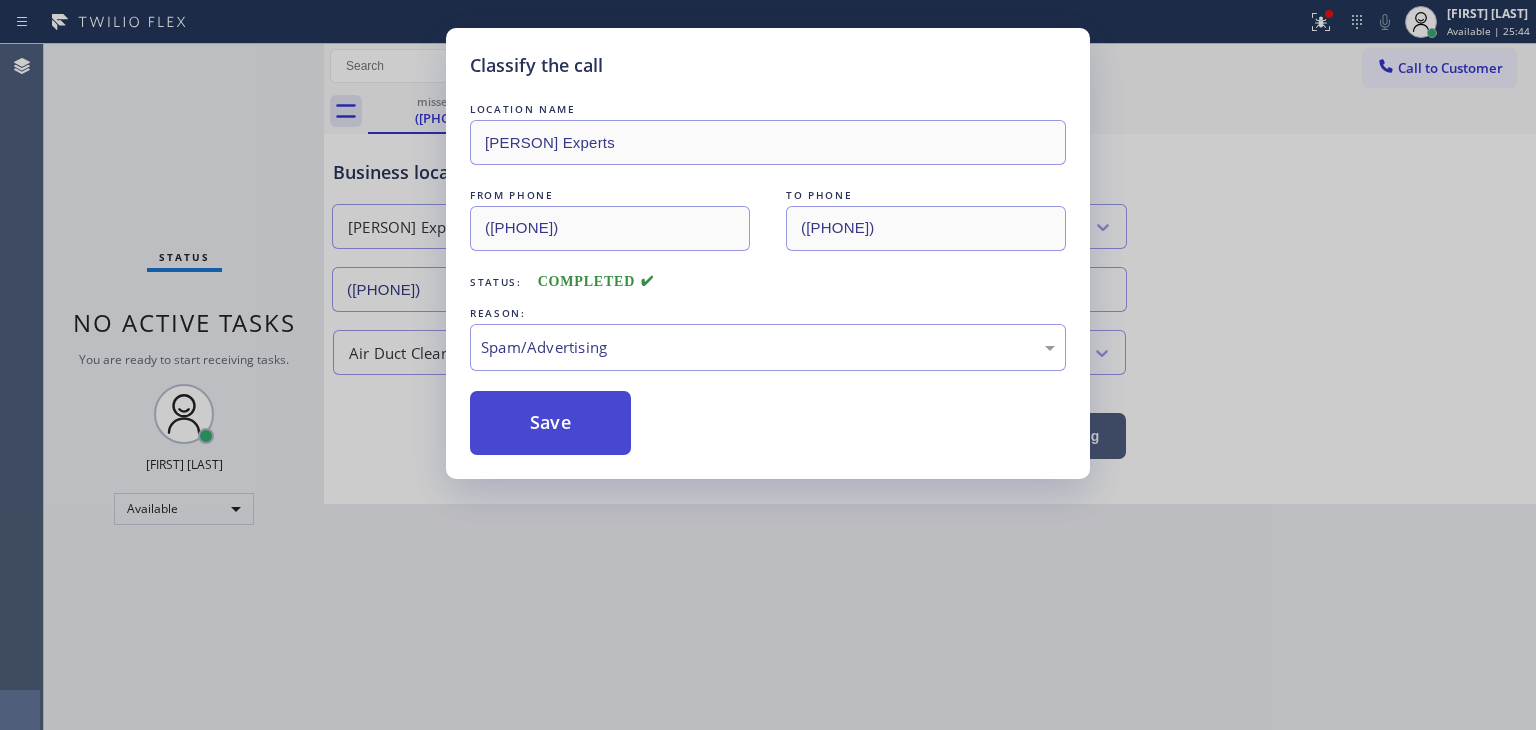 click on "Save" at bounding box center [550, 423] 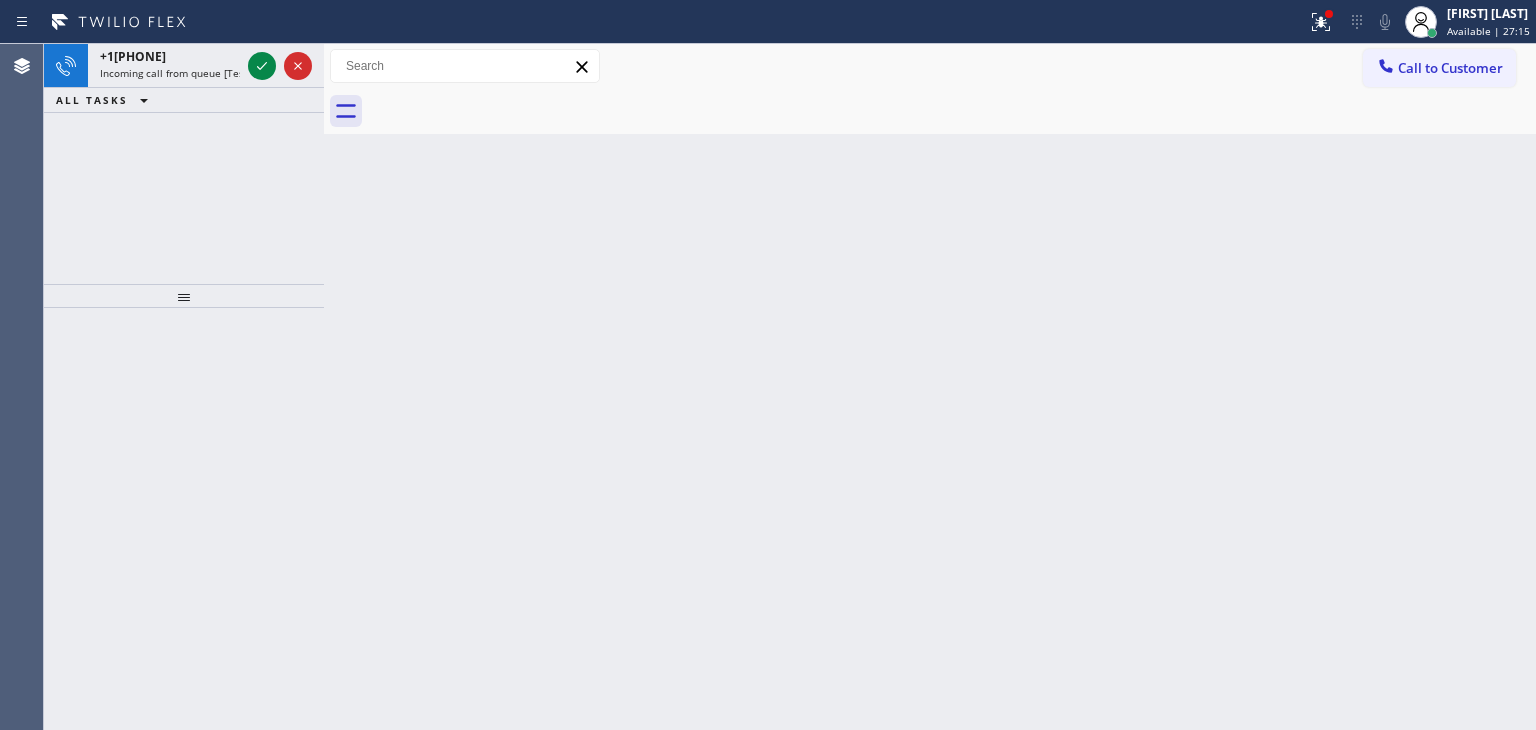drag, startPoint x: 268, startPoint y: 17, endPoint x: 283, endPoint y: 28, distance: 18.601076 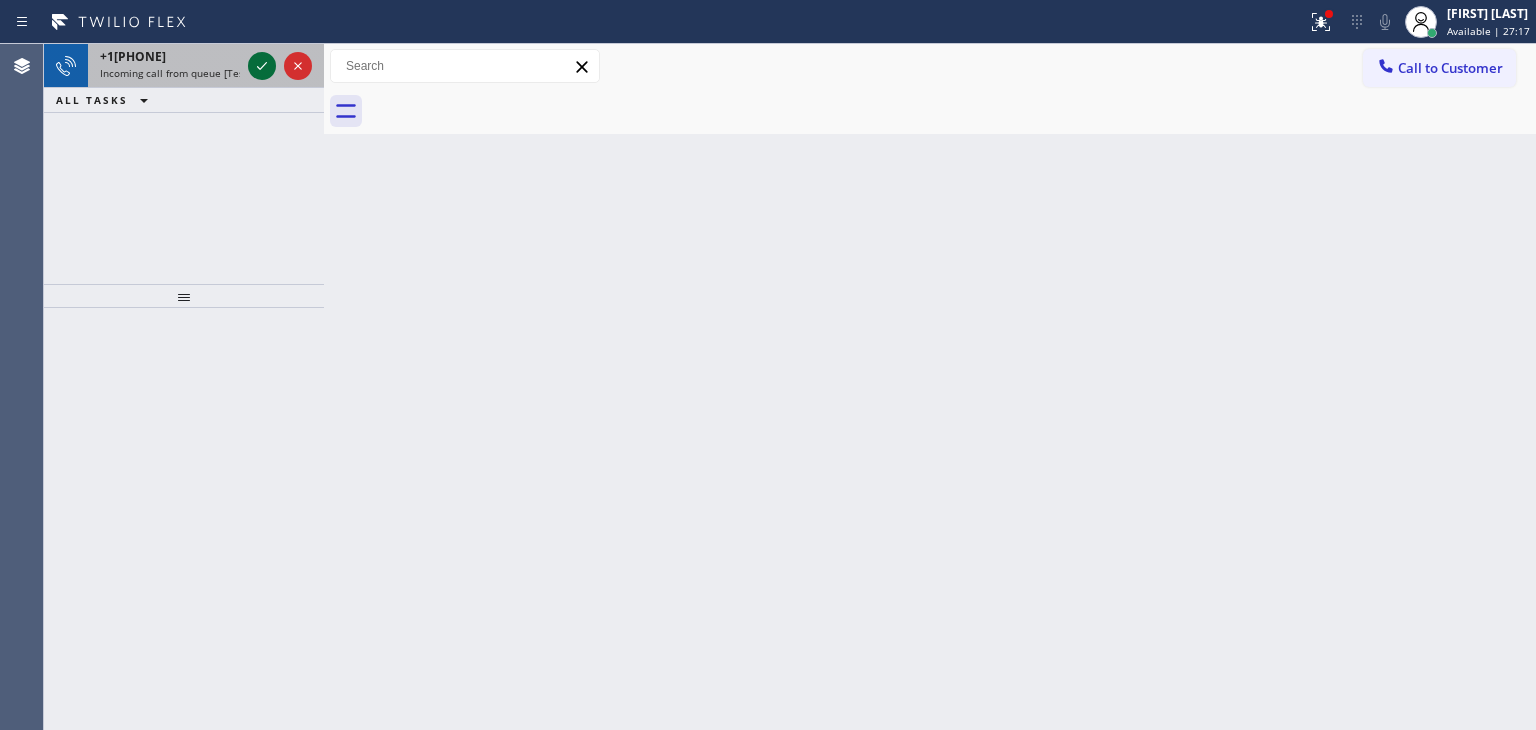 click at bounding box center (262, 66) 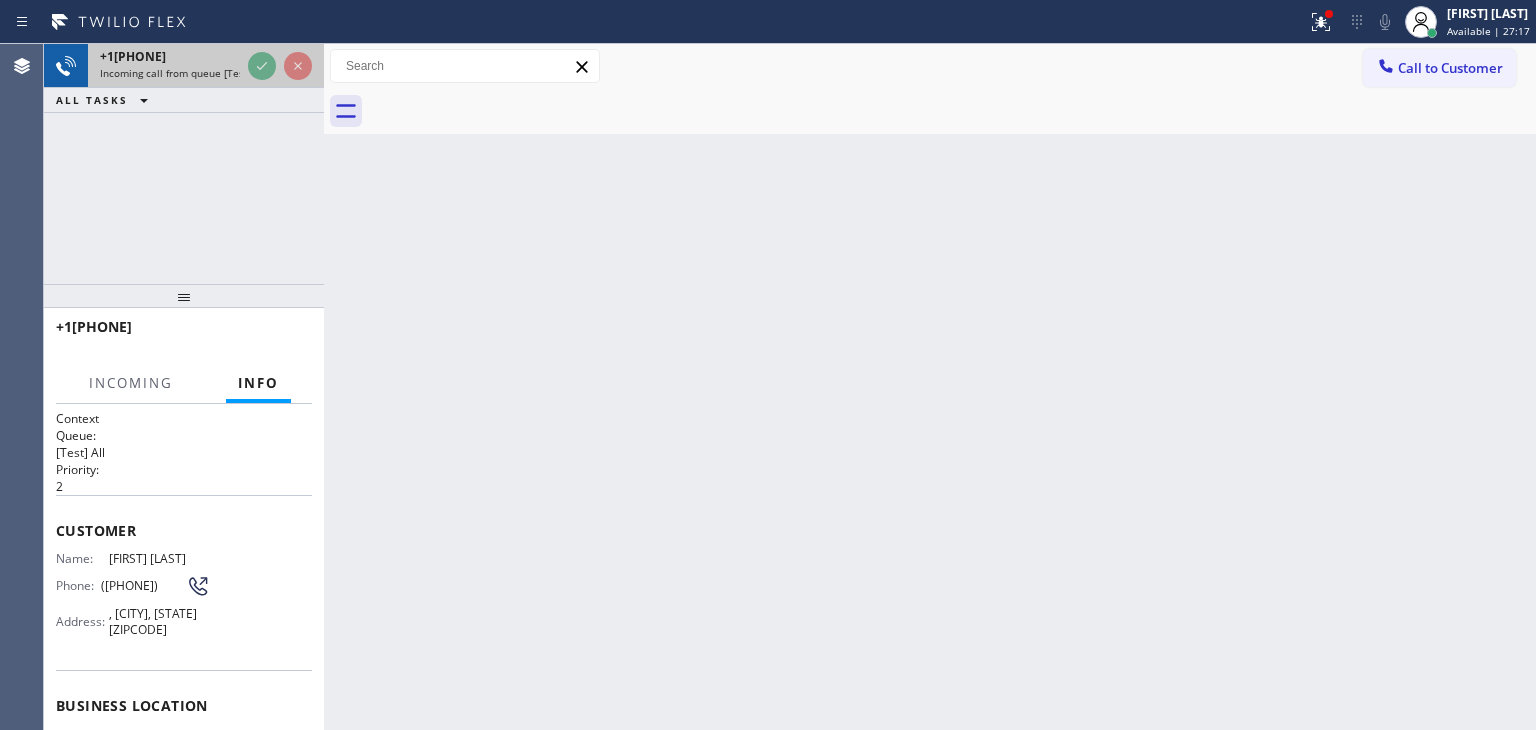 click at bounding box center [280, 66] 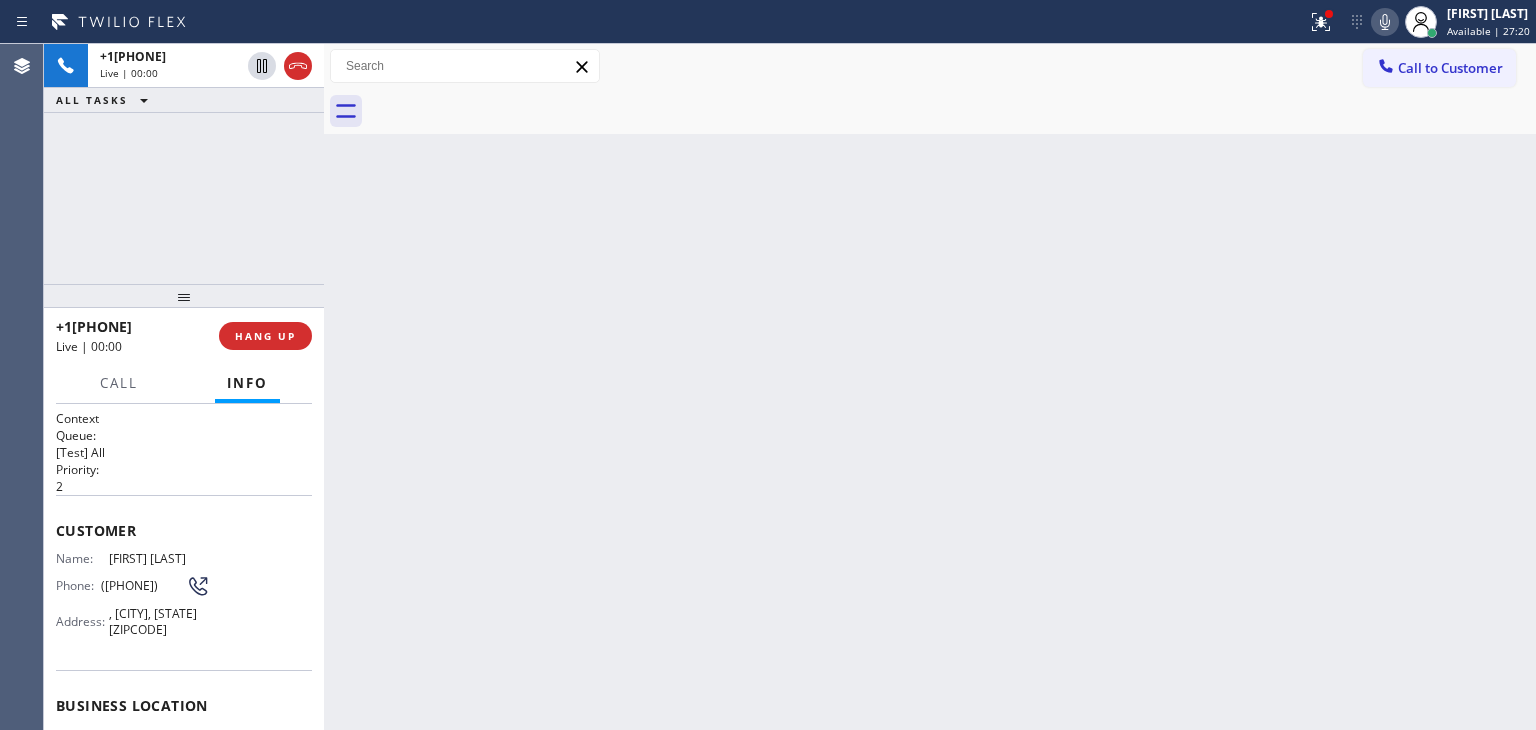 scroll, scrollTop: 100, scrollLeft: 0, axis: vertical 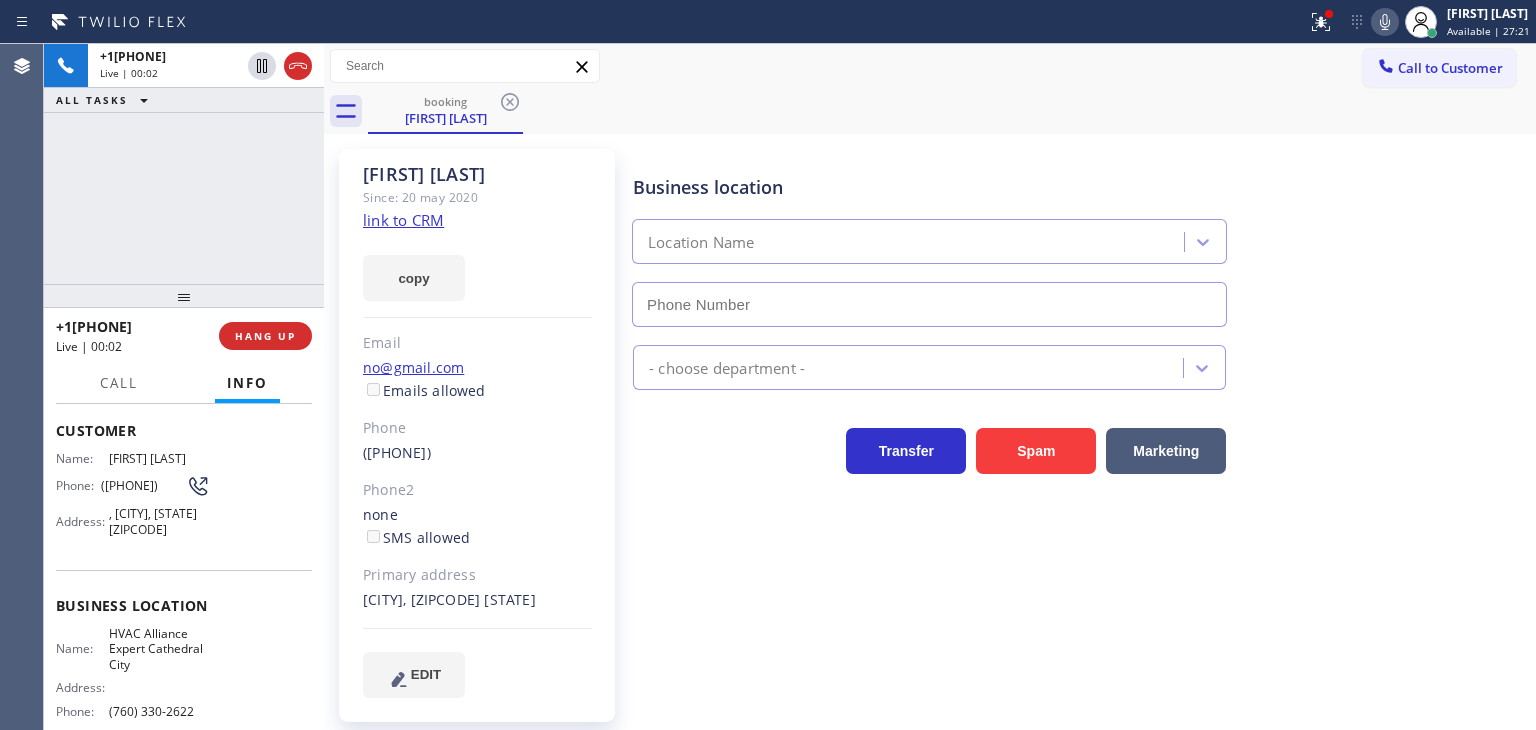 type on "(760) 330-2622" 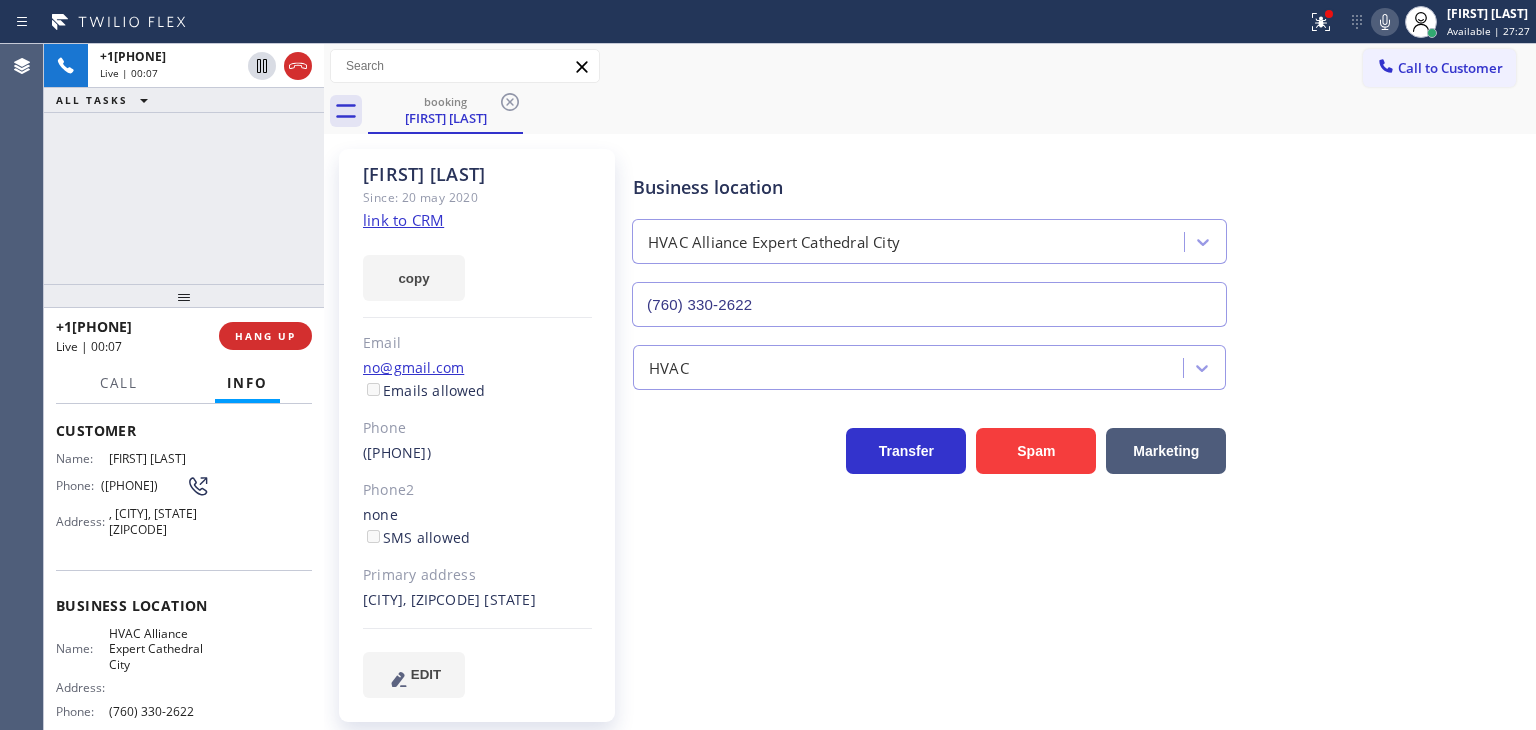 click on "link to CRM" 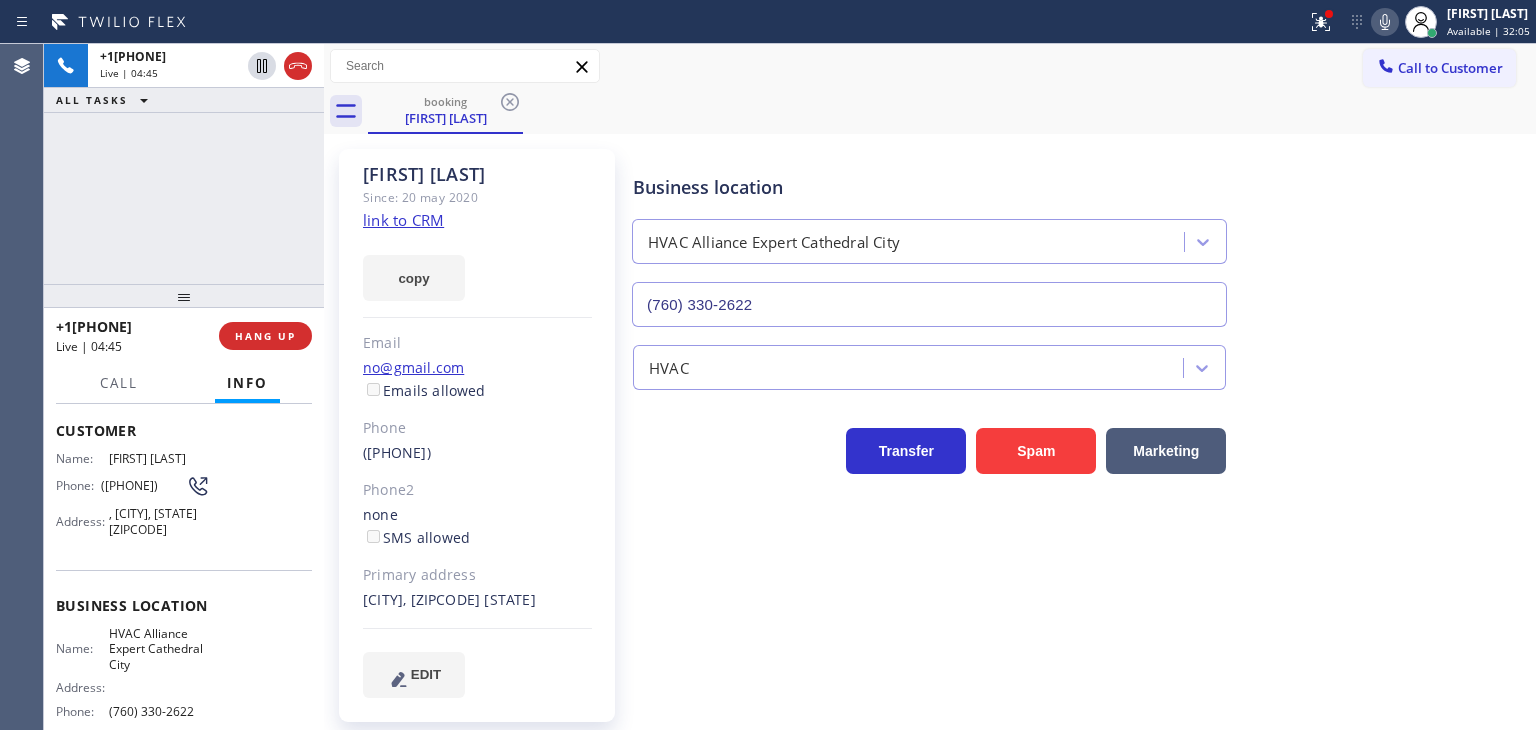 drag, startPoint x: 186, startPoint y: 325, endPoint x: 76, endPoint y: 313, distance: 110.65261 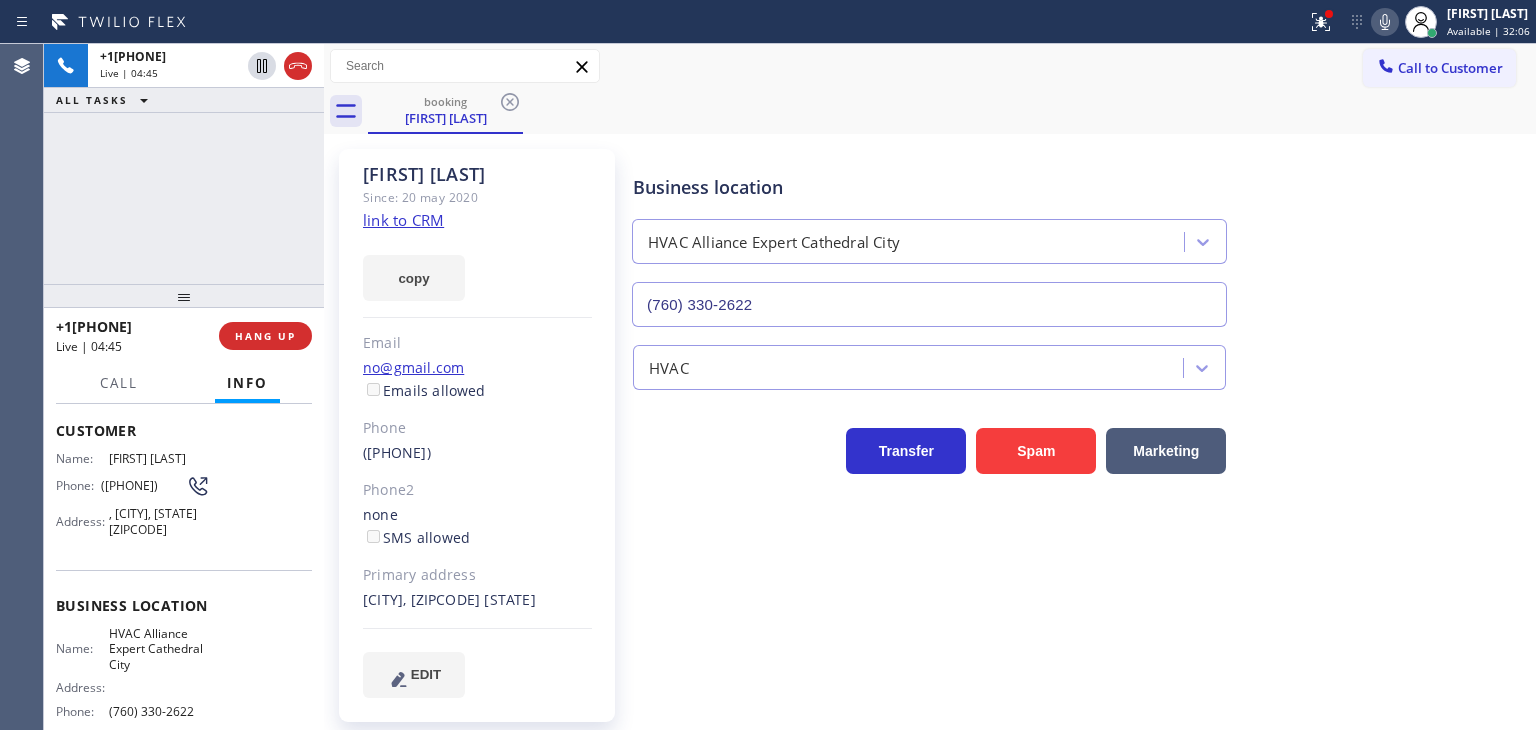 copy on "[PHONE]" 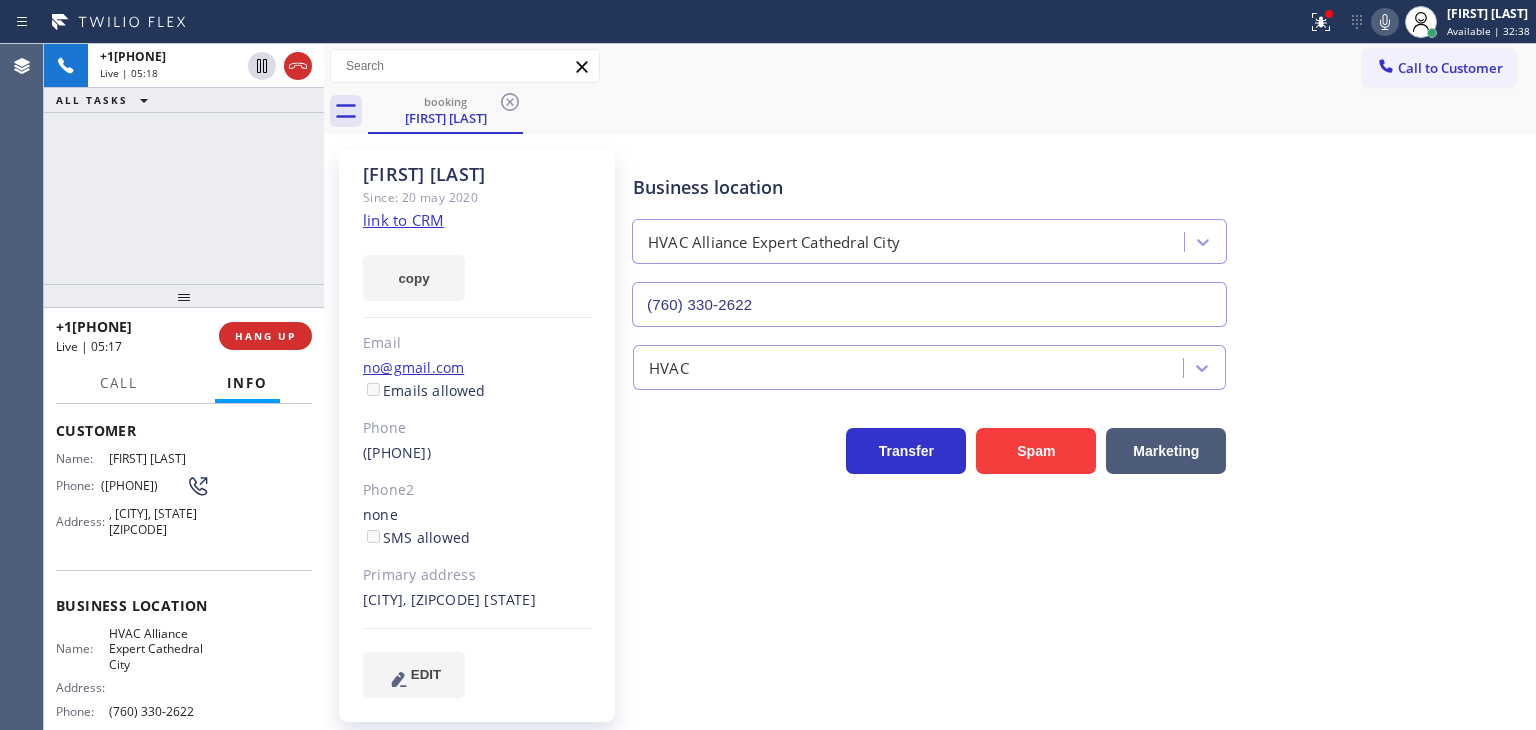 click on "link to CRM" 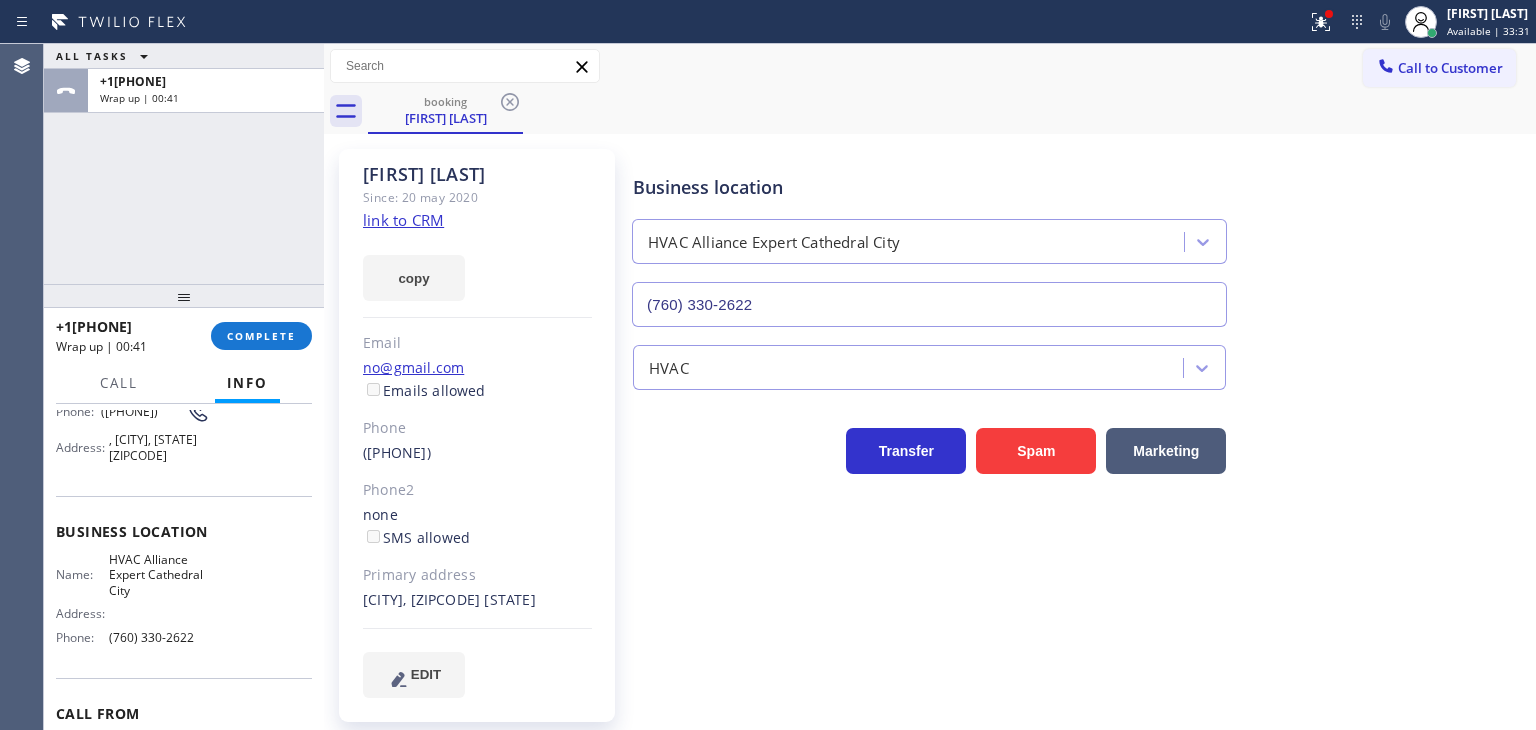 scroll, scrollTop: 200, scrollLeft: 0, axis: vertical 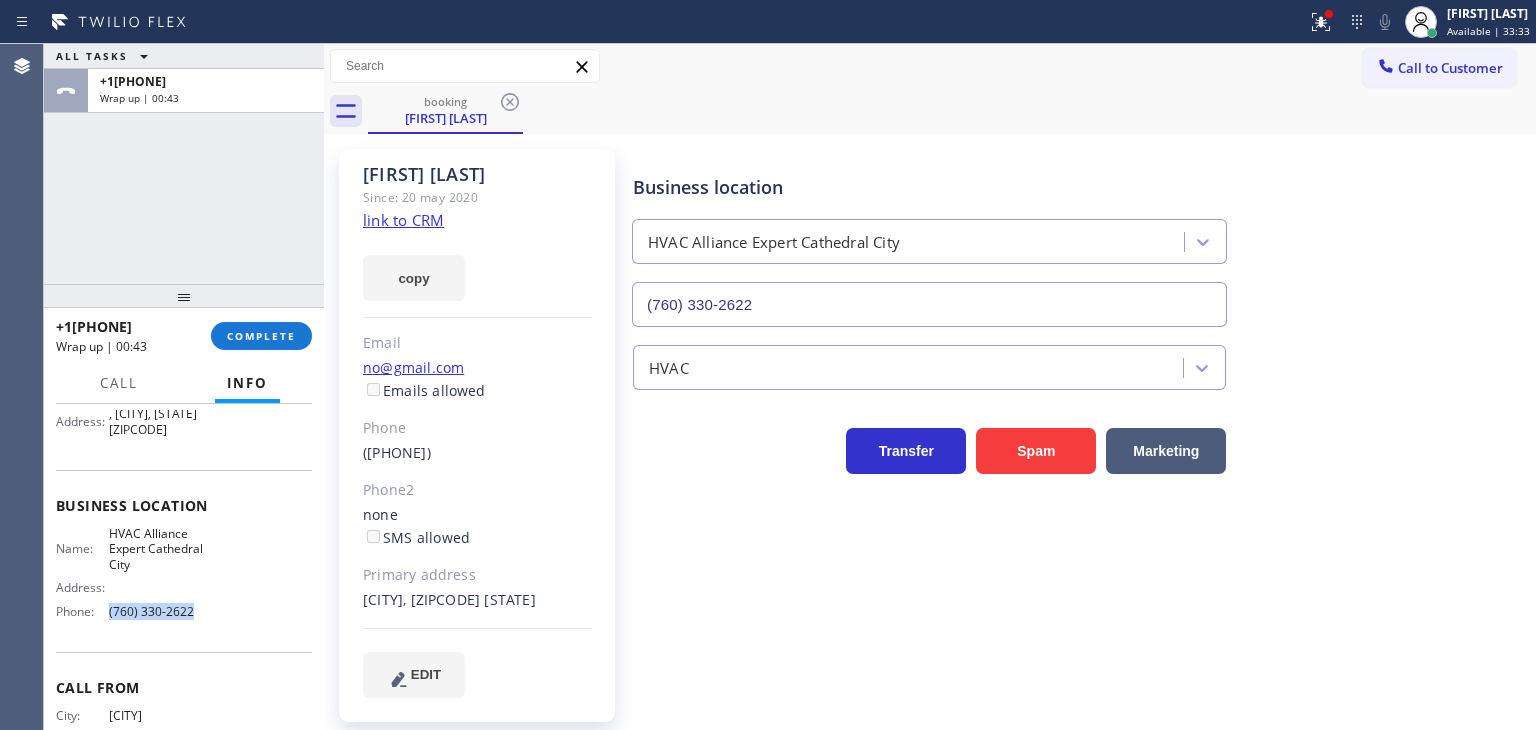 drag, startPoint x: 202, startPoint y: 606, endPoint x: 102, endPoint y: 632, distance: 103.32473 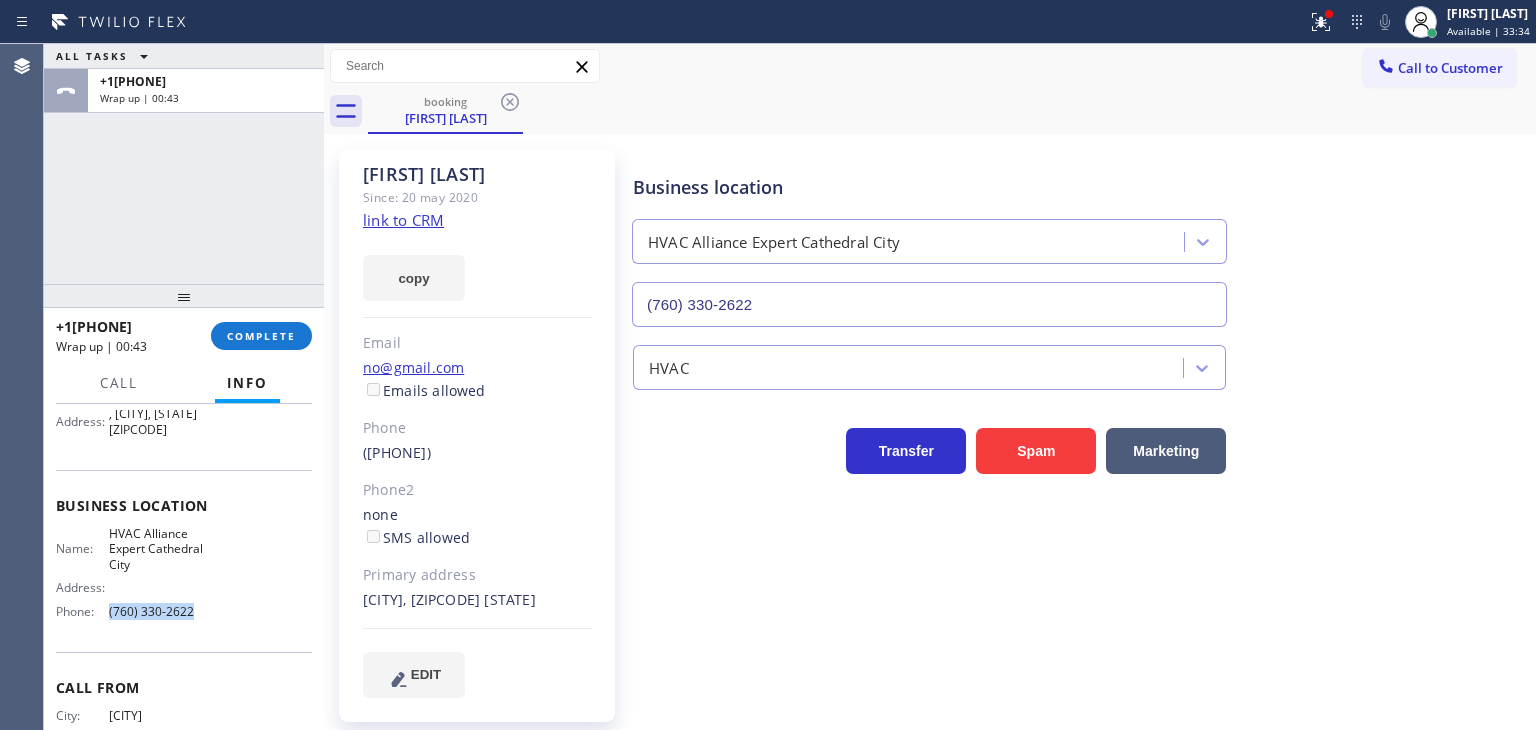 copy on "(760) 330-2622" 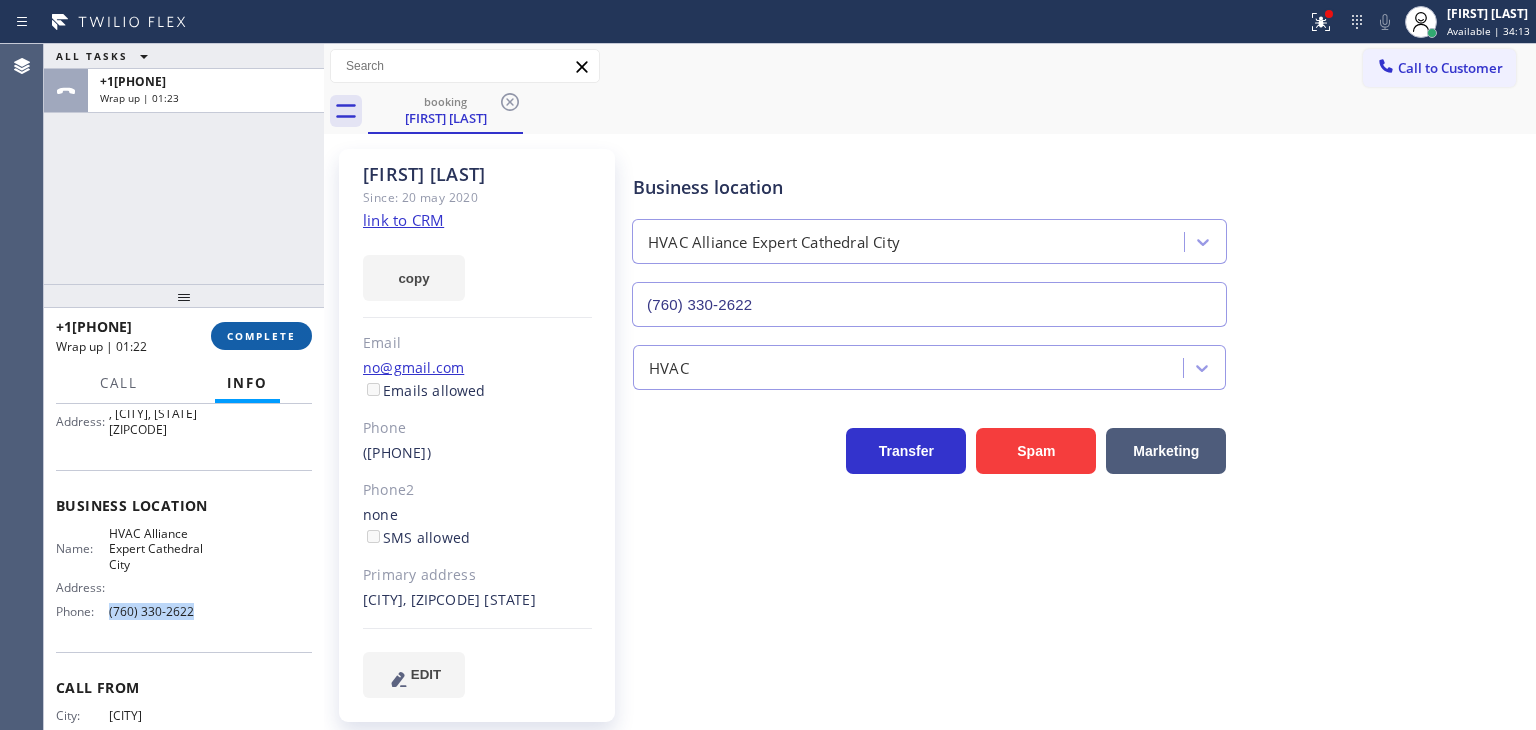 click on "COMPLETE" at bounding box center (261, 336) 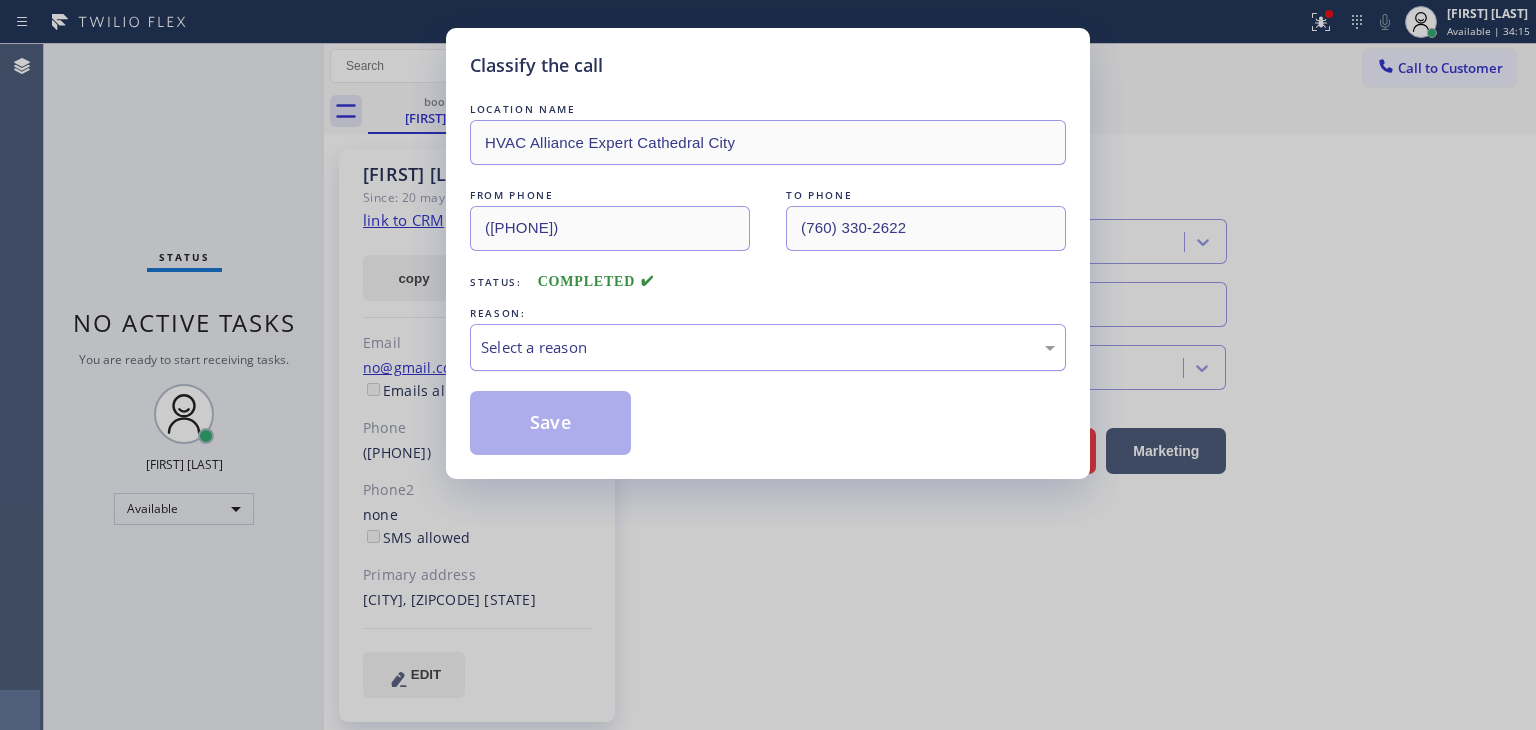 click on "Select a reason" at bounding box center [768, 347] 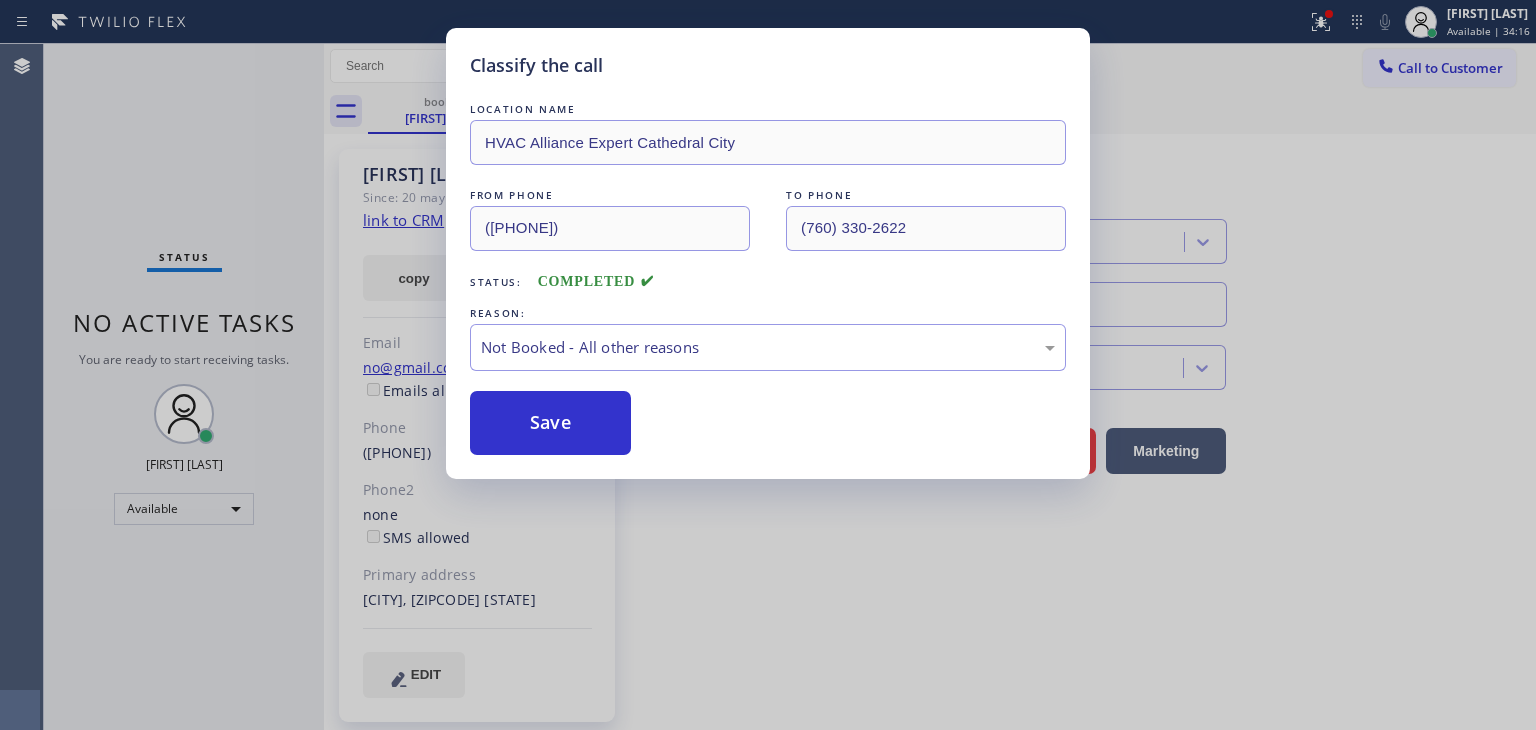 click on "Save" at bounding box center (550, 423) 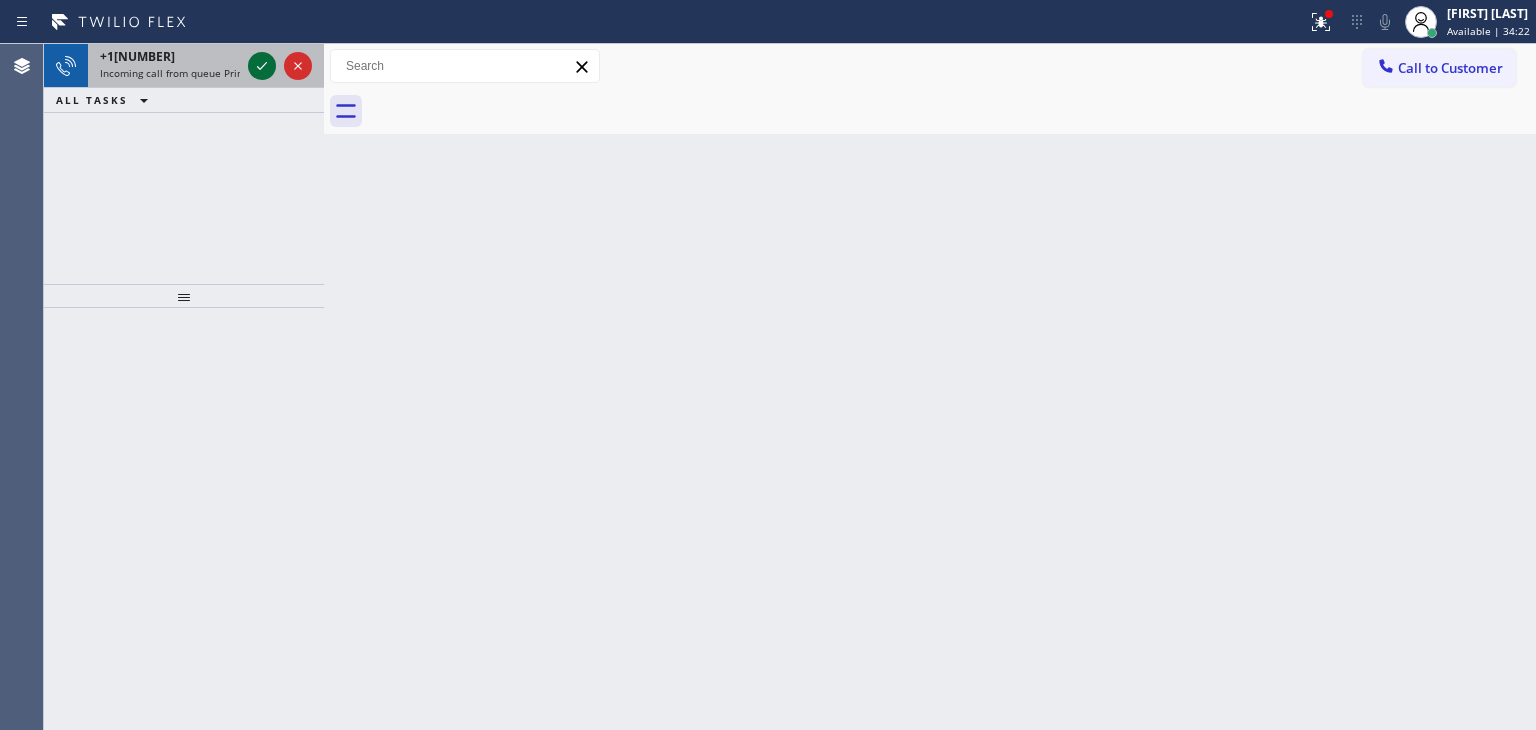 click 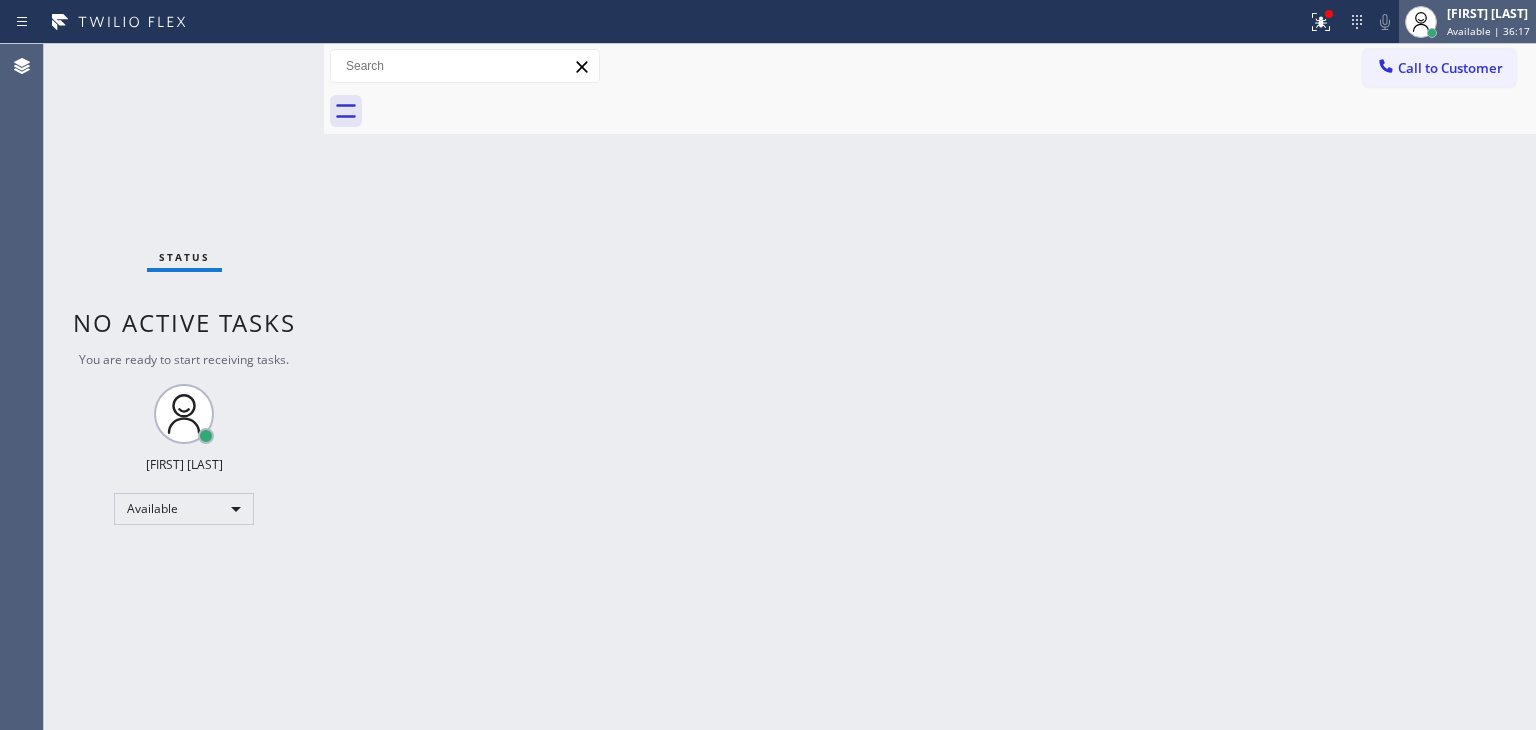 click on "Available | 36:17" at bounding box center (1488, 31) 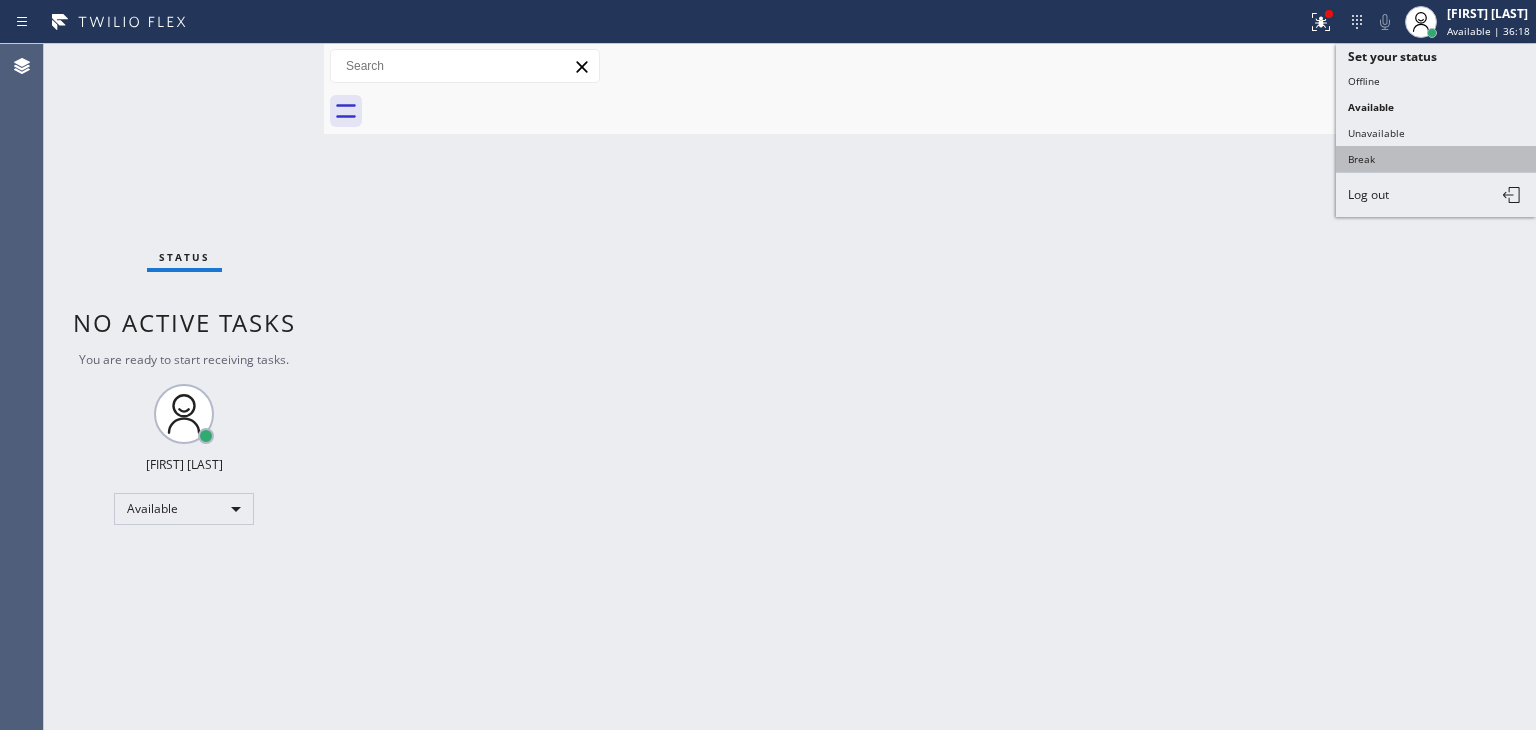 click on "Break" at bounding box center [1436, 159] 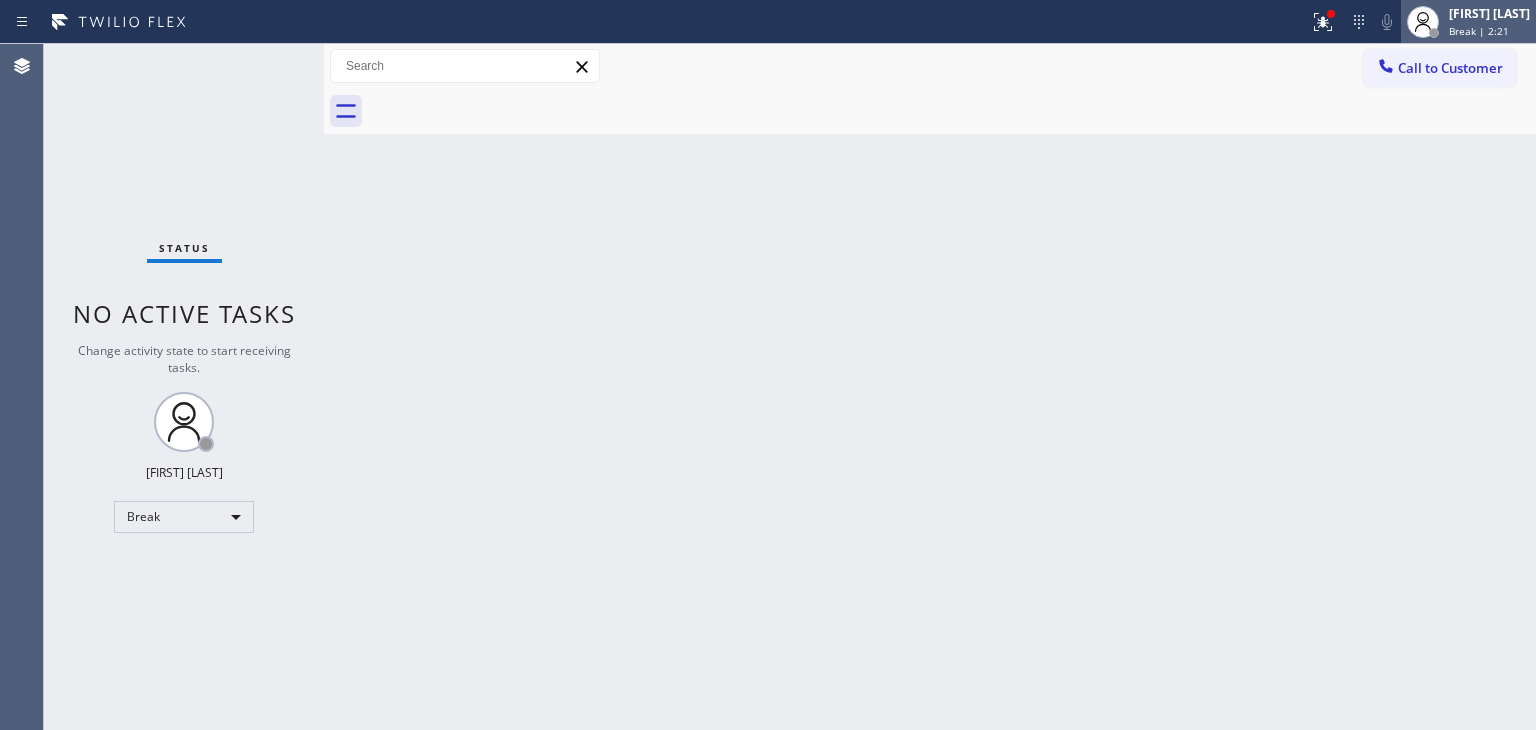 click on "[FIRST] [LAST]" at bounding box center (1489, 13) 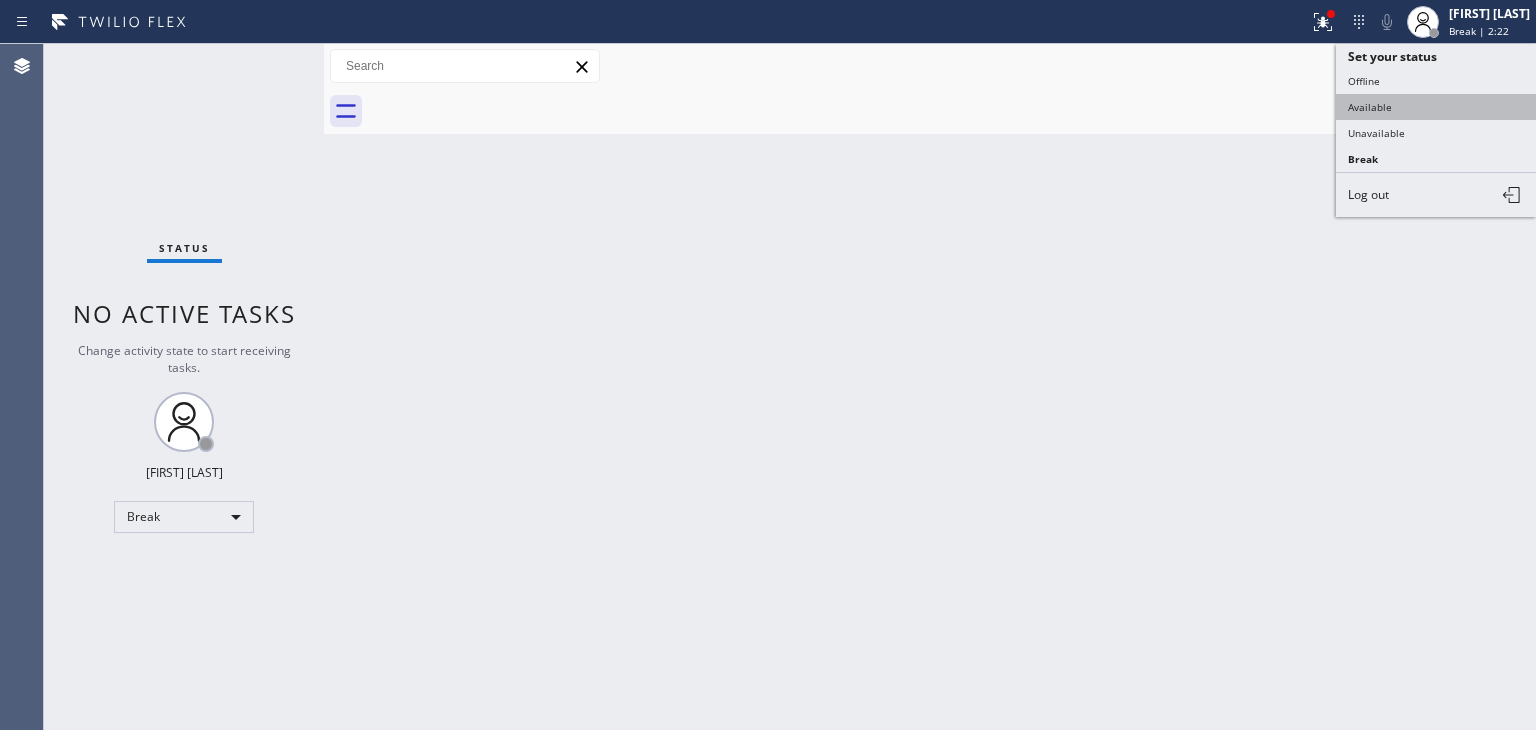 click on "Available" at bounding box center (1436, 107) 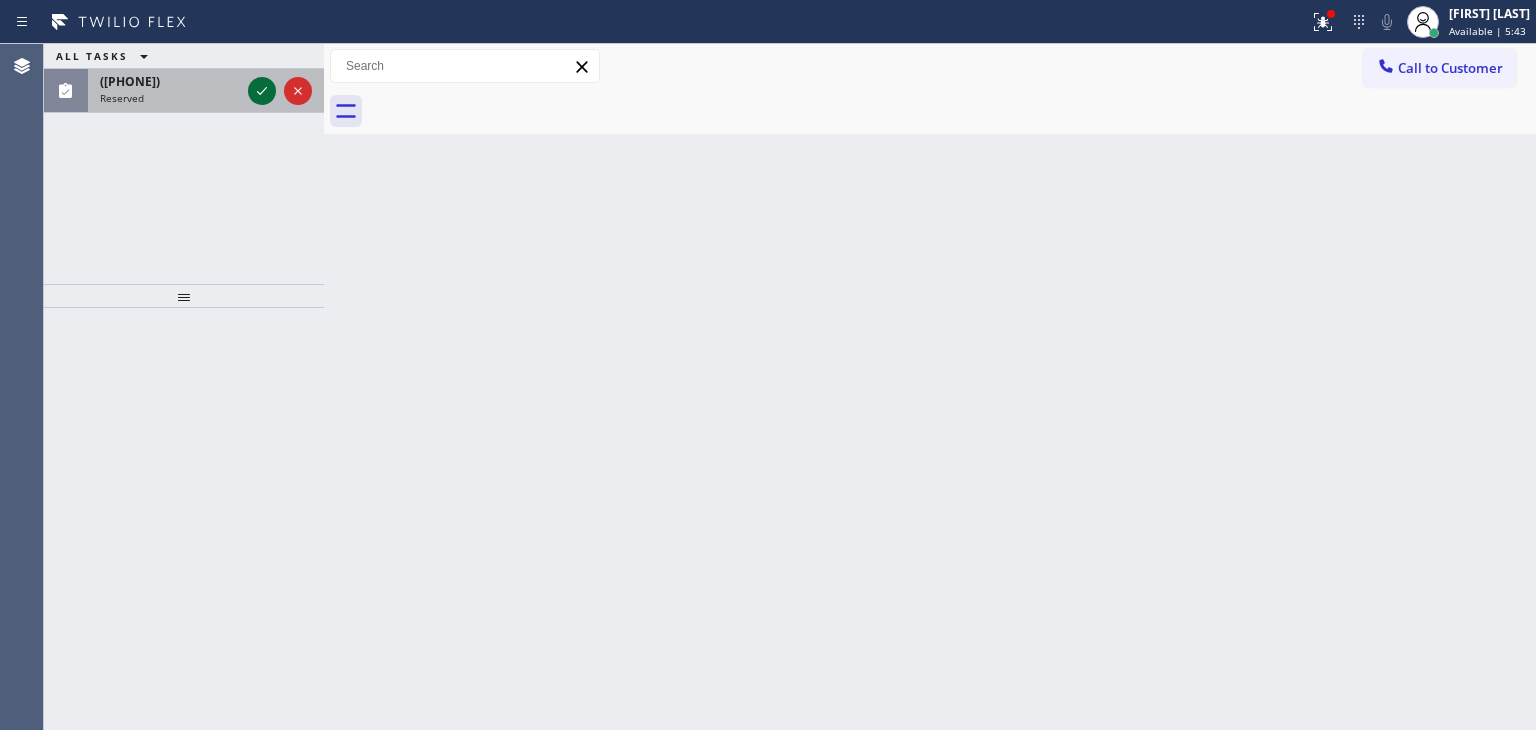 click 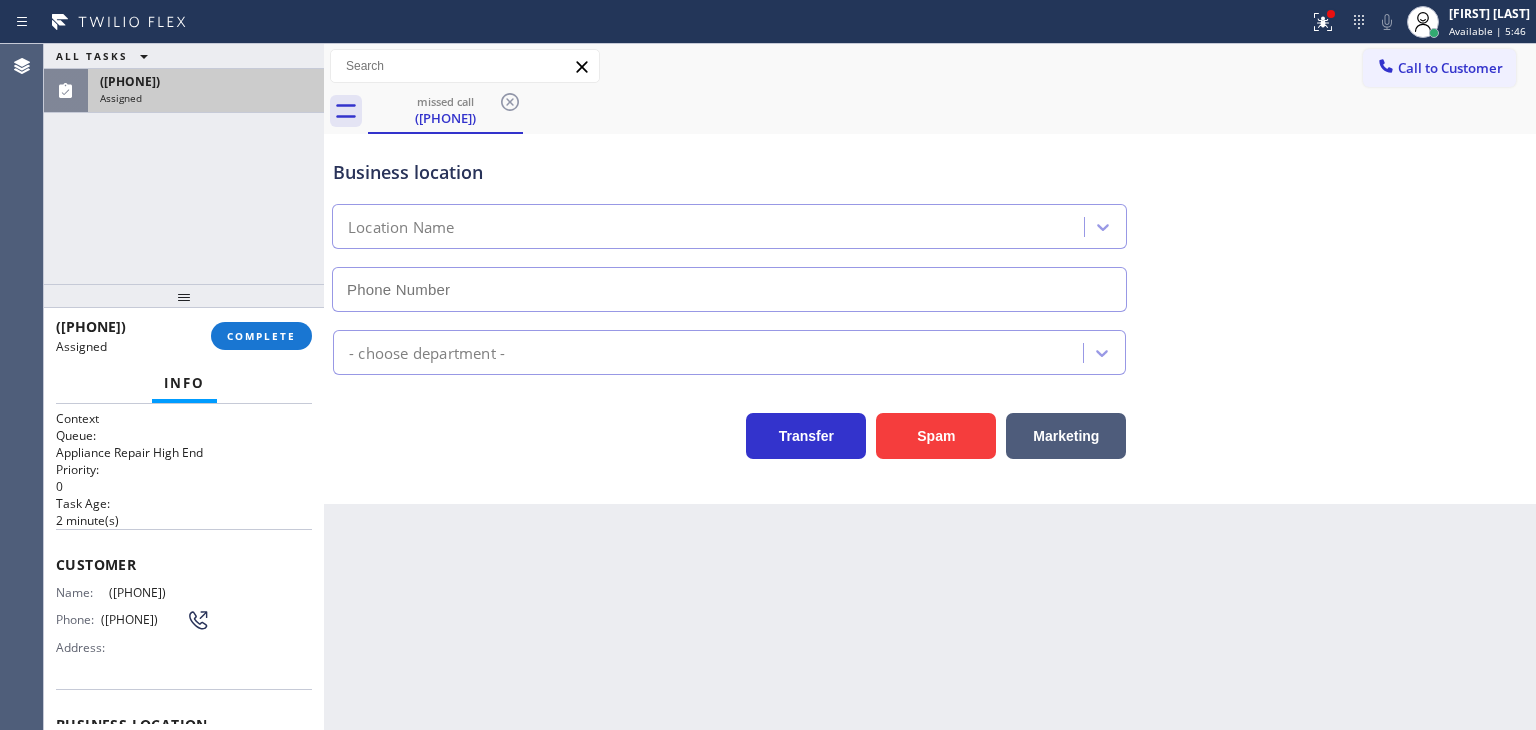 type on "([PHONE])" 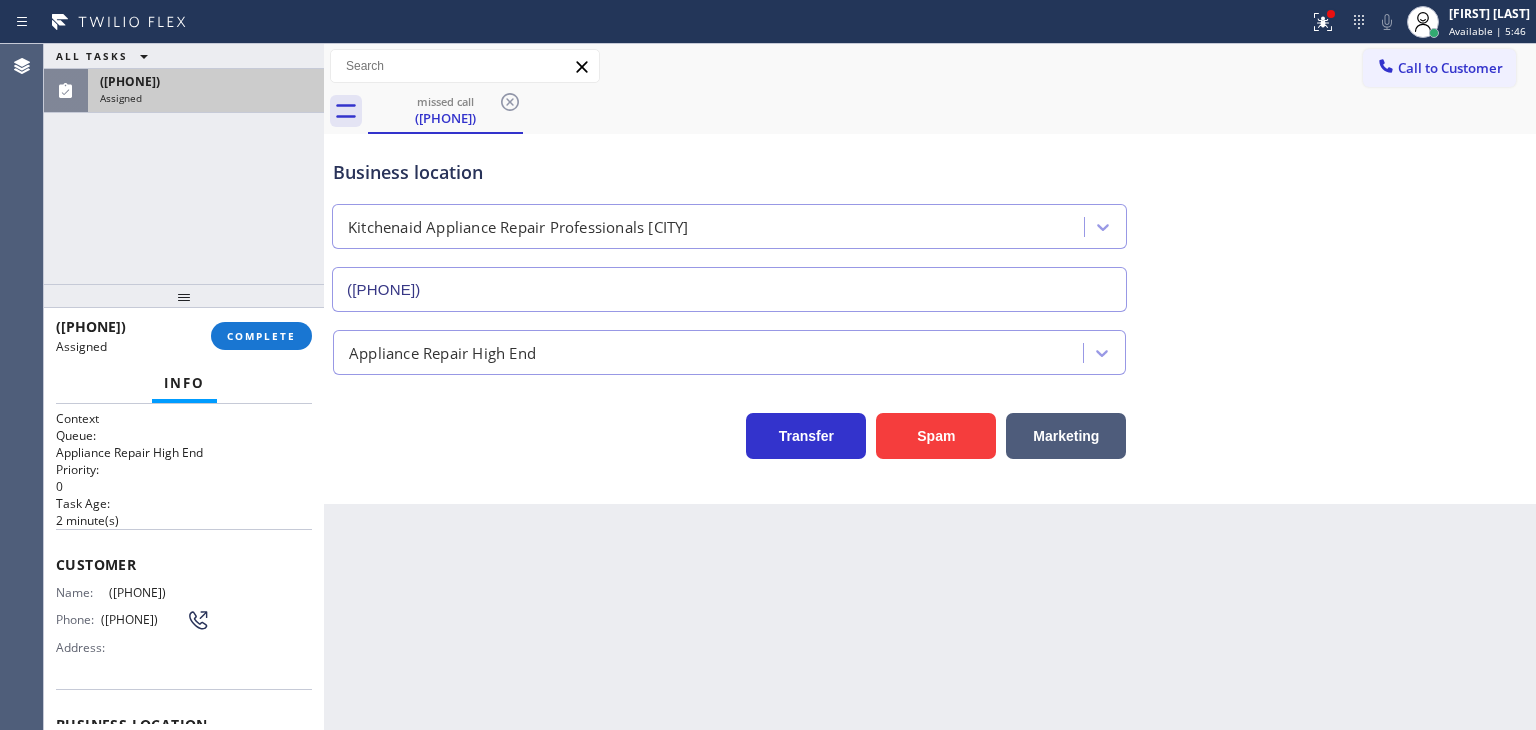 scroll, scrollTop: 100, scrollLeft: 0, axis: vertical 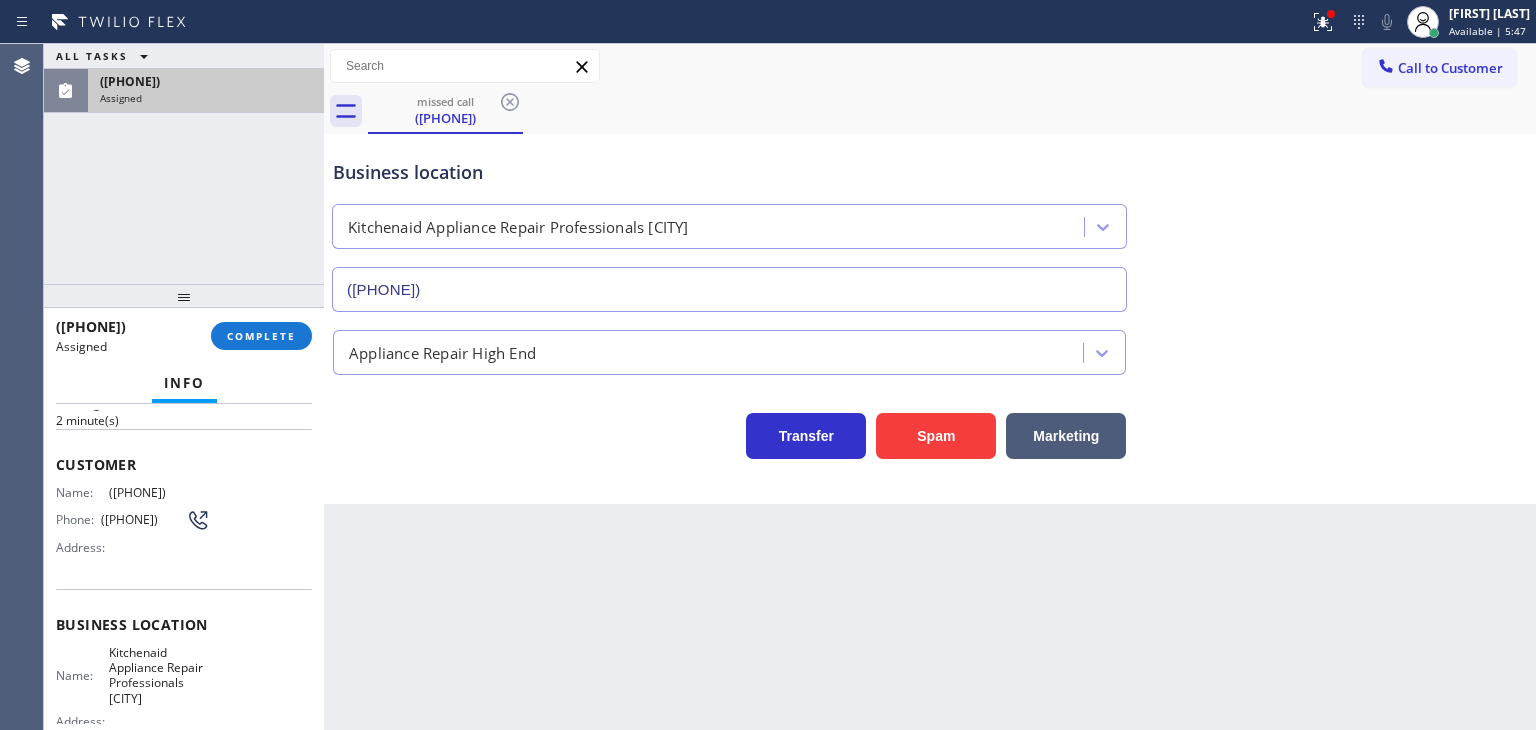 click on "Name: Kitchenaid Appliance Repair Professionals [CITY] Address:   Phone: ([PHONE])" at bounding box center (184, 703) 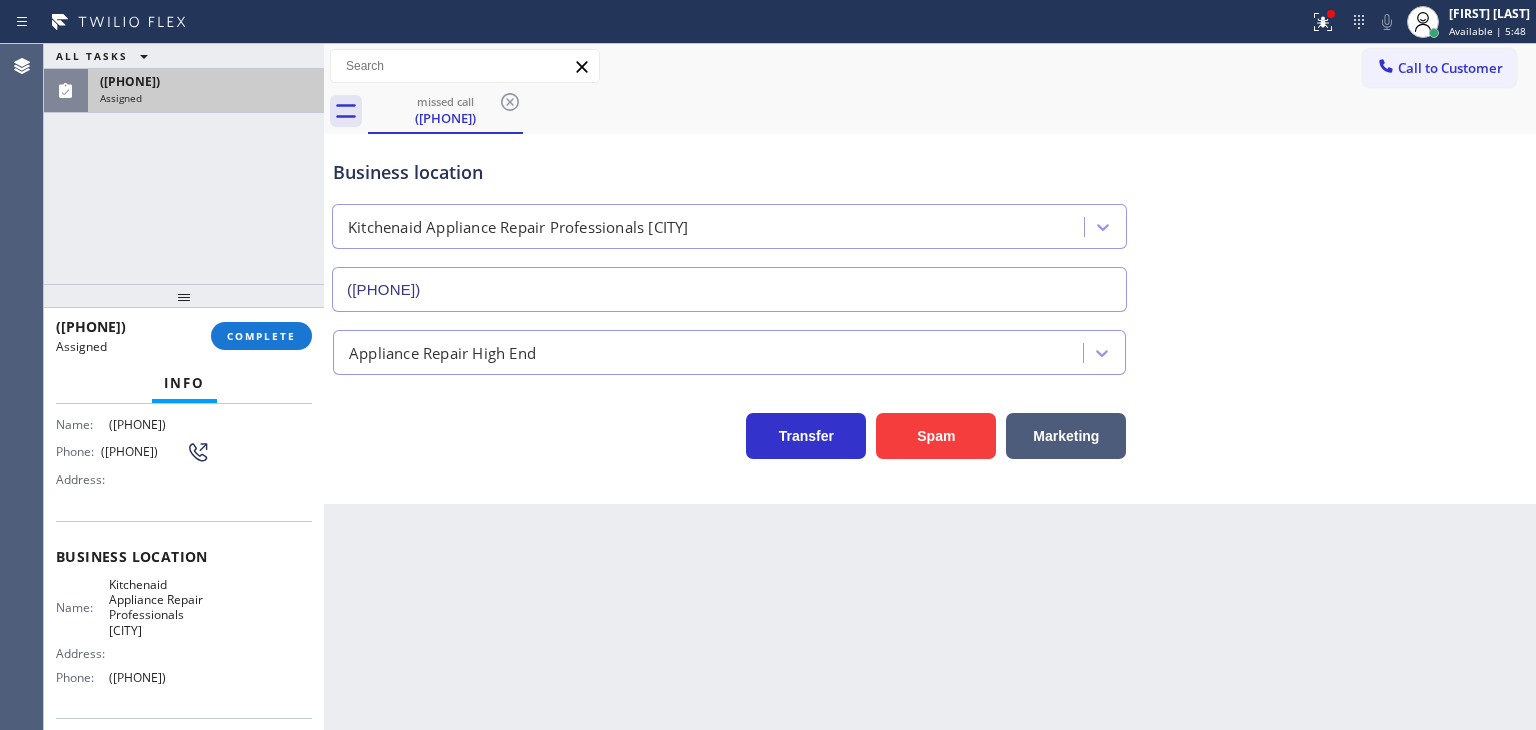 scroll, scrollTop: 200, scrollLeft: 0, axis: vertical 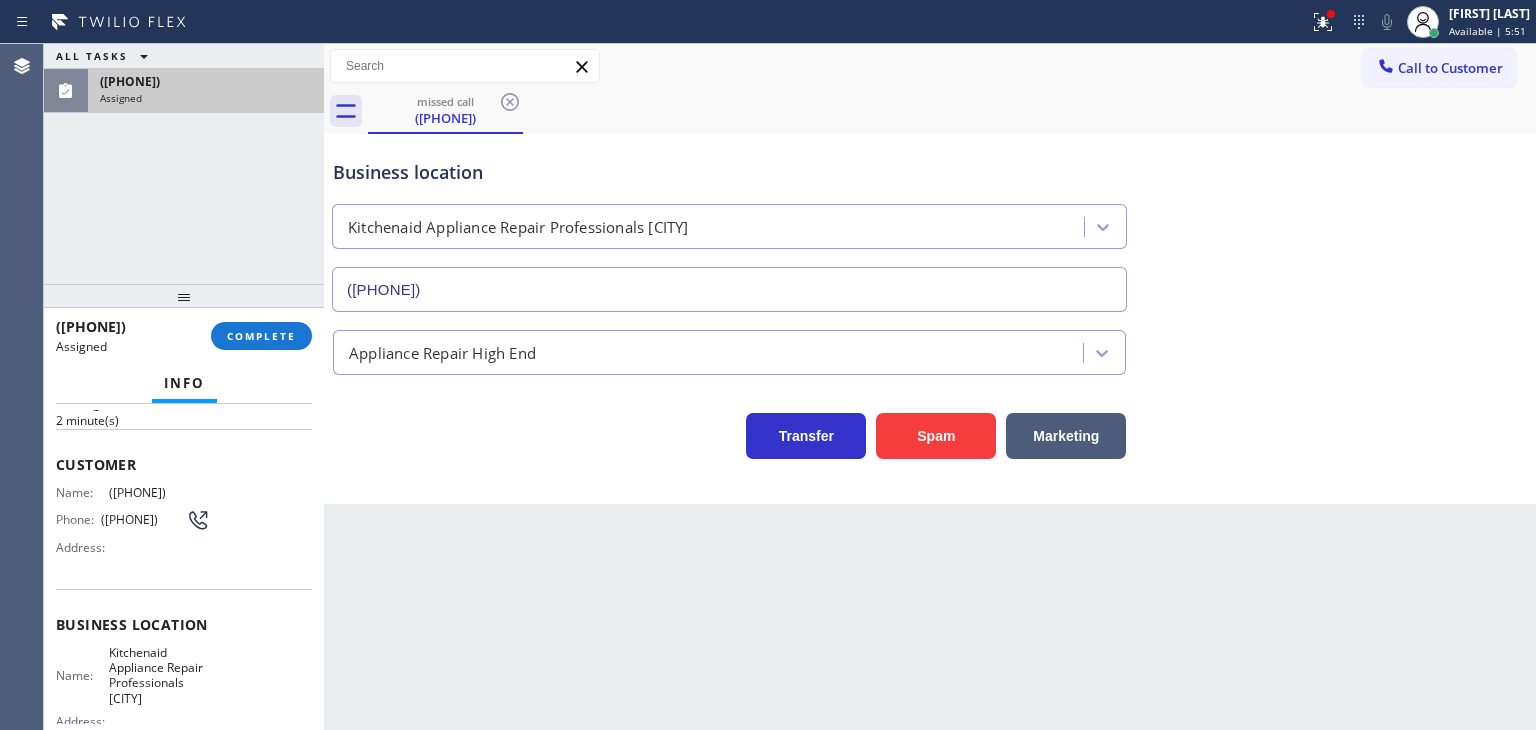 drag, startPoint x: 234, startPoint y: 656, endPoint x: 59, endPoint y: 464, distance: 259.78644 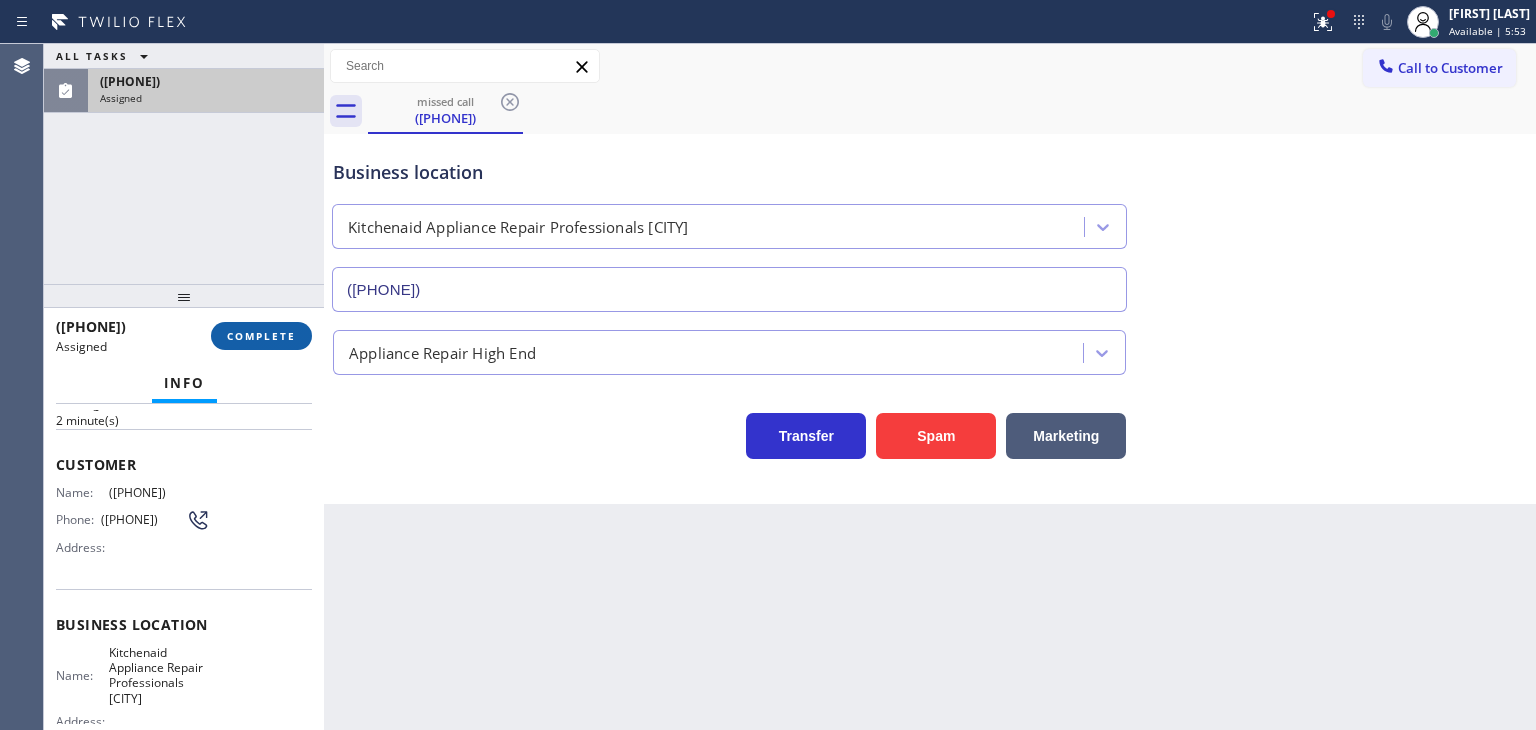 click on "COMPLETE" at bounding box center [261, 336] 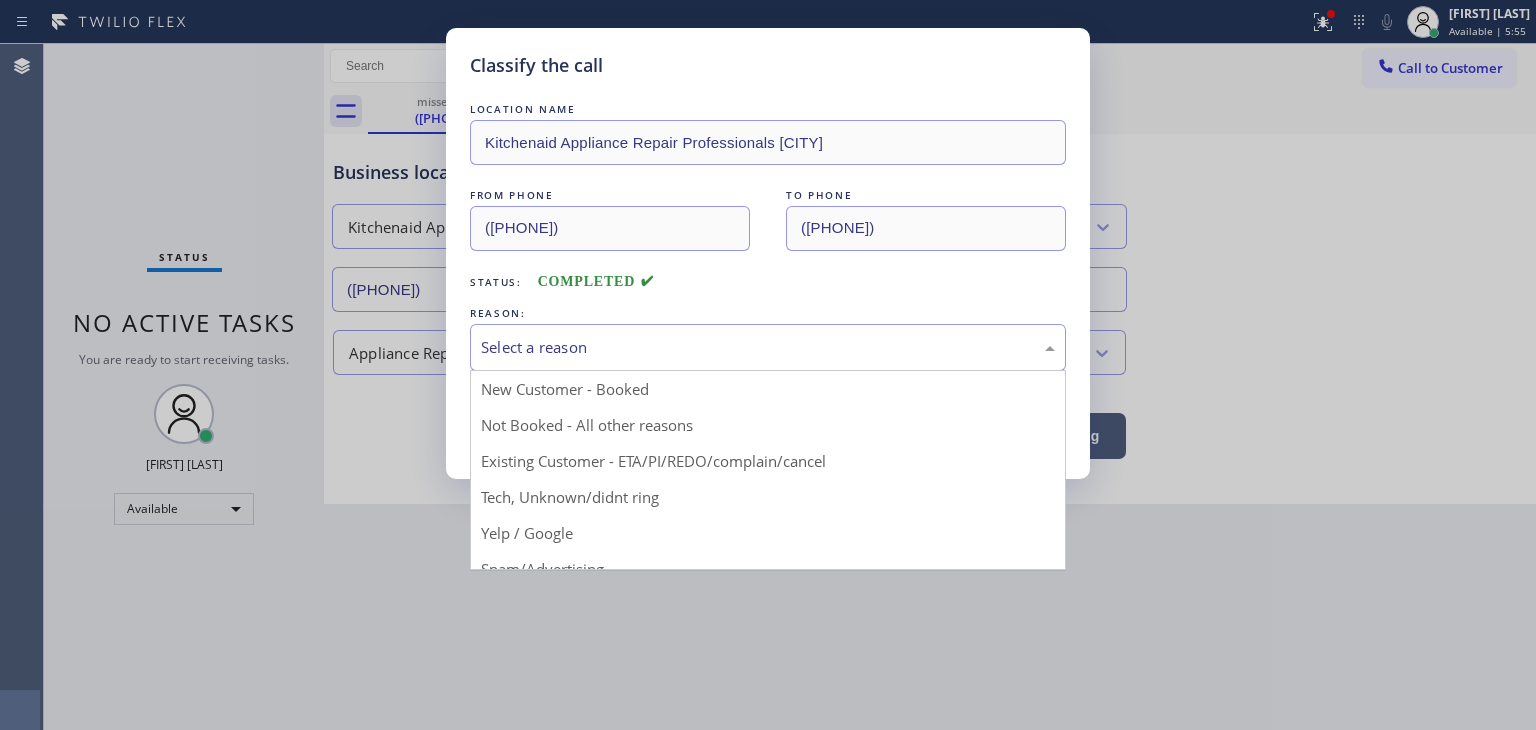 click on "Select a reason" at bounding box center [768, 347] 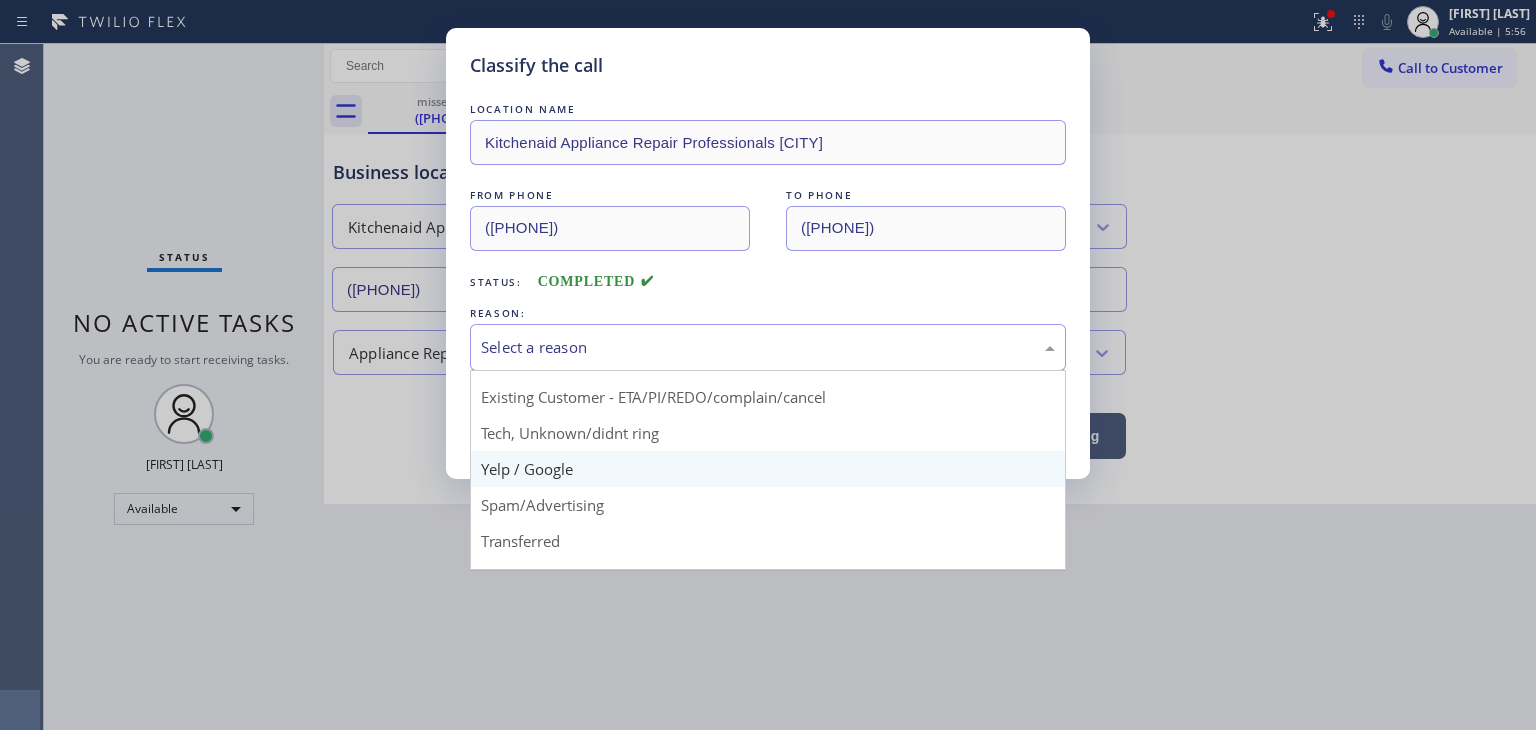 scroll, scrollTop: 100, scrollLeft: 0, axis: vertical 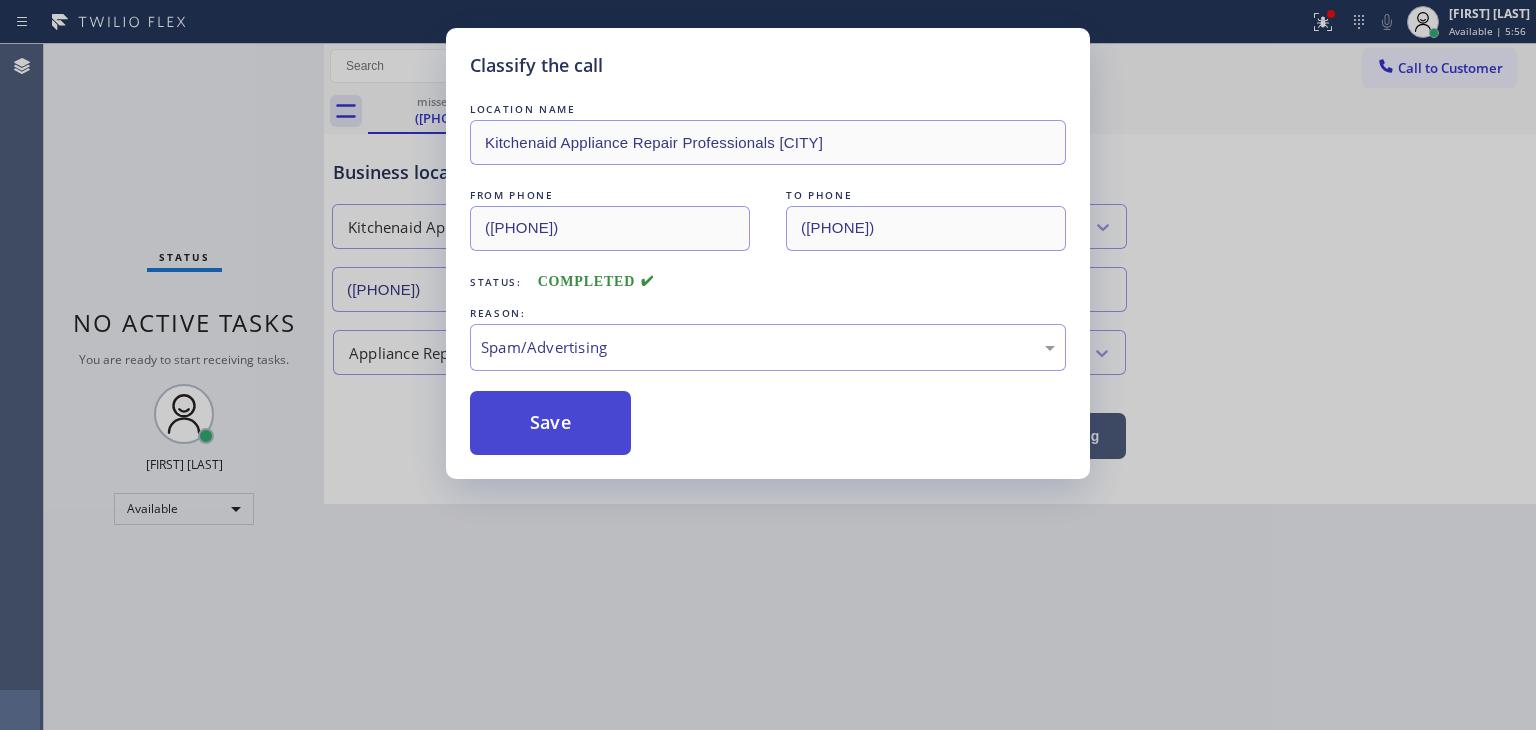click on "Save" at bounding box center (550, 423) 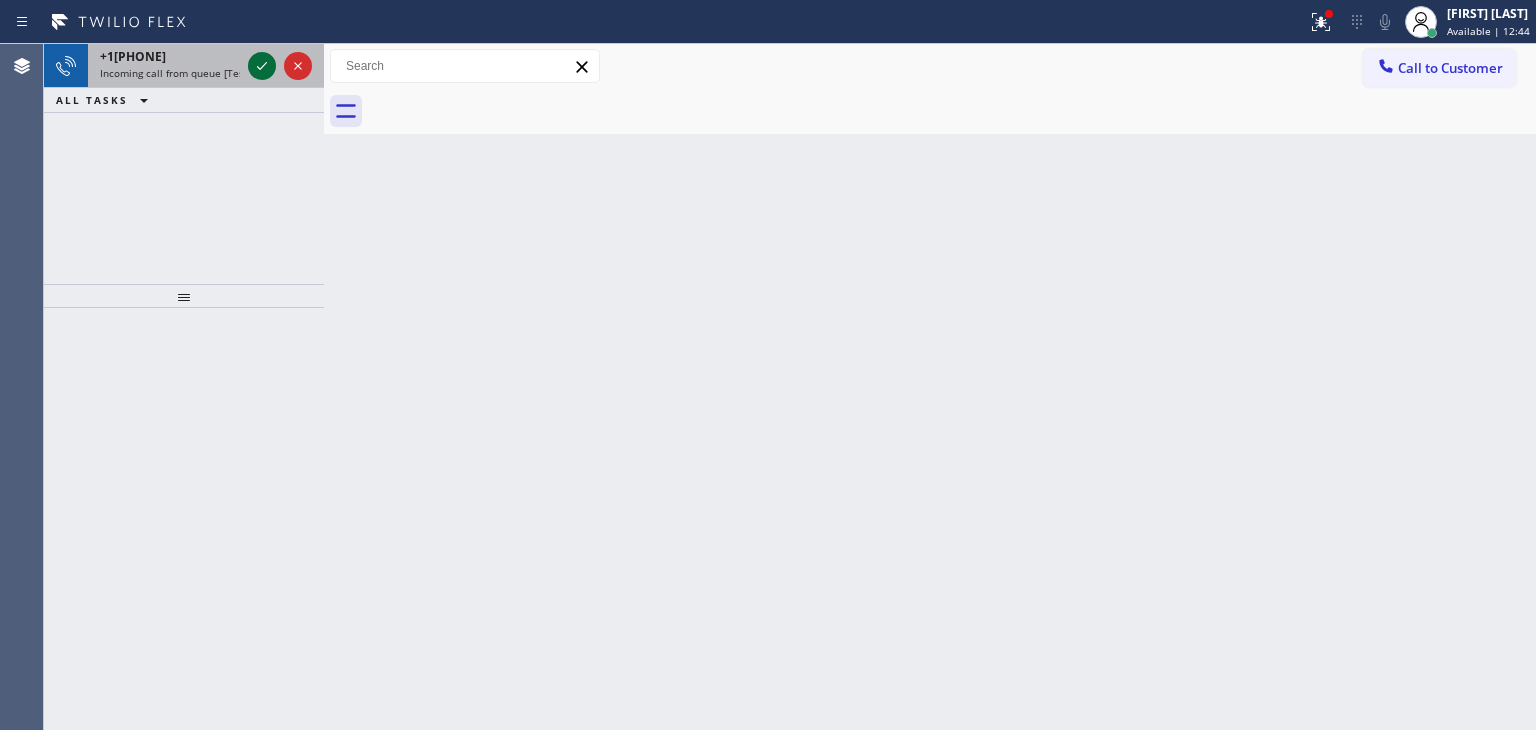 click 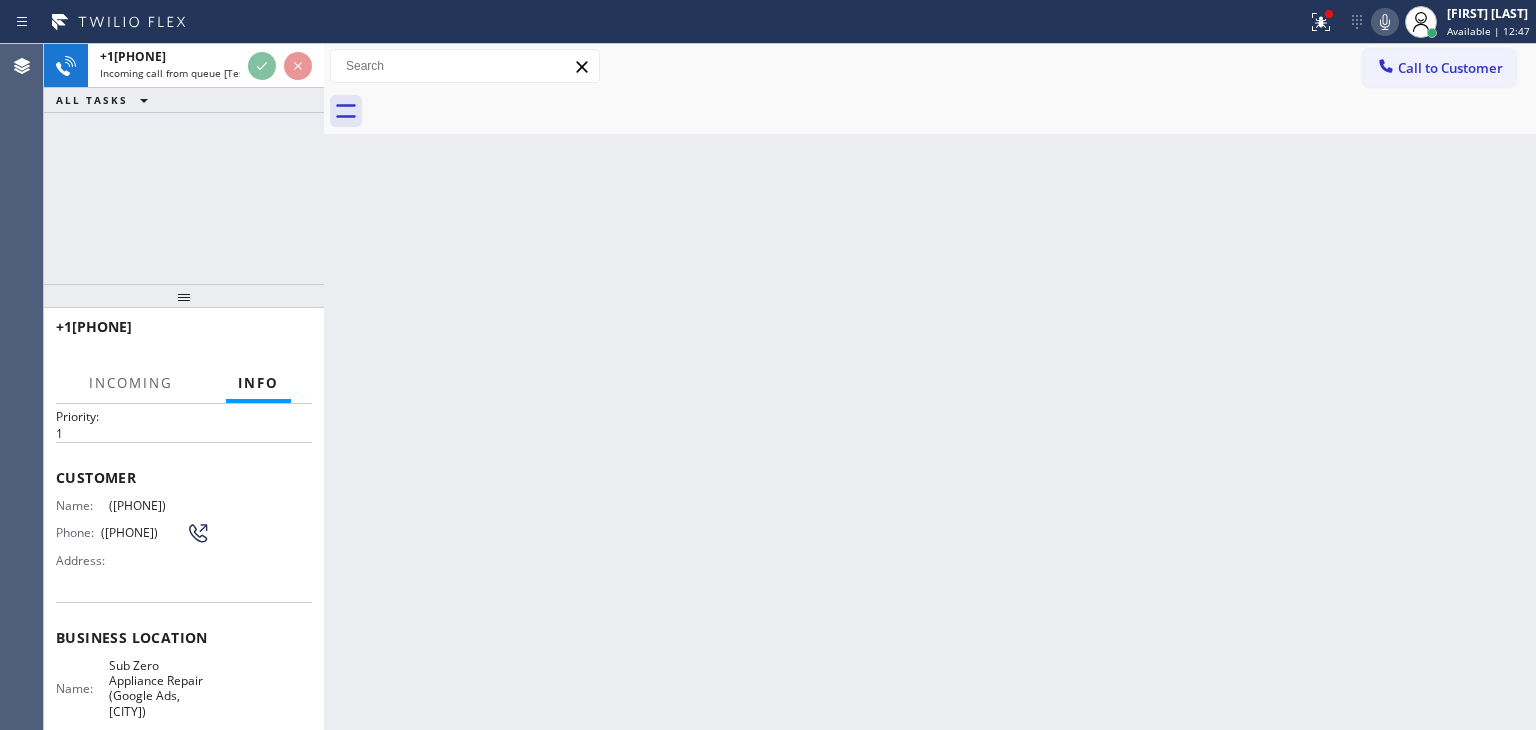 scroll, scrollTop: 100, scrollLeft: 0, axis: vertical 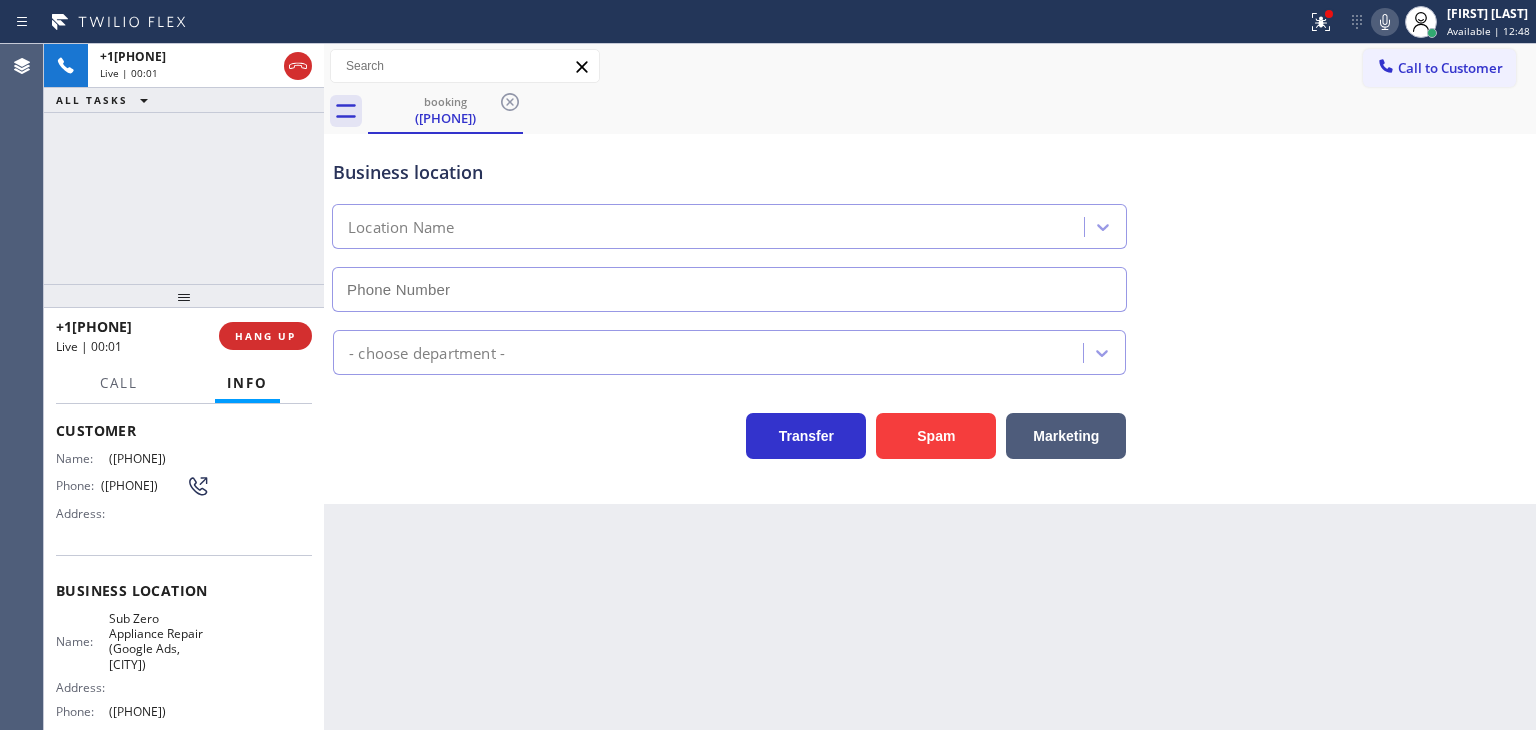 type on "([PHONE])" 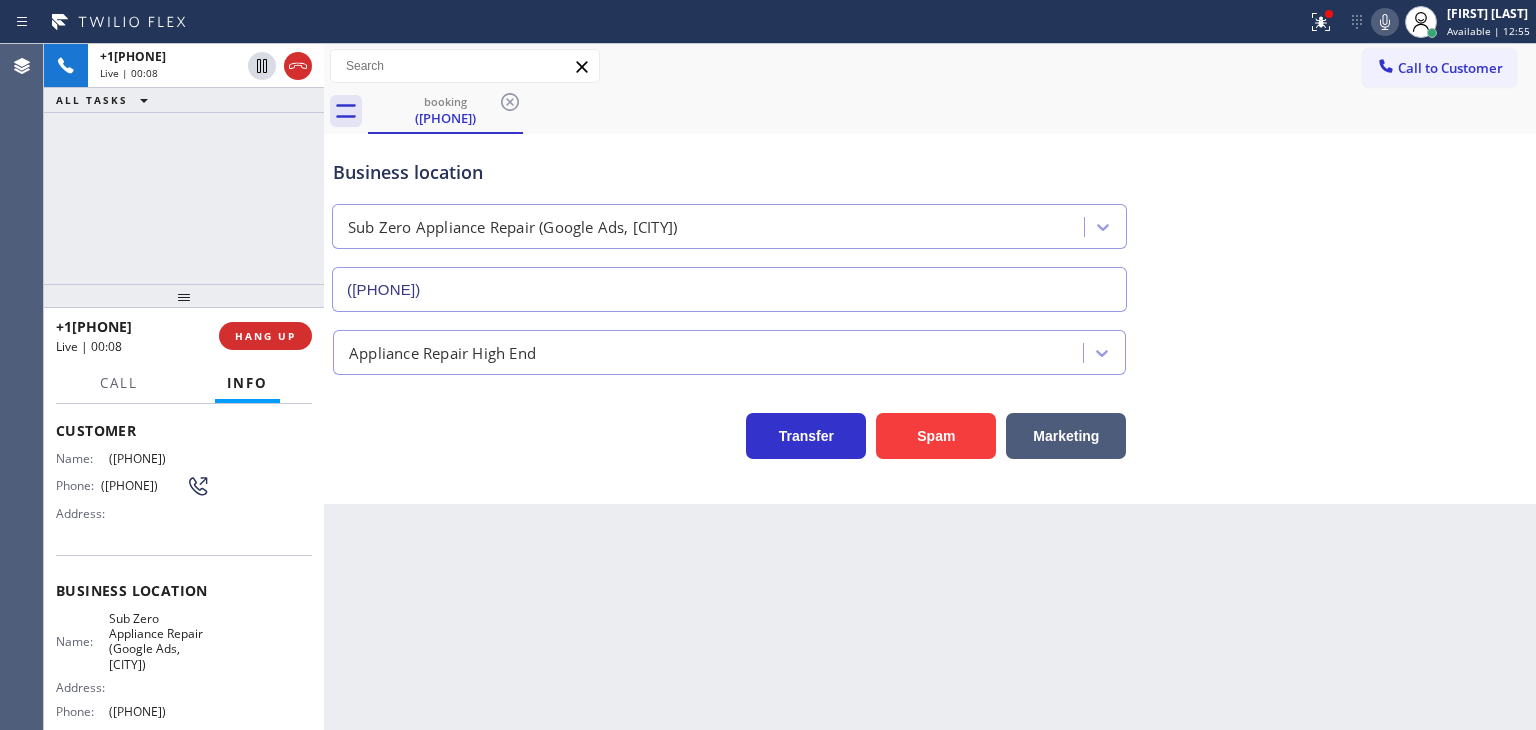 click 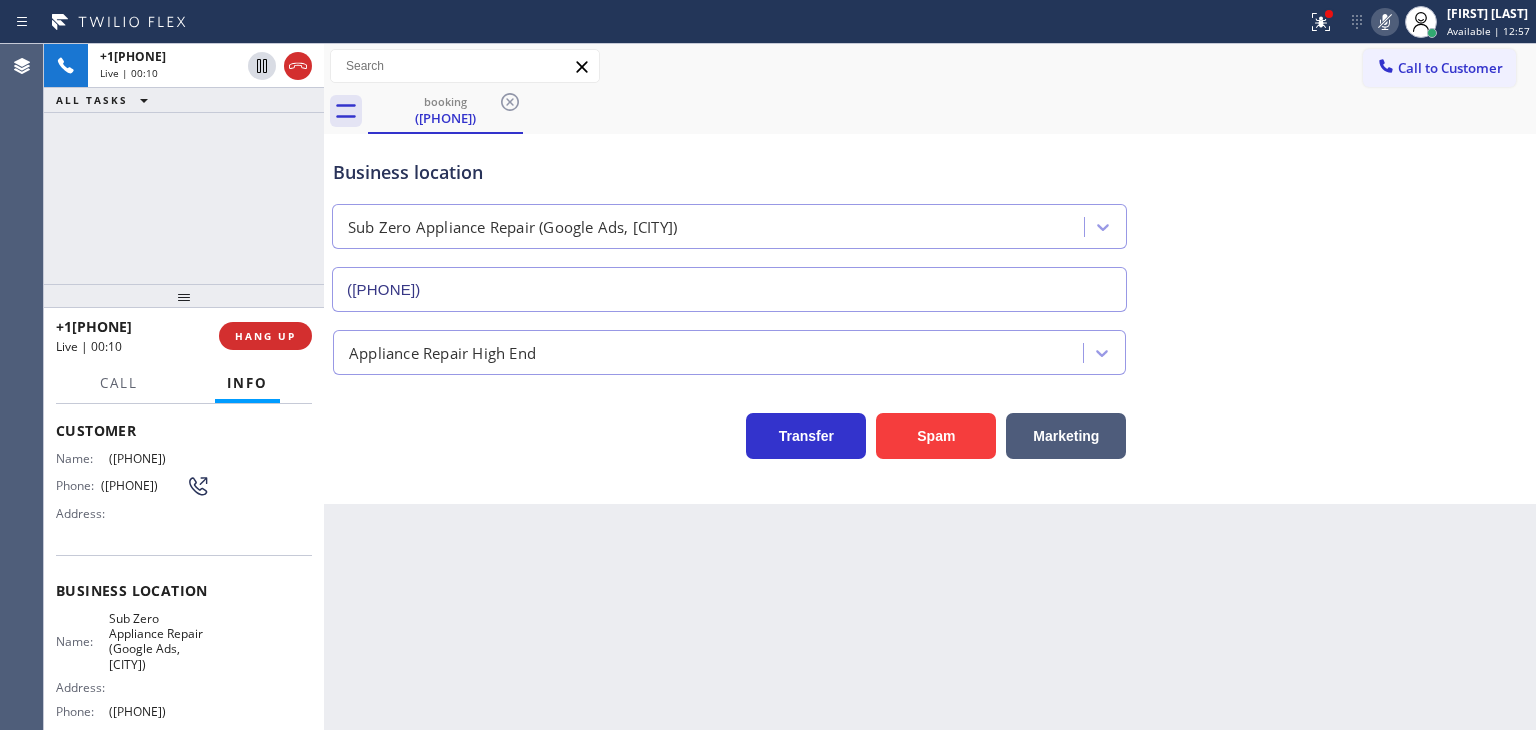 click 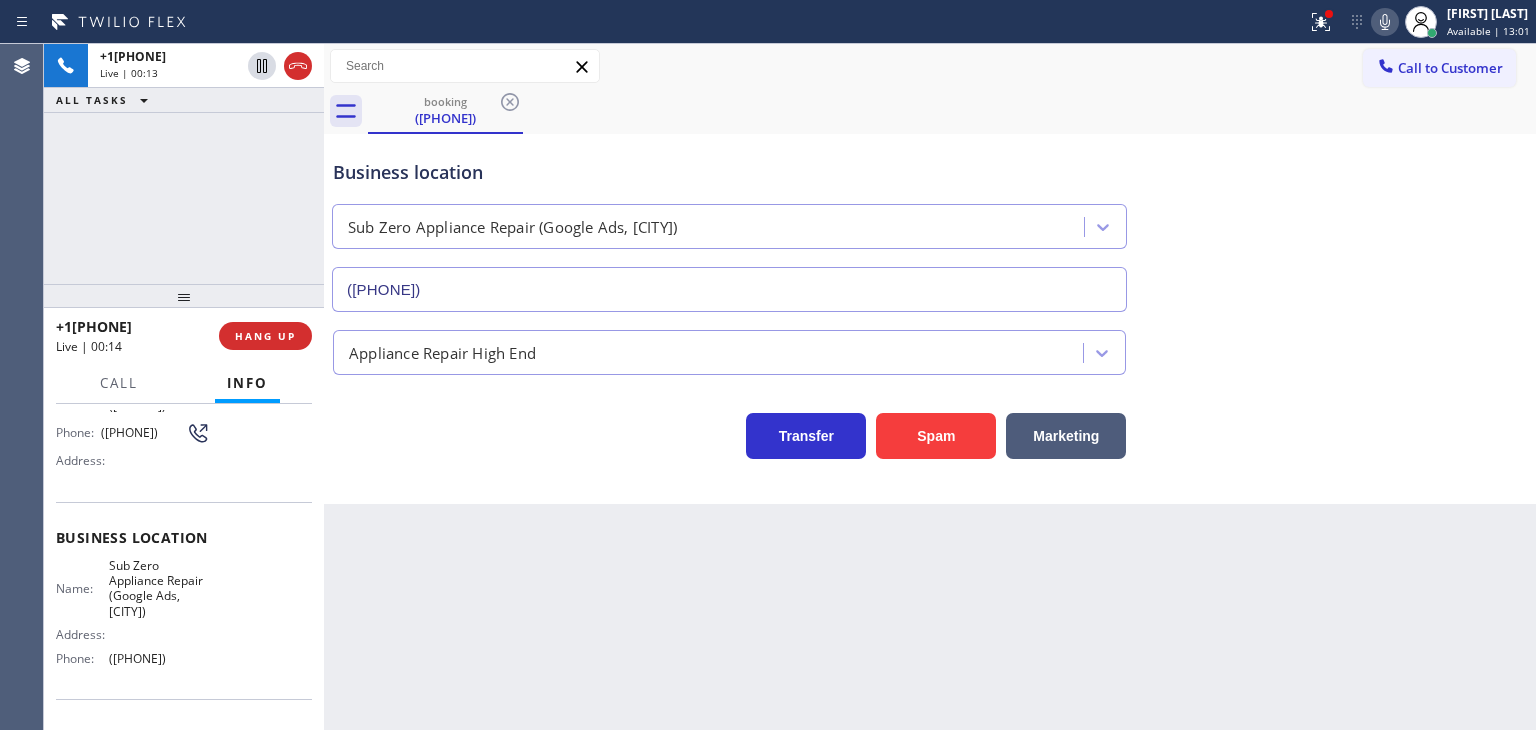 scroll, scrollTop: 200, scrollLeft: 0, axis: vertical 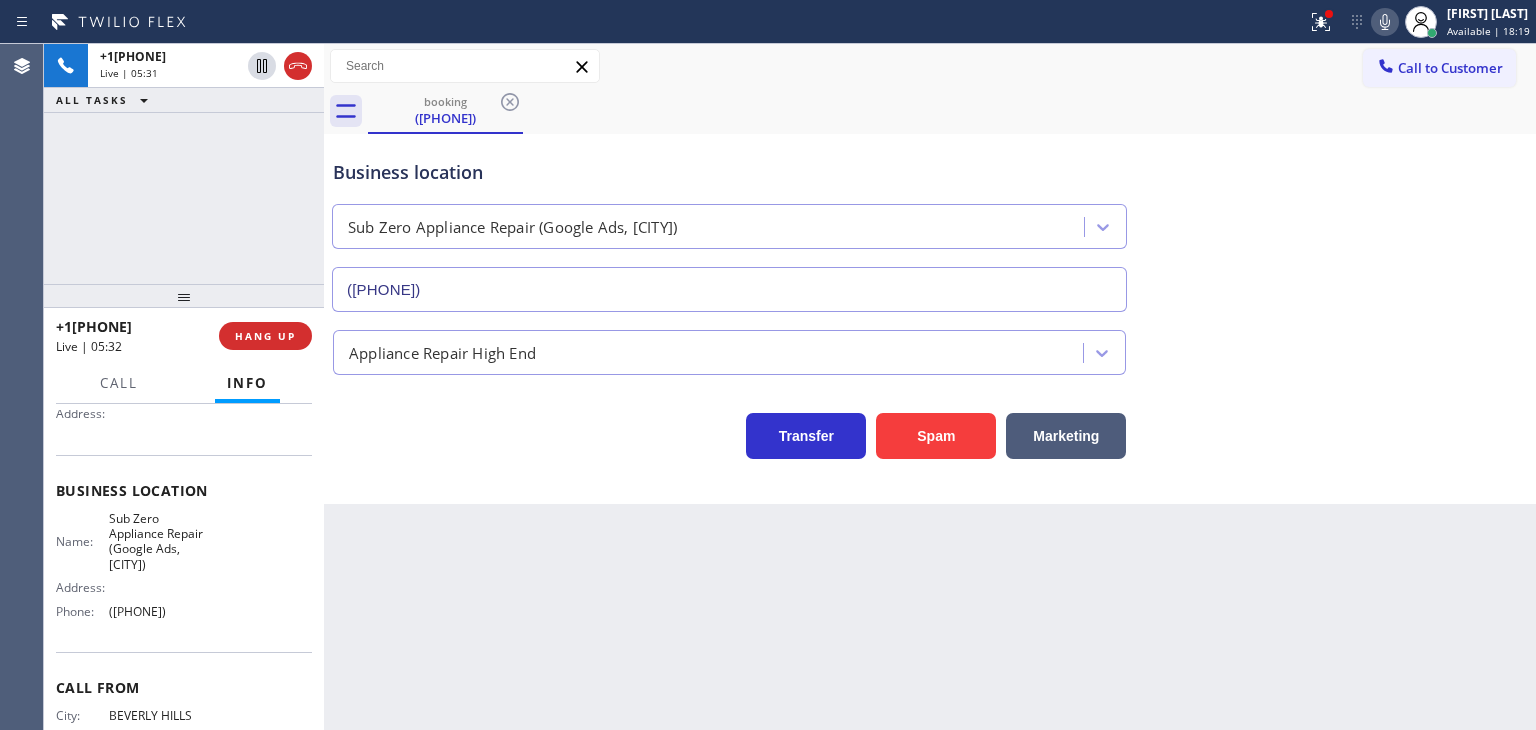 drag, startPoint x: 172, startPoint y: 332, endPoint x: 72, endPoint y: 323, distance: 100.40418 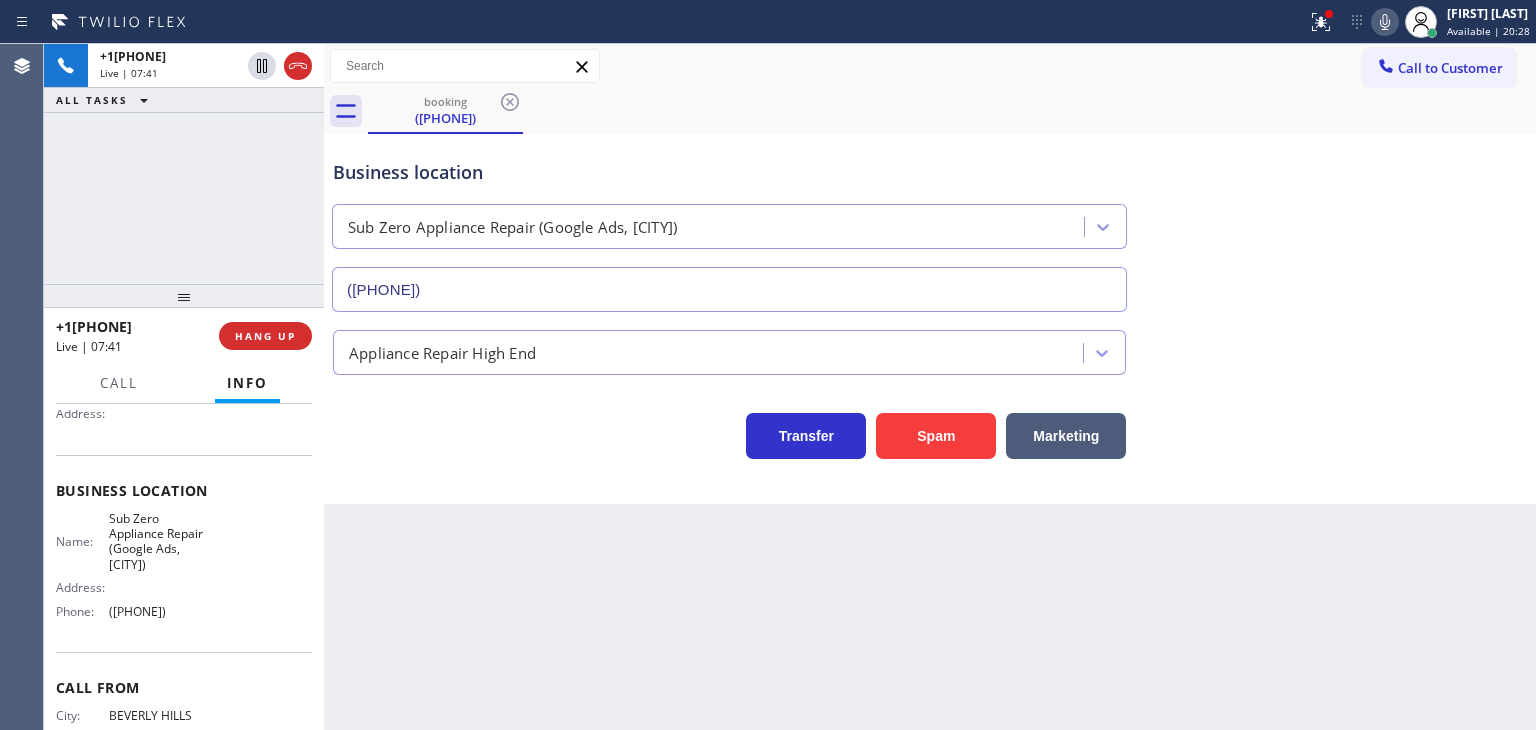 drag, startPoint x: 201, startPoint y: 598, endPoint x: 94, endPoint y: 593, distance: 107.11676 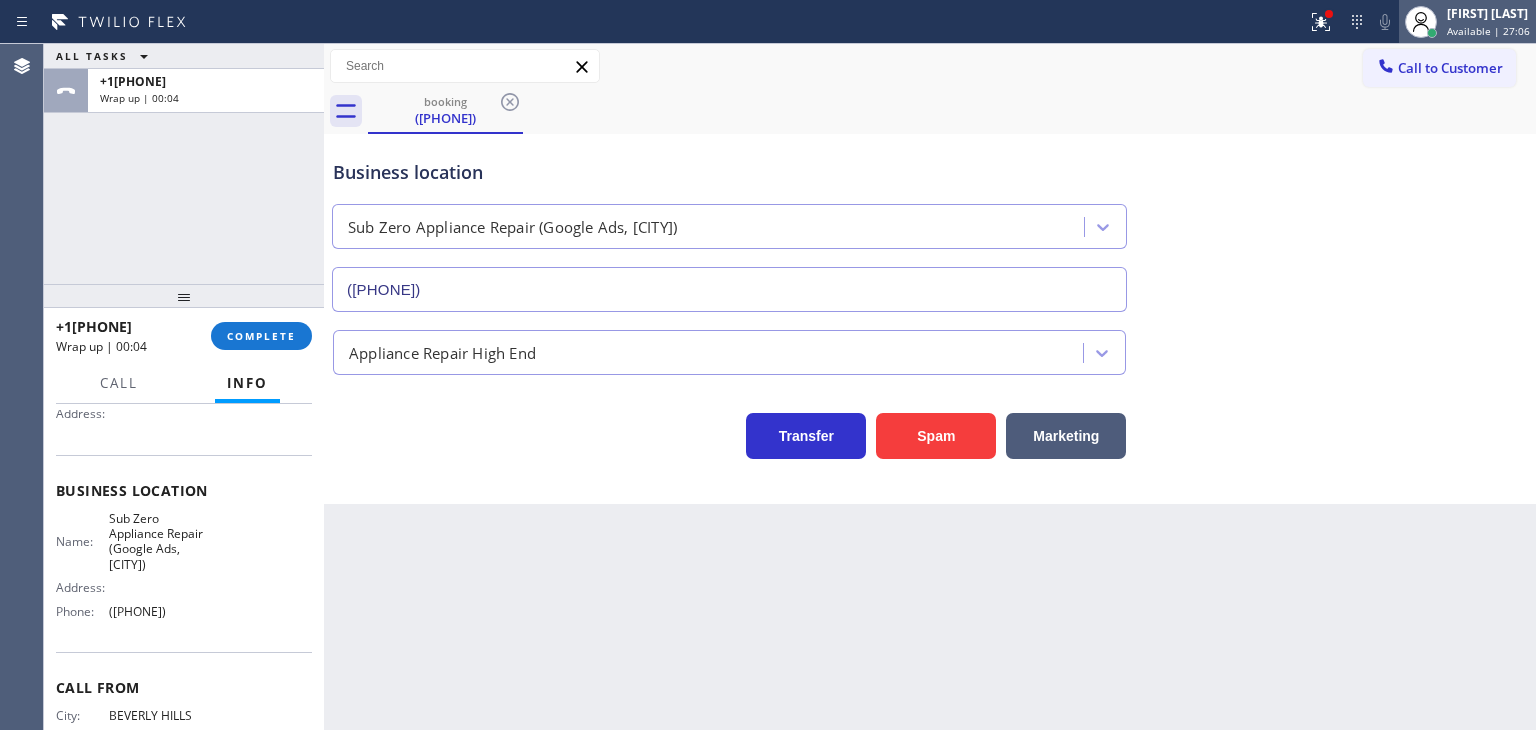 click on "[FIRST] [LAST]" at bounding box center [1488, 13] 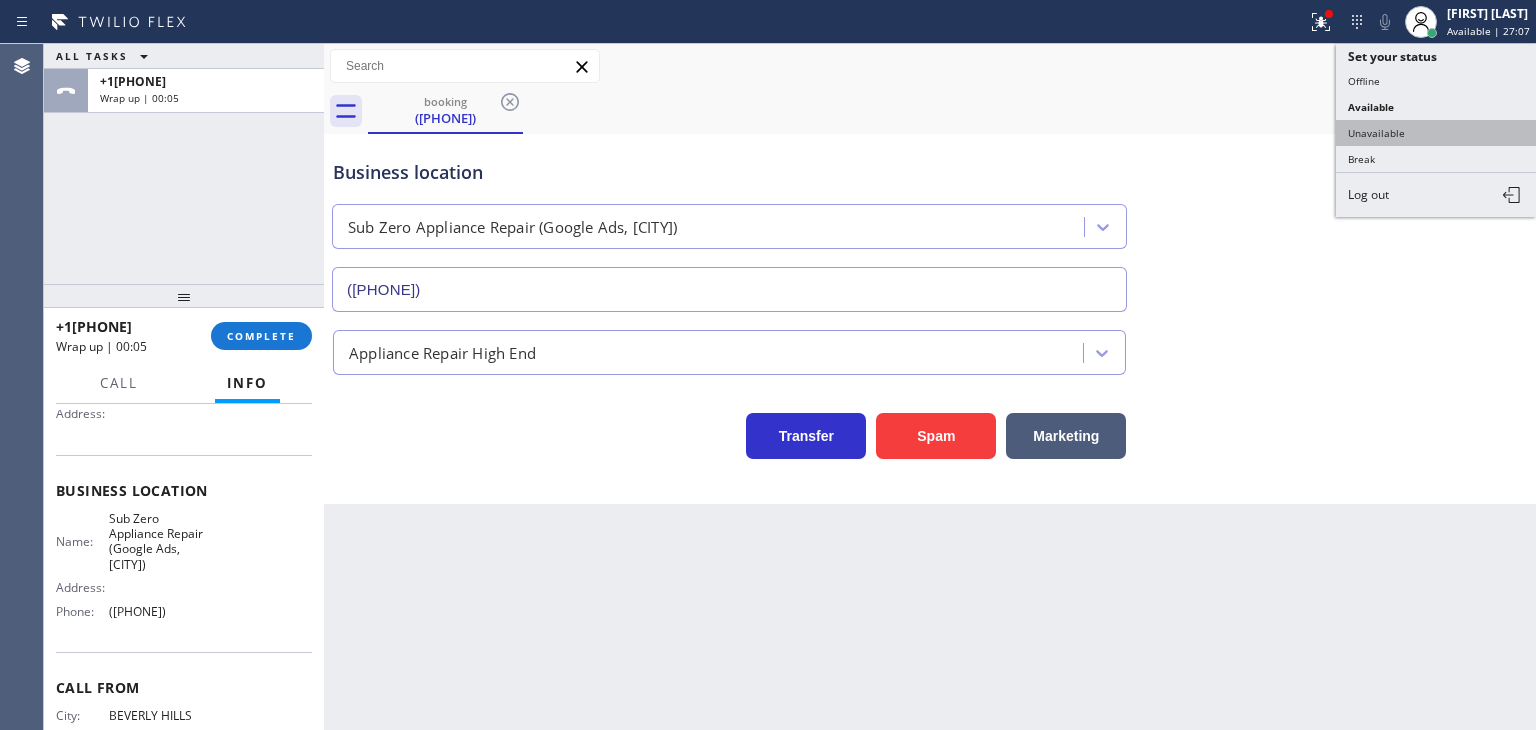 click on "Unavailable" at bounding box center (1436, 133) 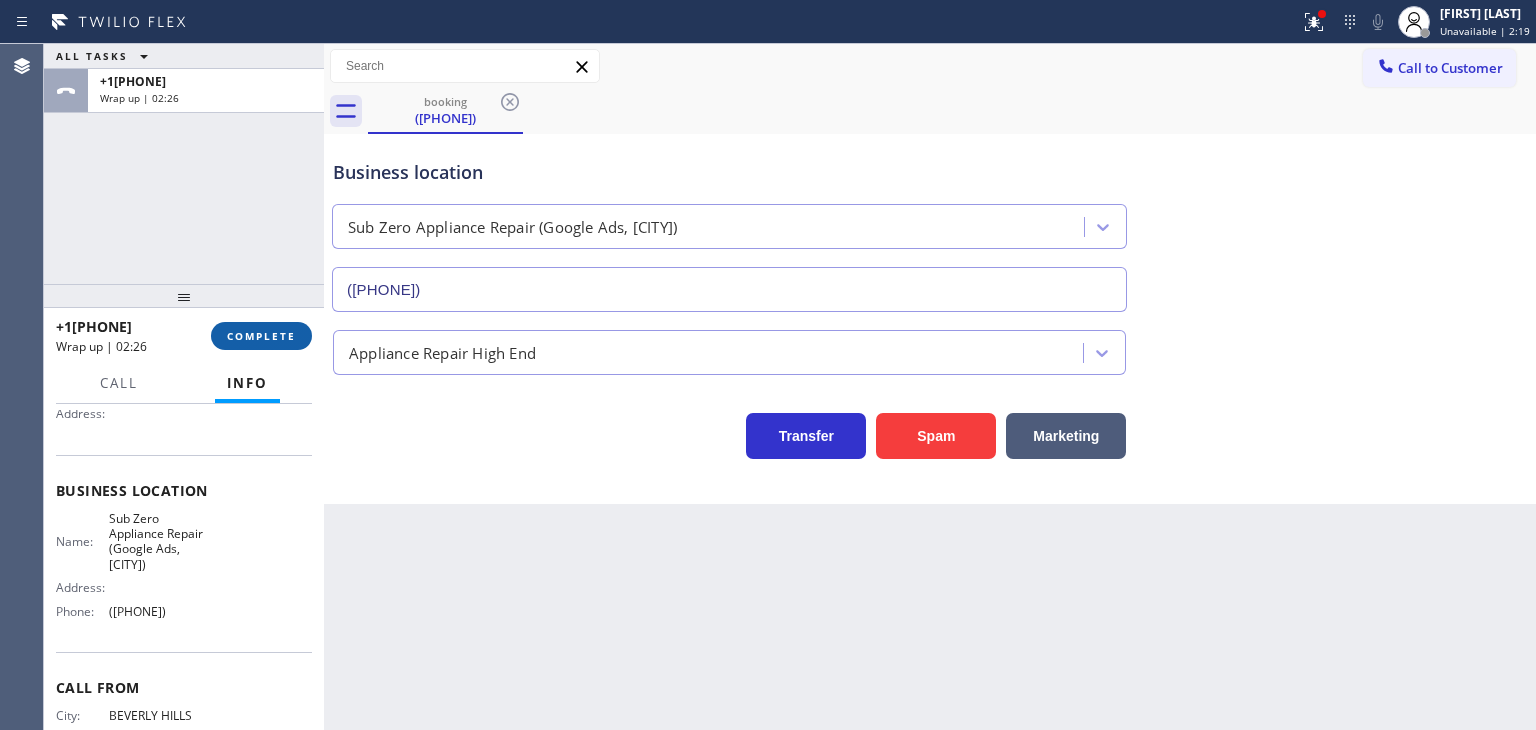 click on "COMPLETE" at bounding box center (261, 336) 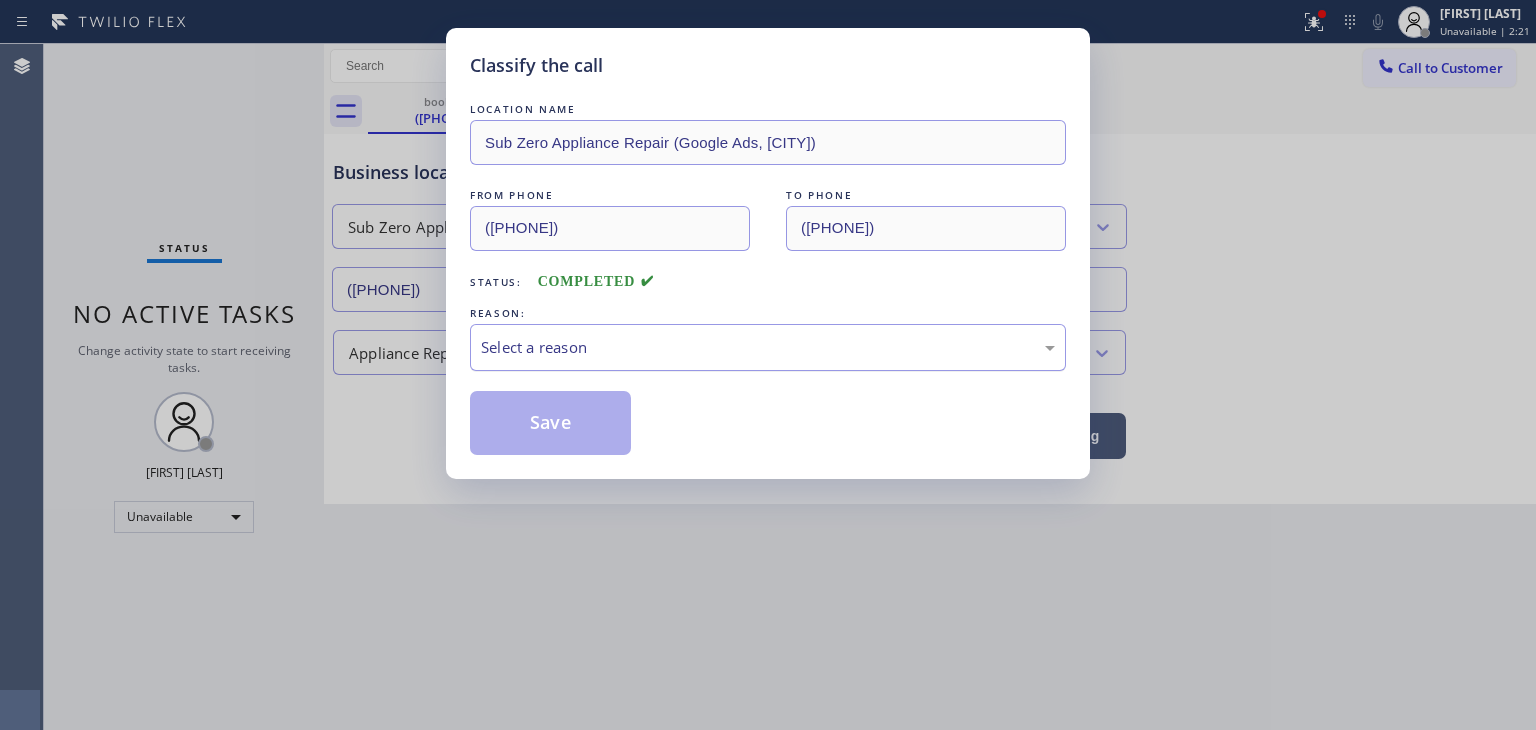 click on "Select a reason" at bounding box center (768, 347) 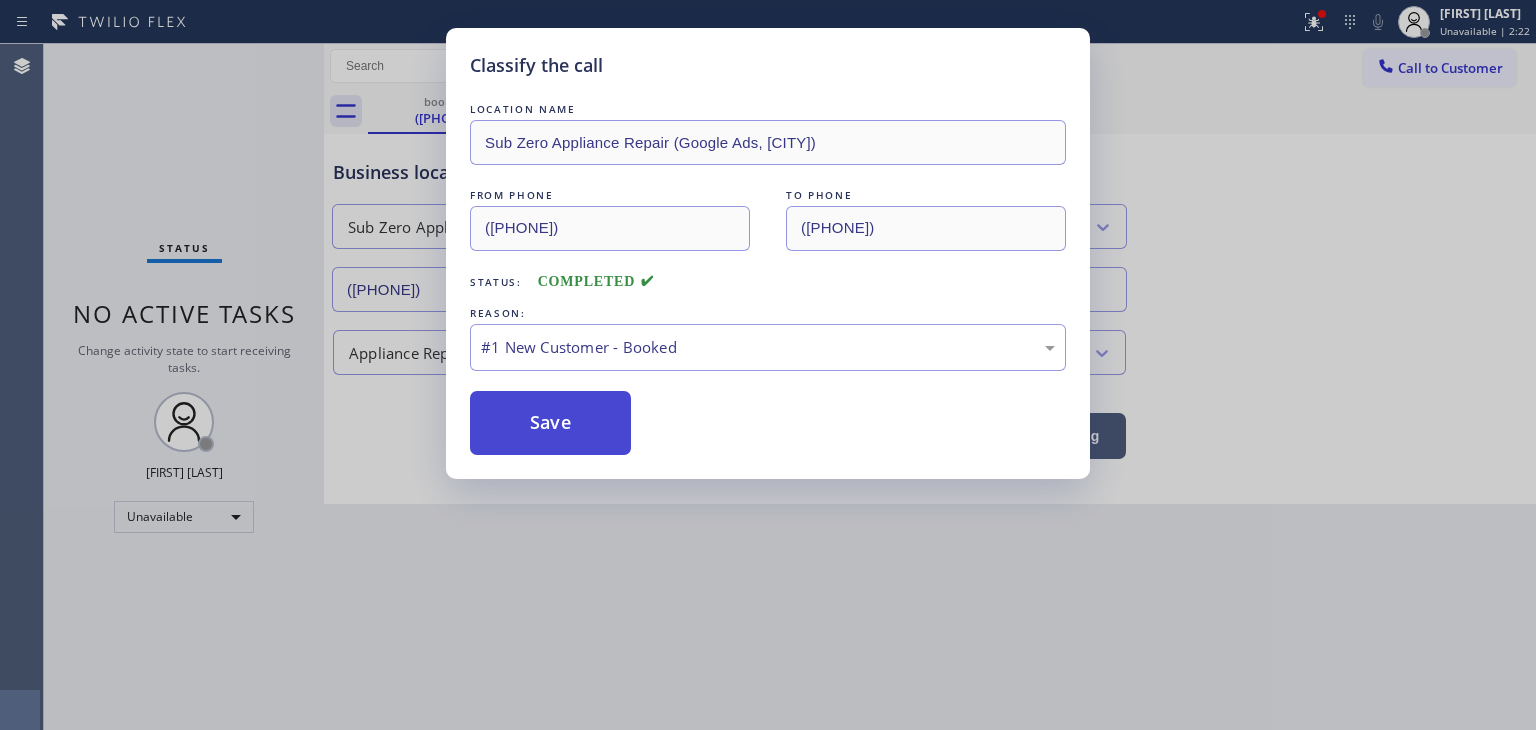 click on "Save" at bounding box center (550, 423) 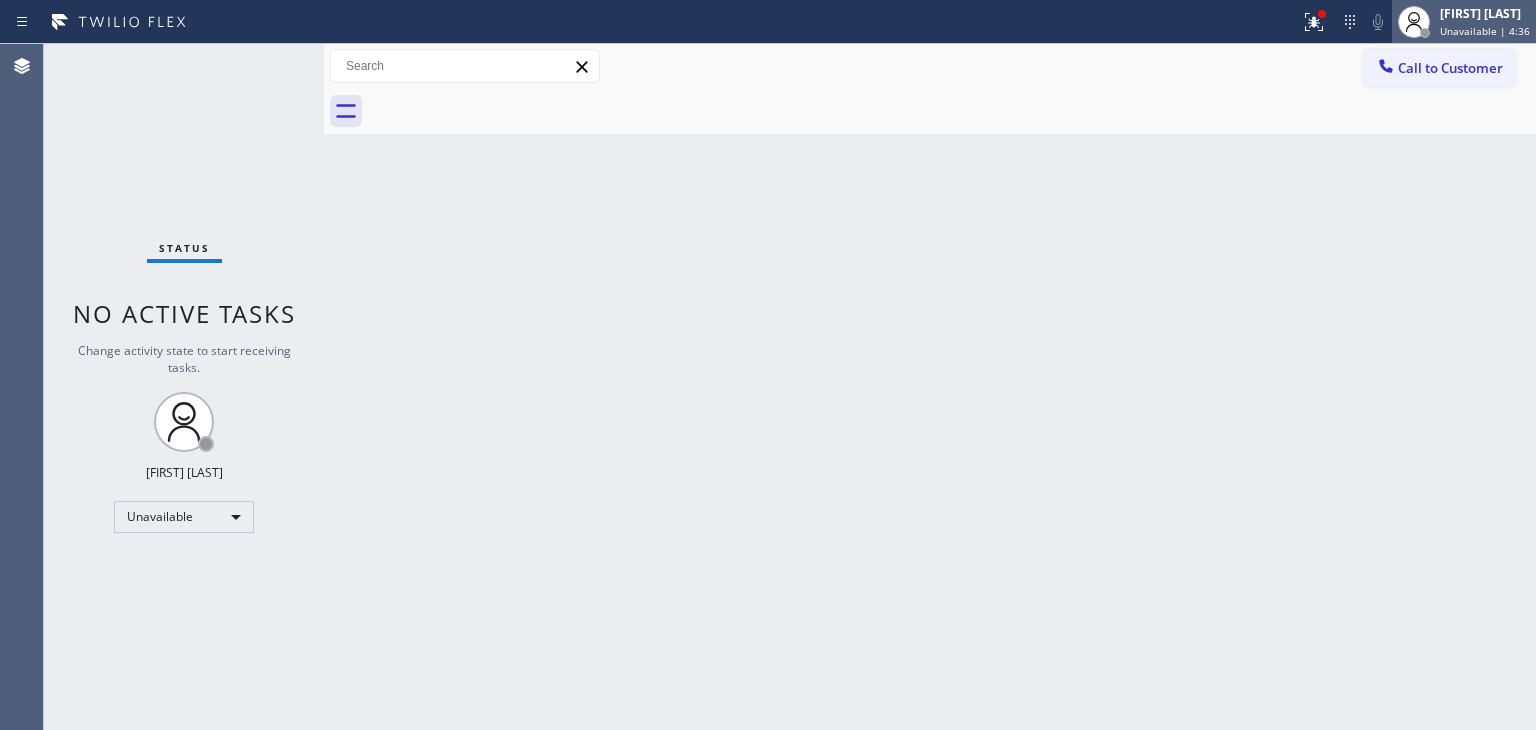 click on "[FIRST] [LAST]" at bounding box center [1485, 13] 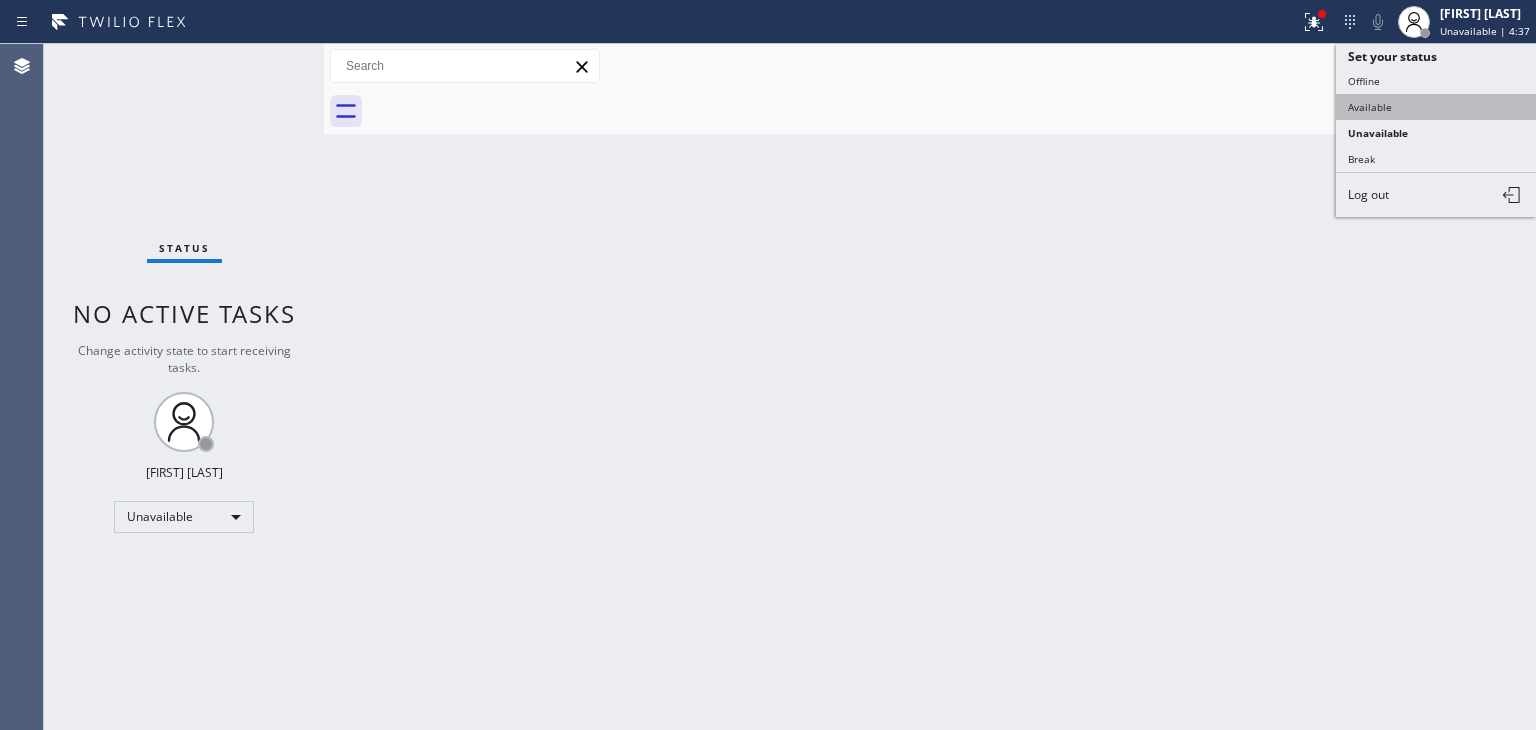 click on "Available" at bounding box center (1436, 107) 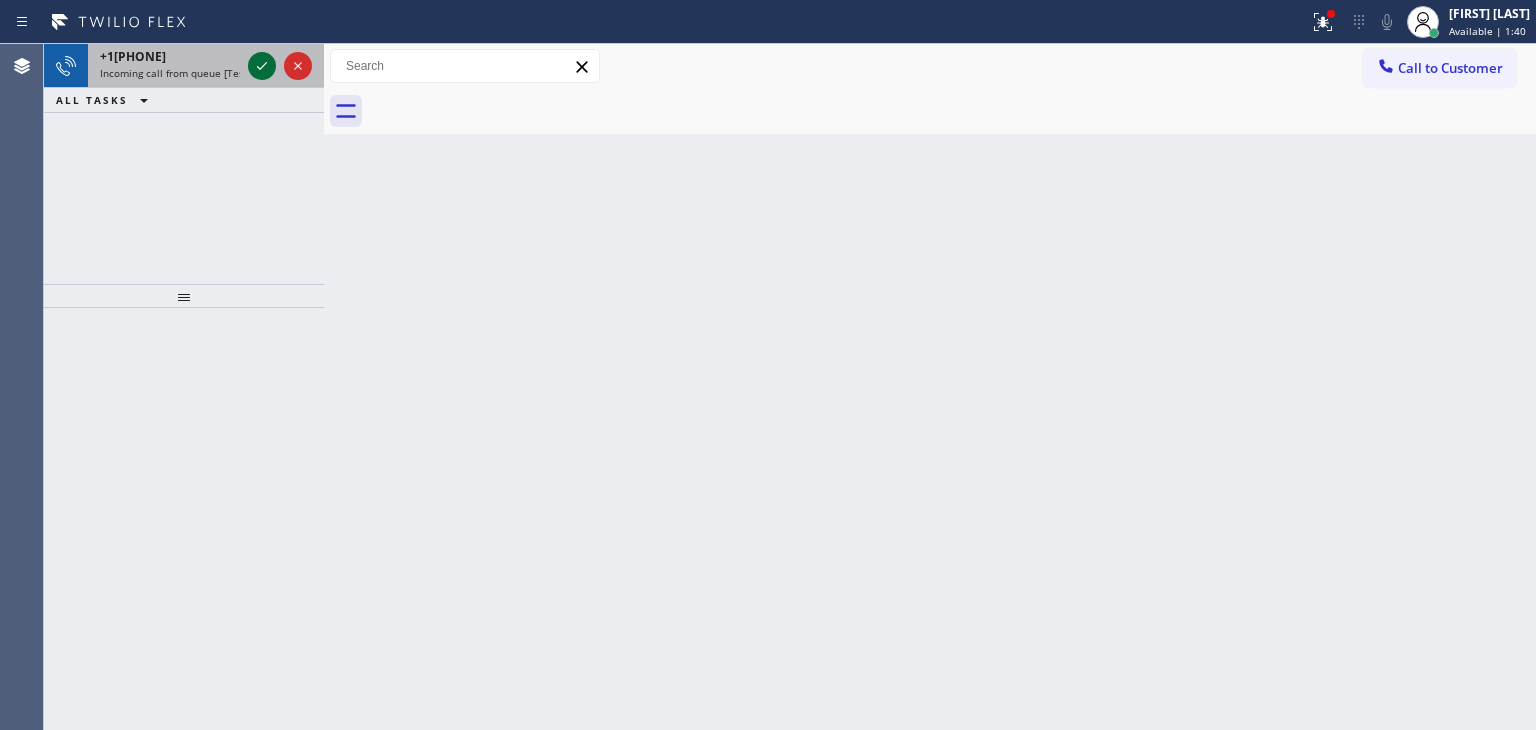 click 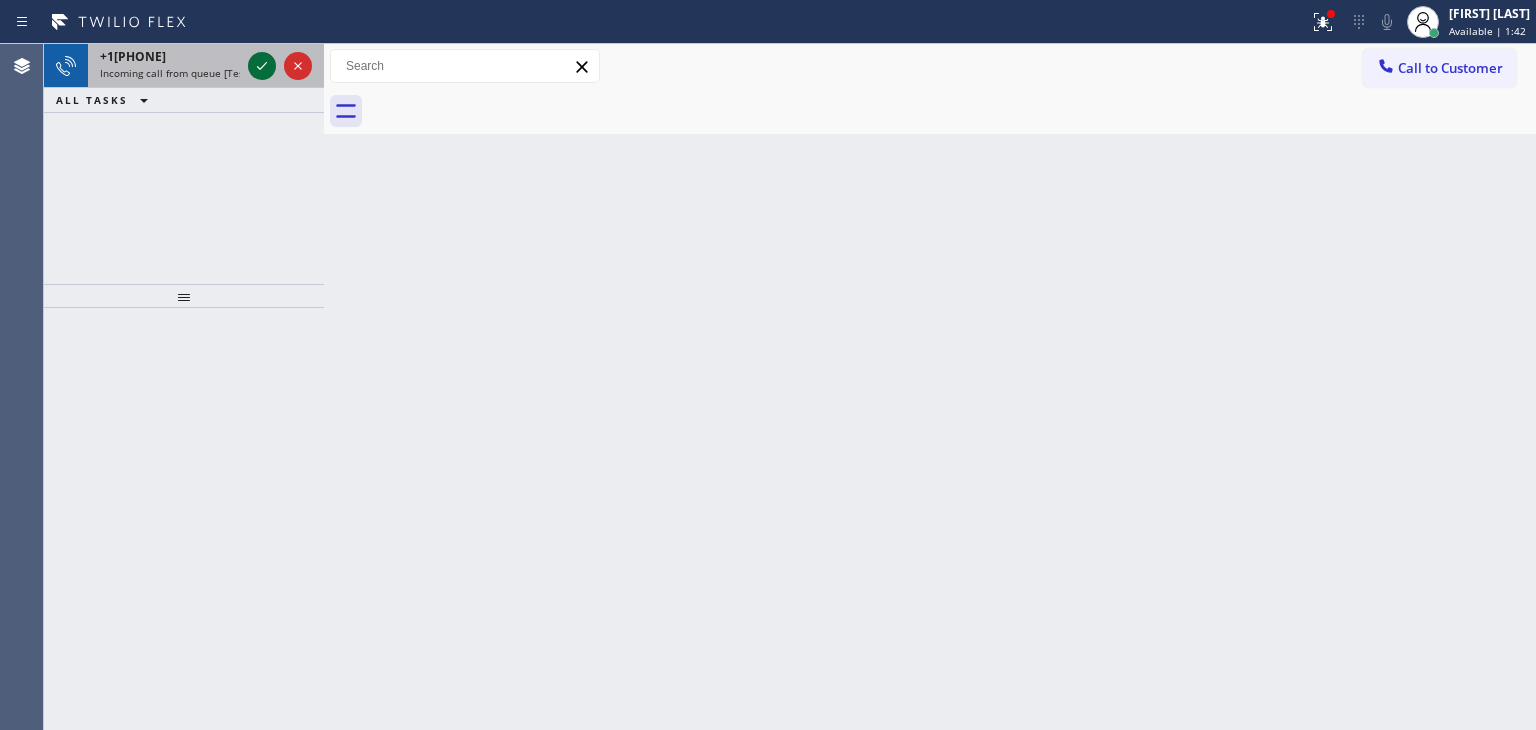 click 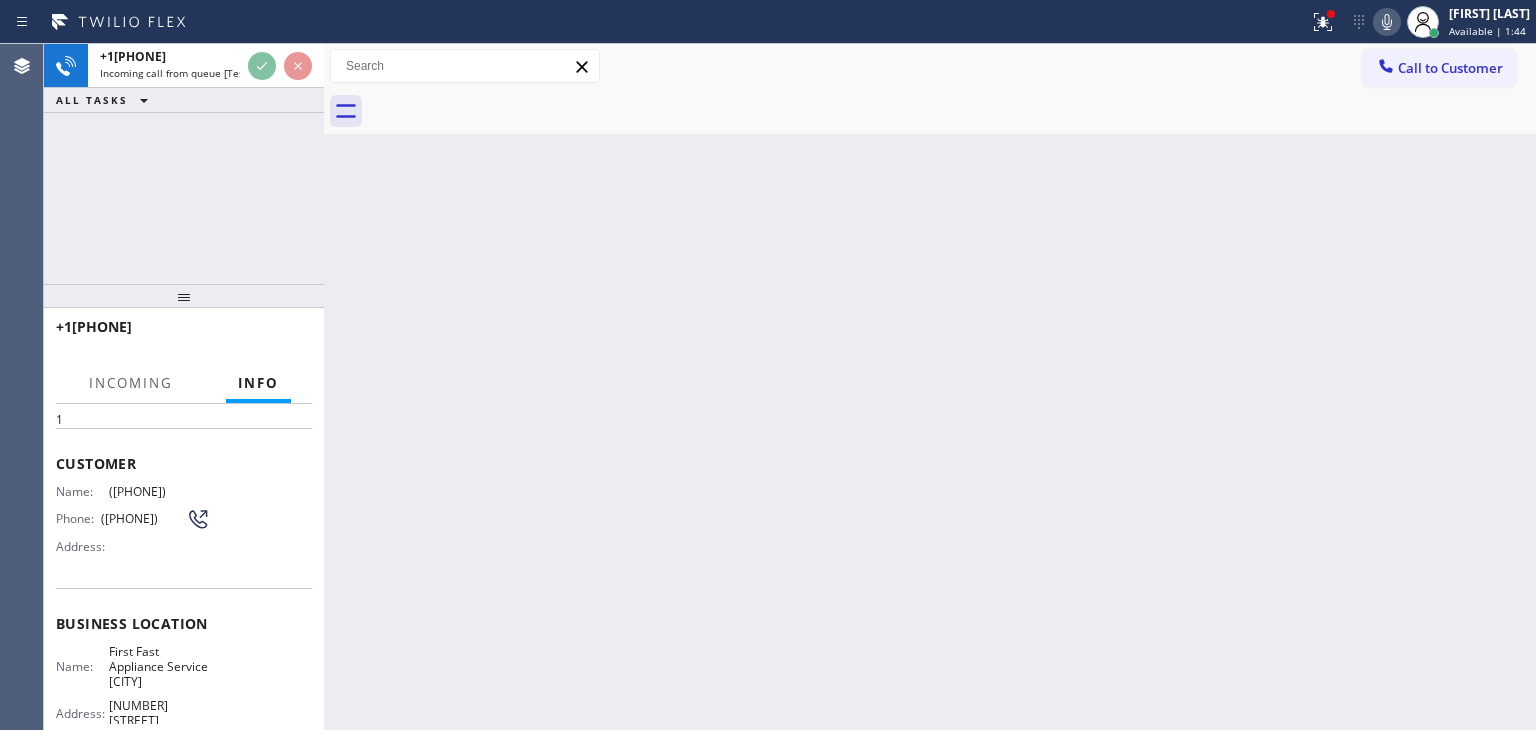 scroll, scrollTop: 200, scrollLeft: 0, axis: vertical 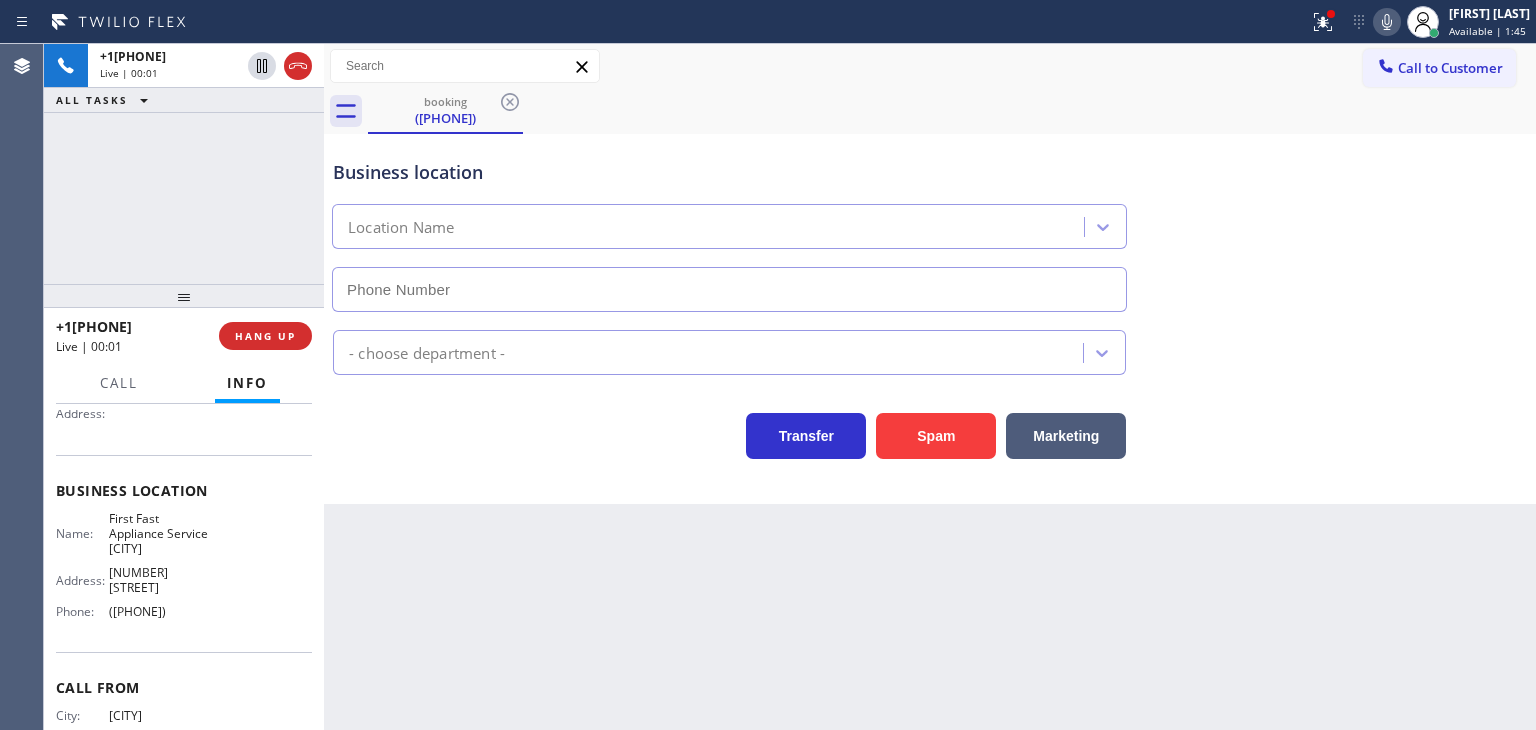 type on "([PHONE])" 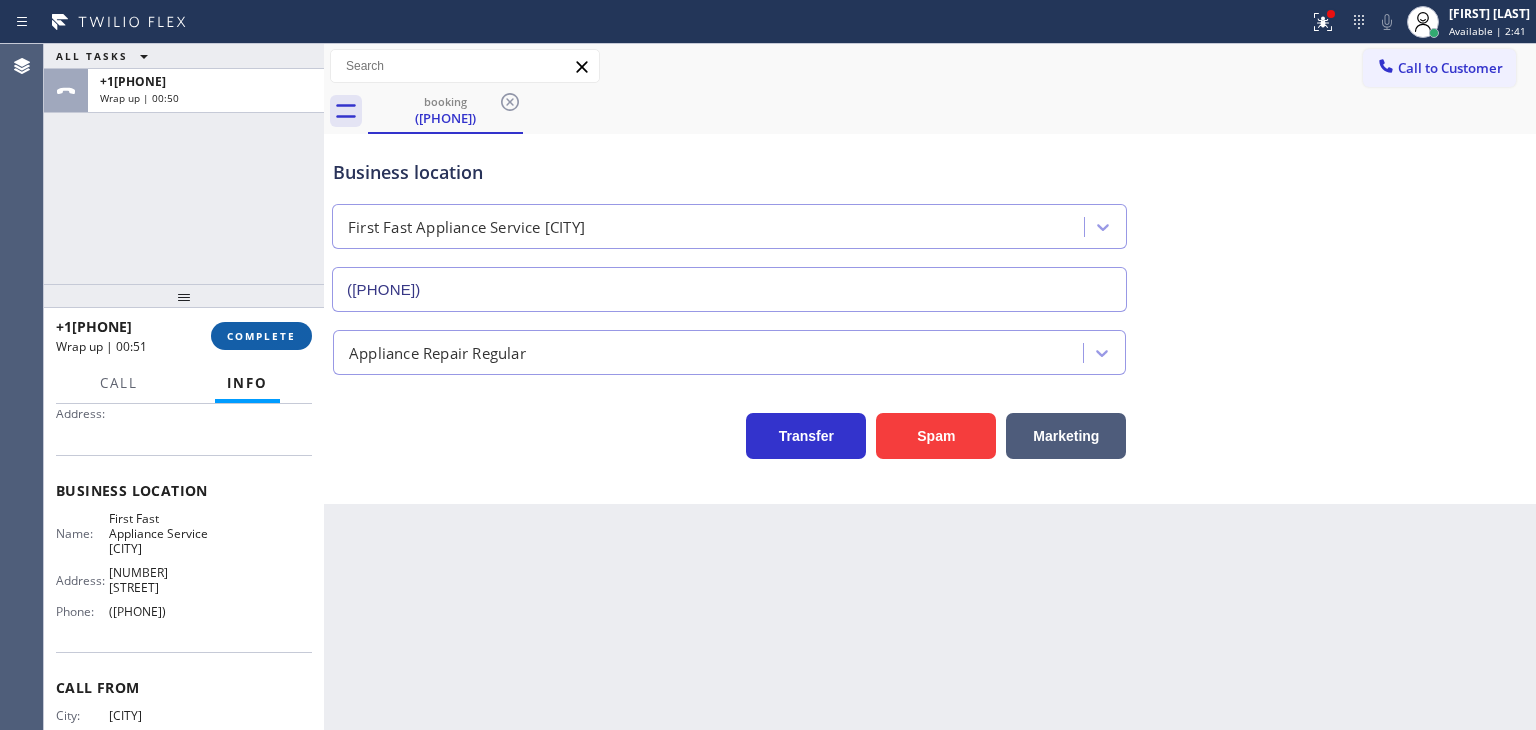 click on "COMPLETE" at bounding box center (261, 336) 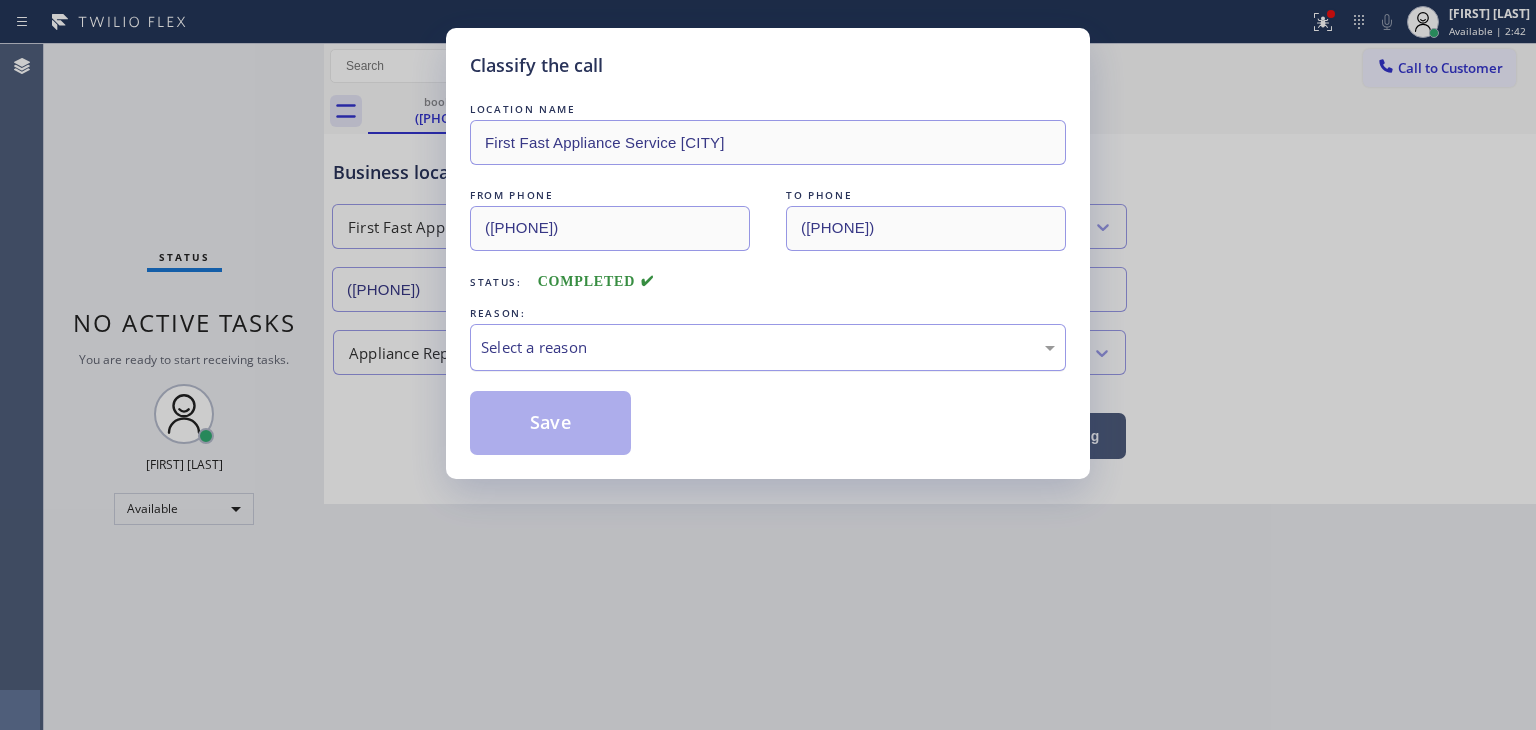 click on "Select a reason" at bounding box center [768, 347] 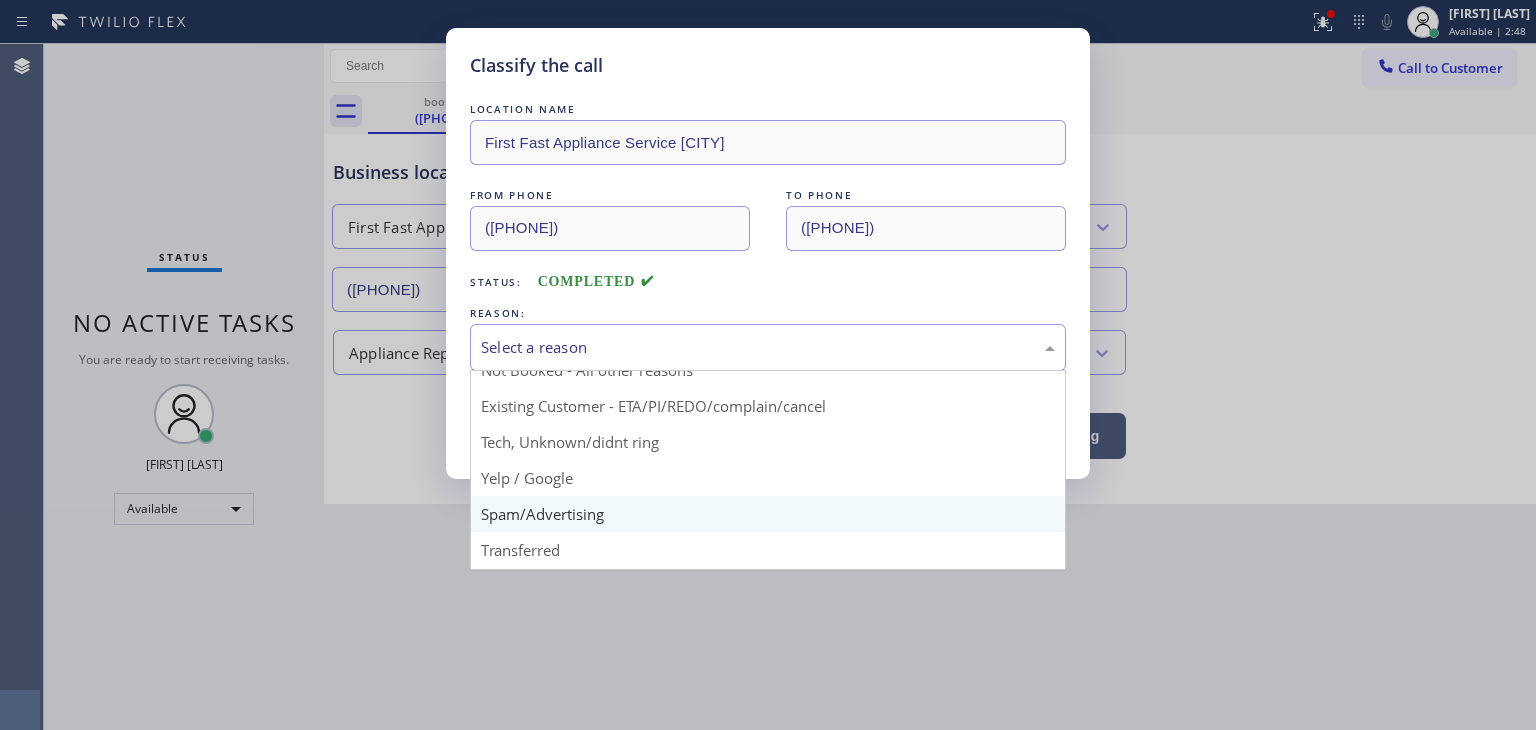 scroll, scrollTop: 25, scrollLeft: 0, axis: vertical 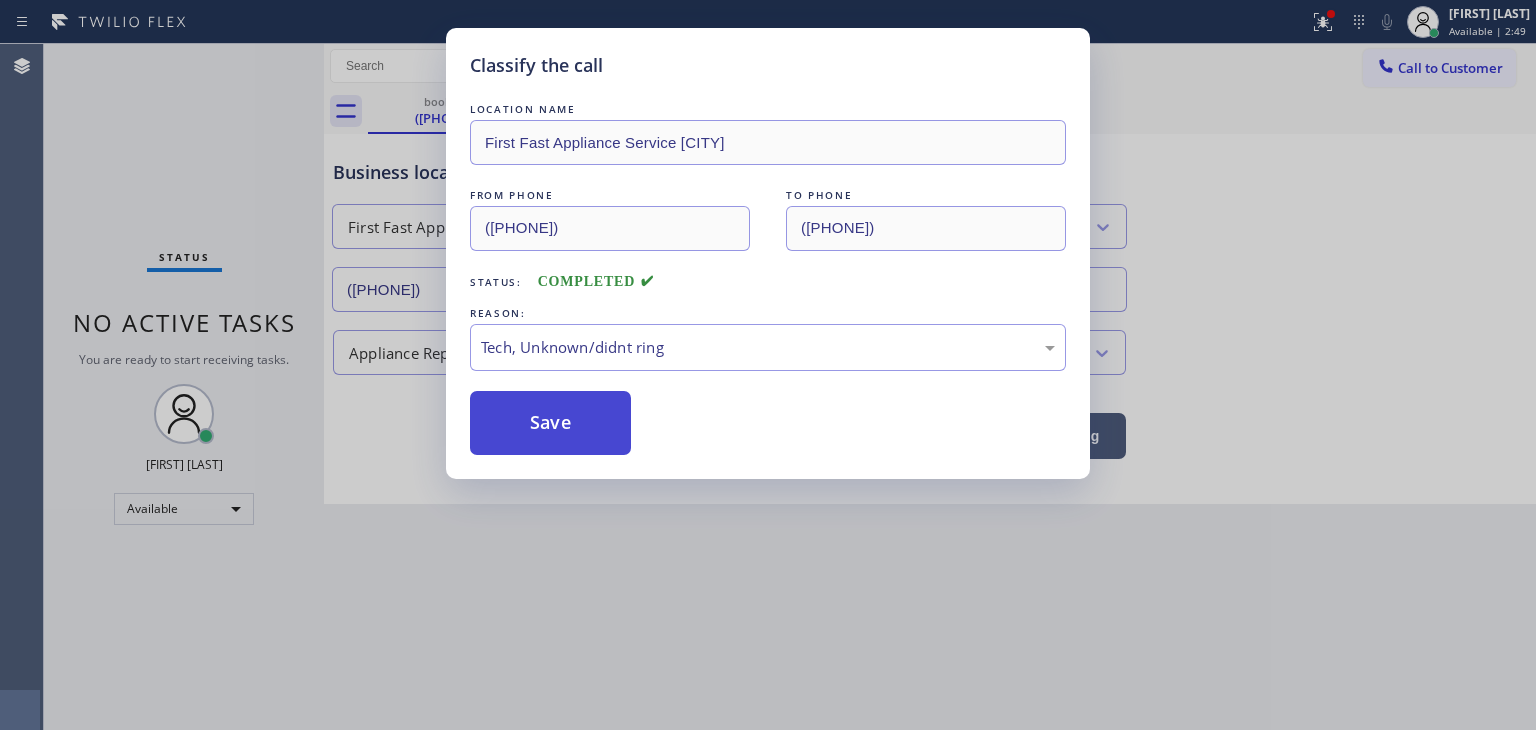 click on "Save" at bounding box center [550, 423] 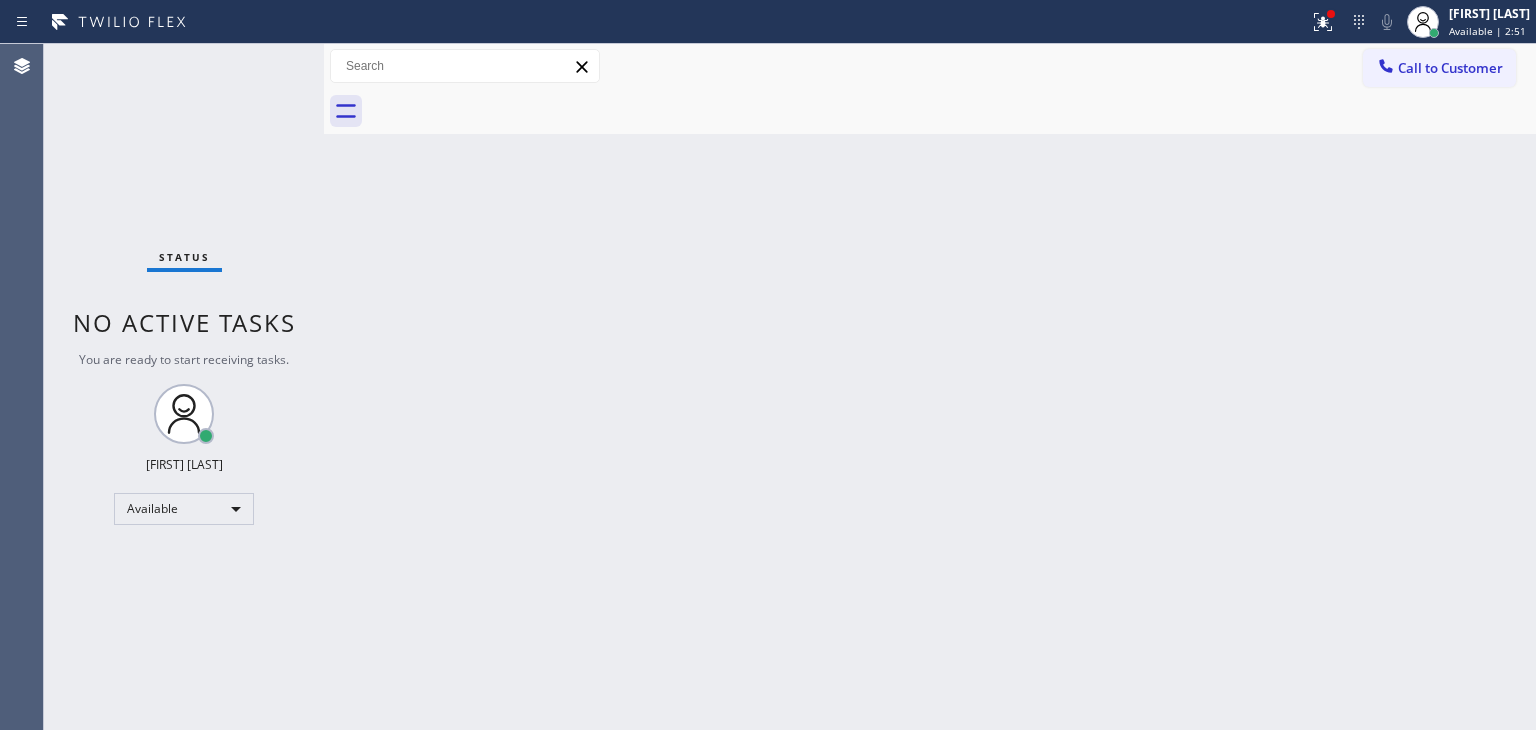 click on "Status   No active tasks     You are ready to start receiving tasks.   [FIRST] [LAST] Available" at bounding box center [184, 387] 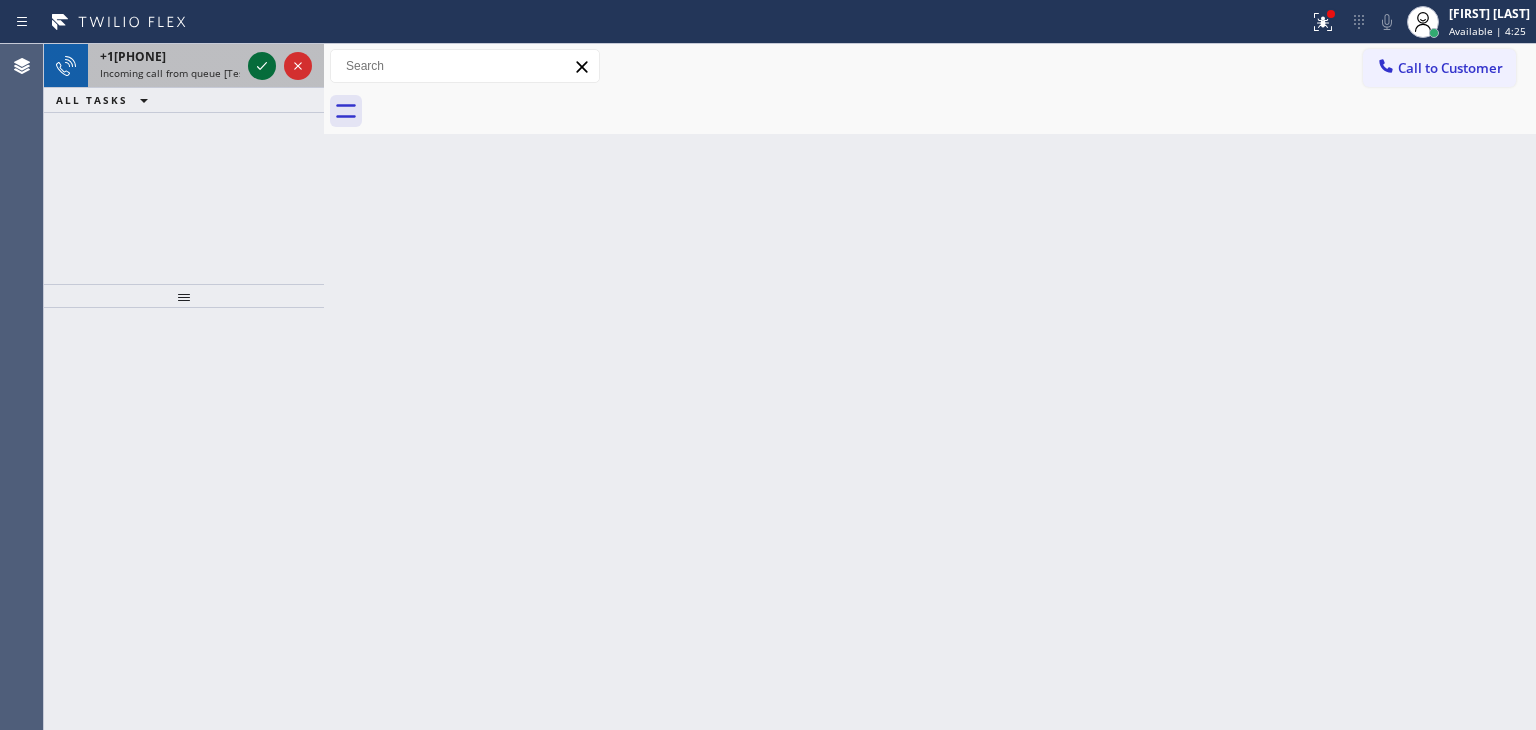 click 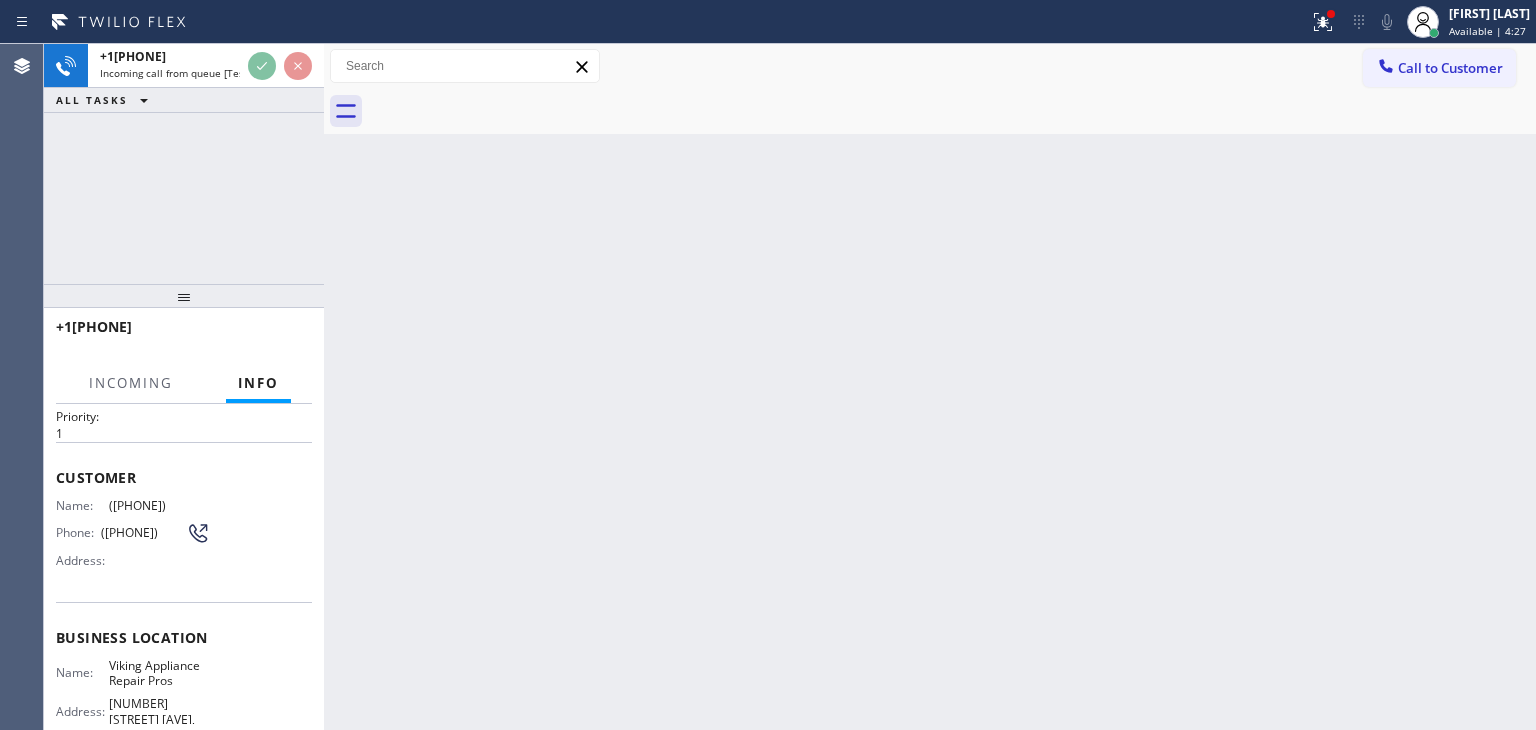 scroll, scrollTop: 100, scrollLeft: 0, axis: vertical 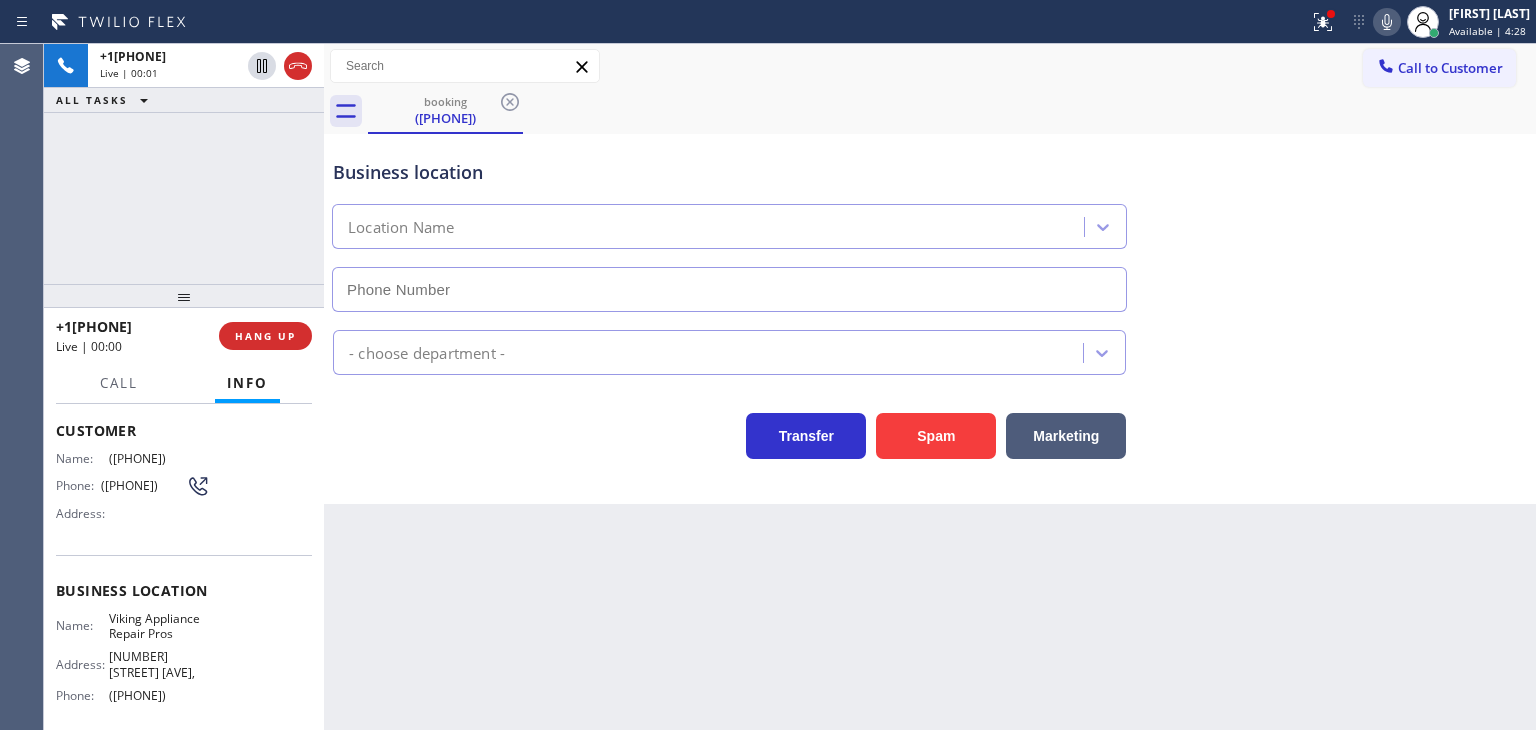 type on "([PHONE])" 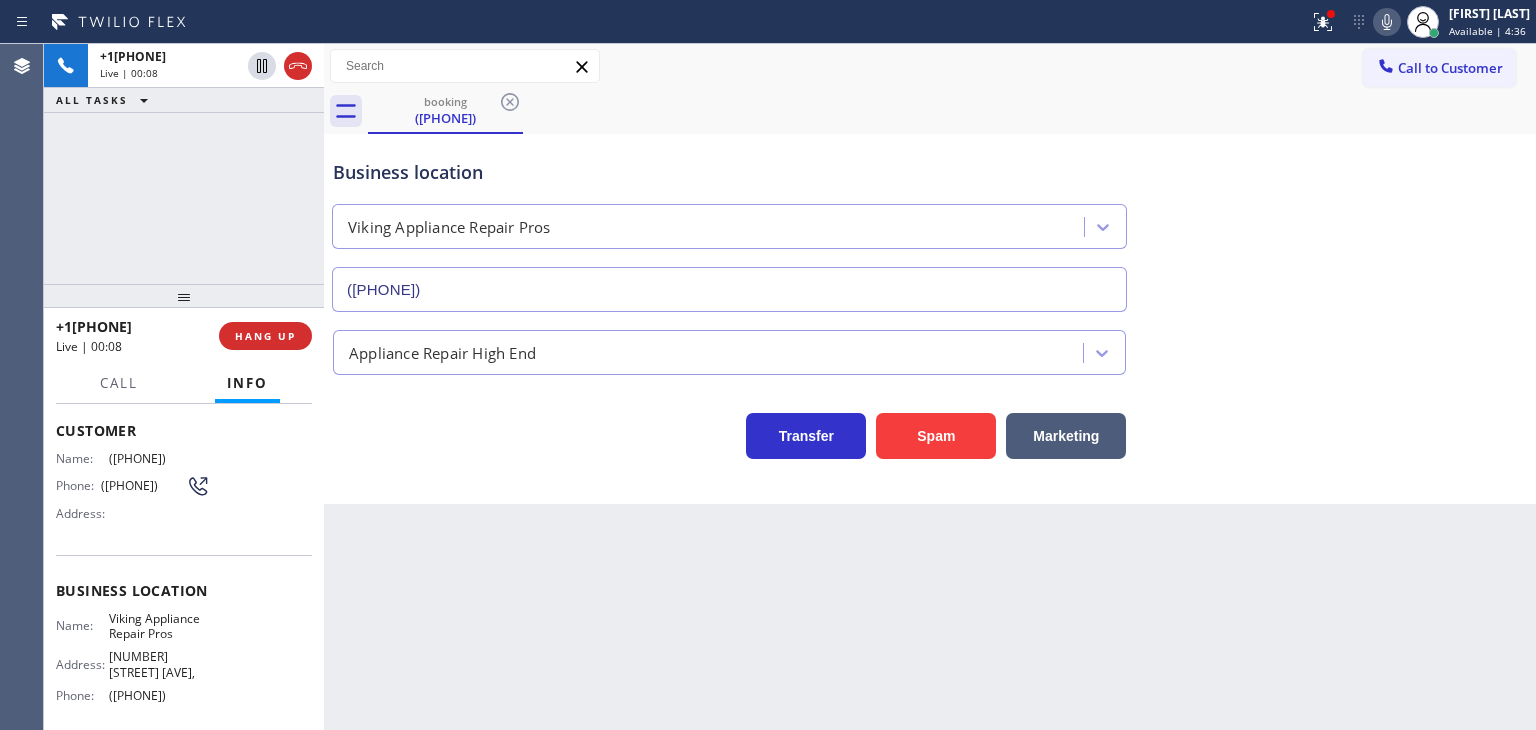 click 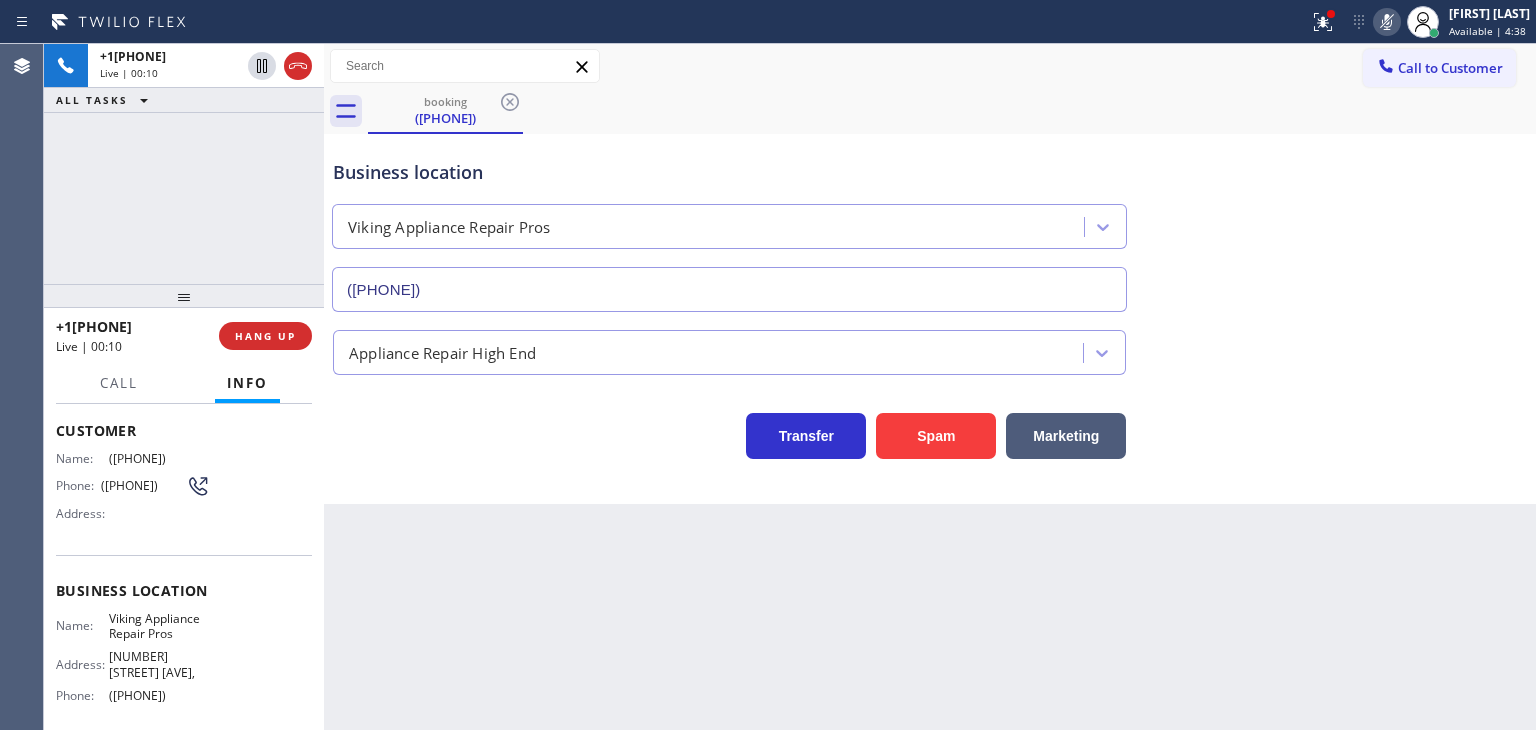 click 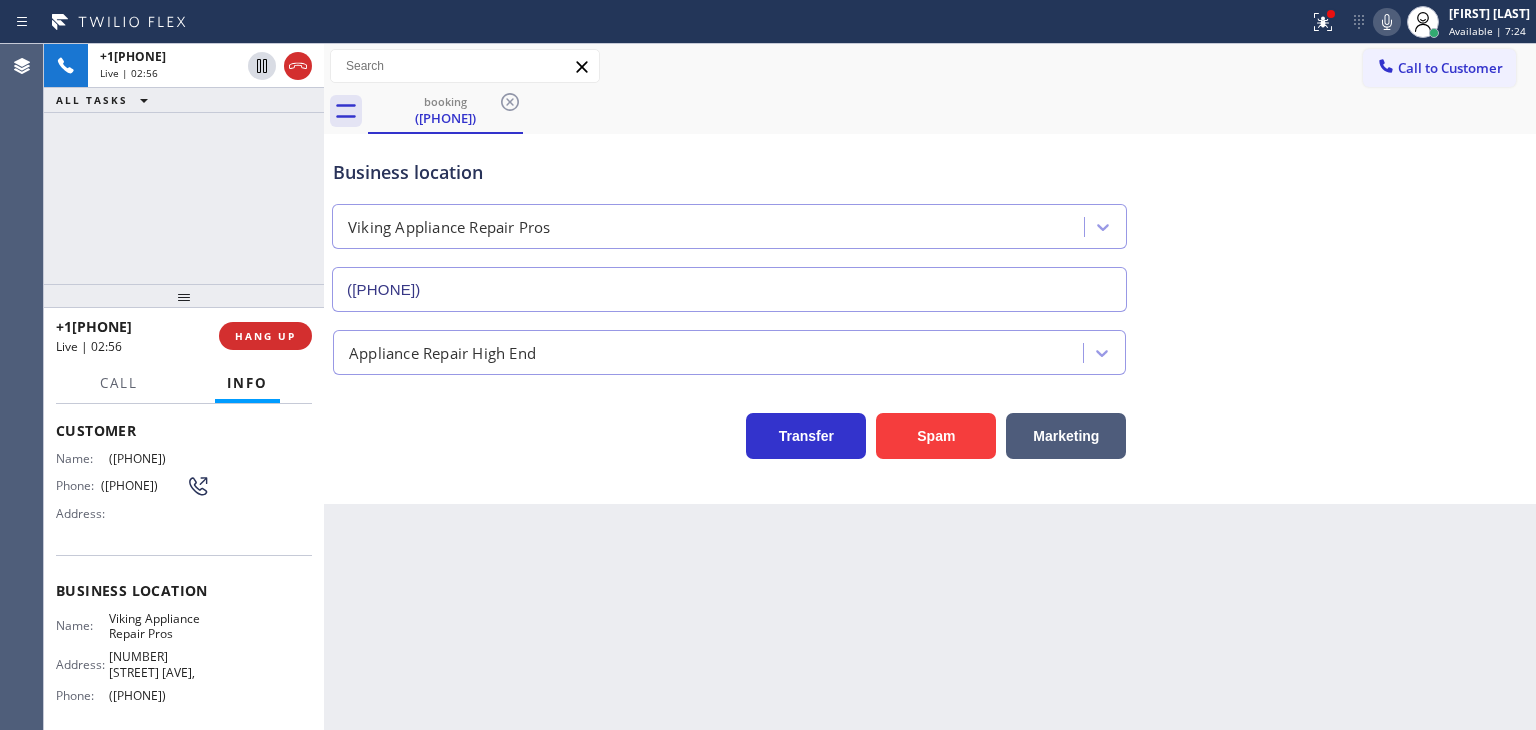 click 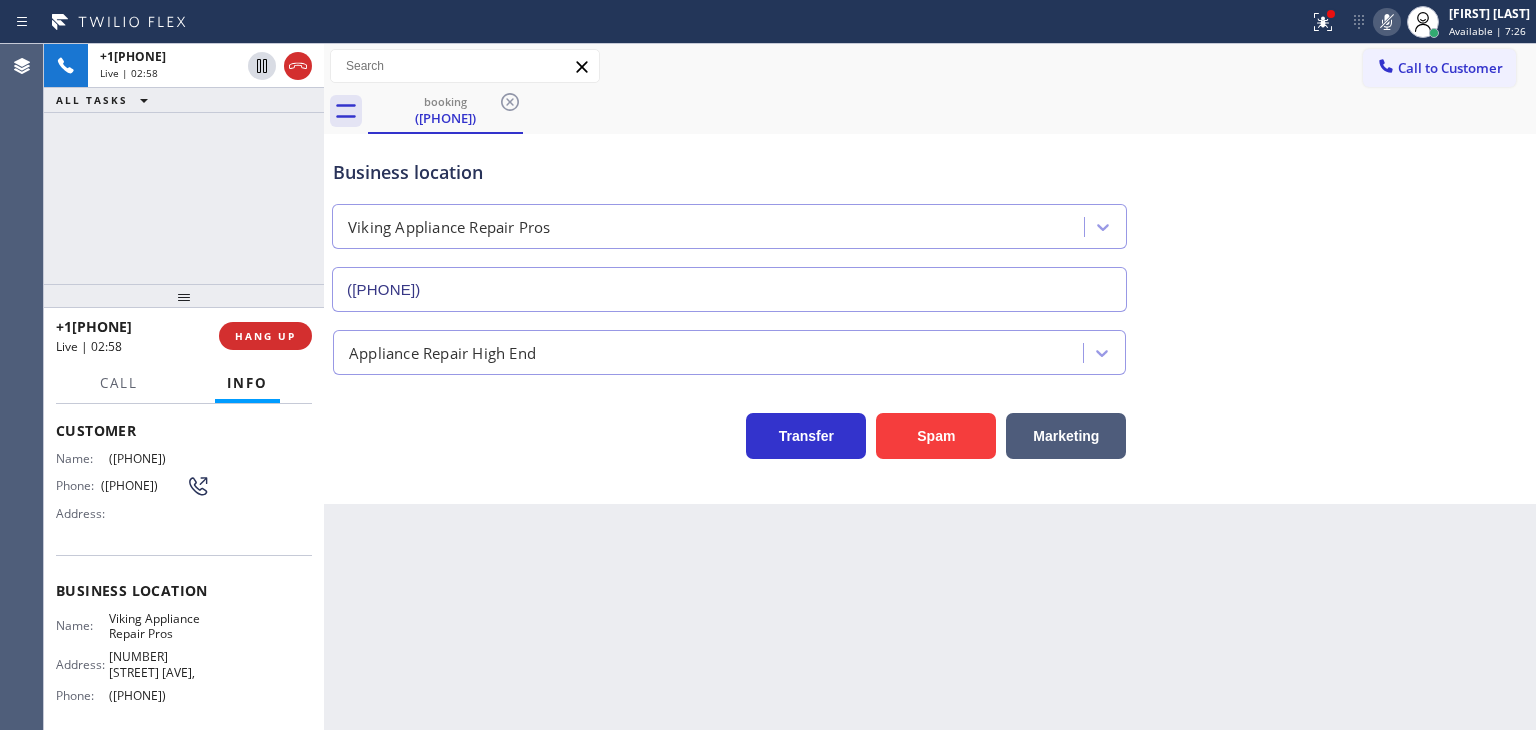 click 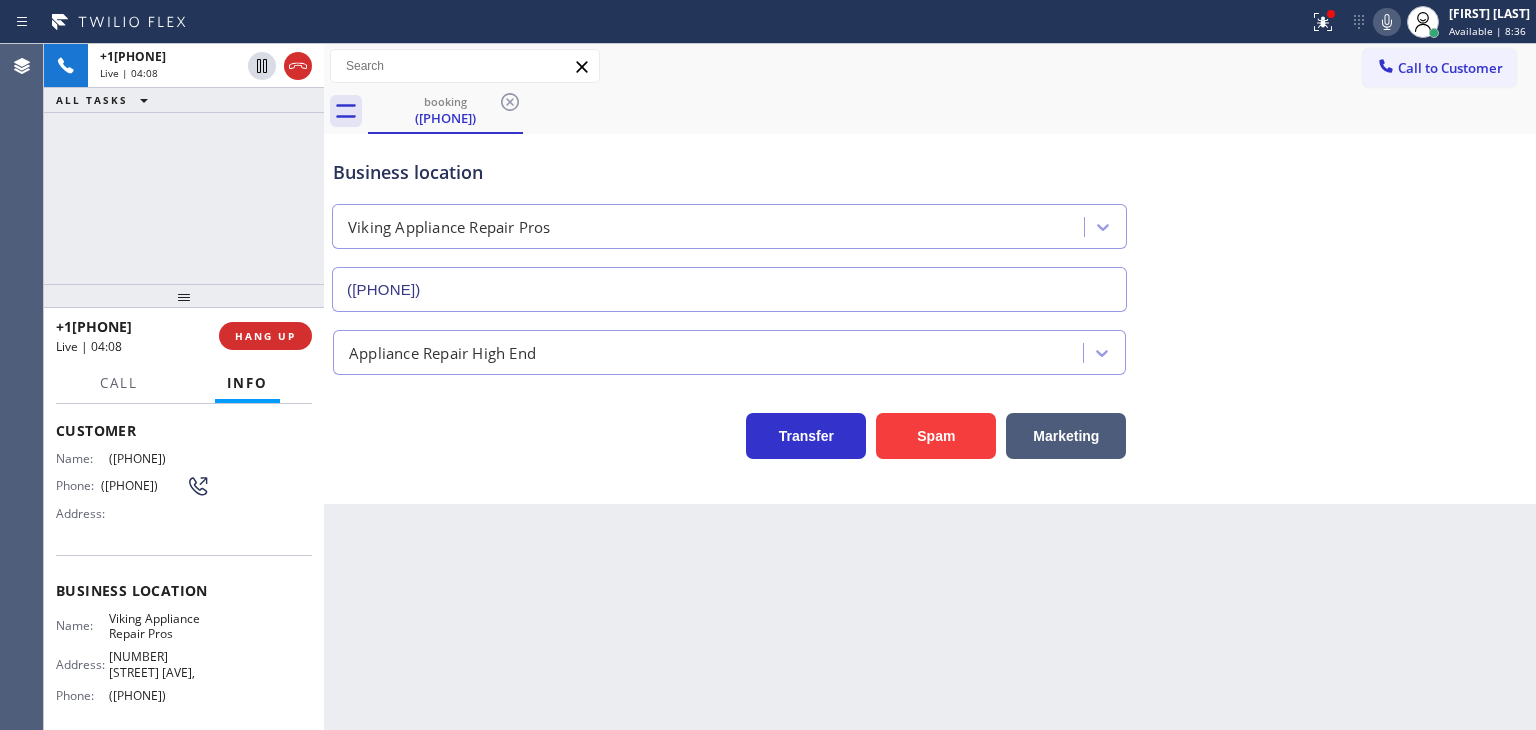 drag, startPoint x: 156, startPoint y: 329, endPoint x: 75, endPoint y: 326, distance: 81.055534 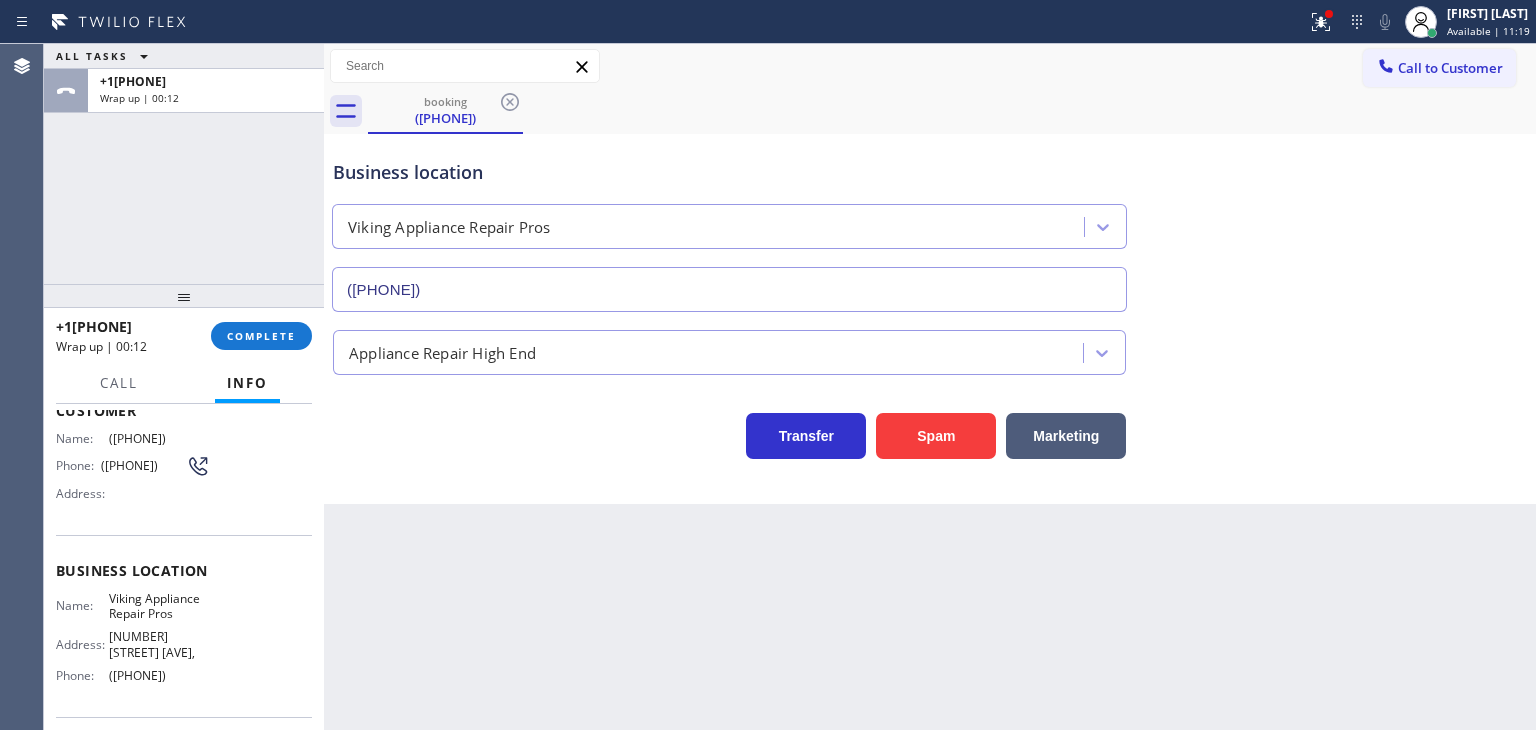 drag, startPoint x: 201, startPoint y: 692, endPoint x: 104, endPoint y: 708, distance: 98.31073 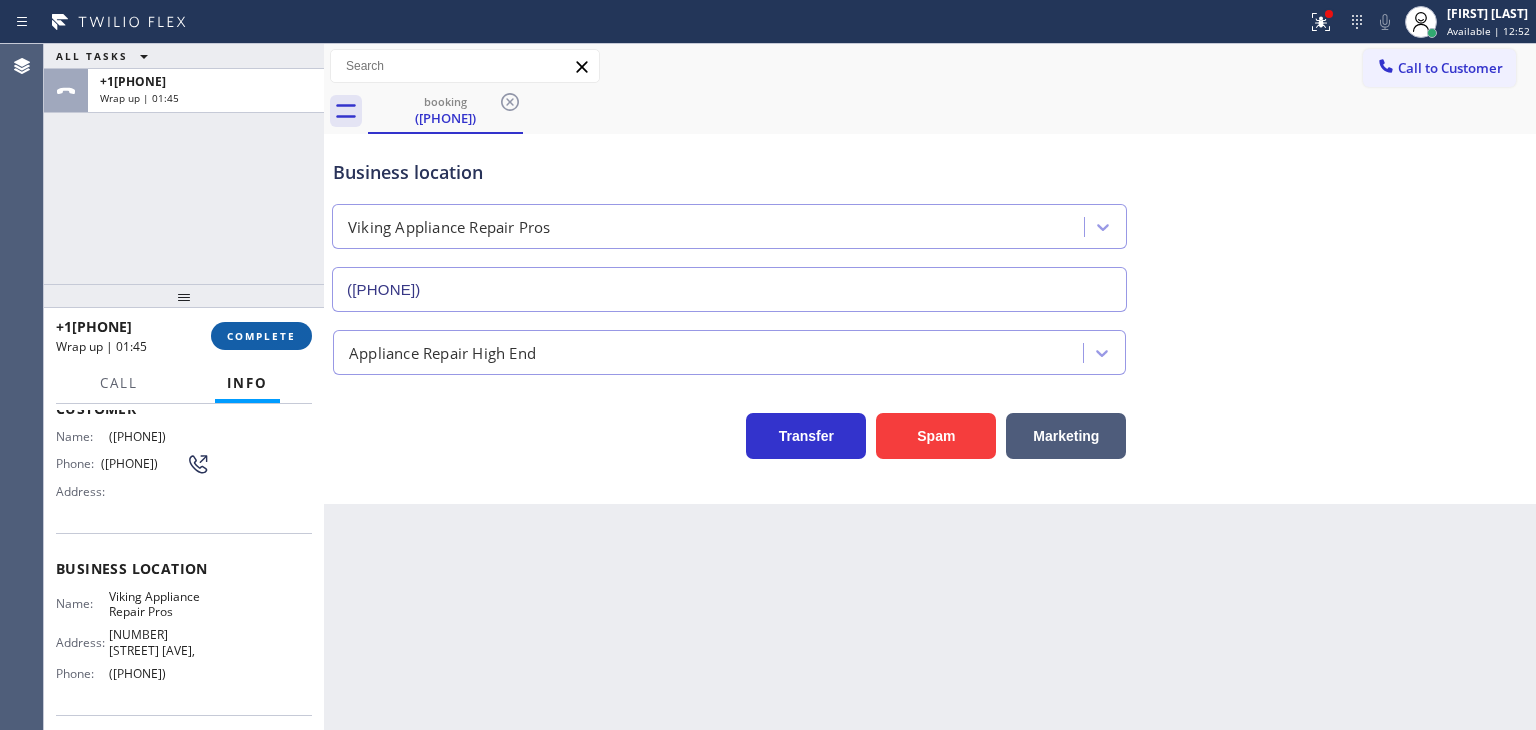 click on "COMPLETE" at bounding box center (261, 336) 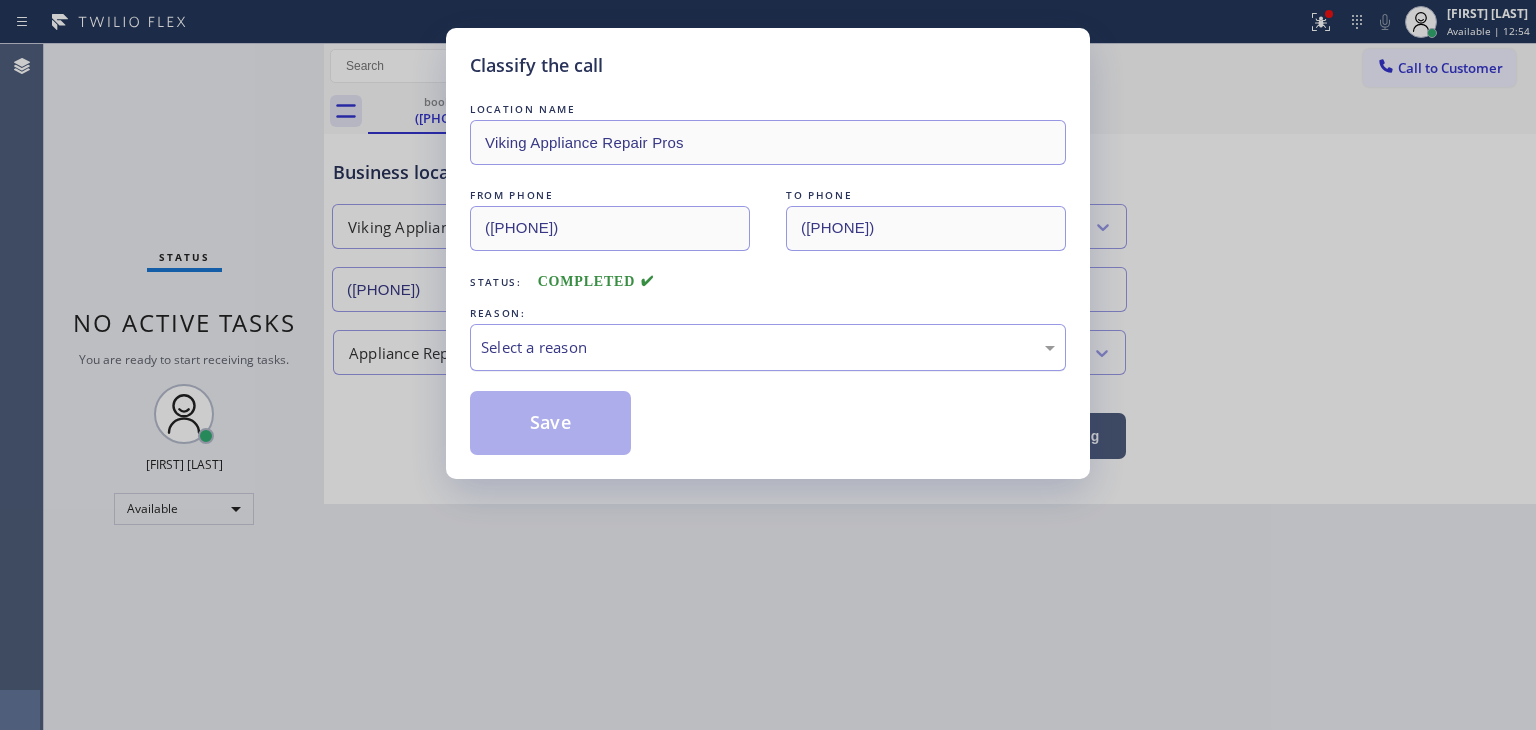 click on "Select a reason" at bounding box center (768, 347) 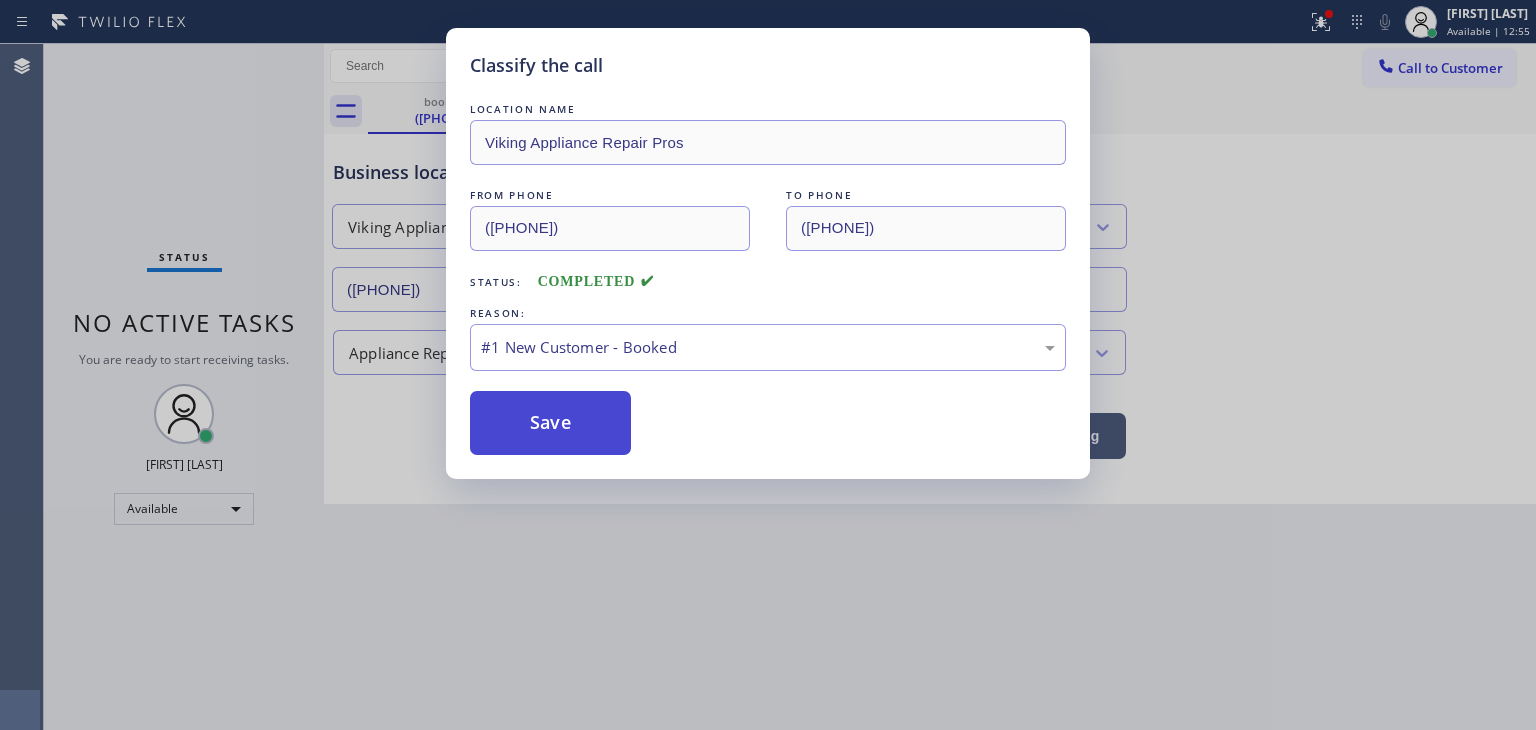 click on "Save" at bounding box center [550, 423] 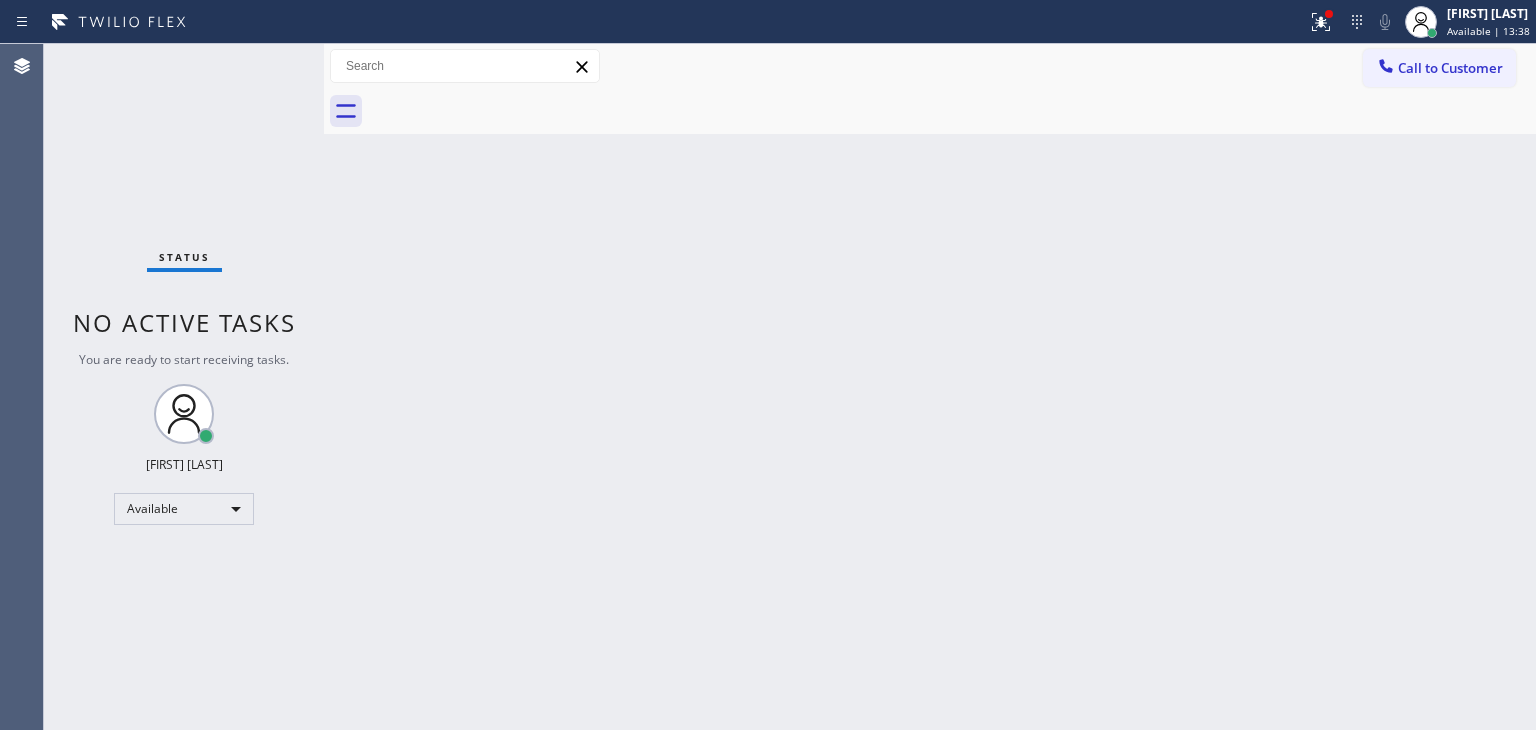 click on "Status   No active tasks     You are ready to start receiving tasks.   [FIRST] [LAST] Available" at bounding box center [184, 387] 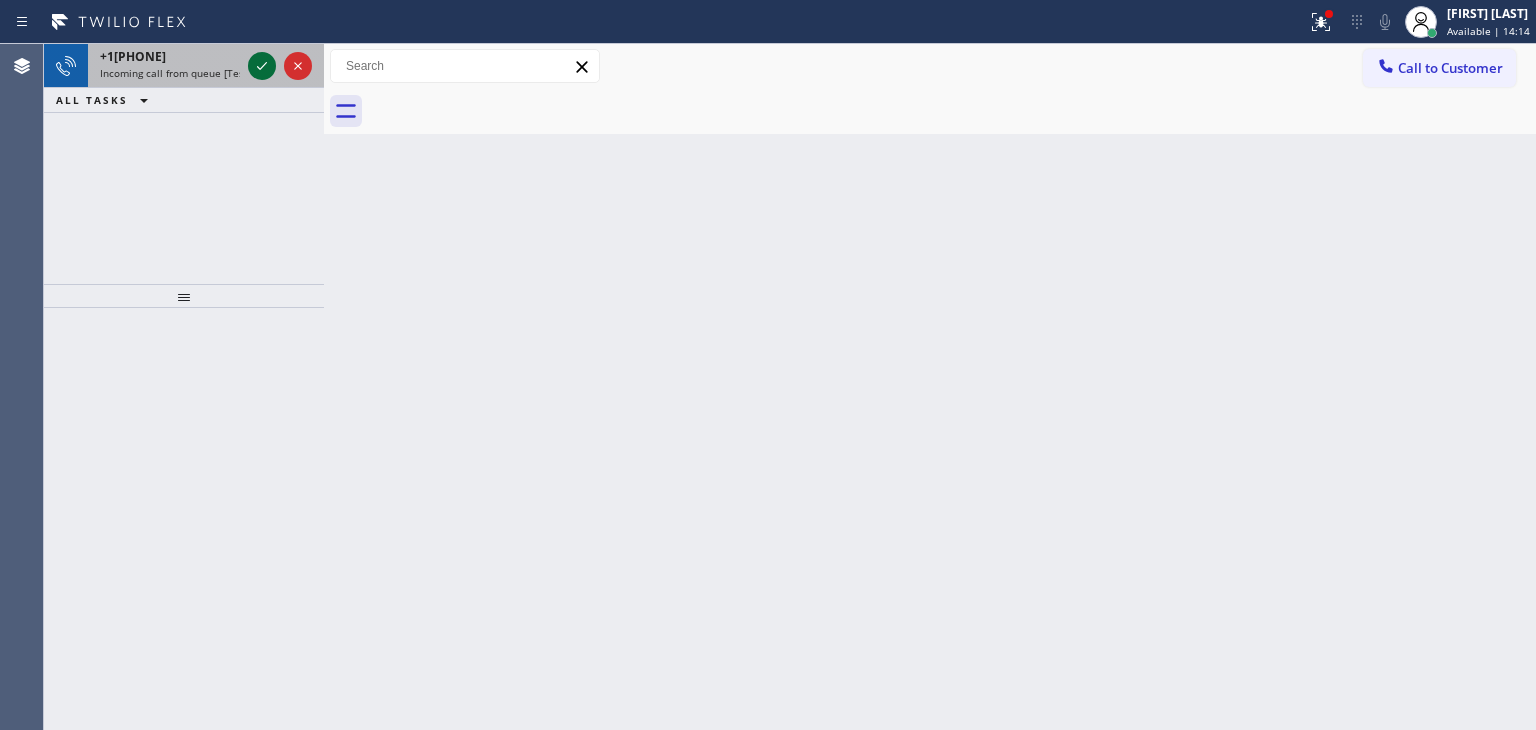 click 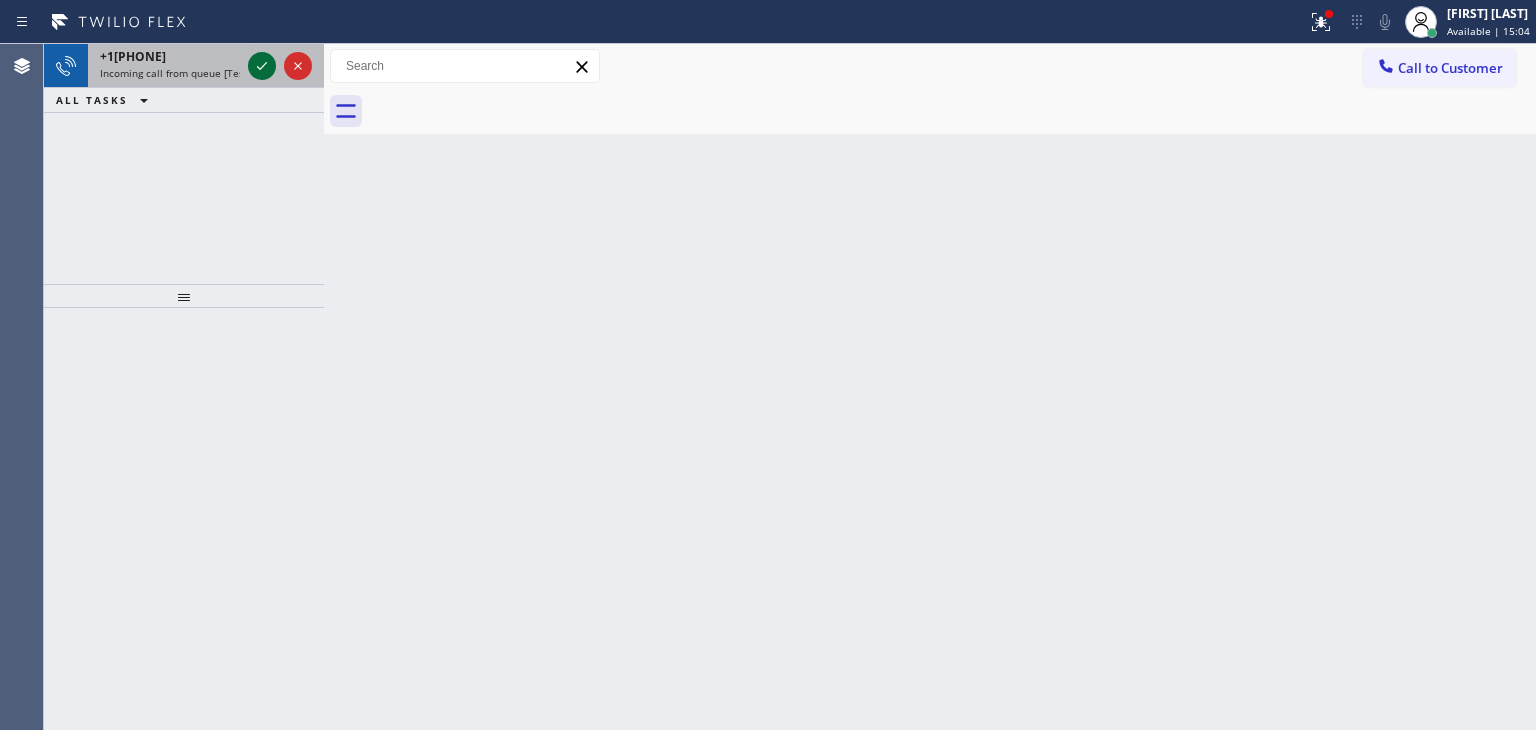 click 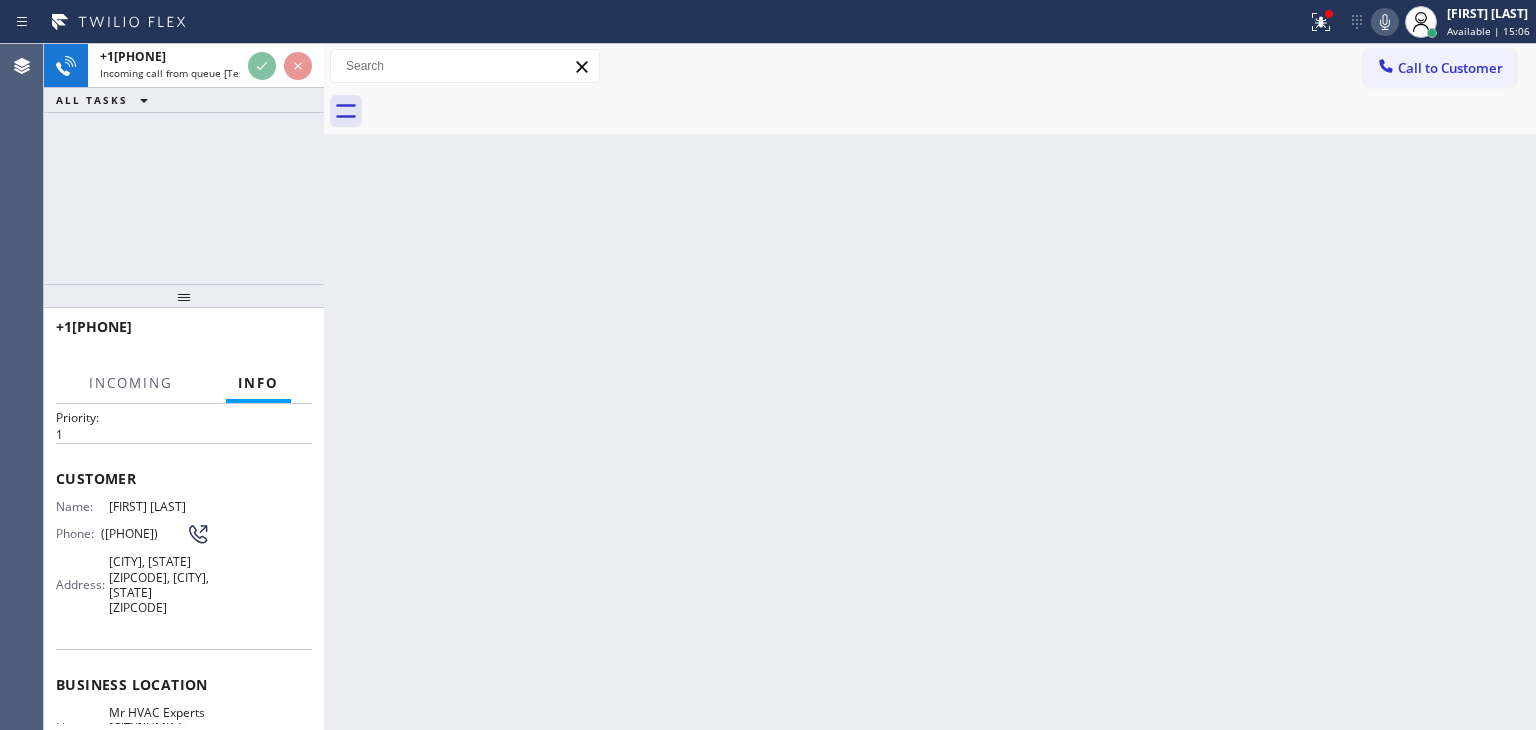 scroll, scrollTop: 100, scrollLeft: 0, axis: vertical 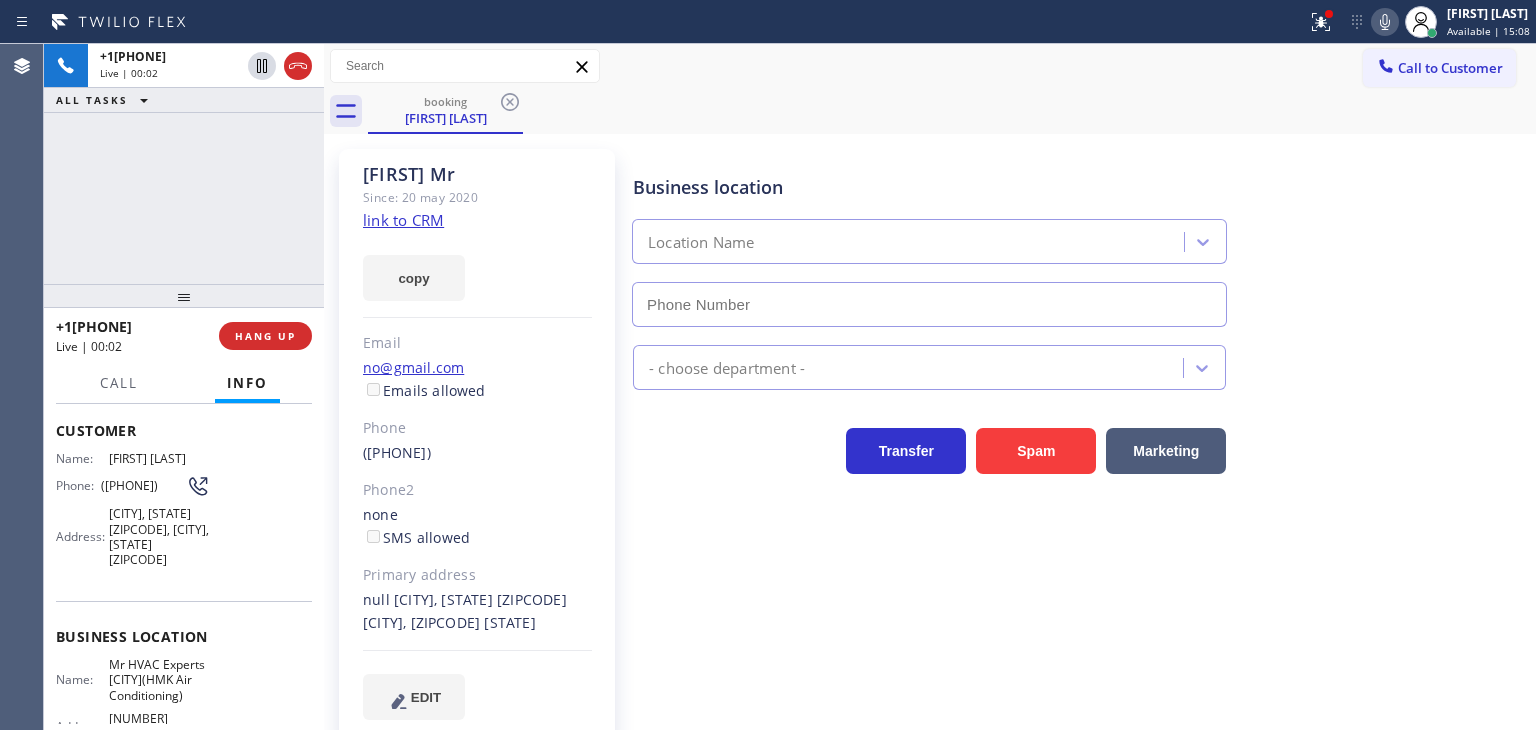 type on "([PHONE])" 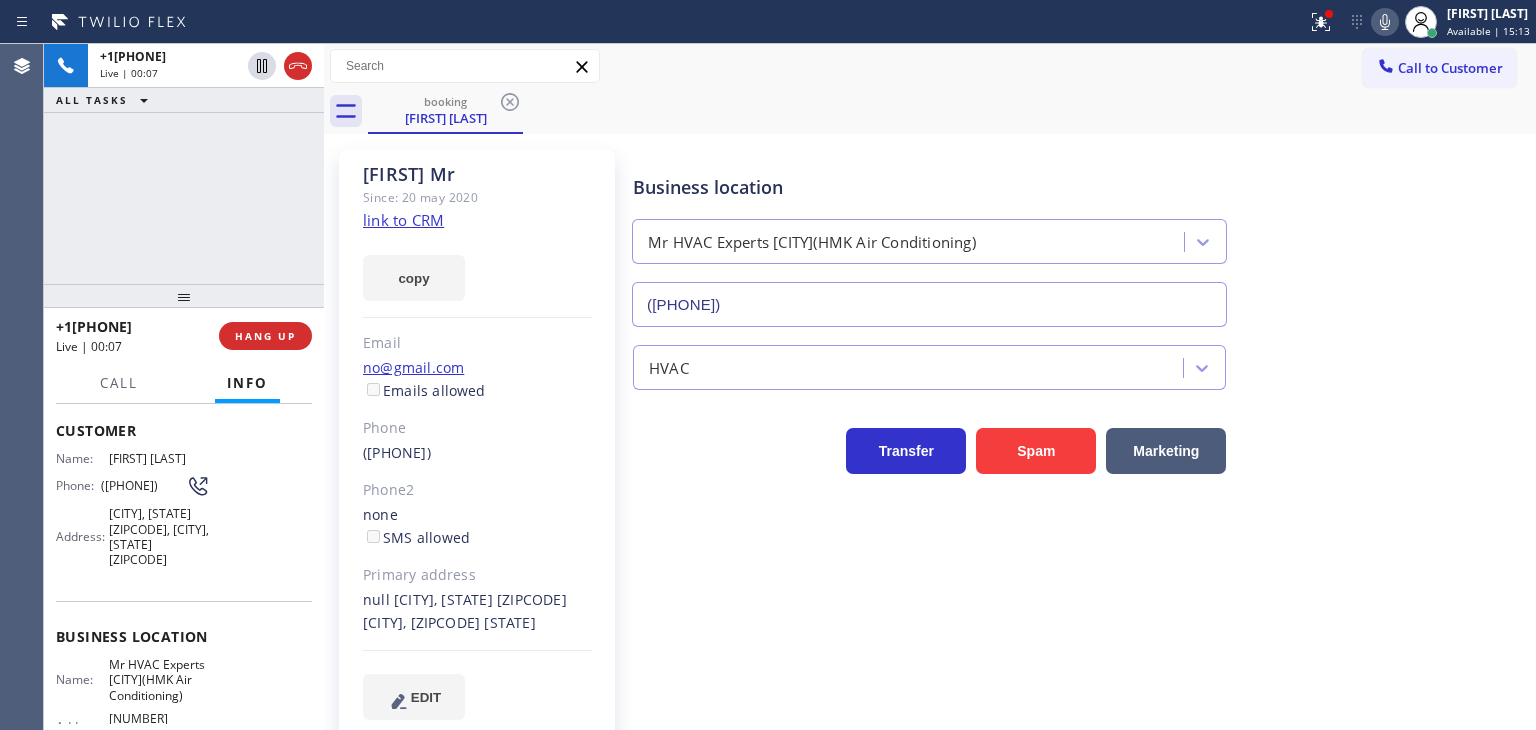 click on "link to CRM" 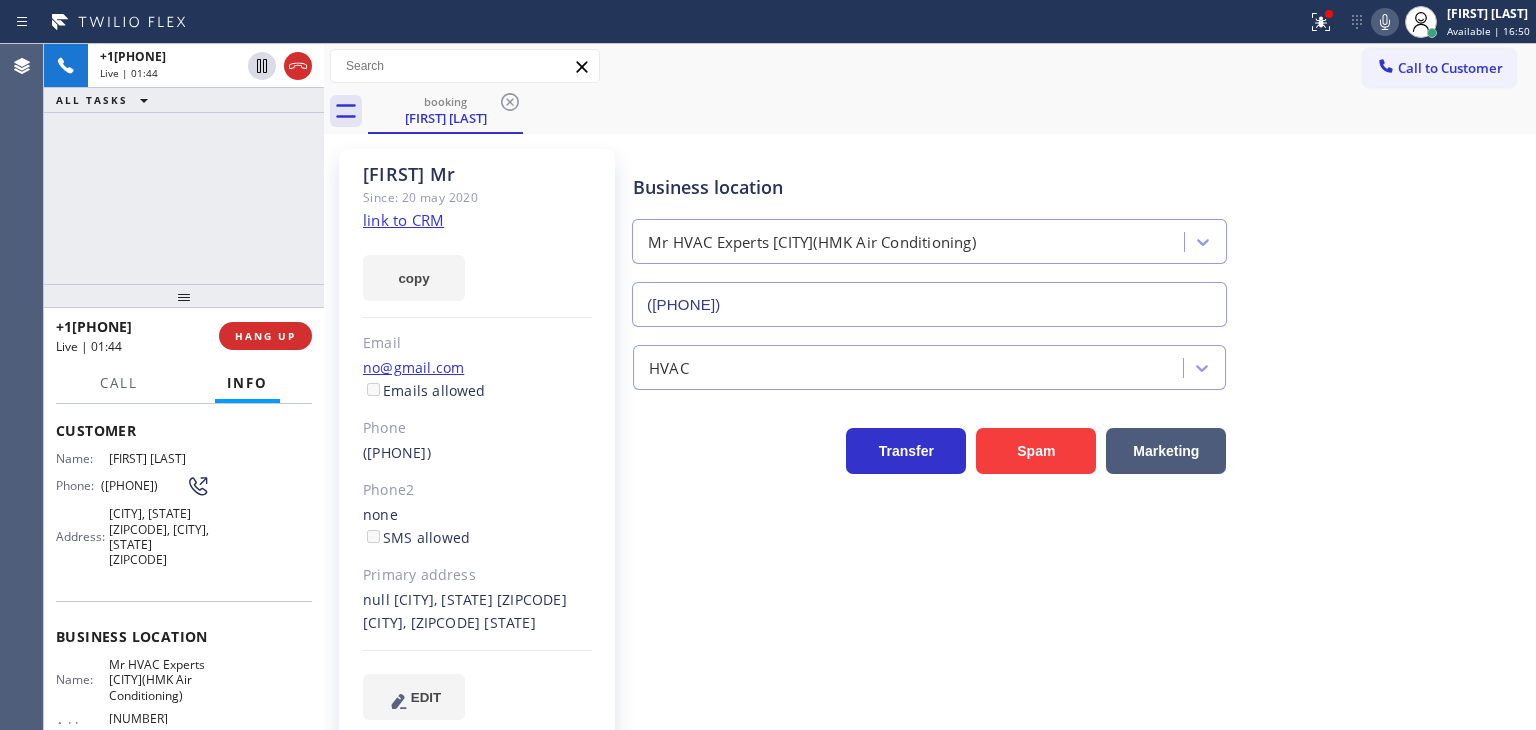 click 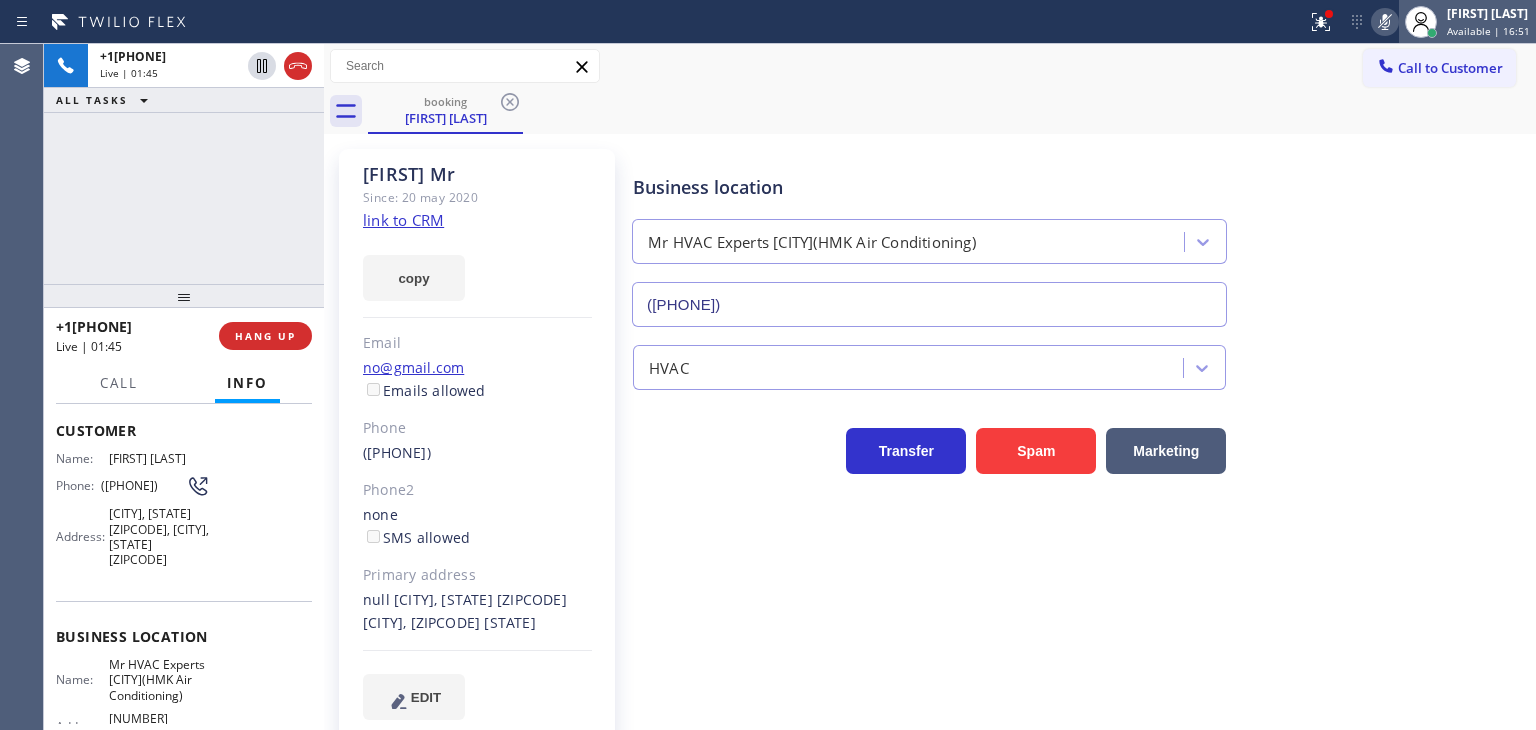 click on "Available | 16:51" at bounding box center (1488, 31) 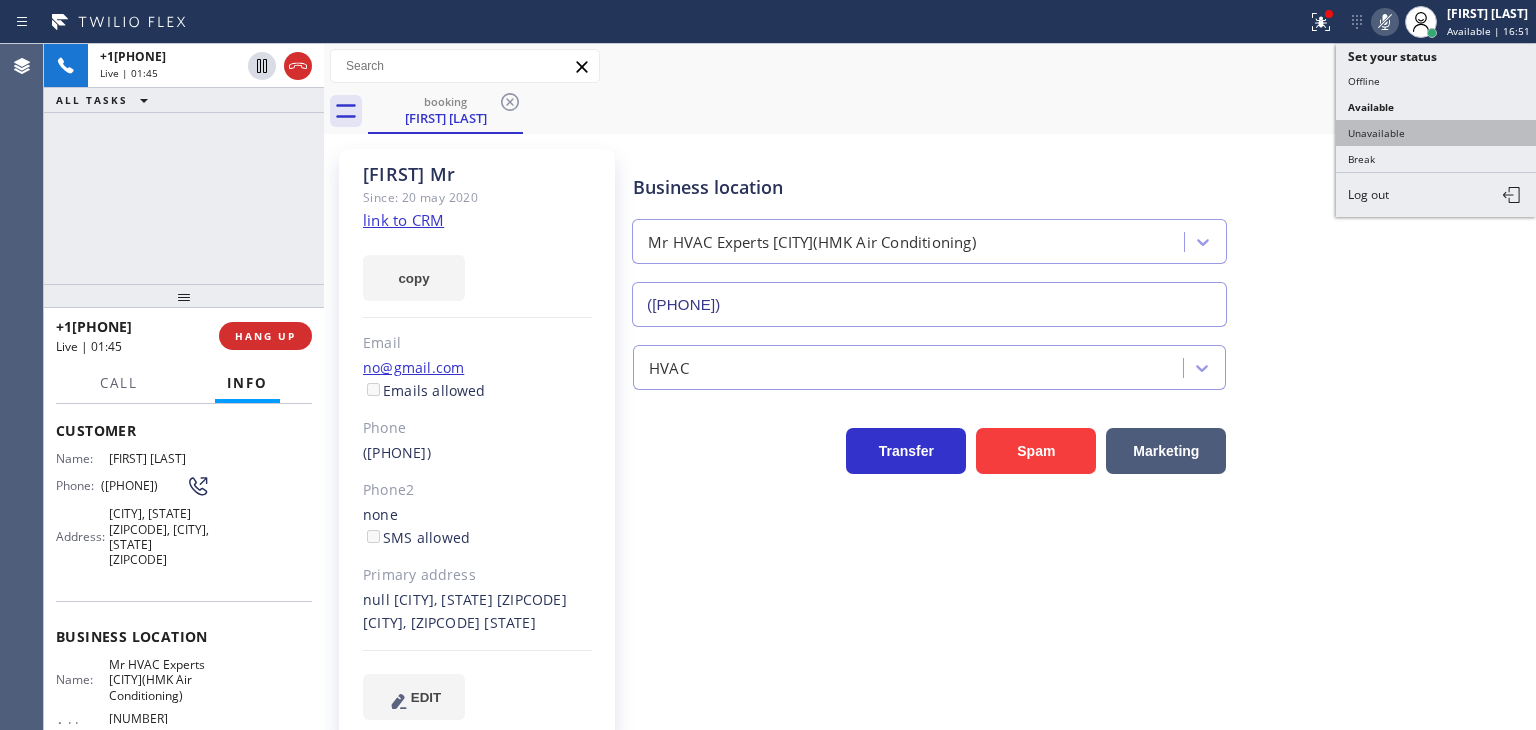 click on "Unavailable" at bounding box center [1436, 133] 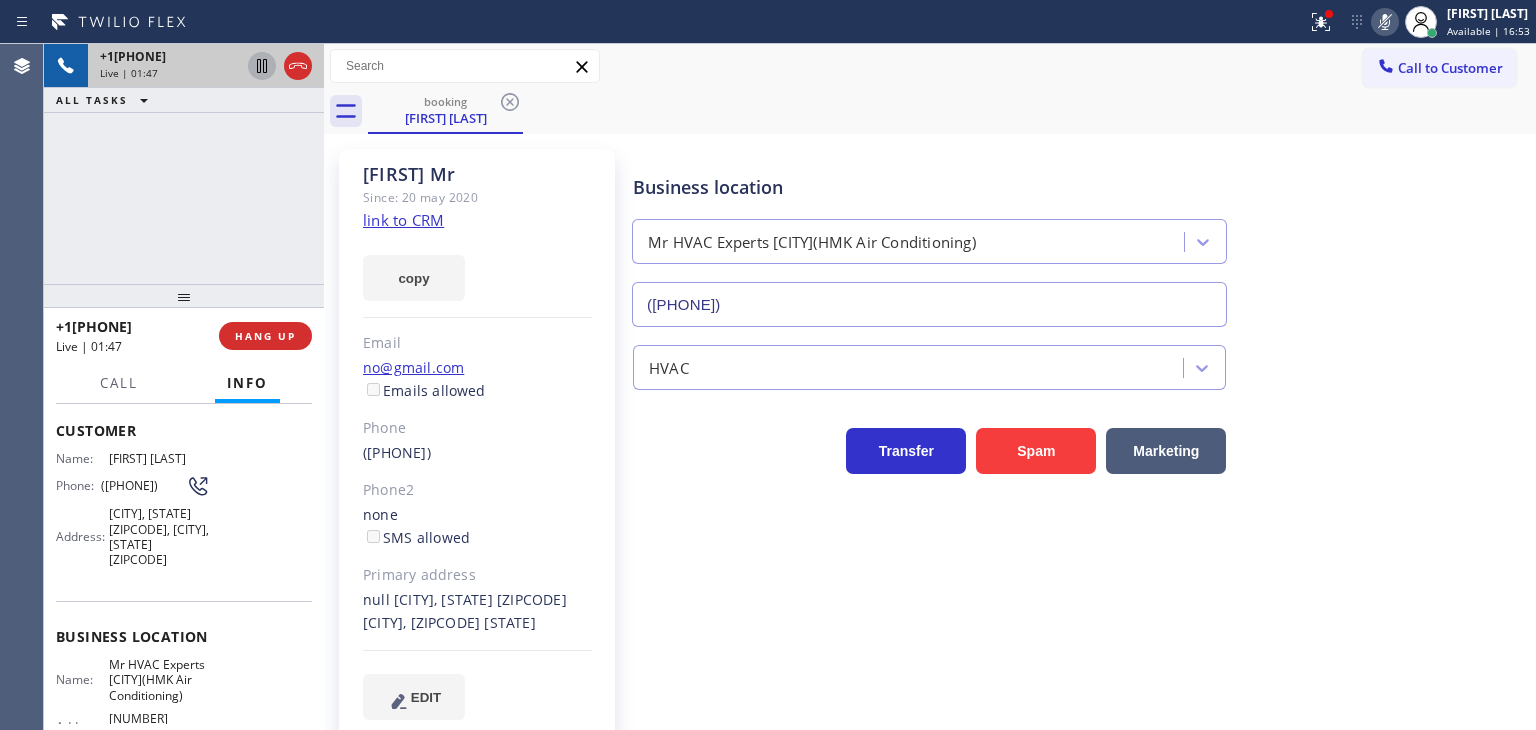 click 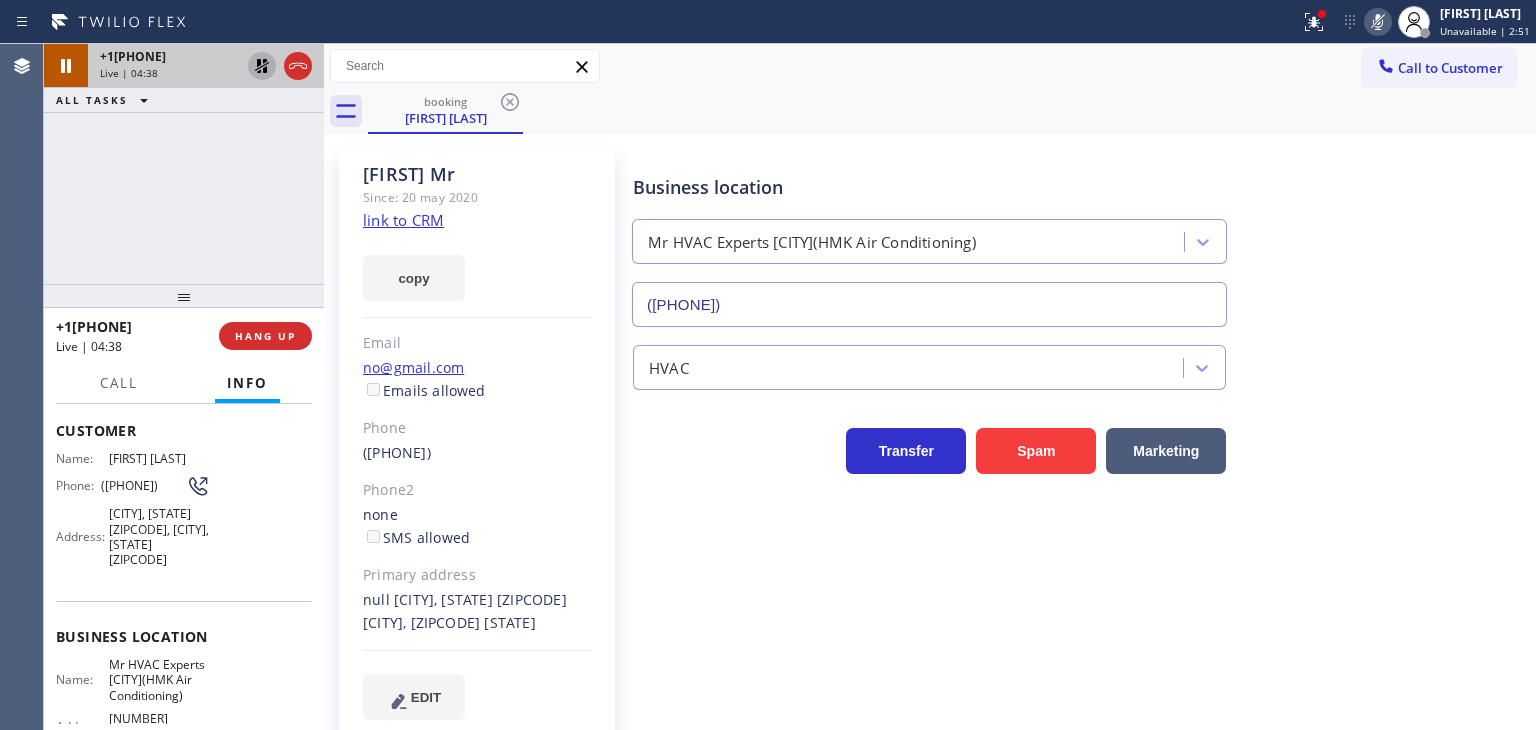click 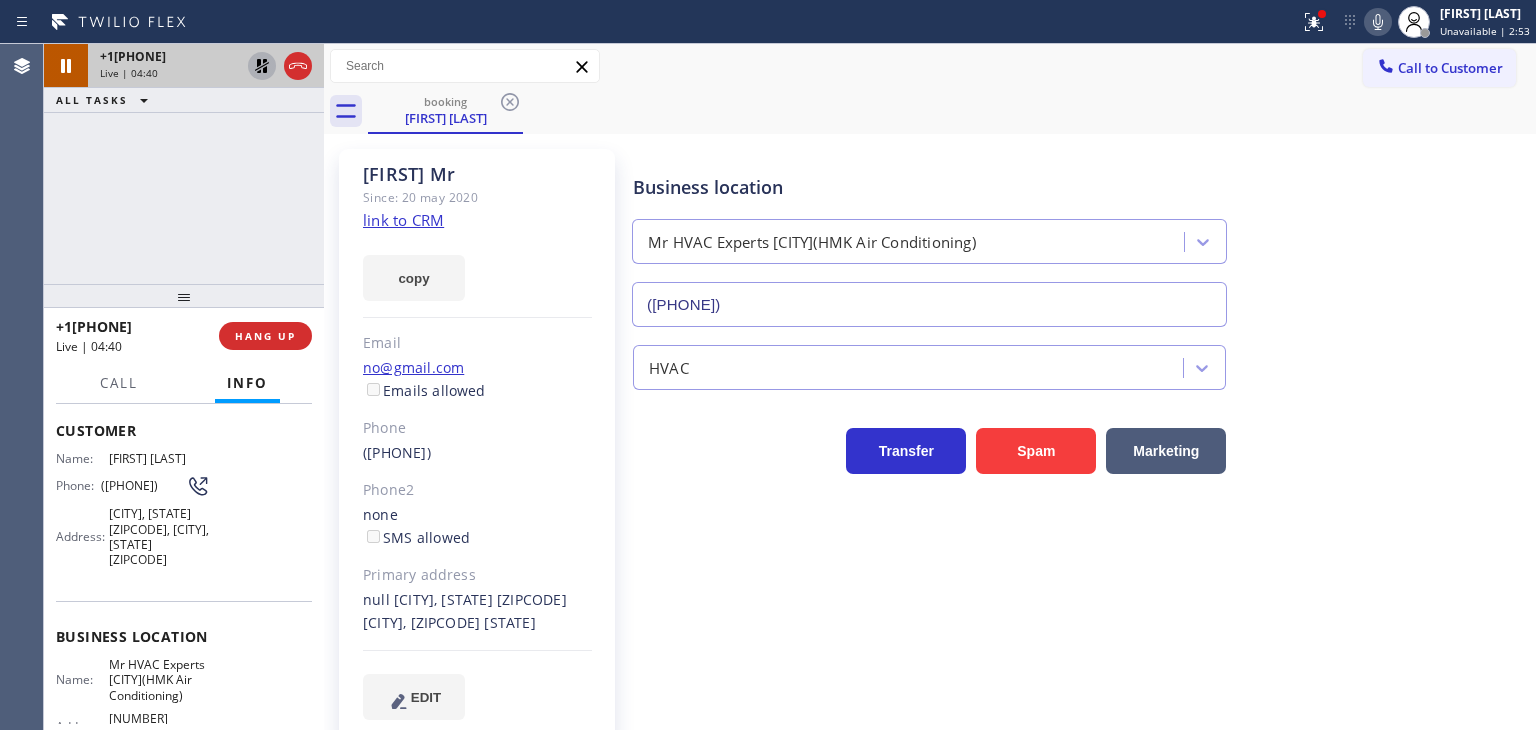 click 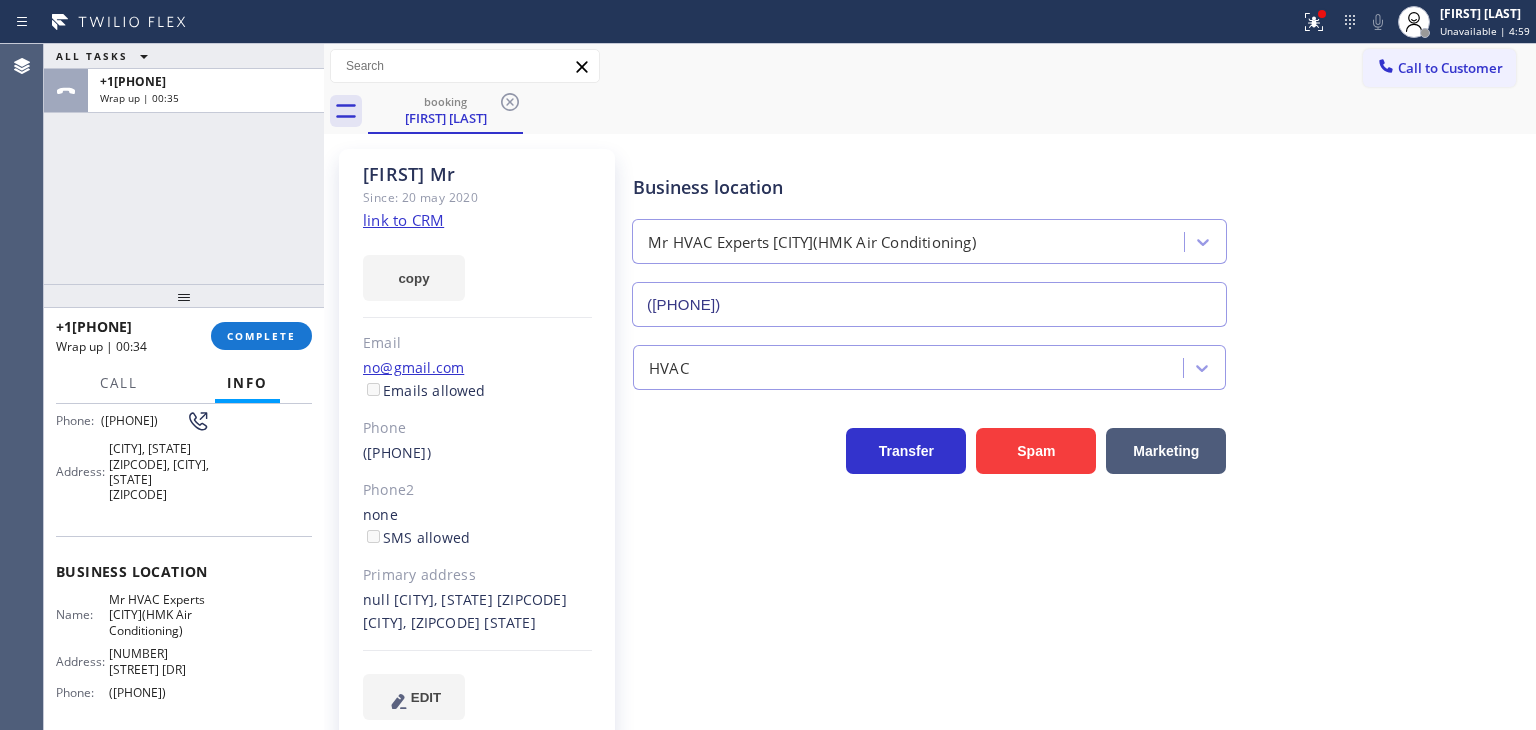scroll, scrollTop: 200, scrollLeft: 0, axis: vertical 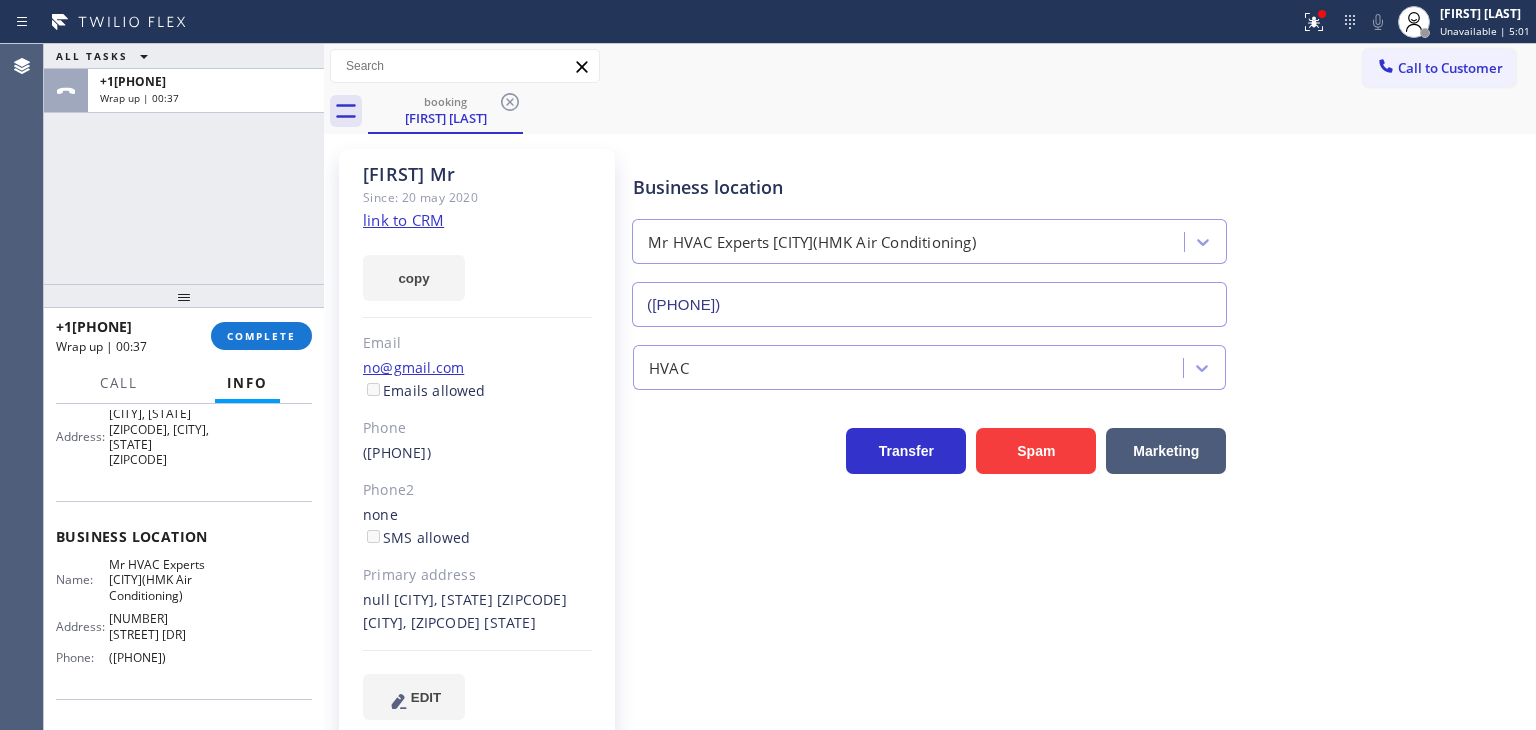 drag, startPoint x: 208, startPoint y: 669, endPoint x: 101, endPoint y: 676, distance: 107.22873 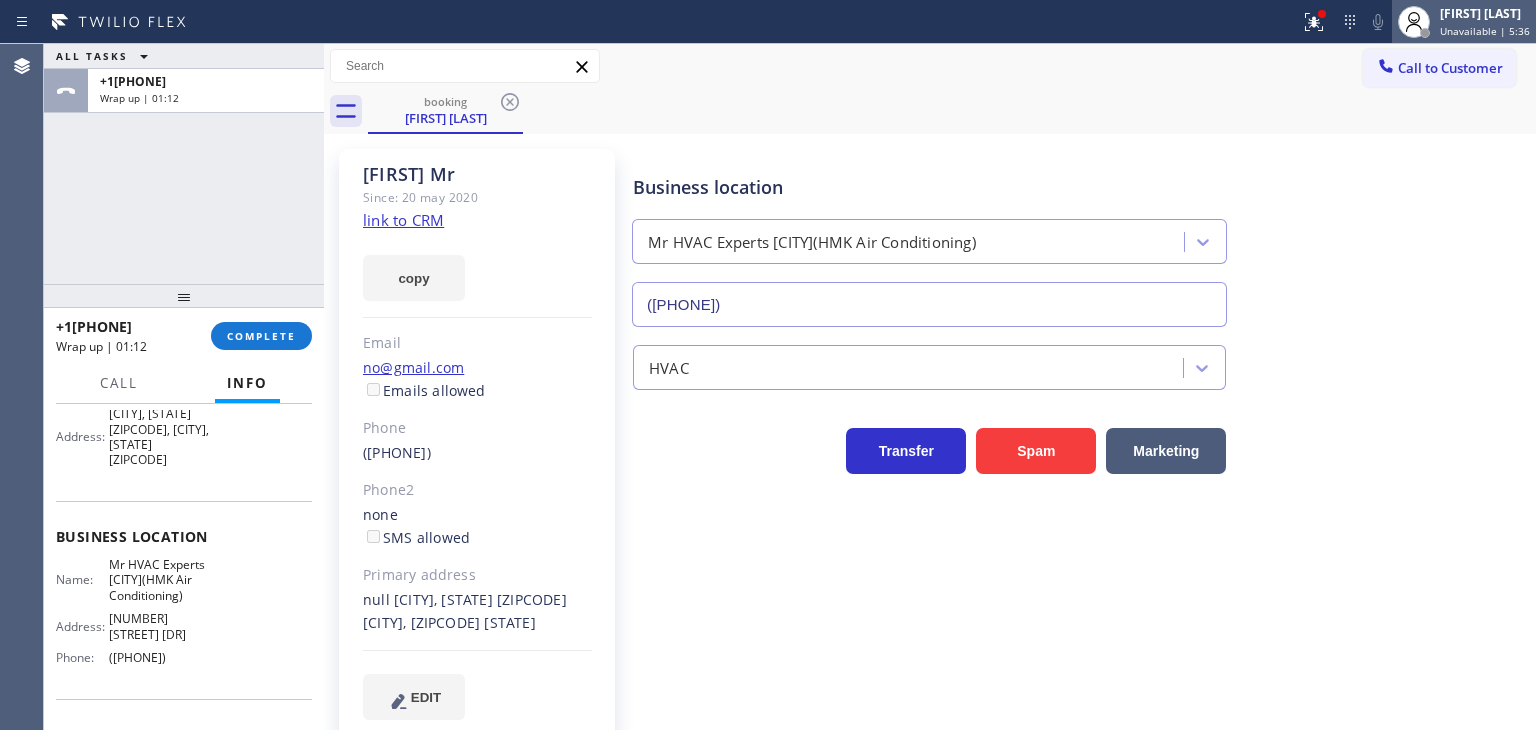 click on "Unavailable | 5:36" at bounding box center [1485, 31] 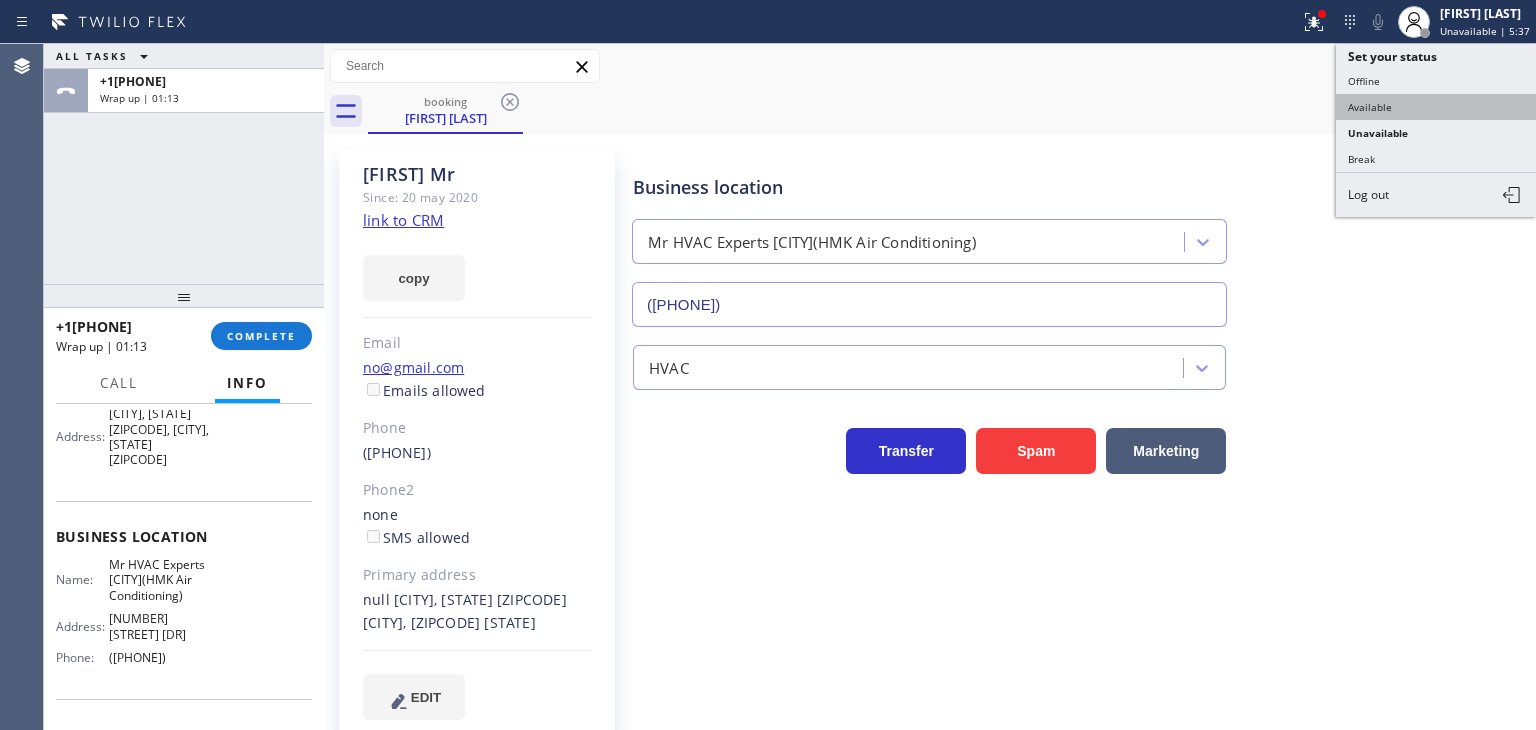 click on "Available" at bounding box center [1436, 107] 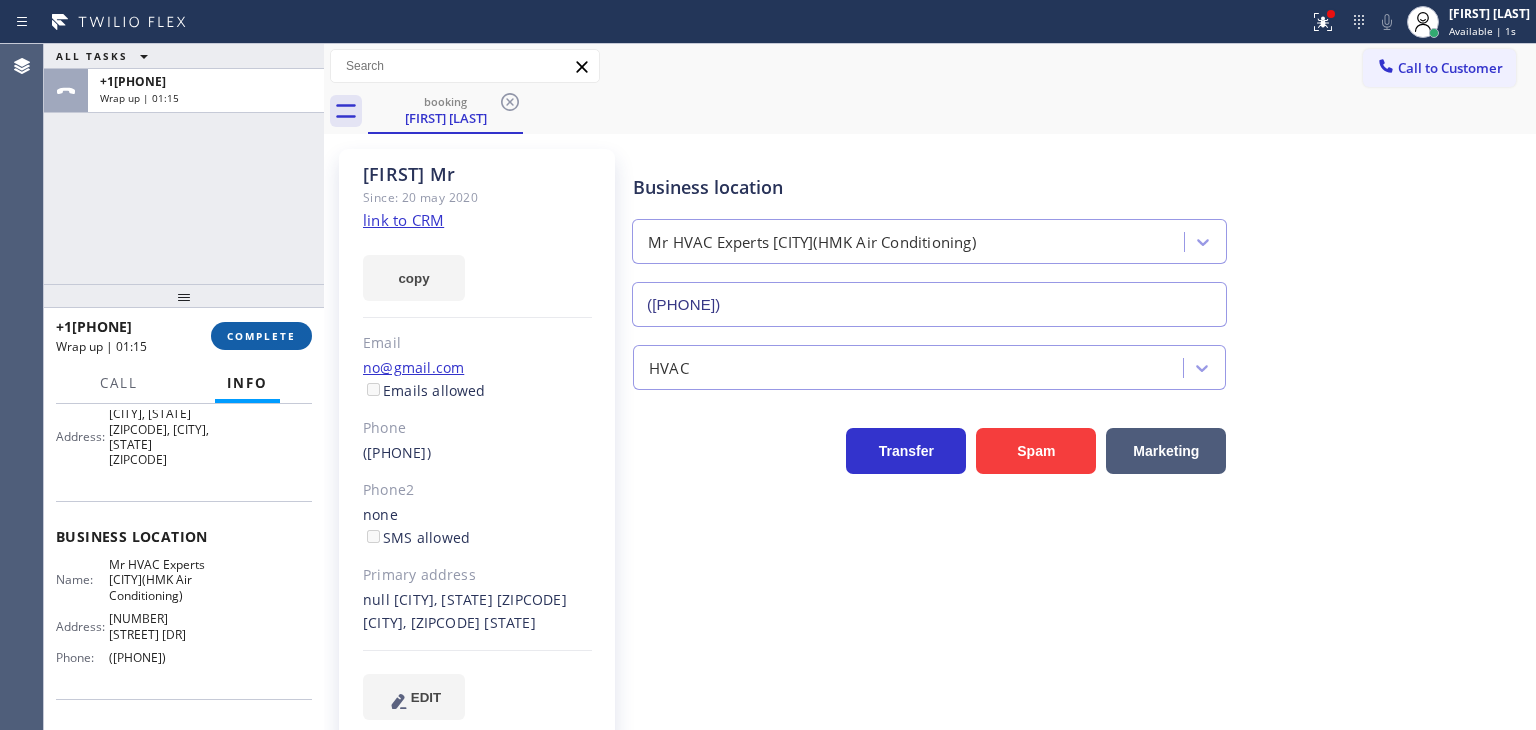 click on "COMPLETE" at bounding box center [261, 336] 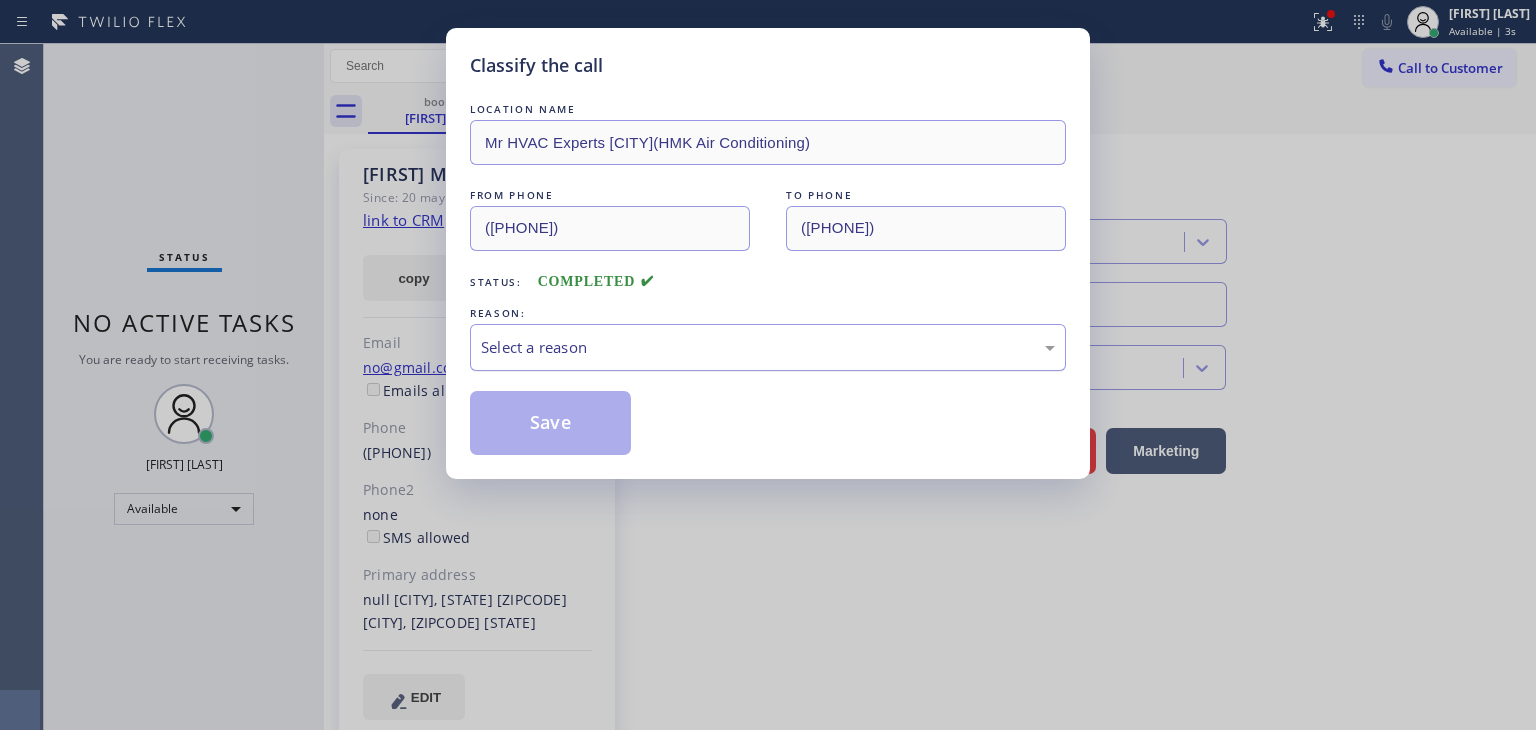 click on "Select a reason" at bounding box center [768, 347] 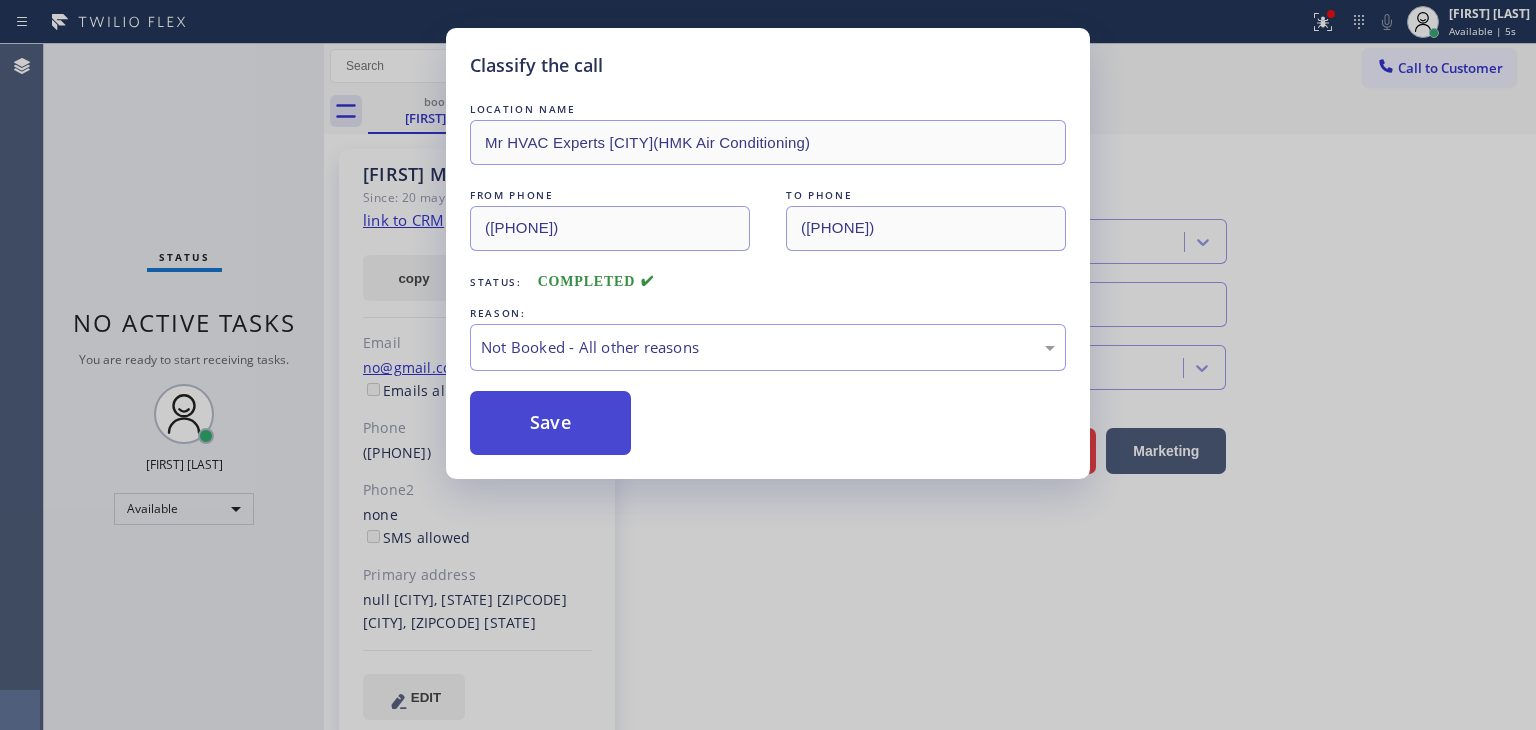 click on "Save" at bounding box center (550, 423) 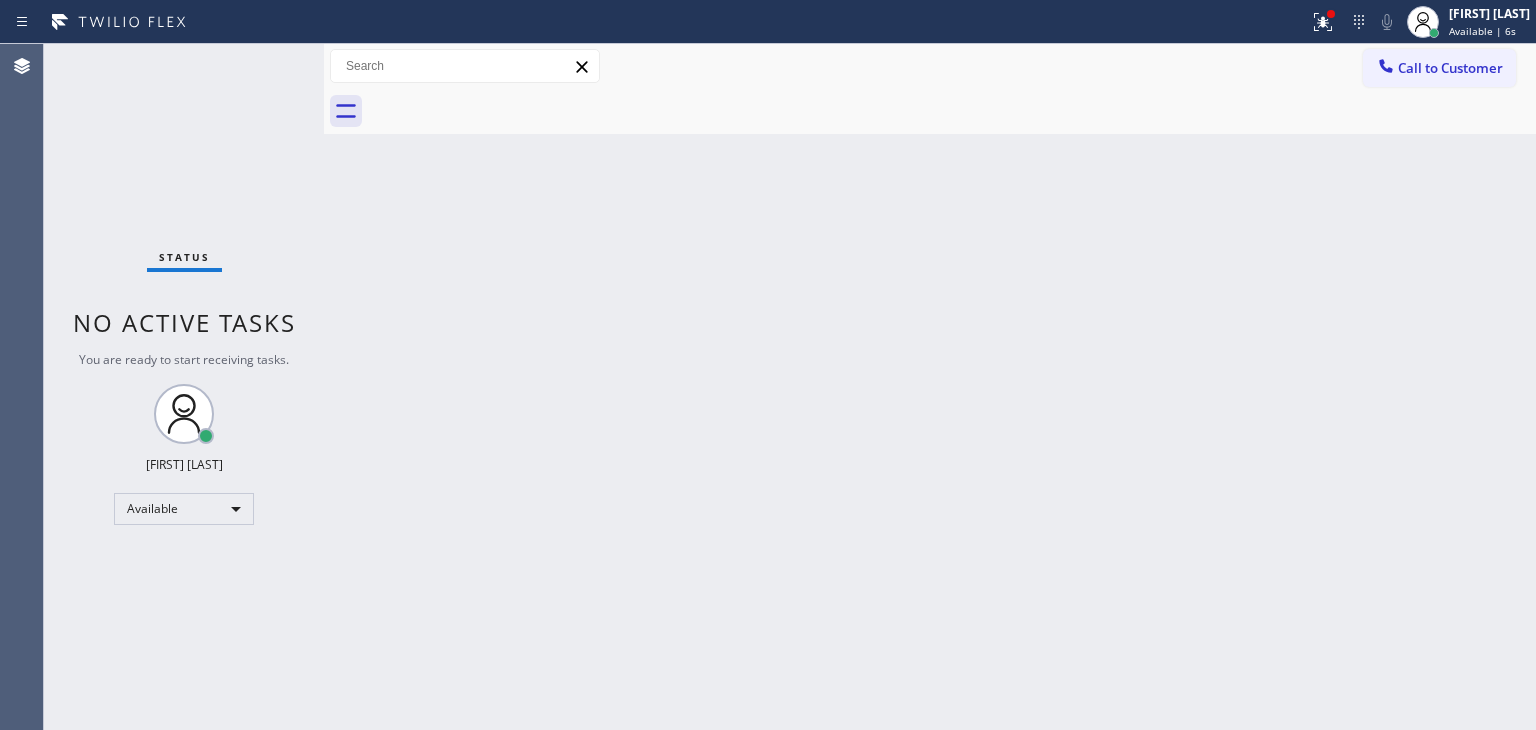 click on "Status   No active tasks     You are ready to start receiving tasks.   [FIRST] [LAST] Available" at bounding box center [184, 387] 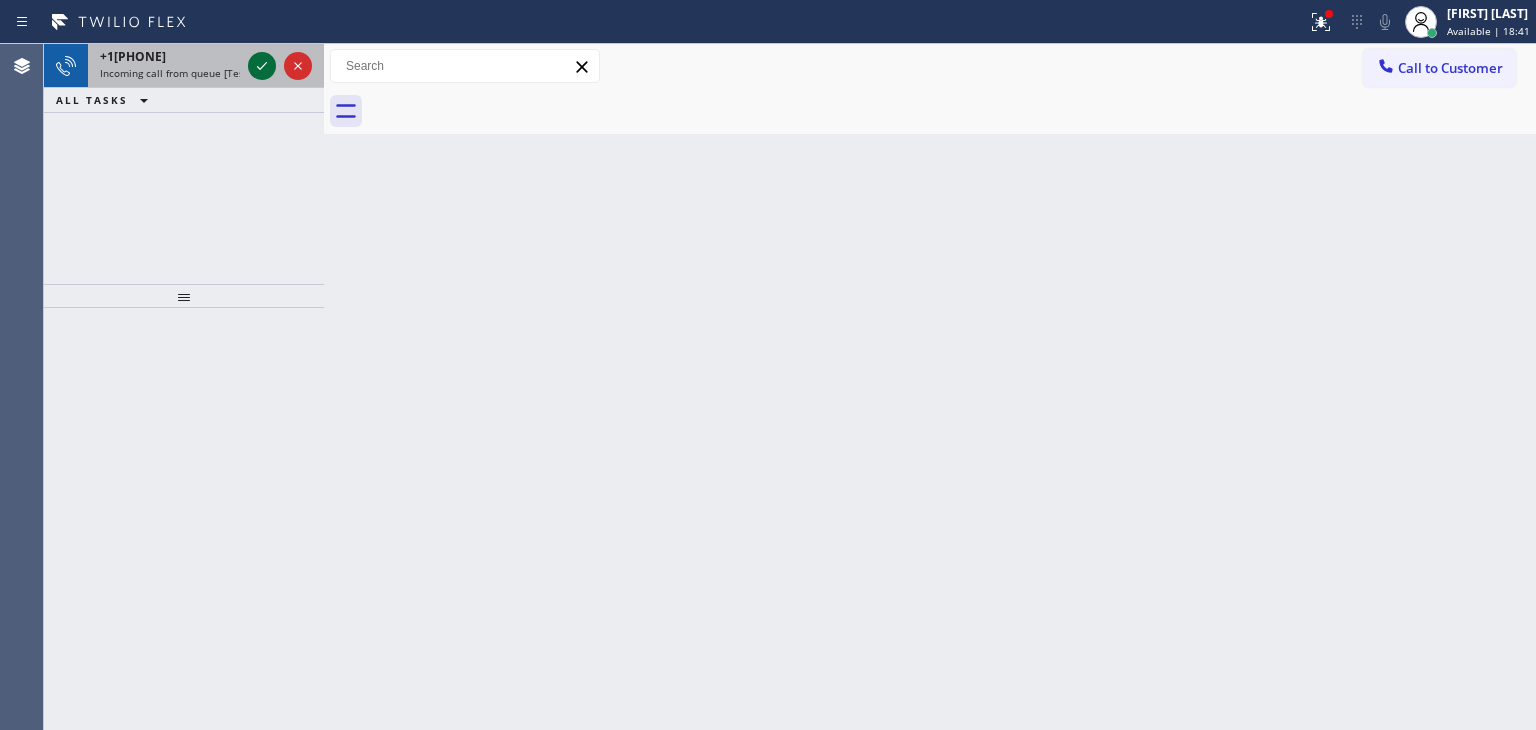 click 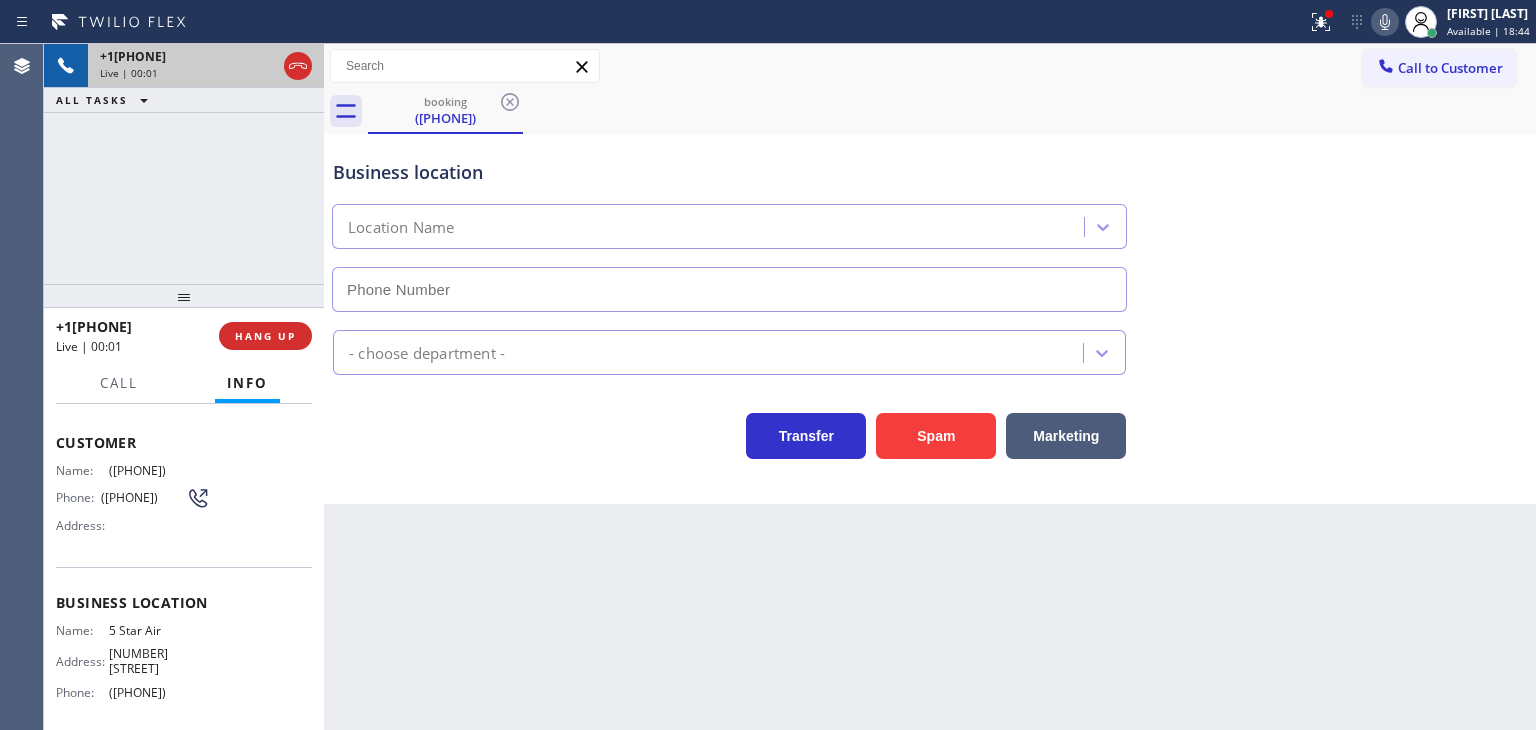 type on "([PHONE])" 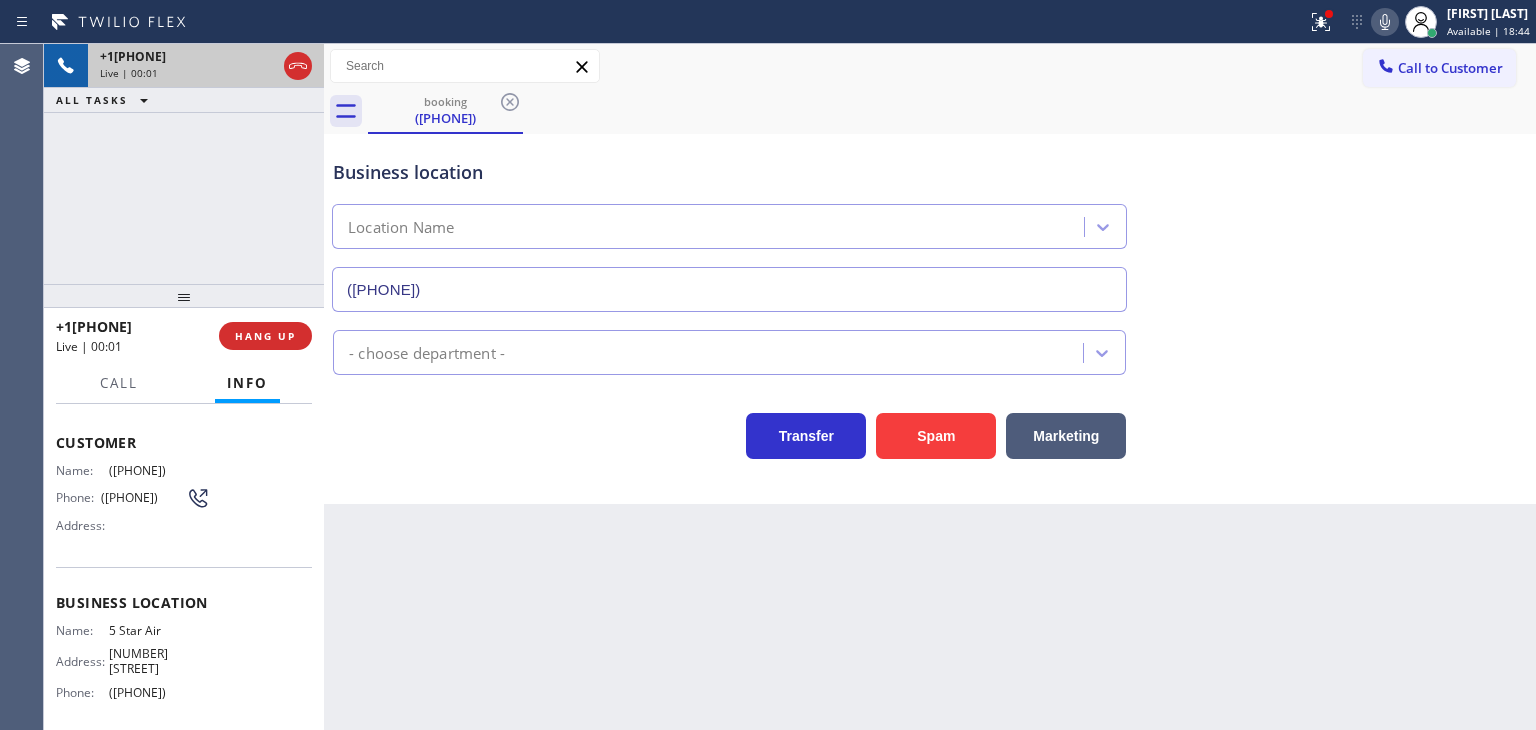 scroll, scrollTop: 100, scrollLeft: 0, axis: vertical 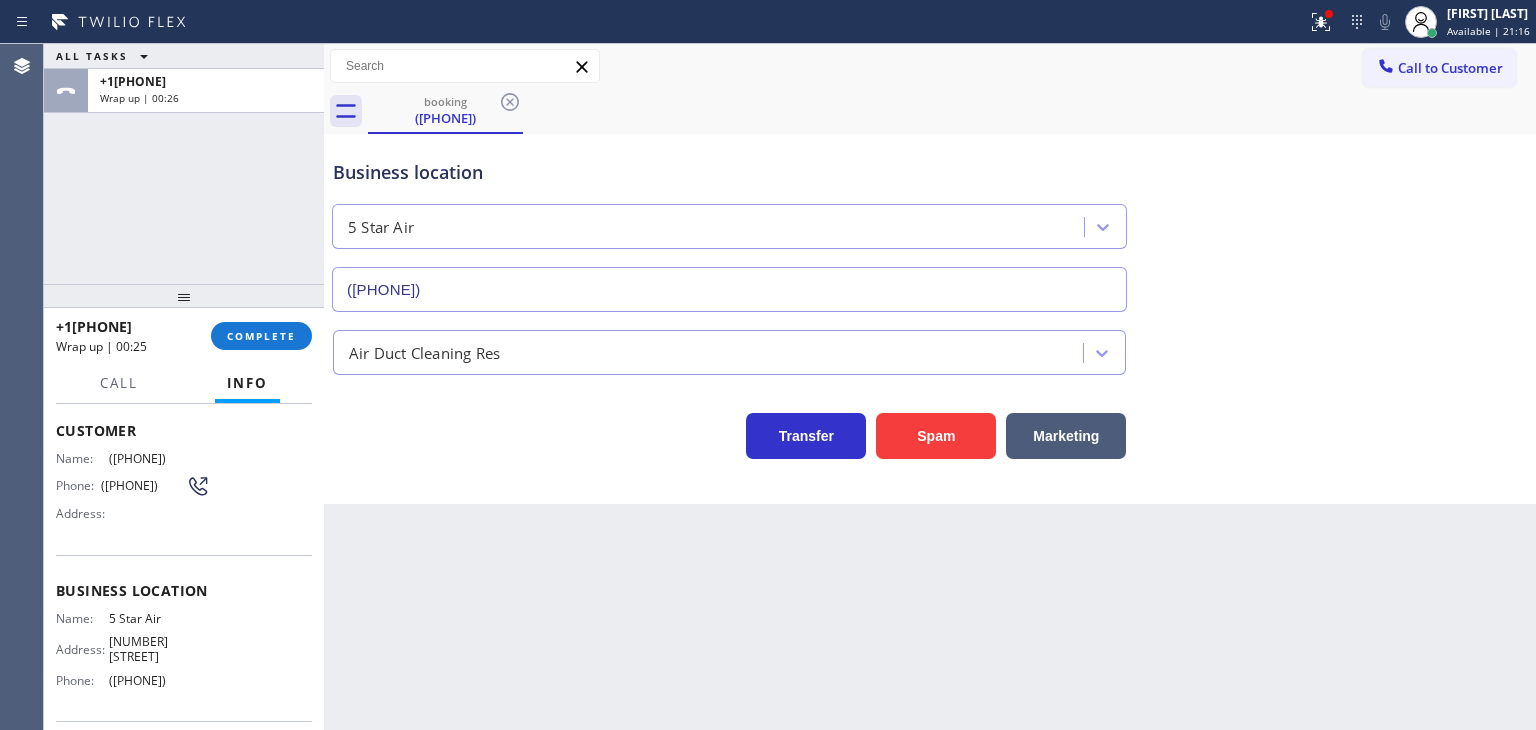 drag, startPoint x: 156, startPoint y: 325, endPoint x: 84, endPoint y: 328, distance: 72.06247 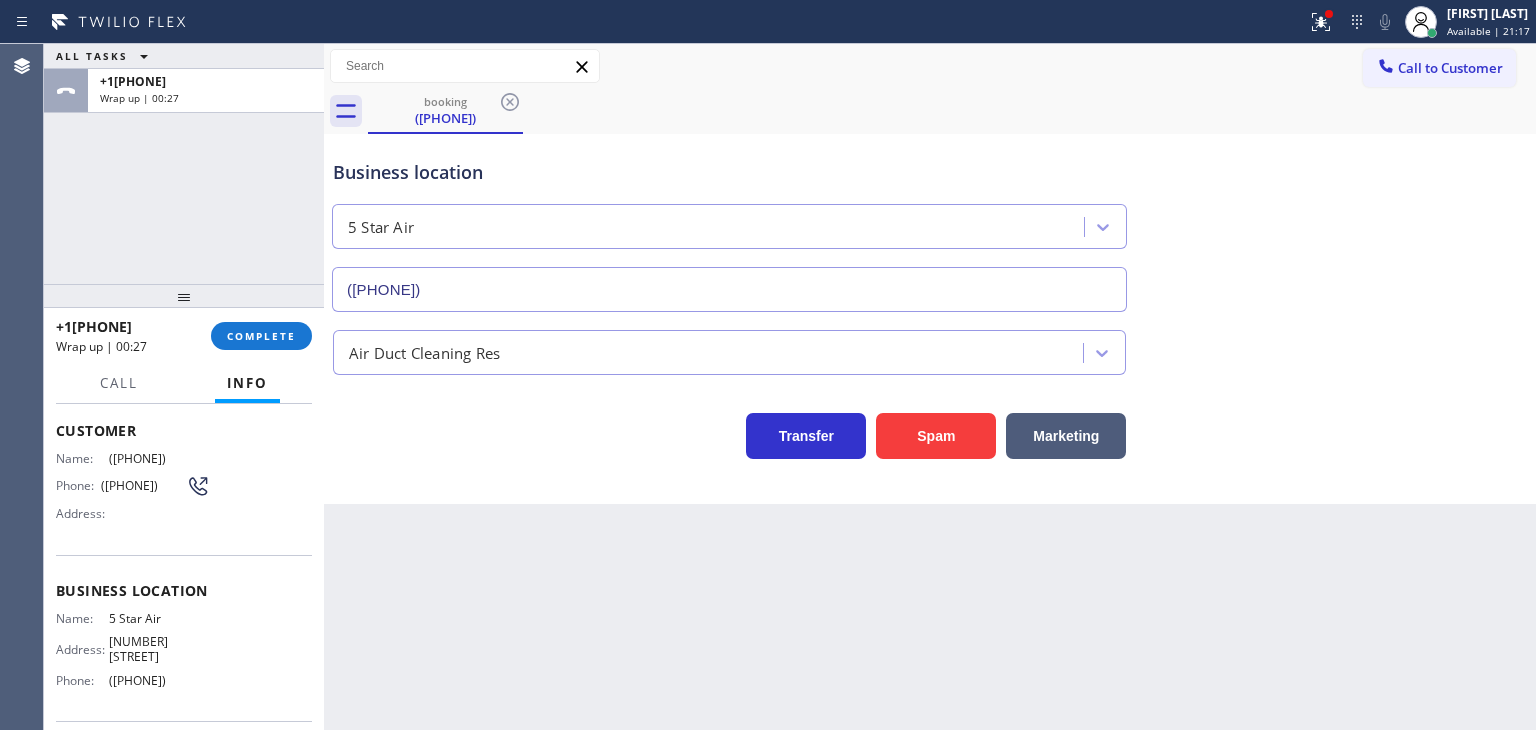 click on "+1[PHONE]" at bounding box center (126, 326) 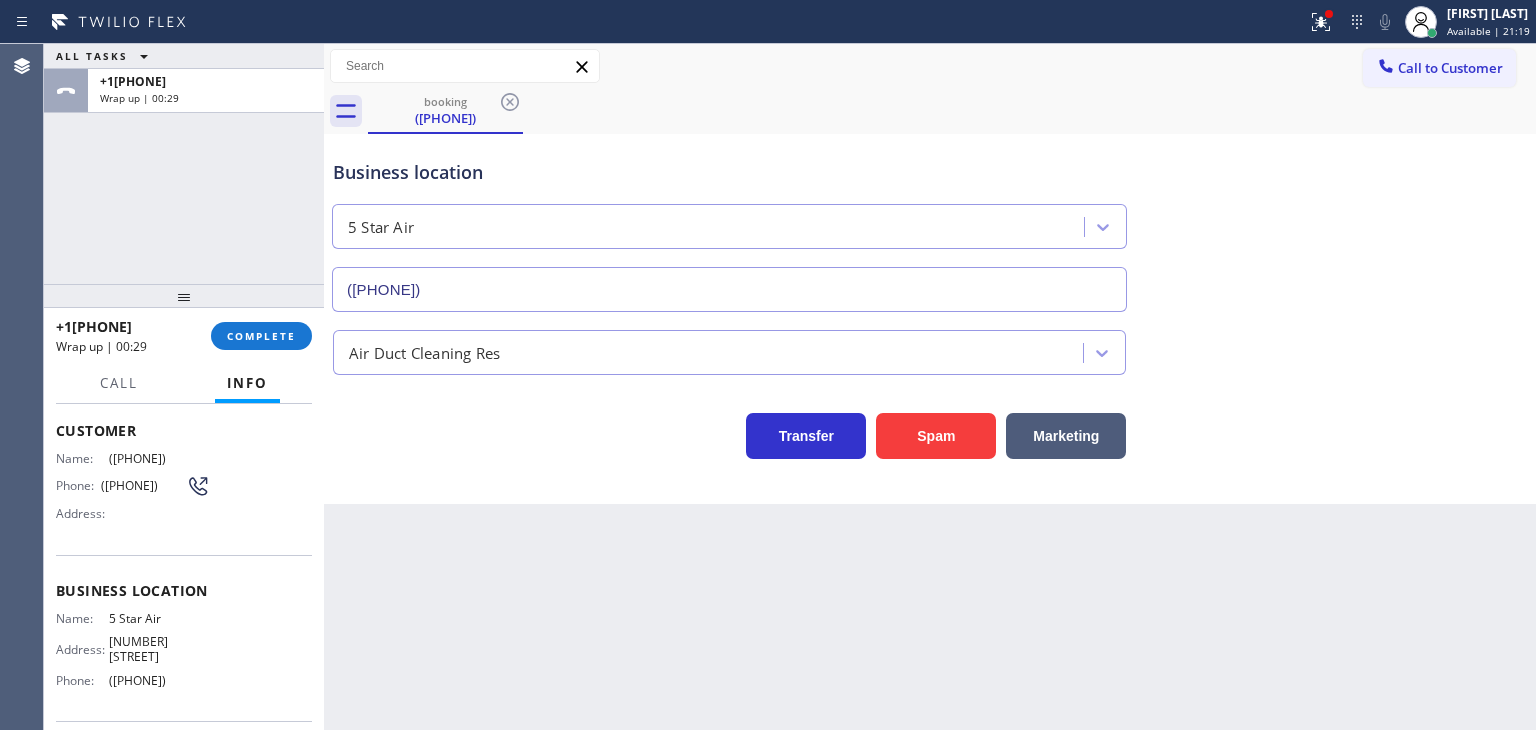 drag, startPoint x: 168, startPoint y: 322, endPoint x: 68, endPoint y: 333, distance: 100.60318 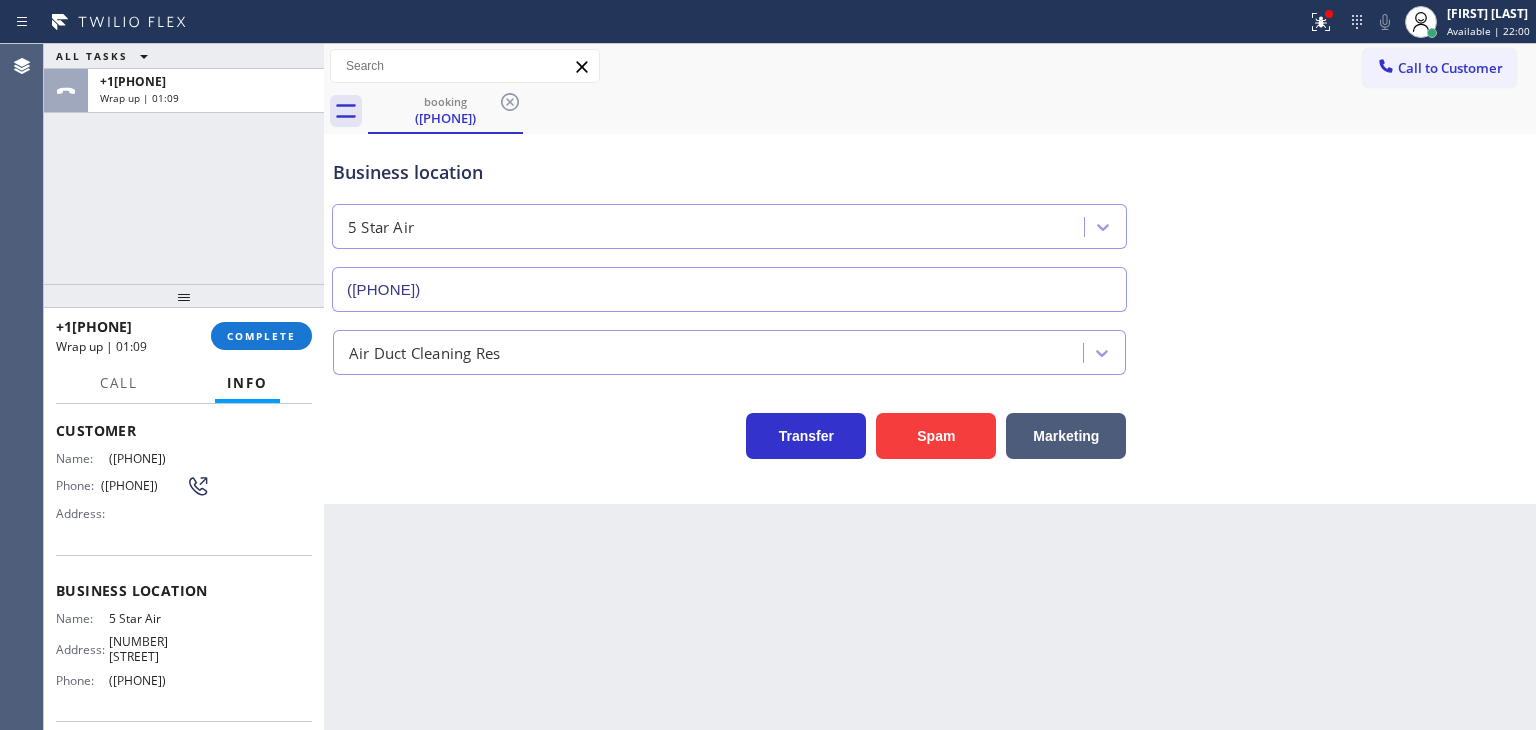 drag, startPoint x: 200, startPoint y: 658, endPoint x: 106, endPoint y: 673, distance: 95.189285 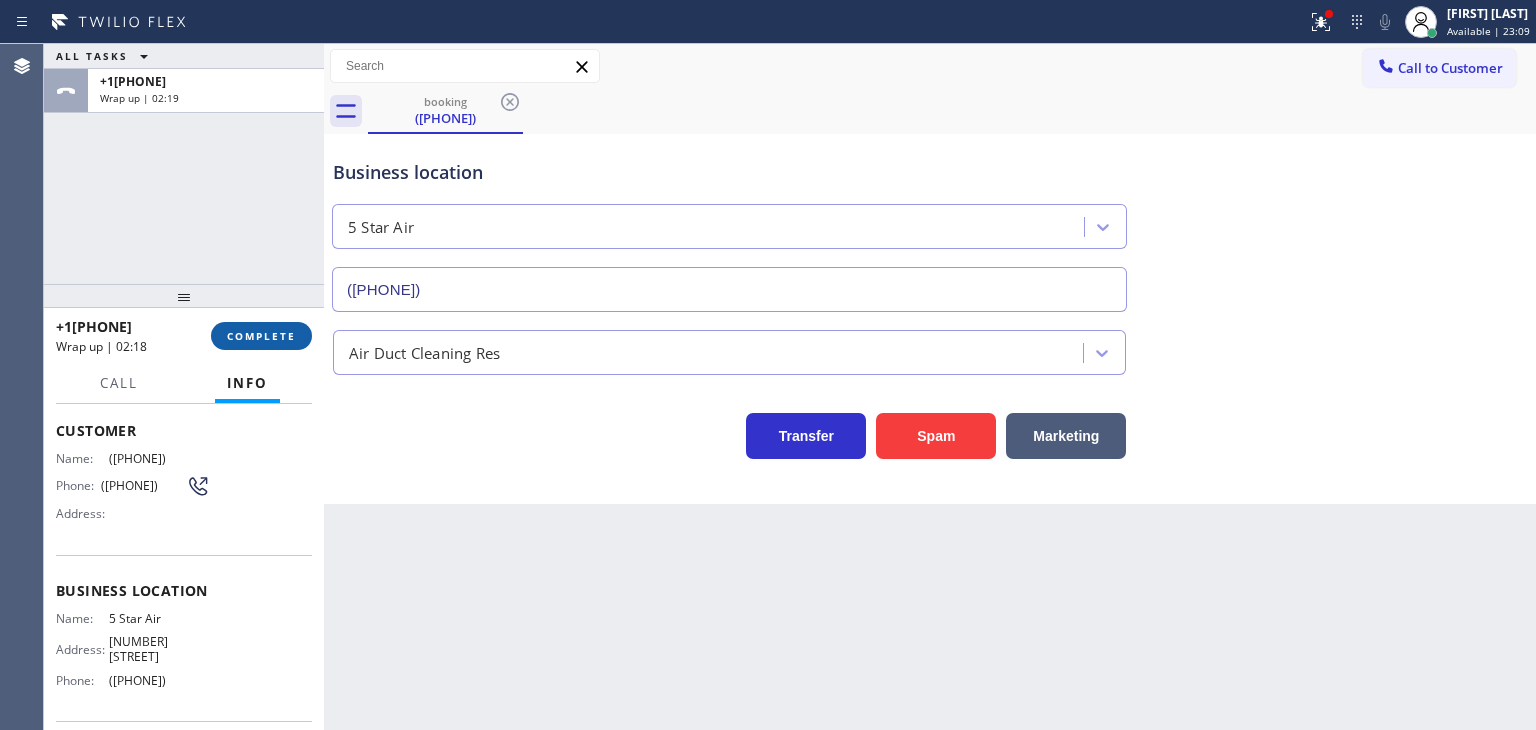 click on "COMPLETE" at bounding box center [261, 336] 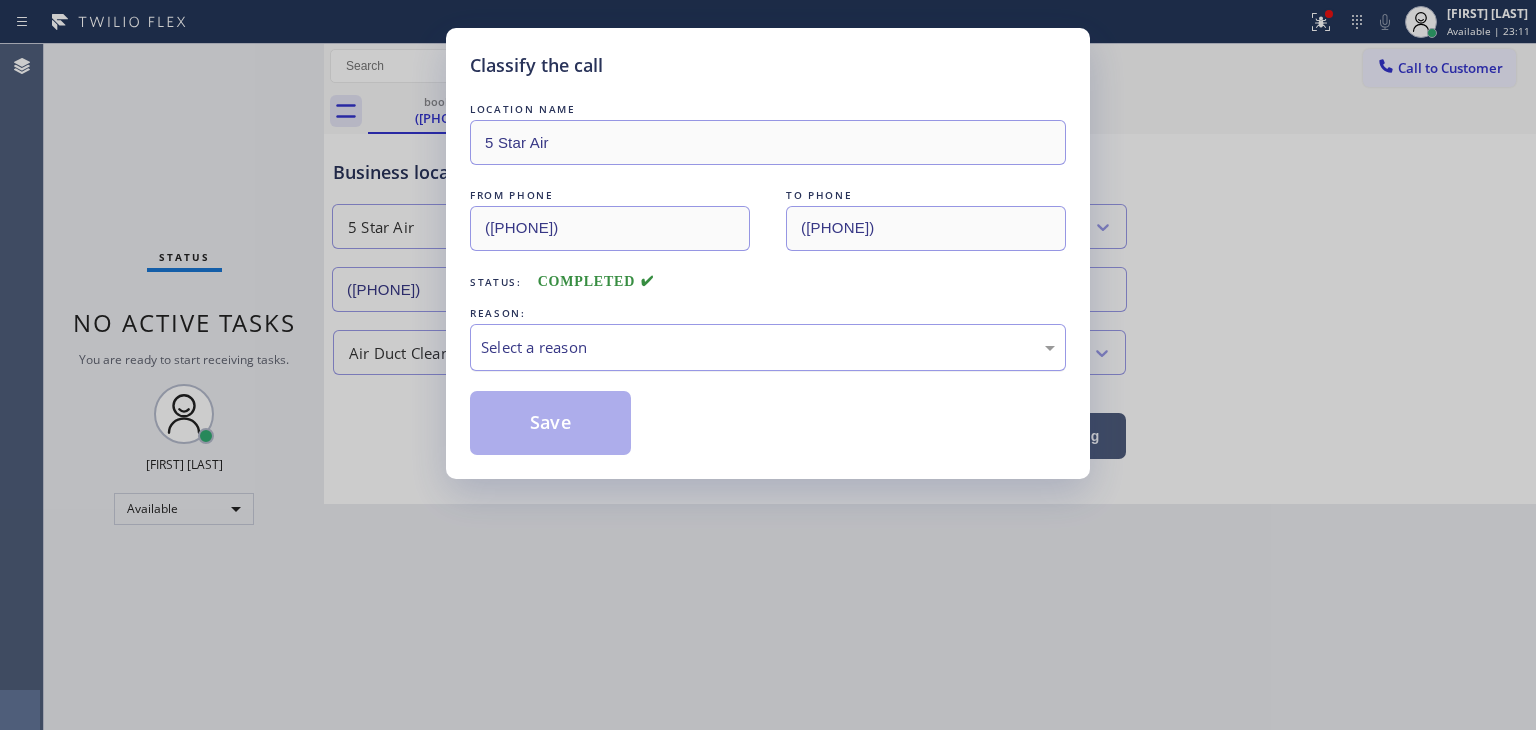 click on "Select a reason" at bounding box center [768, 347] 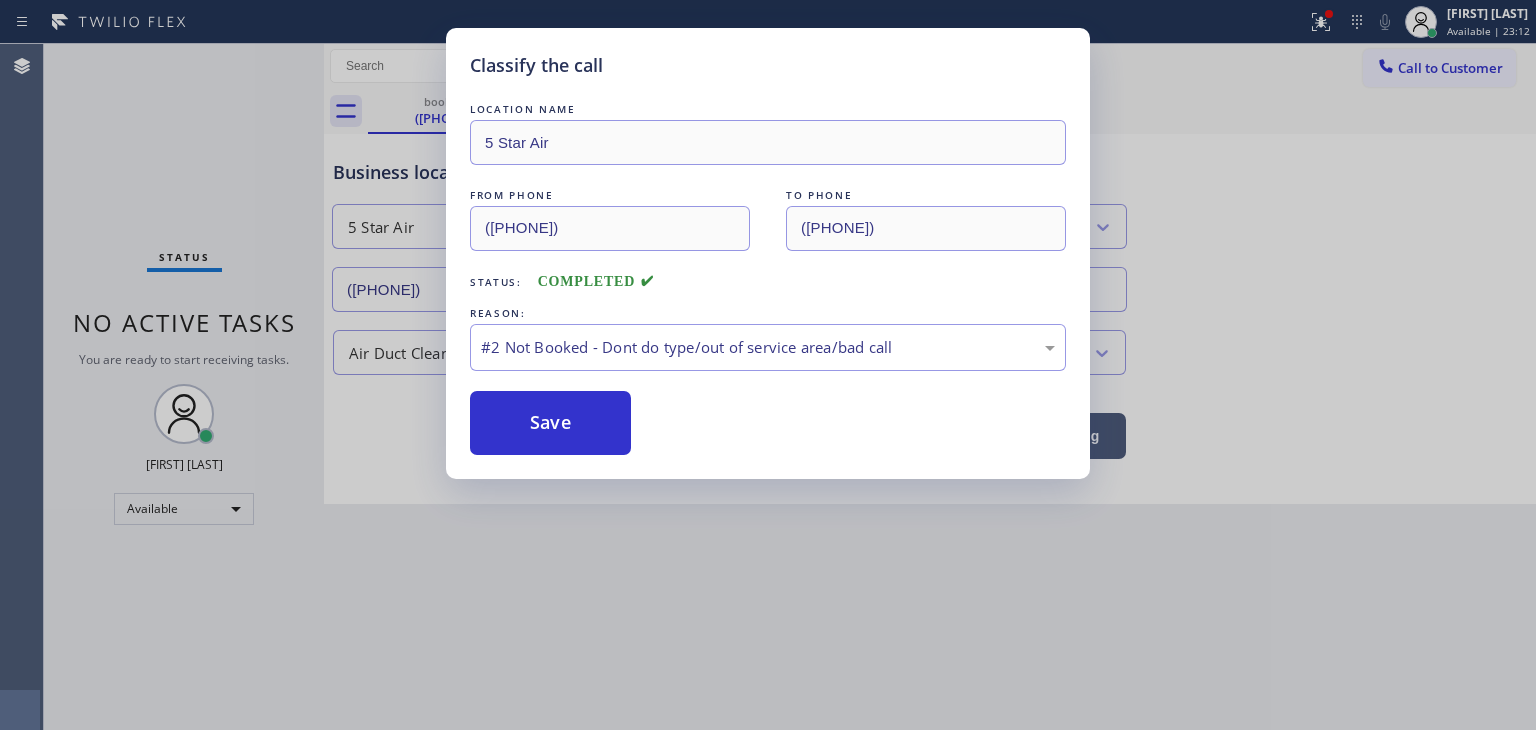 click on "Save" at bounding box center (550, 423) 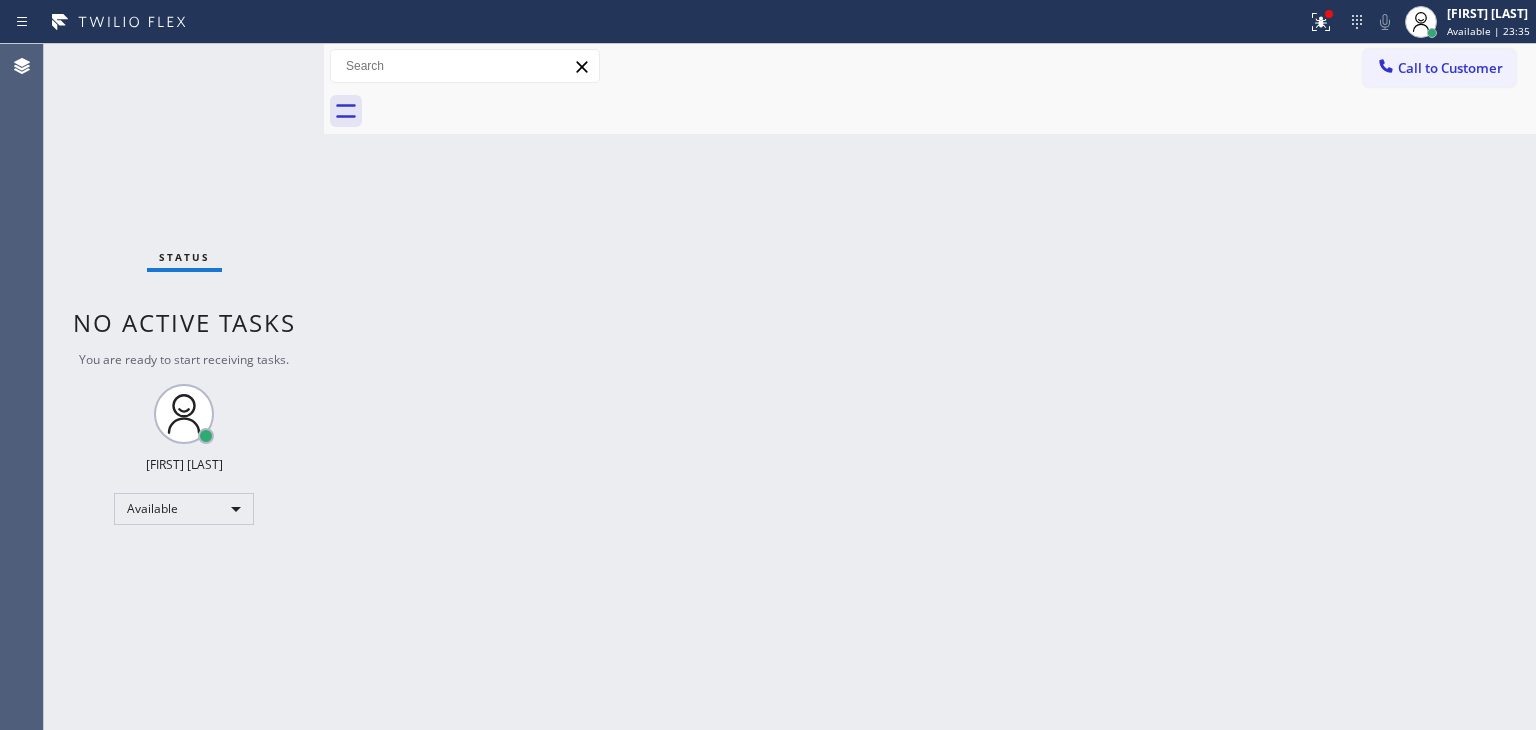 click on "Status   No active tasks     You are ready to start receiving tasks.   [FIRST] [LAST] Available" at bounding box center [184, 387] 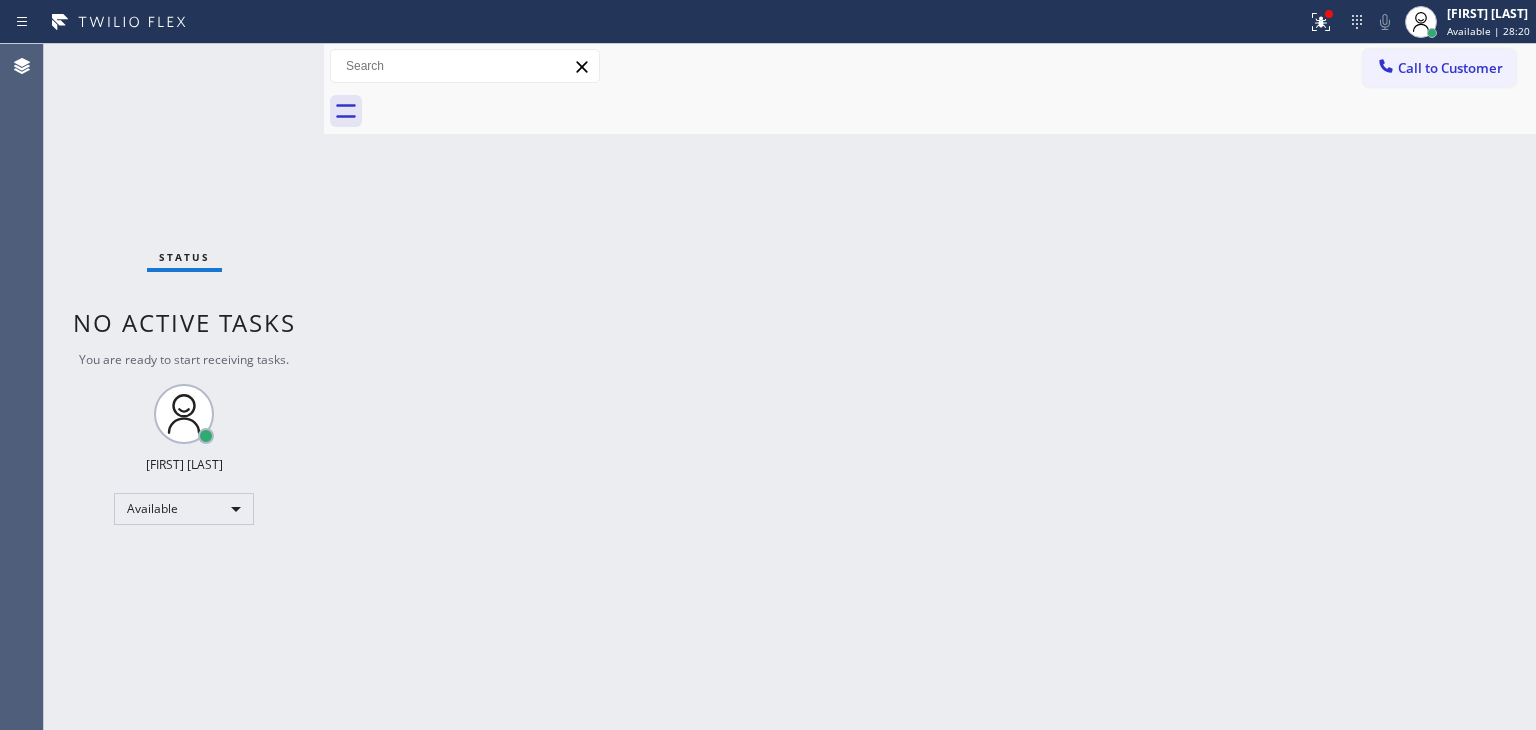 click on "Status   No active tasks     You are ready to start receiving tasks.   [FIRST] [LAST] Available" at bounding box center [184, 387] 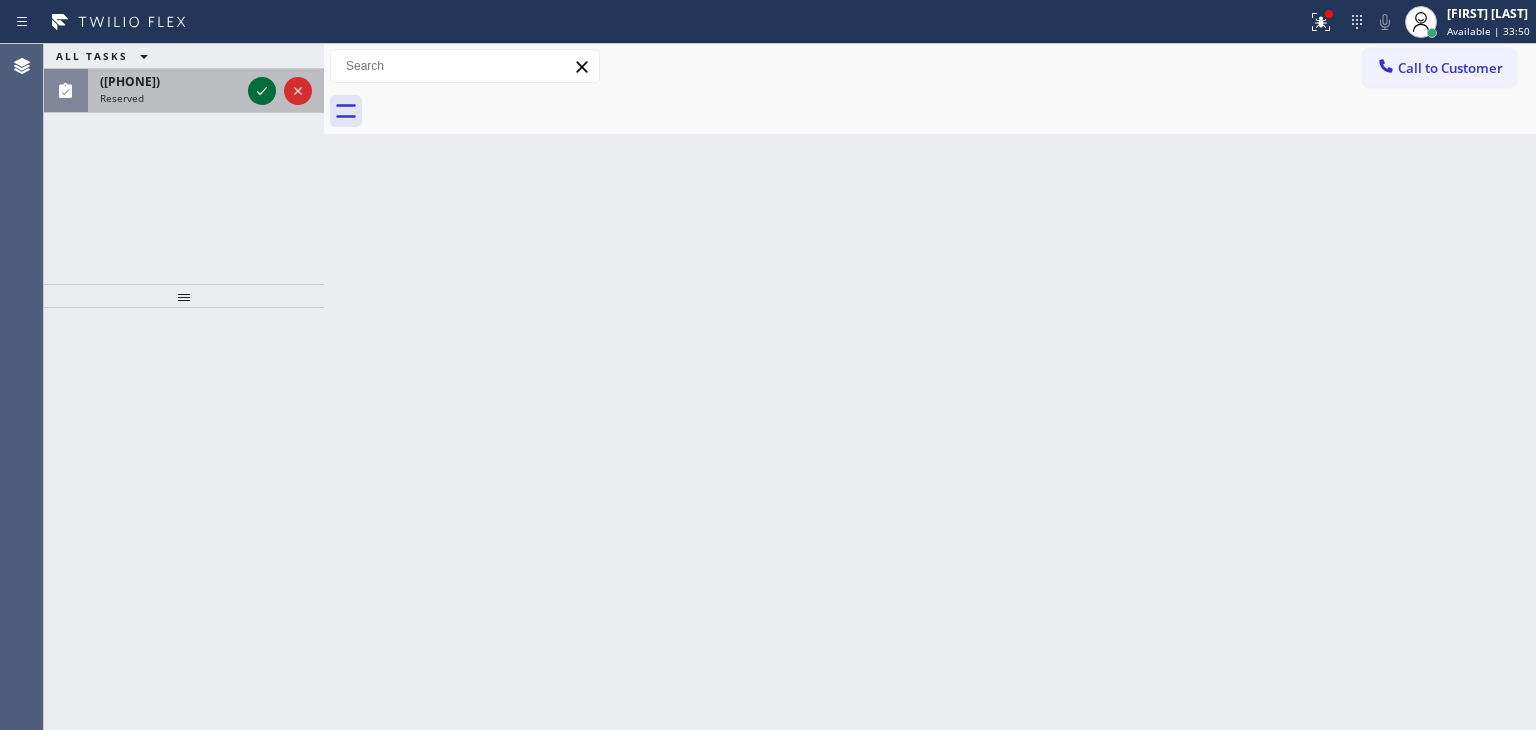 click 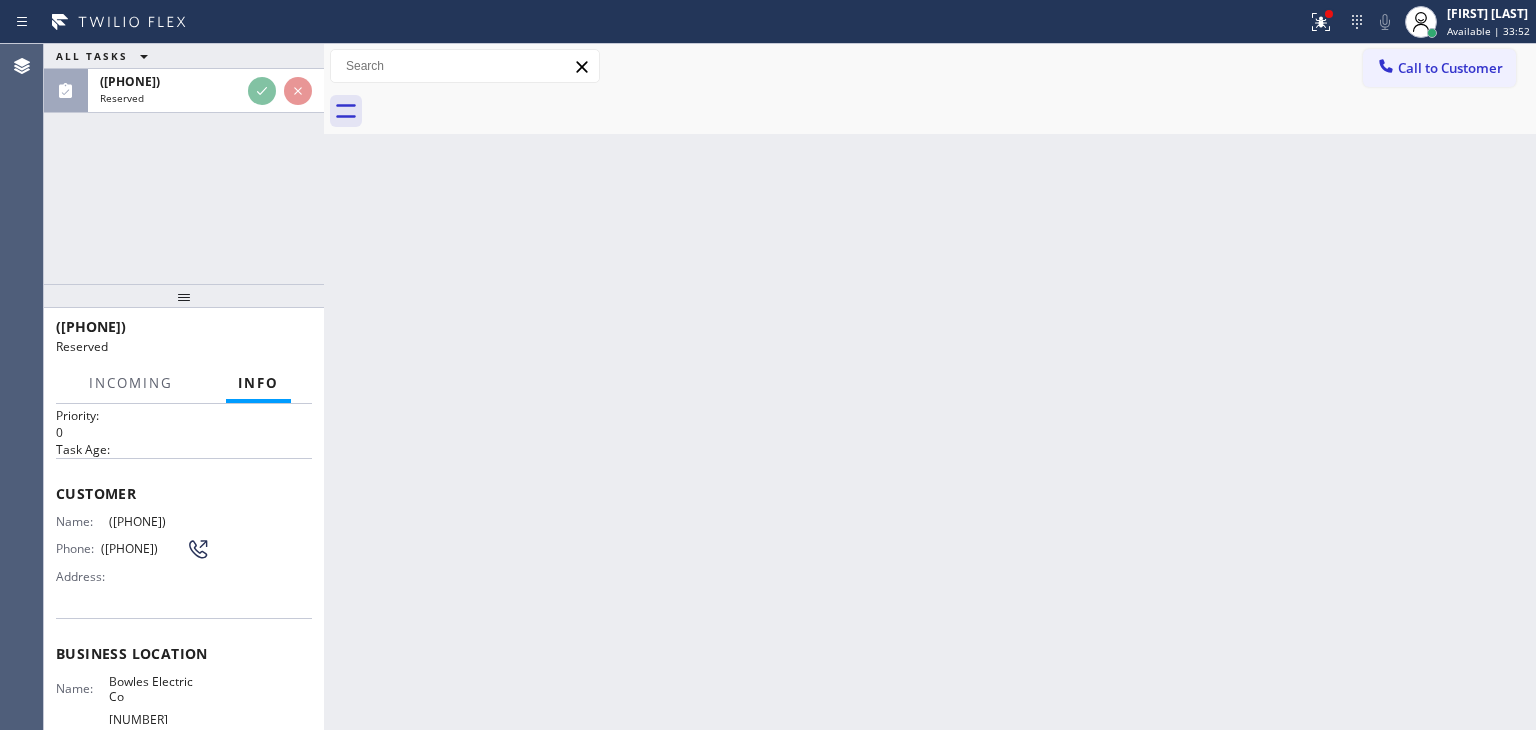 scroll, scrollTop: 100, scrollLeft: 0, axis: vertical 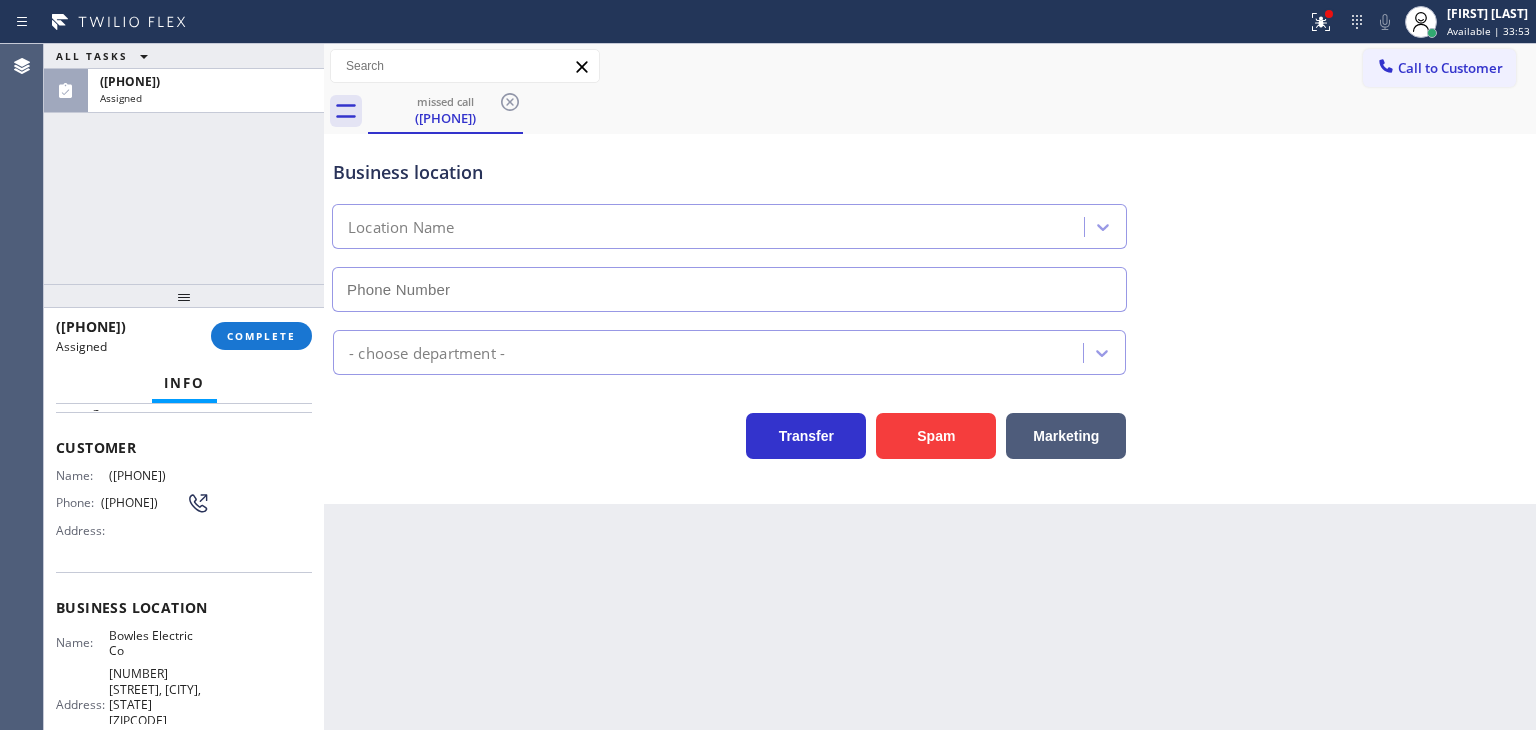 type on "([PHONE])" 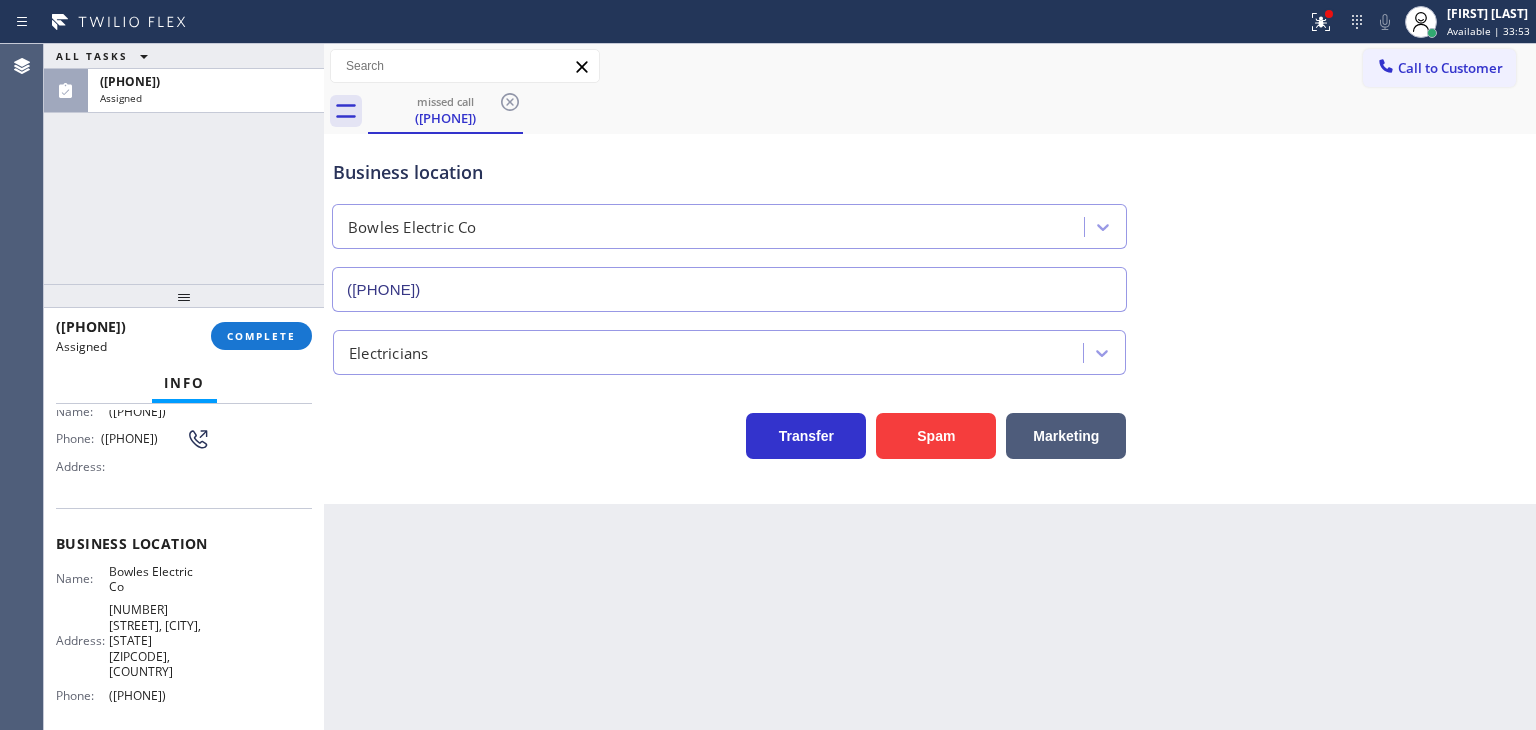 scroll, scrollTop: 200, scrollLeft: 0, axis: vertical 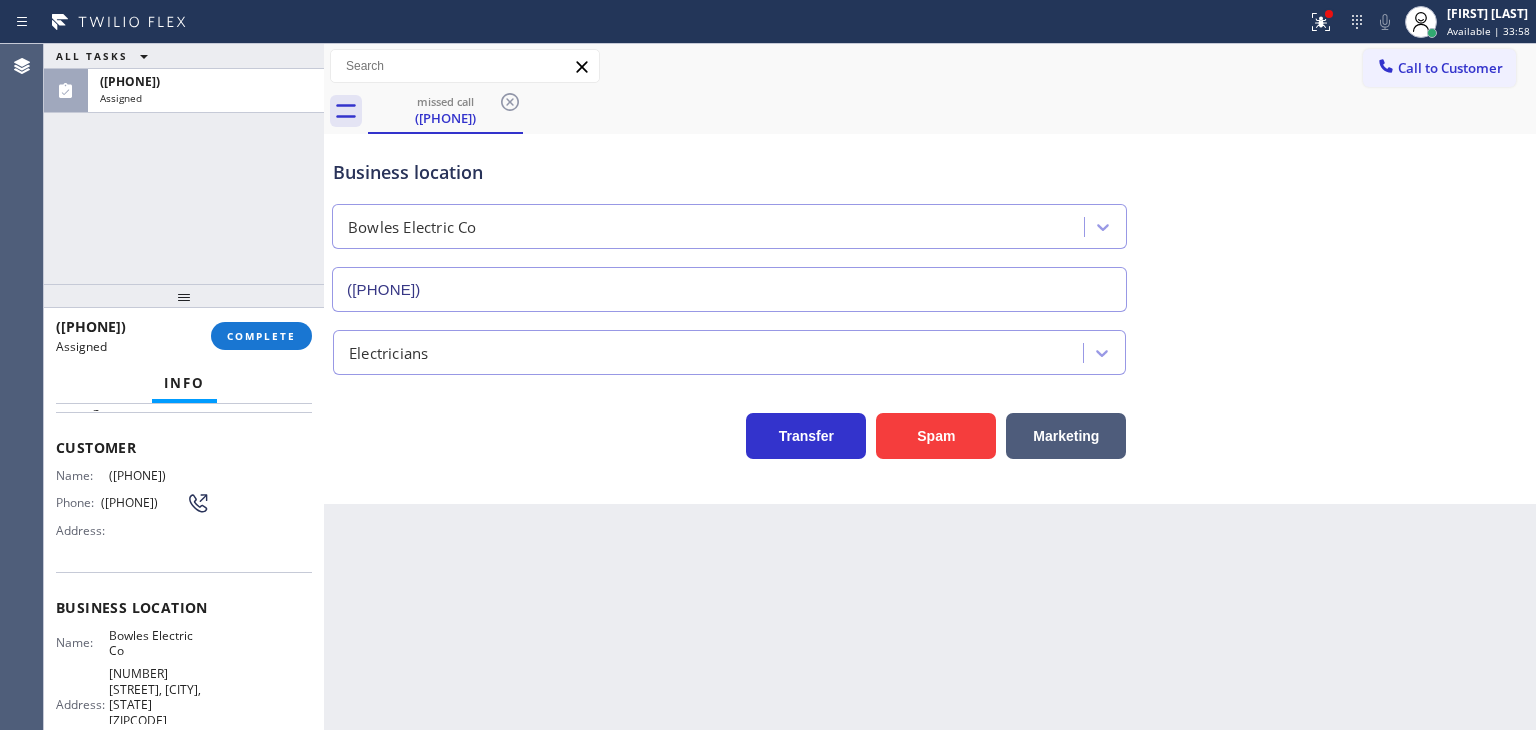 drag, startPoint x: 204, startPoint y: 647, endPoint x: 56, endPoint y: 447, distance: 248.80515 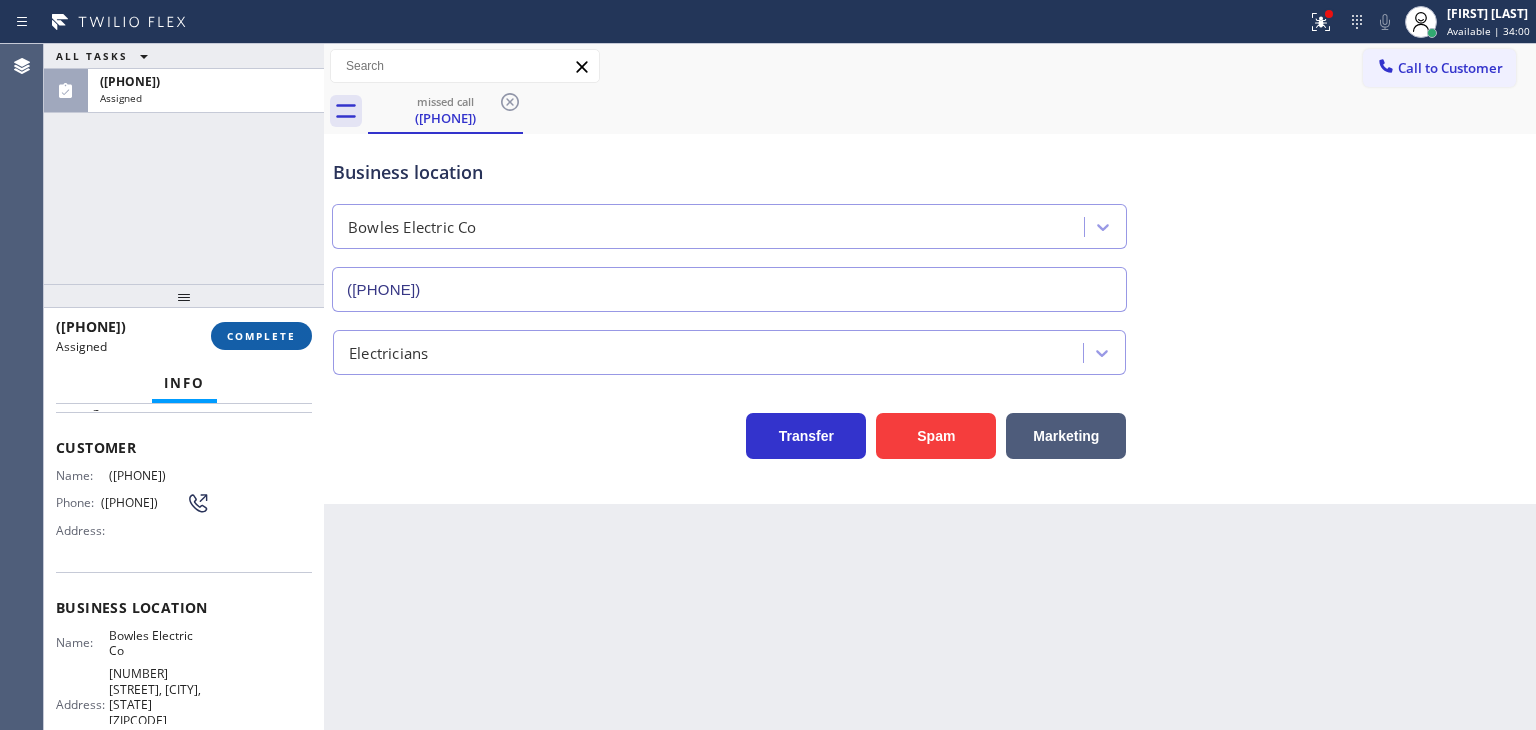 click on "COMPLETE" at bounding box center [261, 336] 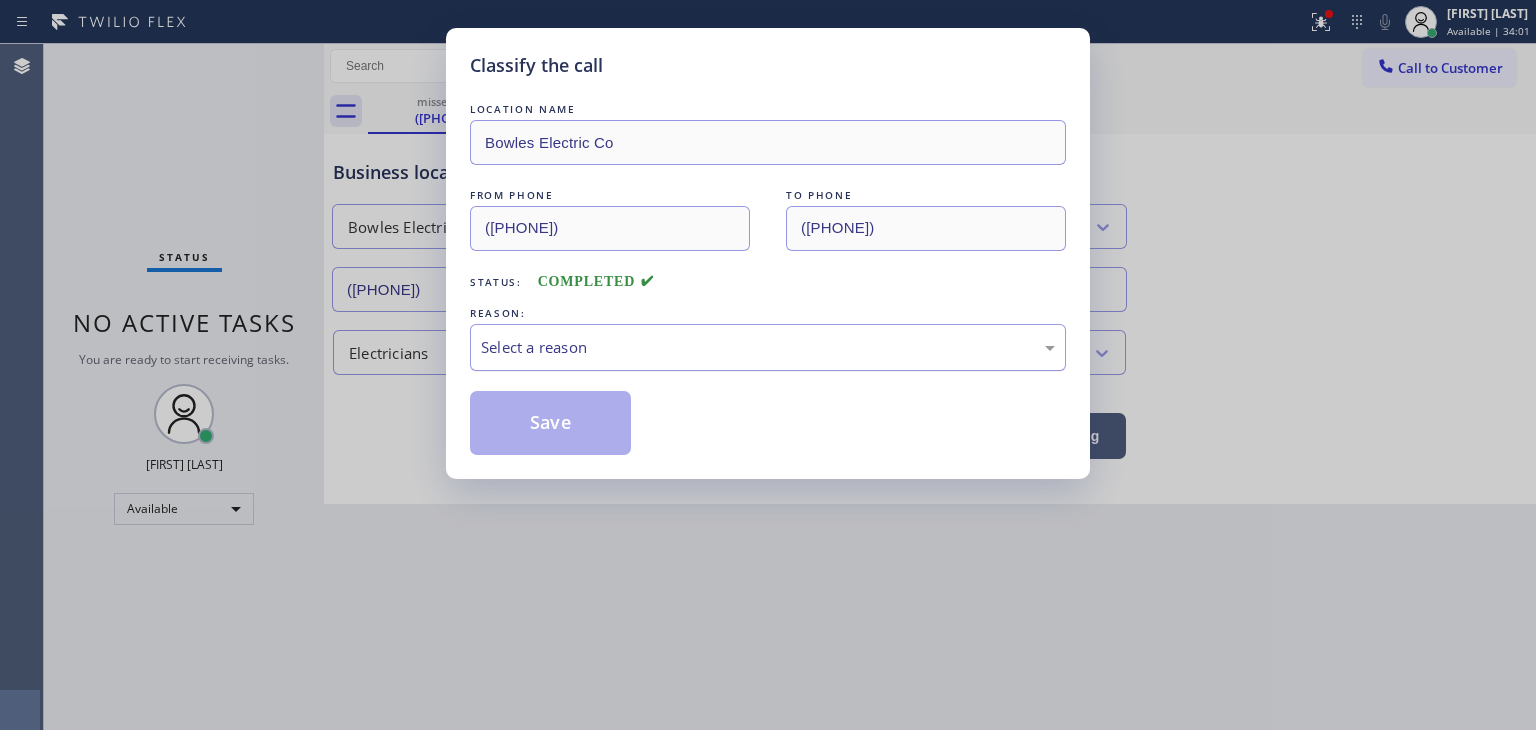 click on "Select a reason" at bounding box center (768, 347) 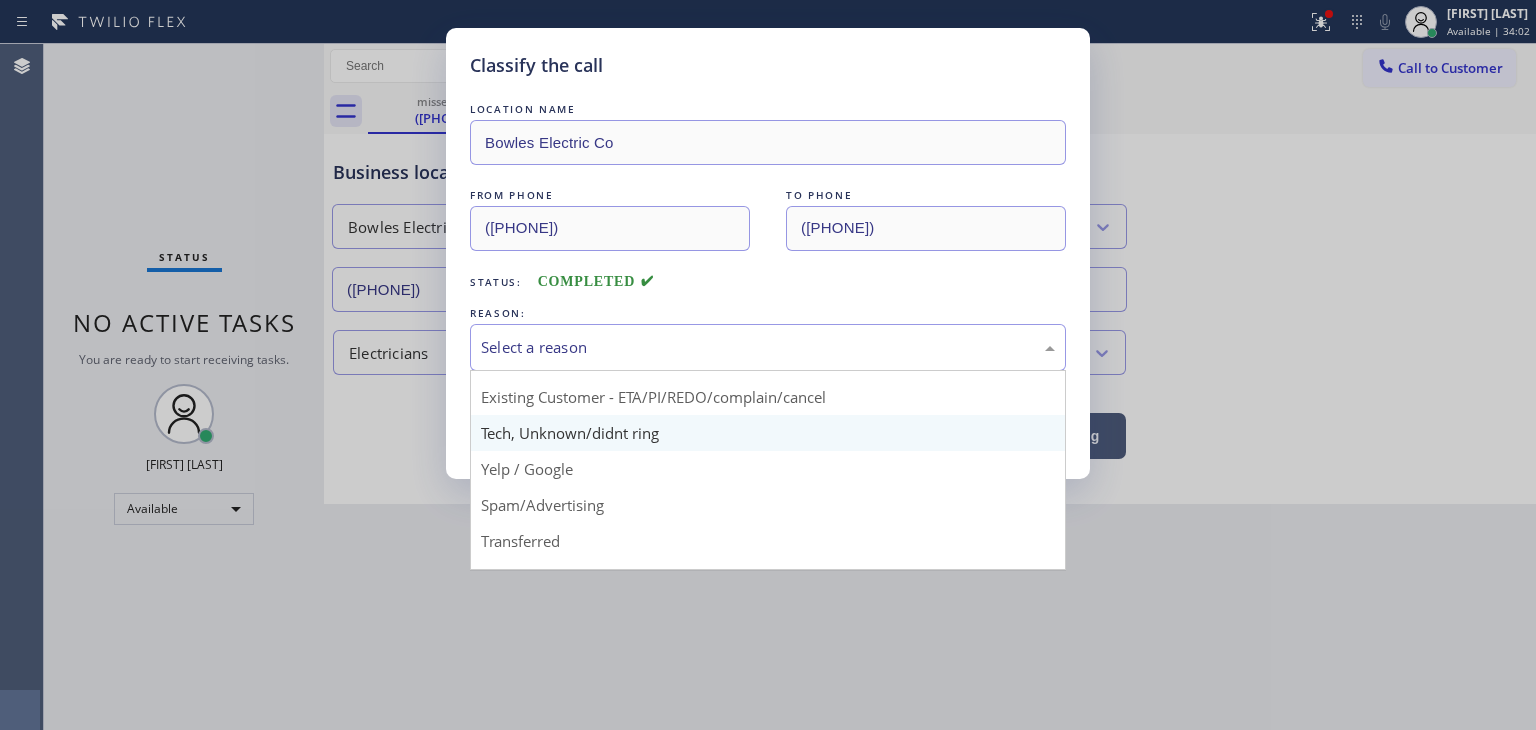 scroll, scrollTop: 100, scrollLeft: 0, axis: vertical 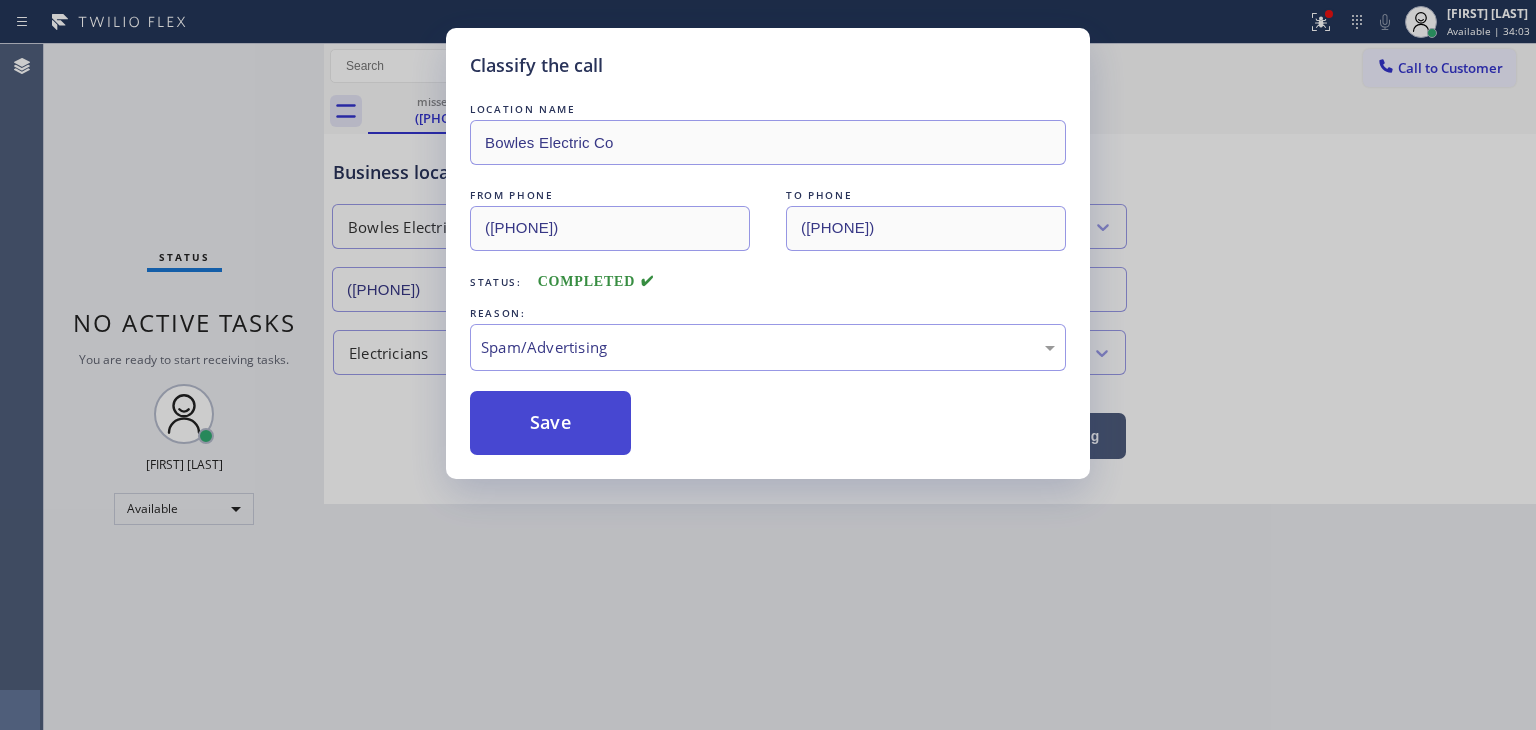 click on "Save" at bounding box center (550, 423) 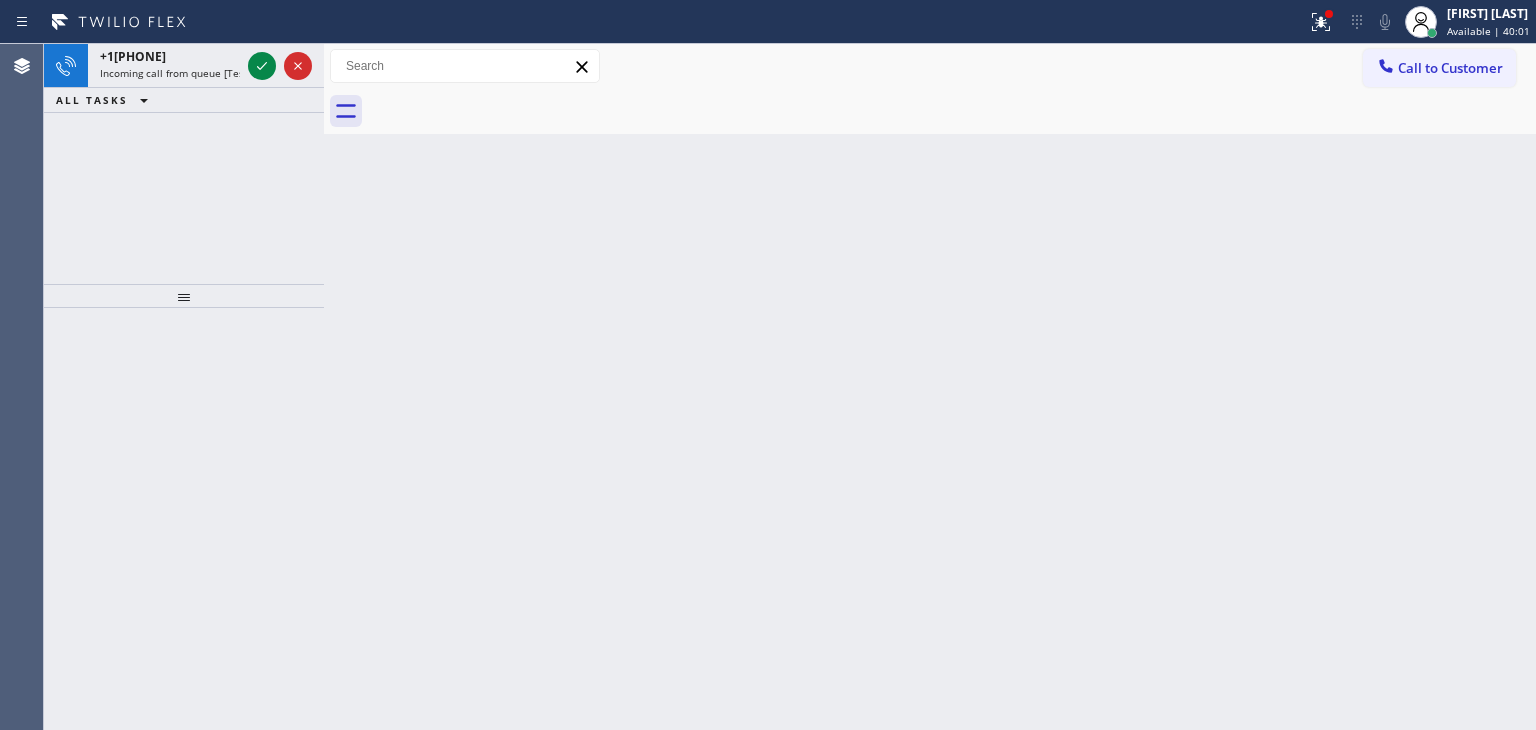 click on "+1[PHONE] Incoming call from queue [Test] All ALL TASKS ALL TASKS ACTIVE TASKS TASKS IN WRAP UP" at bounding box center (184, 164) 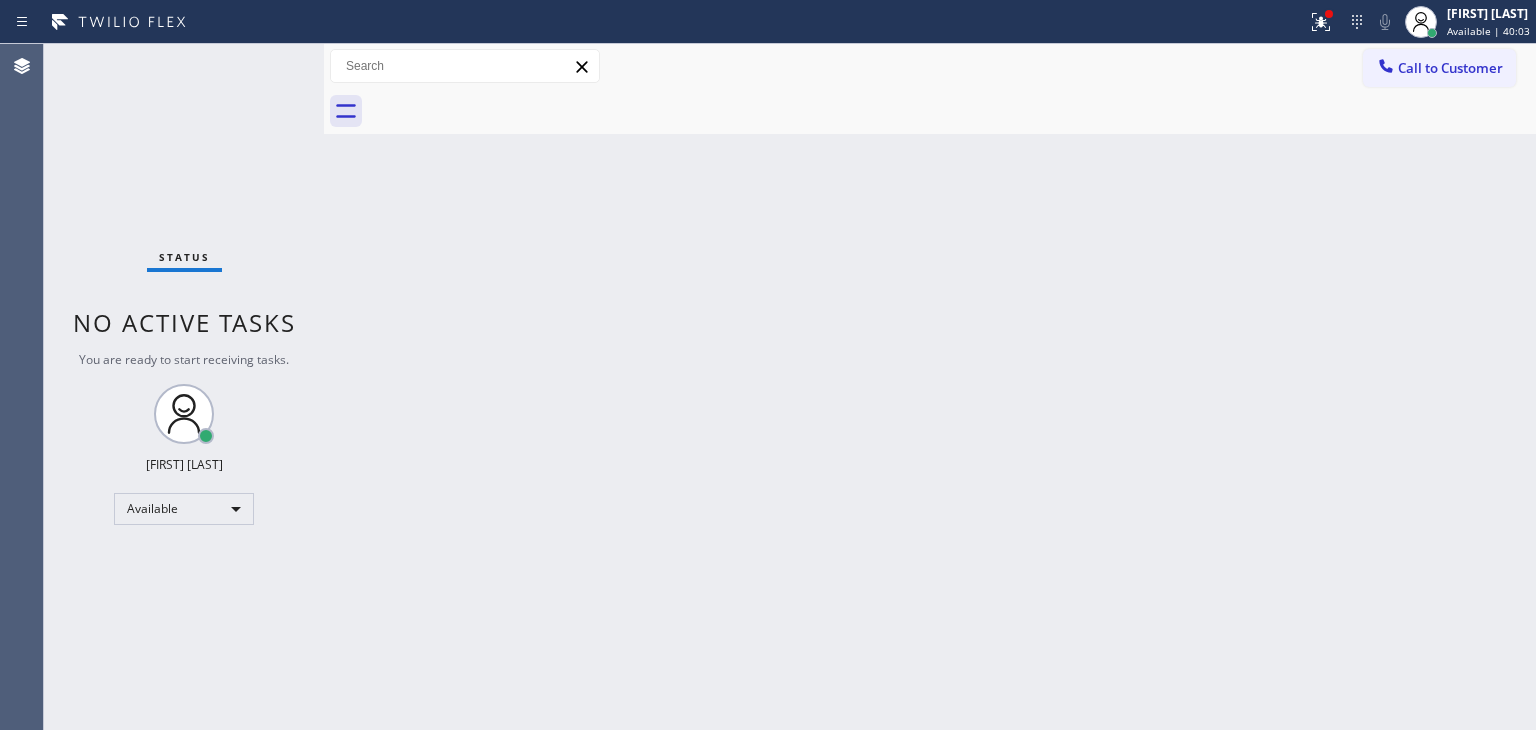 click on "Status   No active tasks     You are ready to start receiving tasks.   [FIRST] [LAST] Available" at bounding box center [184, 387] 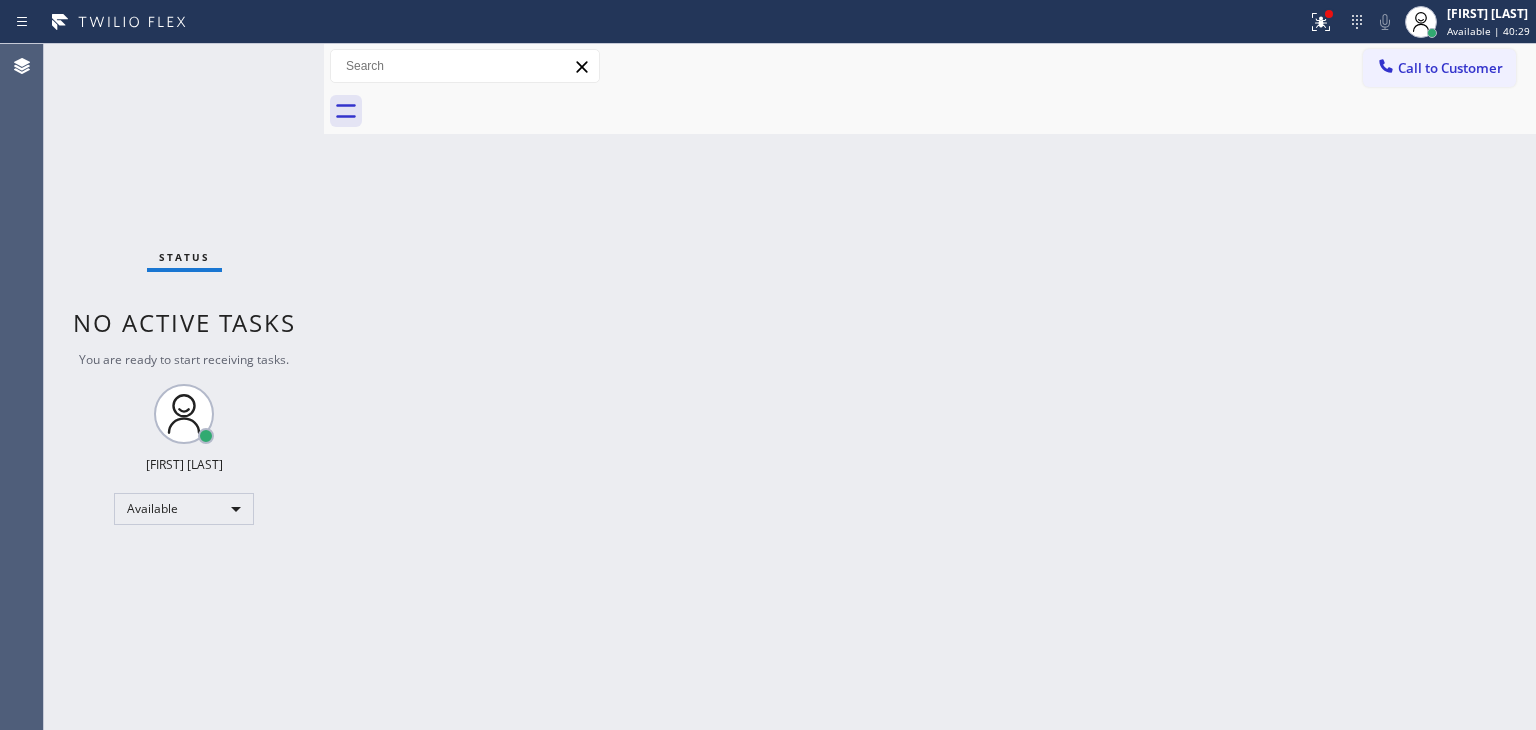click on "Status   No active tasks     You are ready to start receiving tasks.   [FIRST] [LAST] Available" at bounding box center [184, 387] 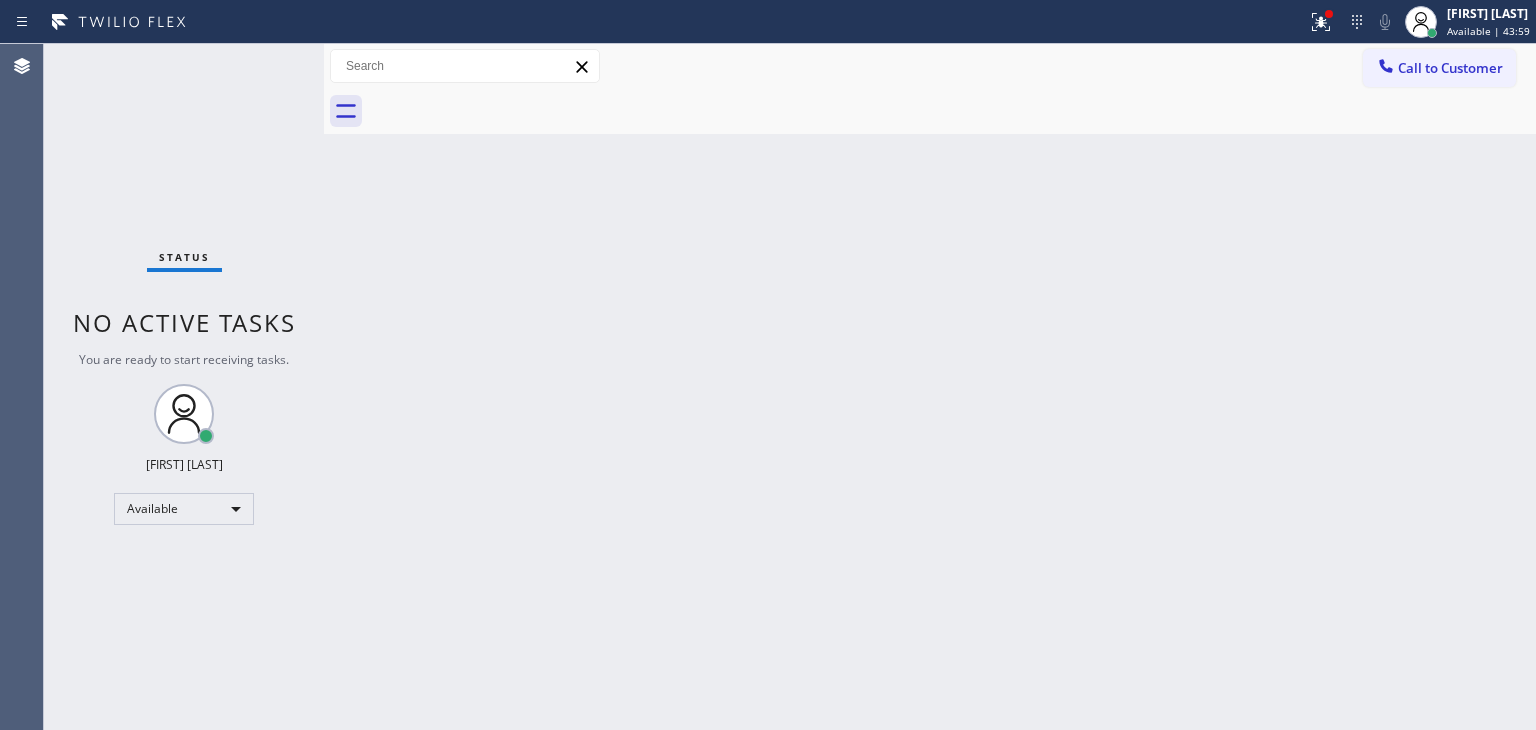 click on "Status   No active tasks     You are ready to start receiving tasks.   [FIRST] [LAST] Available" at bounding box center [184, 387] 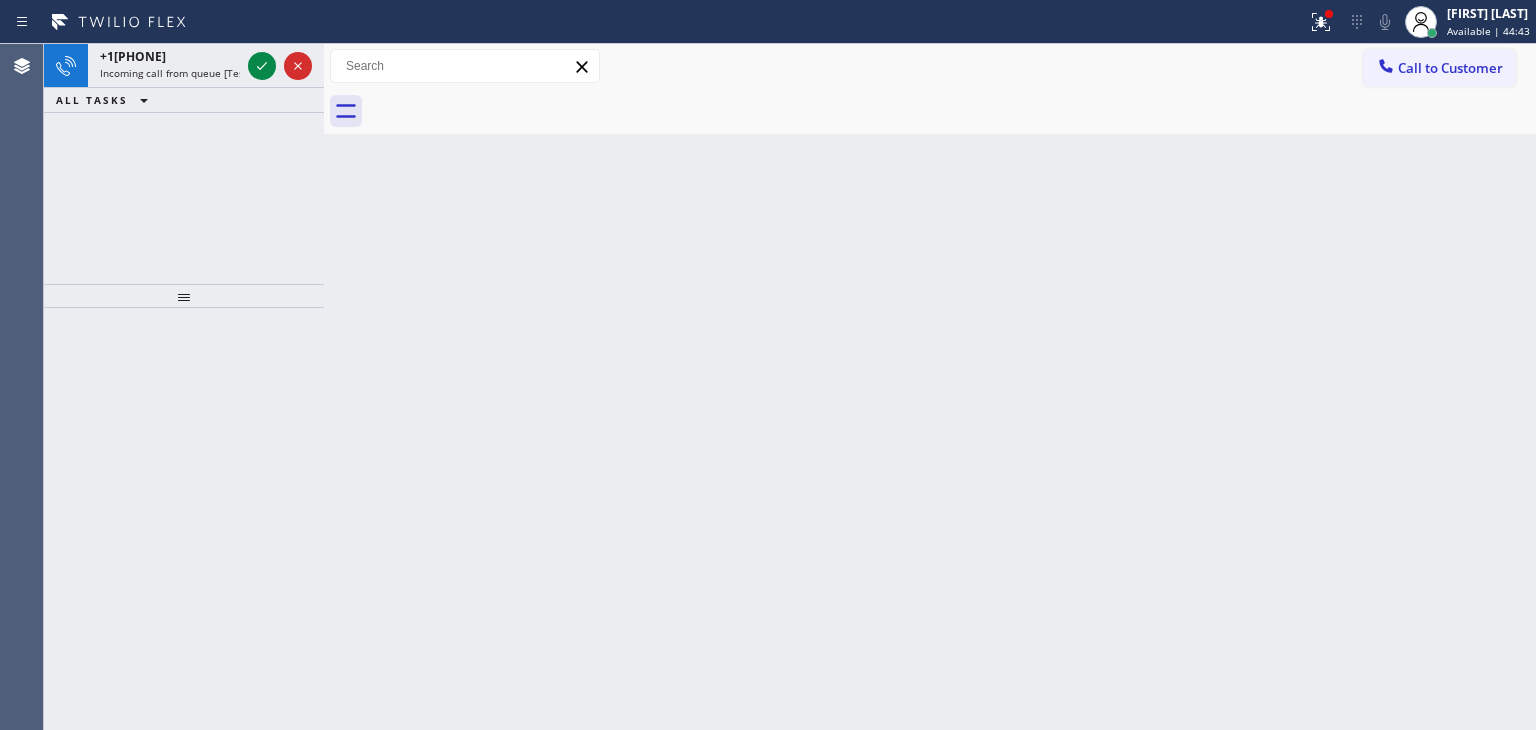 click at bounding box center [280, 66] 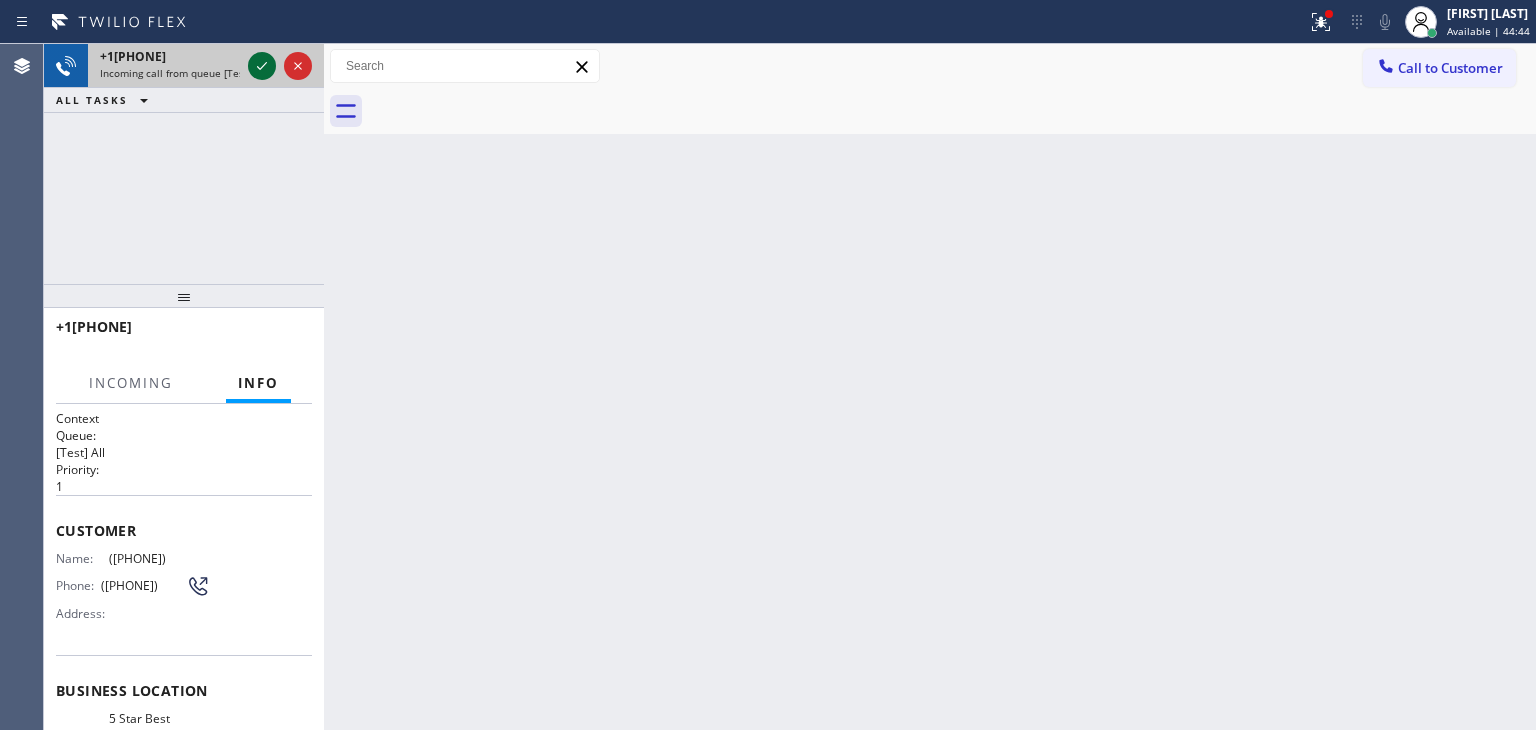 click 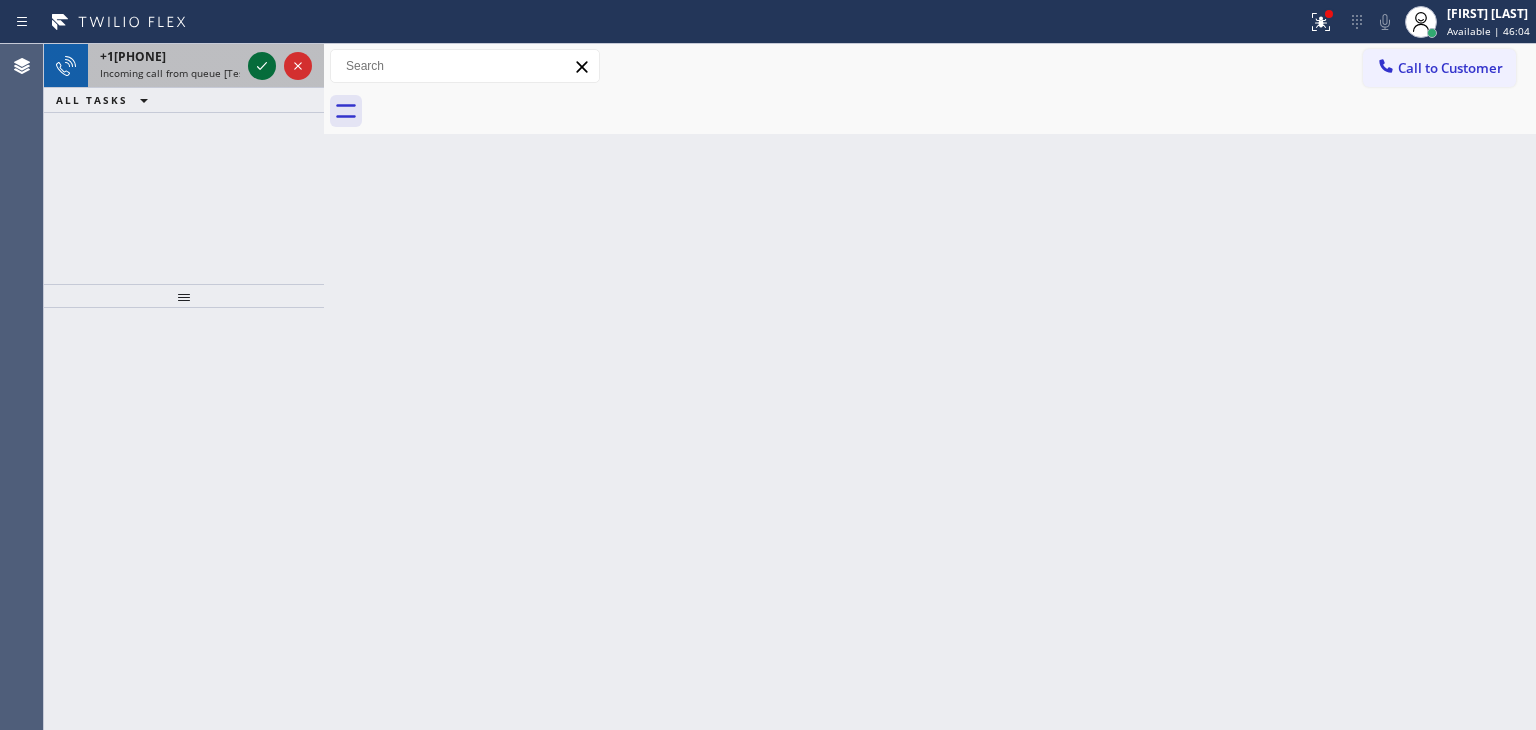 click 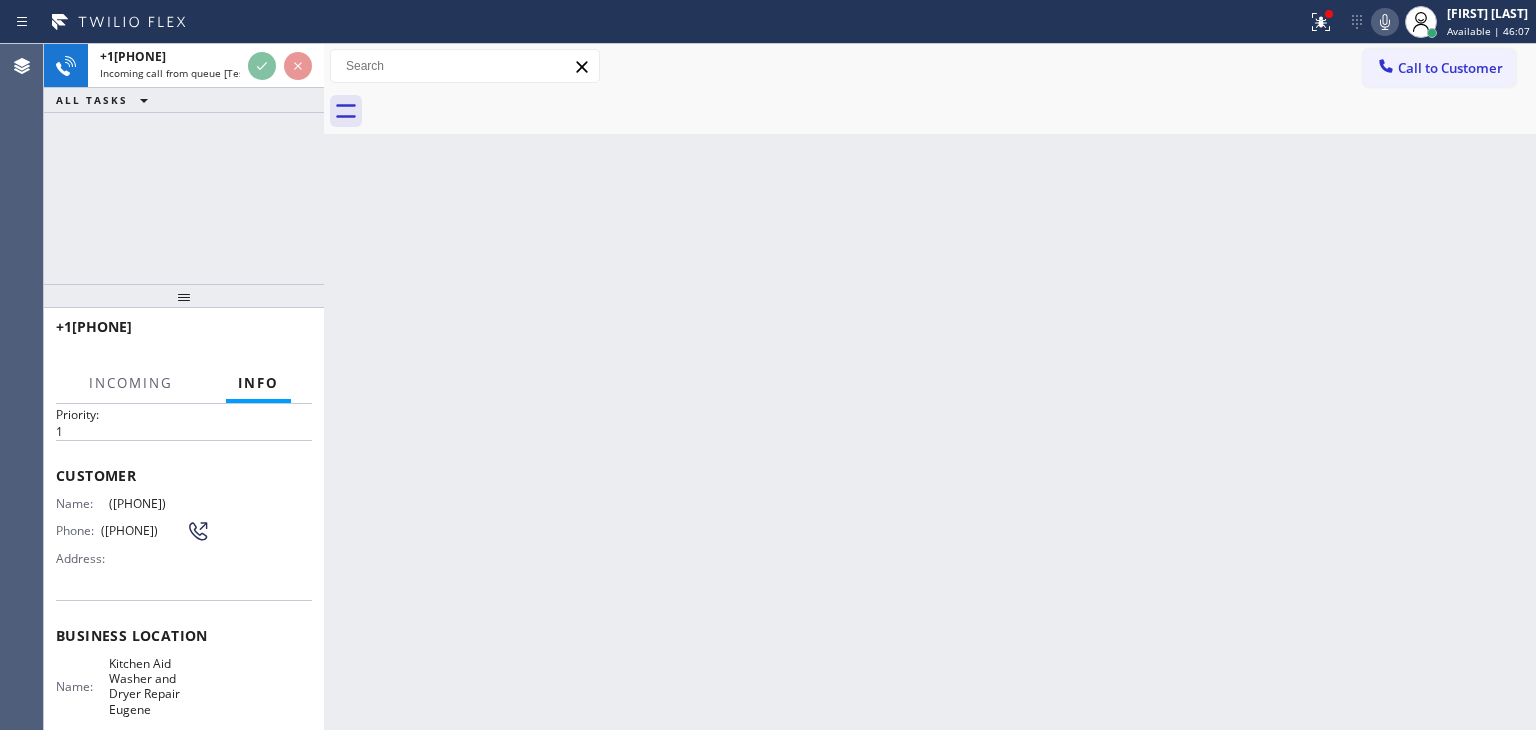 scroll, scrollTop: 100, scrollLeft: 0, axis: vertical 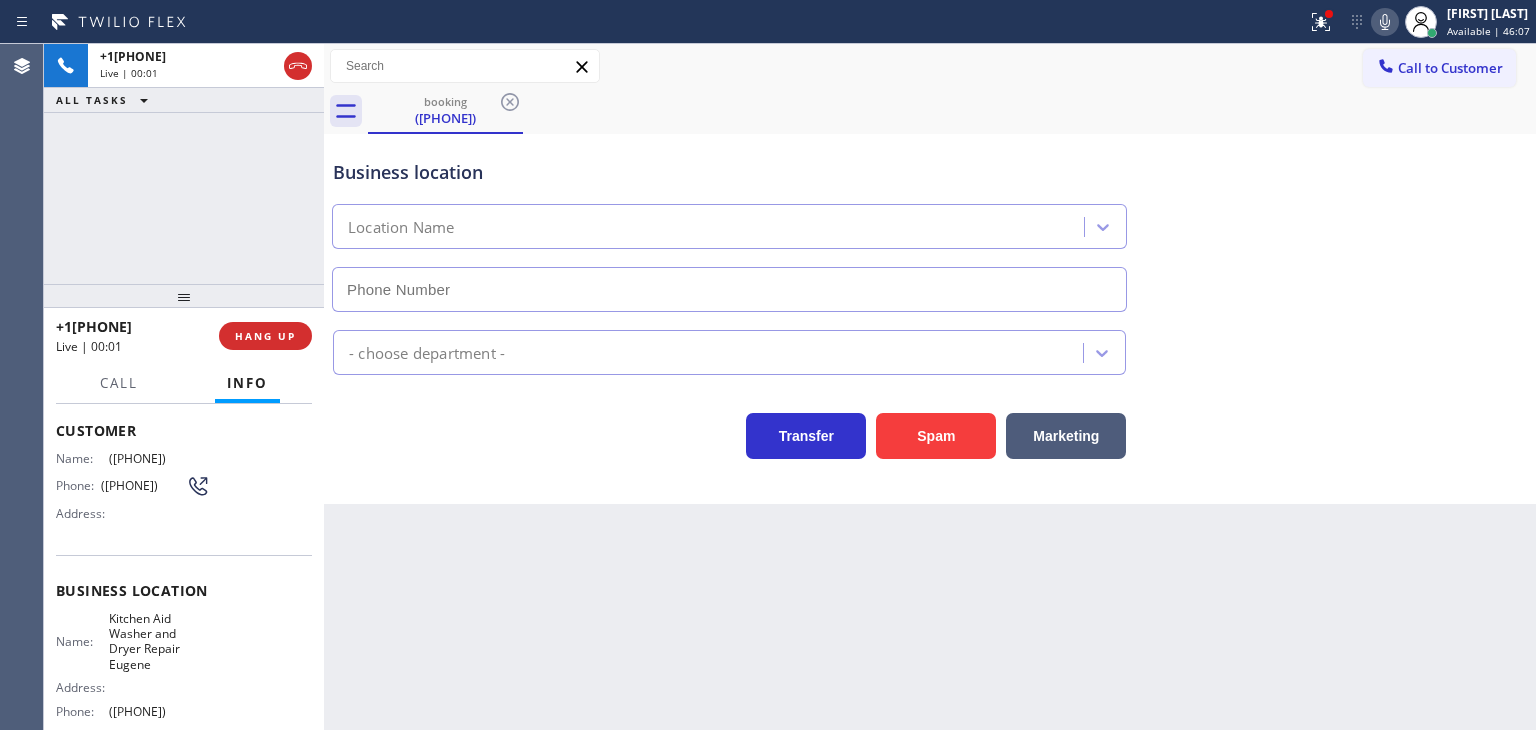 type on "([PHONE])" 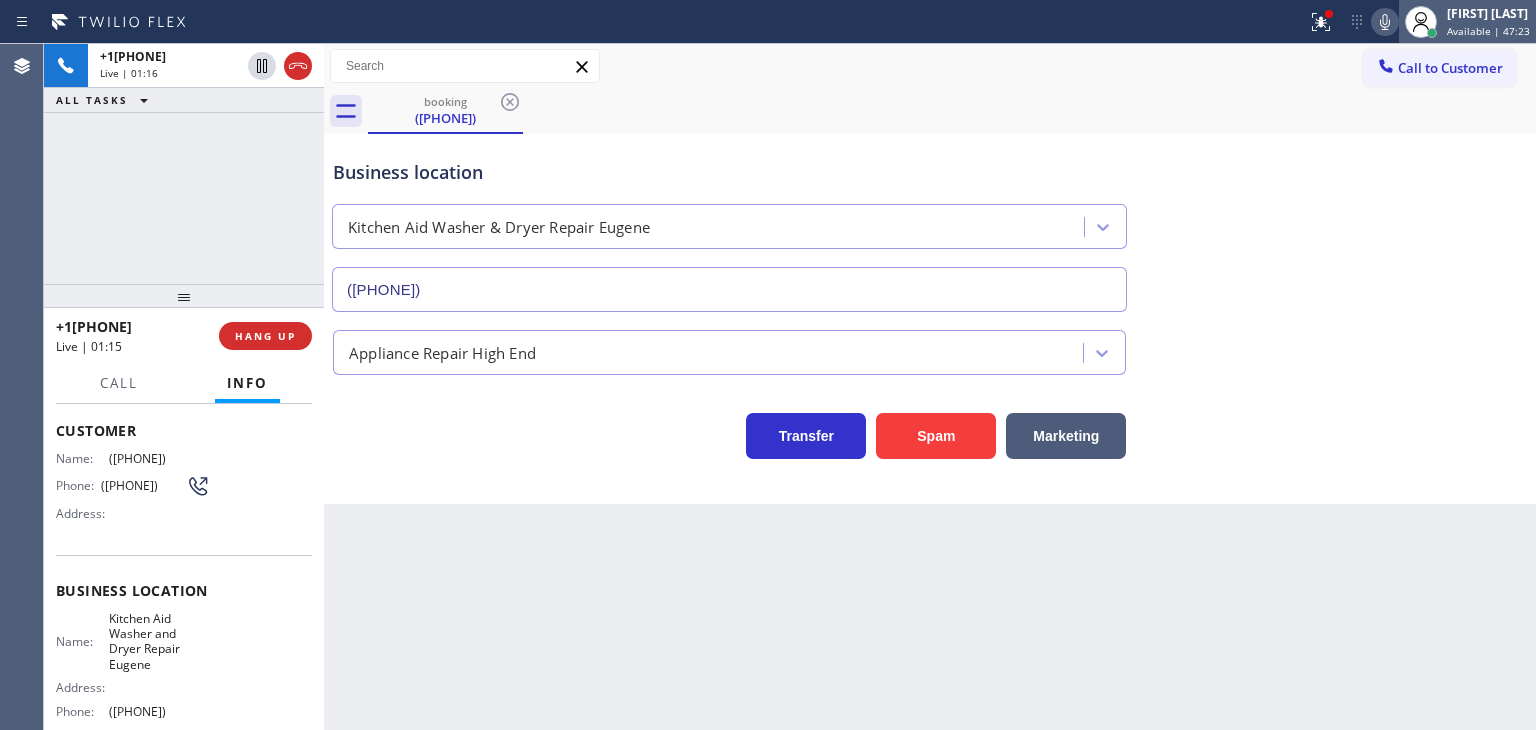 click on "Available | 47:23" at bounding box center (1488, 31) 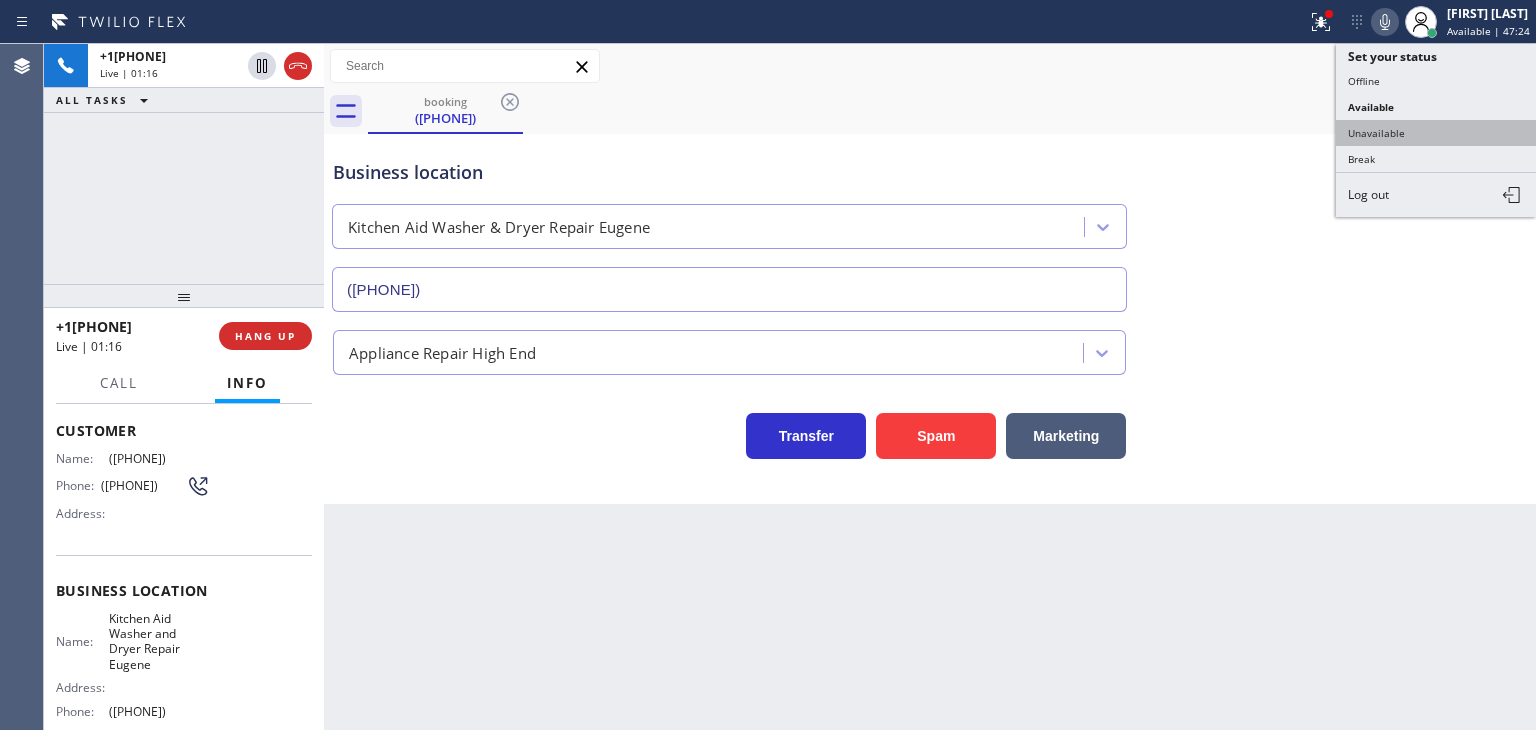 click on "Unavailable" at bounding box center (1436, 133) 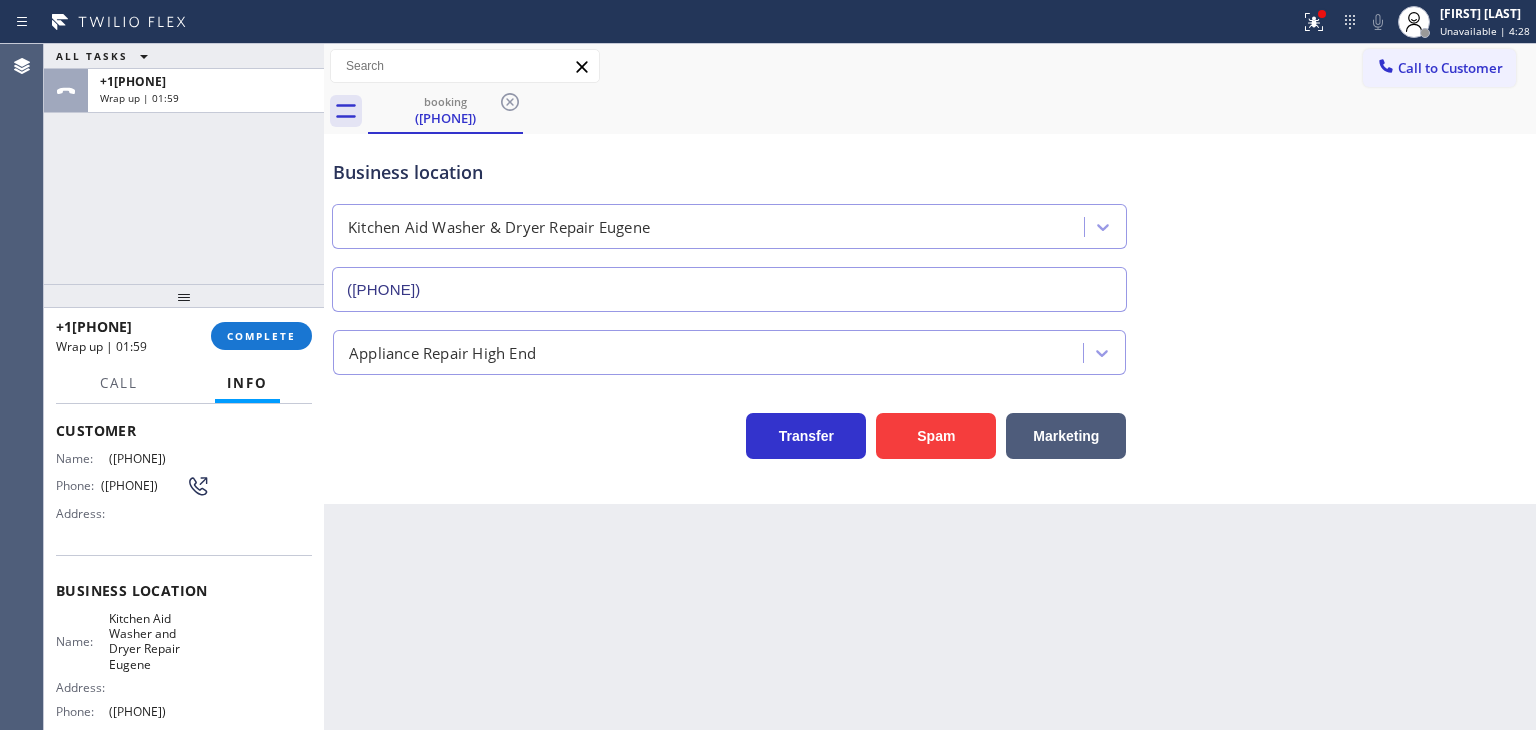 drag, startPoint x: 174, startPoint y: 322, endPoint x: 76, endPoint y: 323, distance: 98.005104 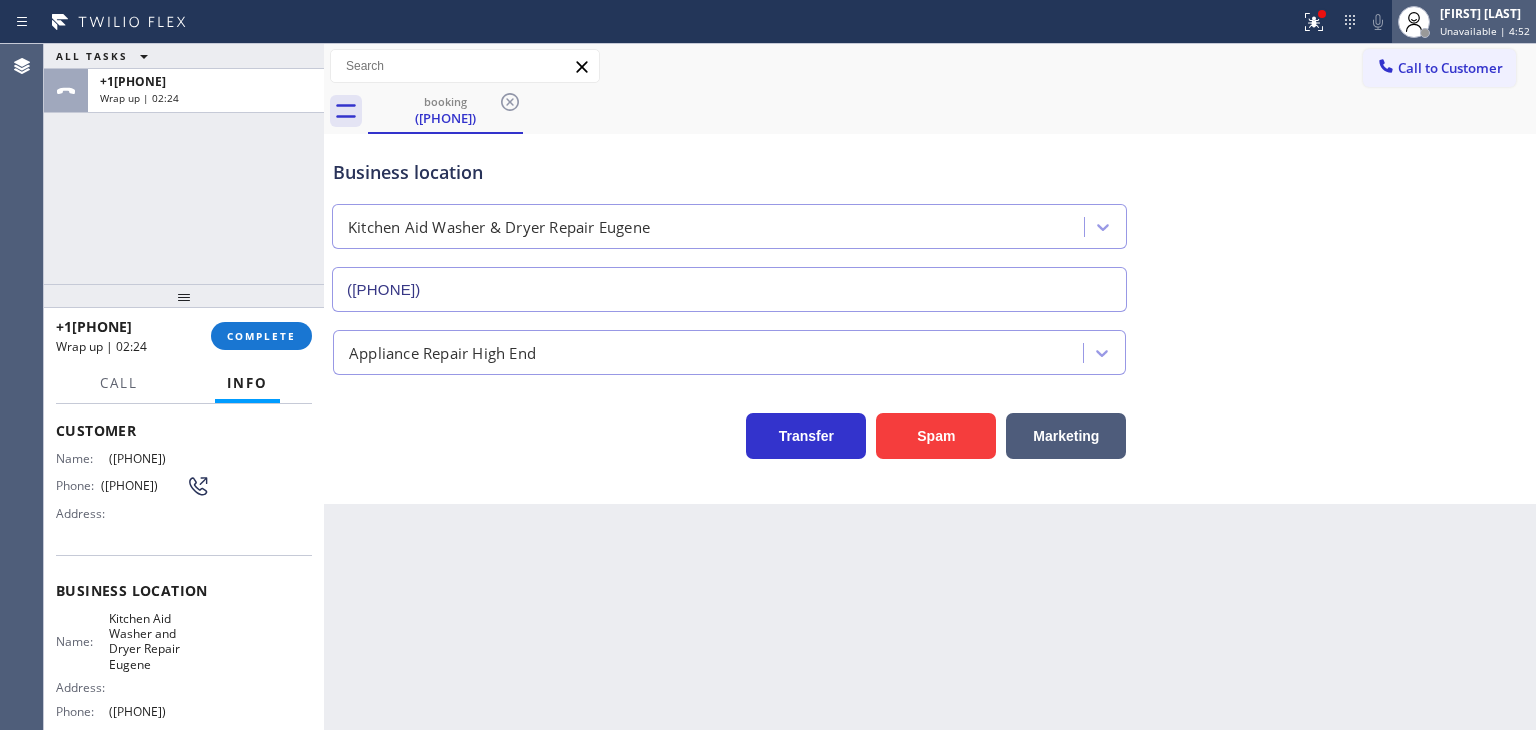 click on "Unavailable | 4:52" at bounding box center [1485, 31] 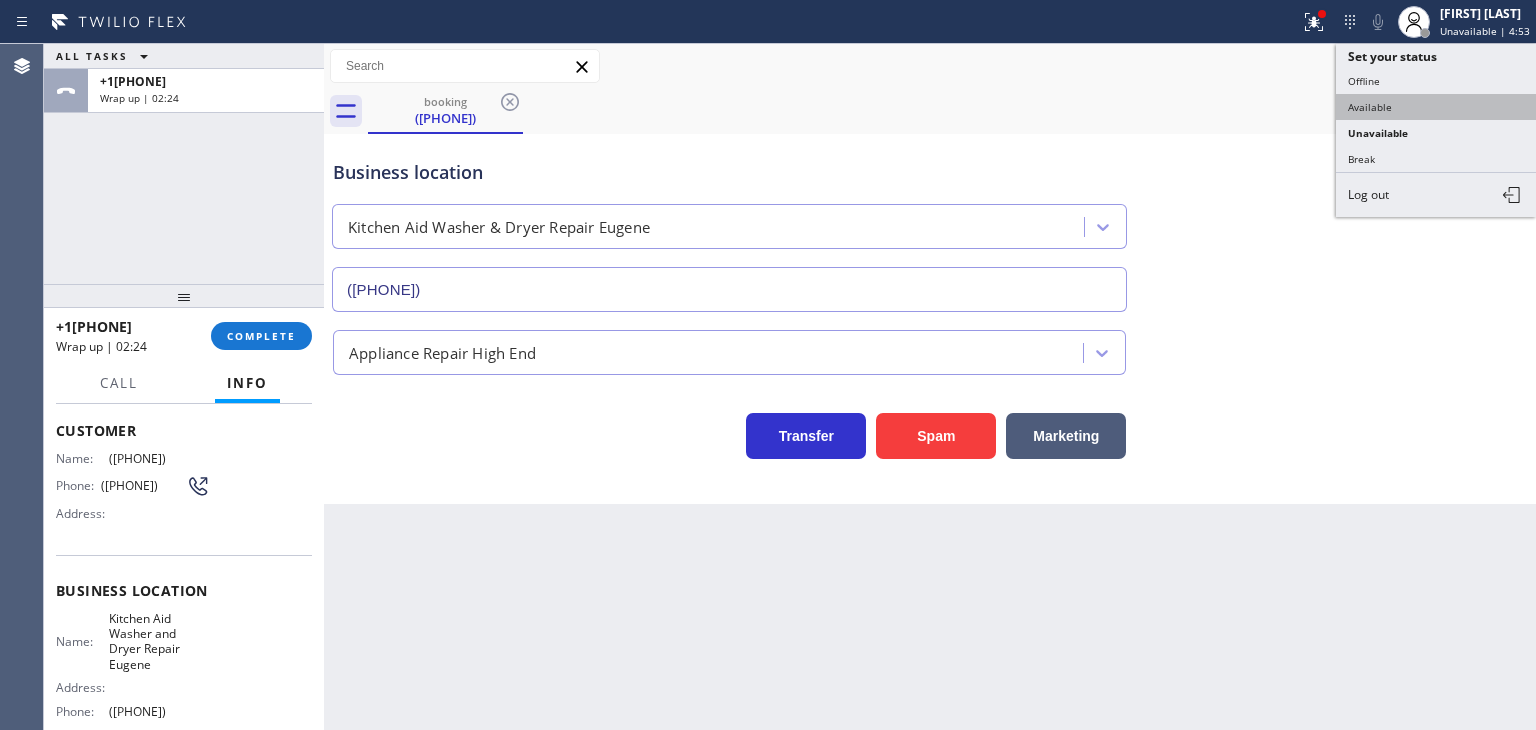 click on "Available" at bounding box center (1436, 107) 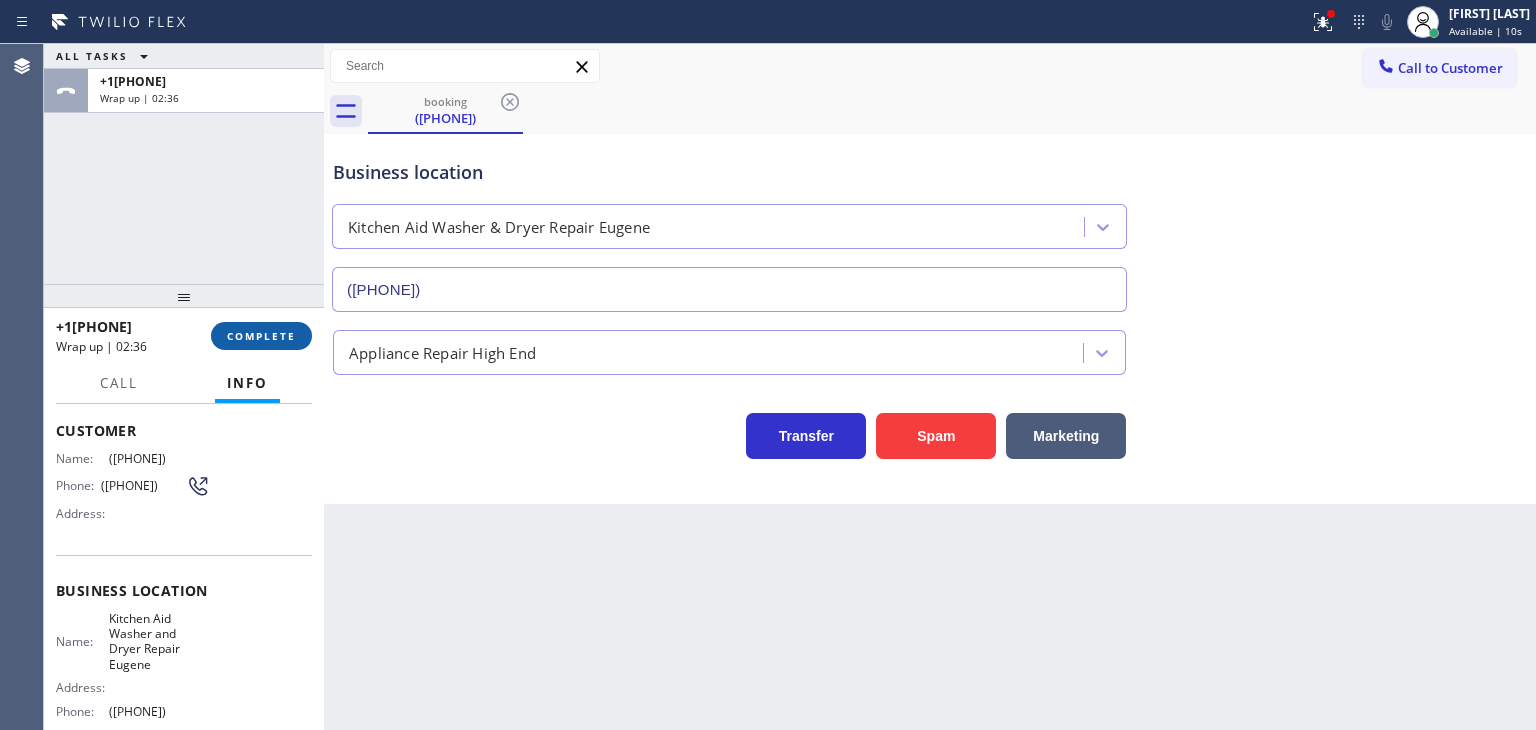click on "COMPLETE" at bounding box center [261, 336] 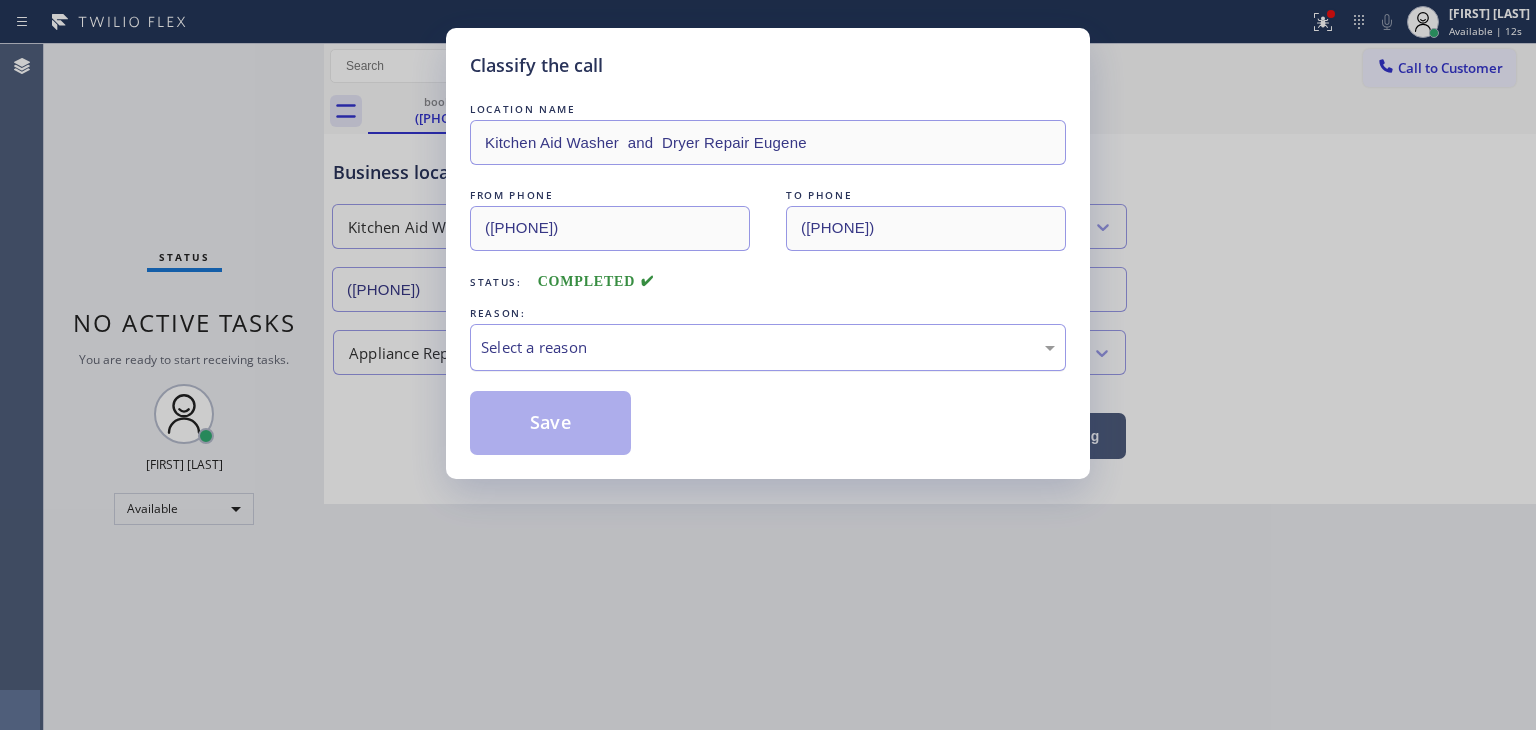 click on "Select a reason" at bounding box center (768, 347) 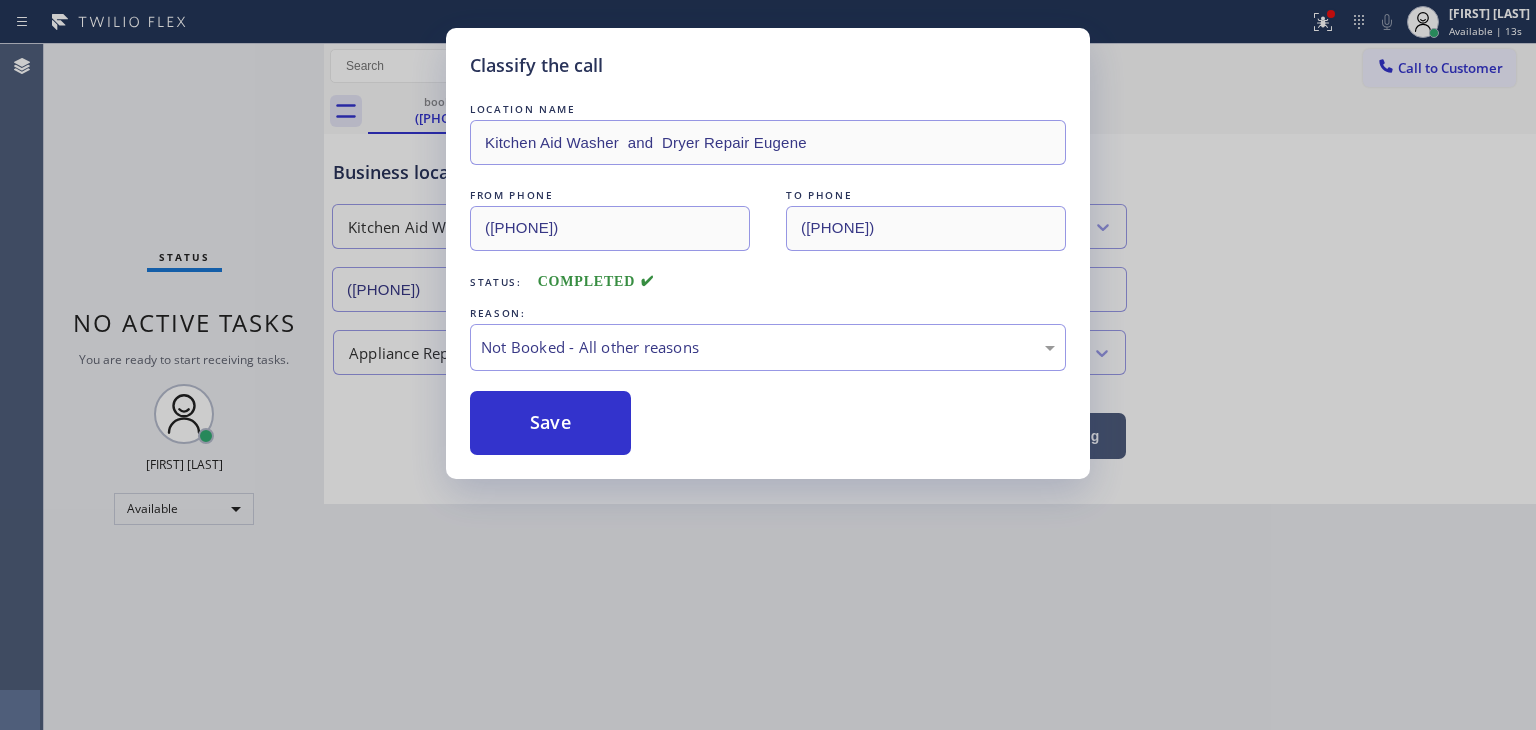 click on "Save" at bounding box center (550, 423) 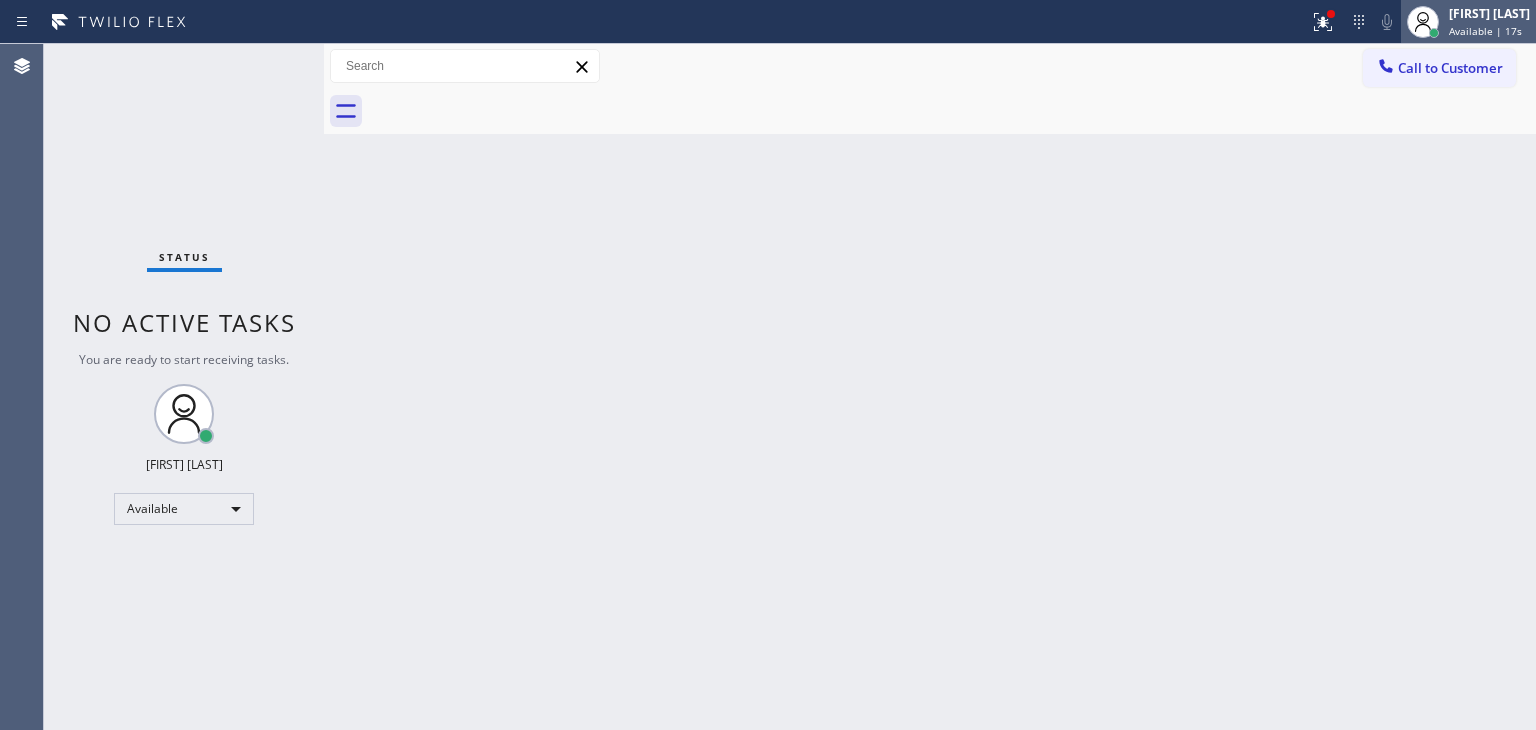 click on "Available | 17s" at bounding box center [1485, 31] 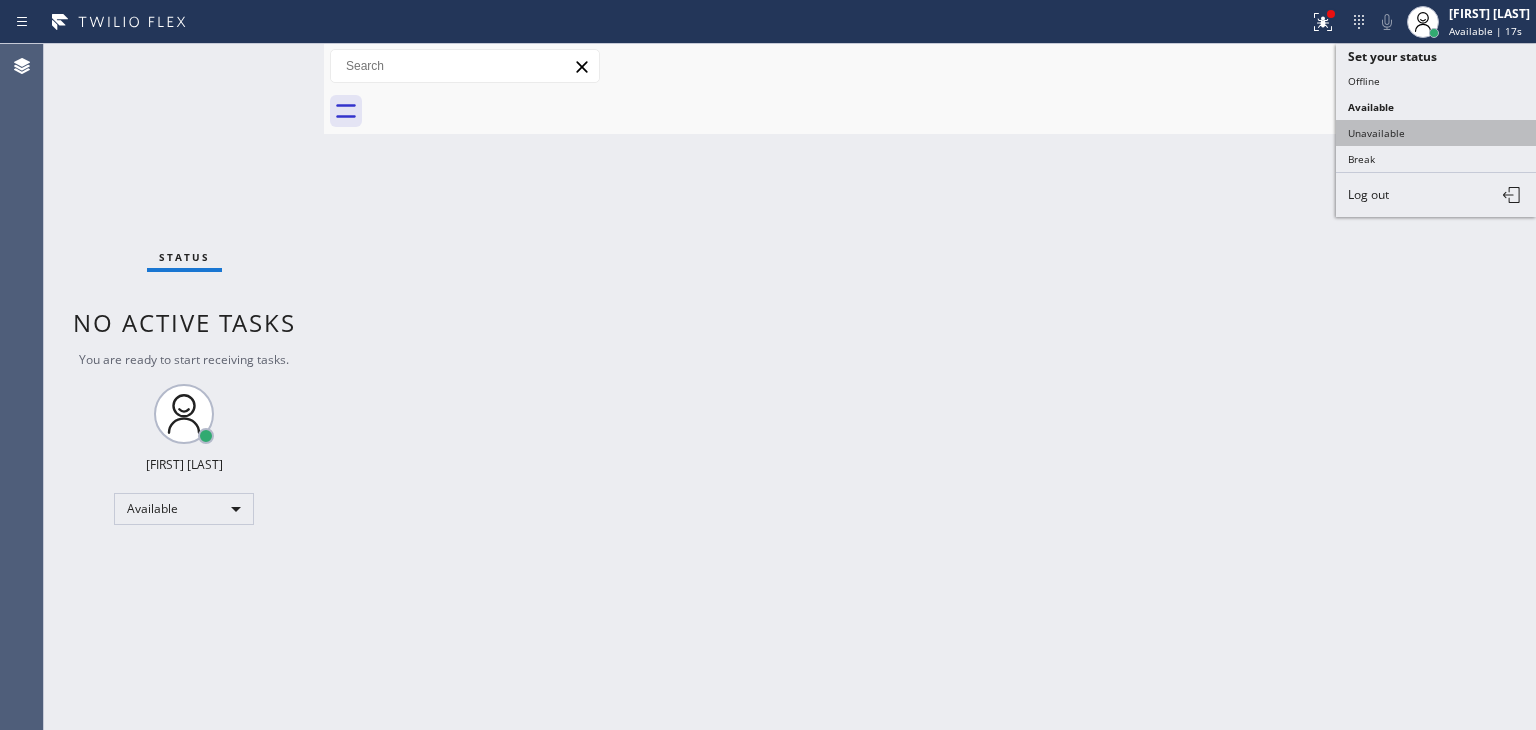 click on "Unavailable" at bounding box center [1436, 133] 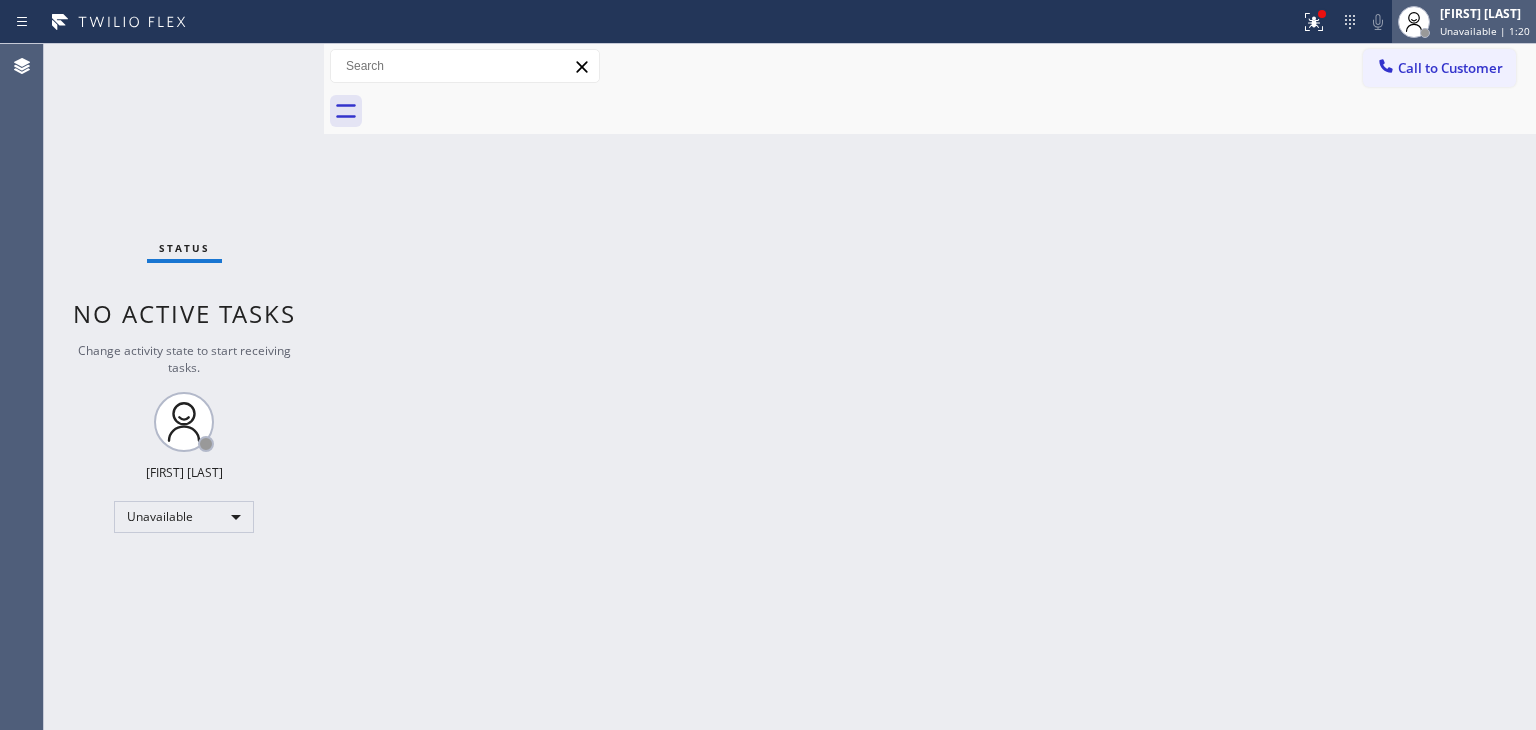 click on "[FIRST] [LAST]" at bounding box center (1485, 13) 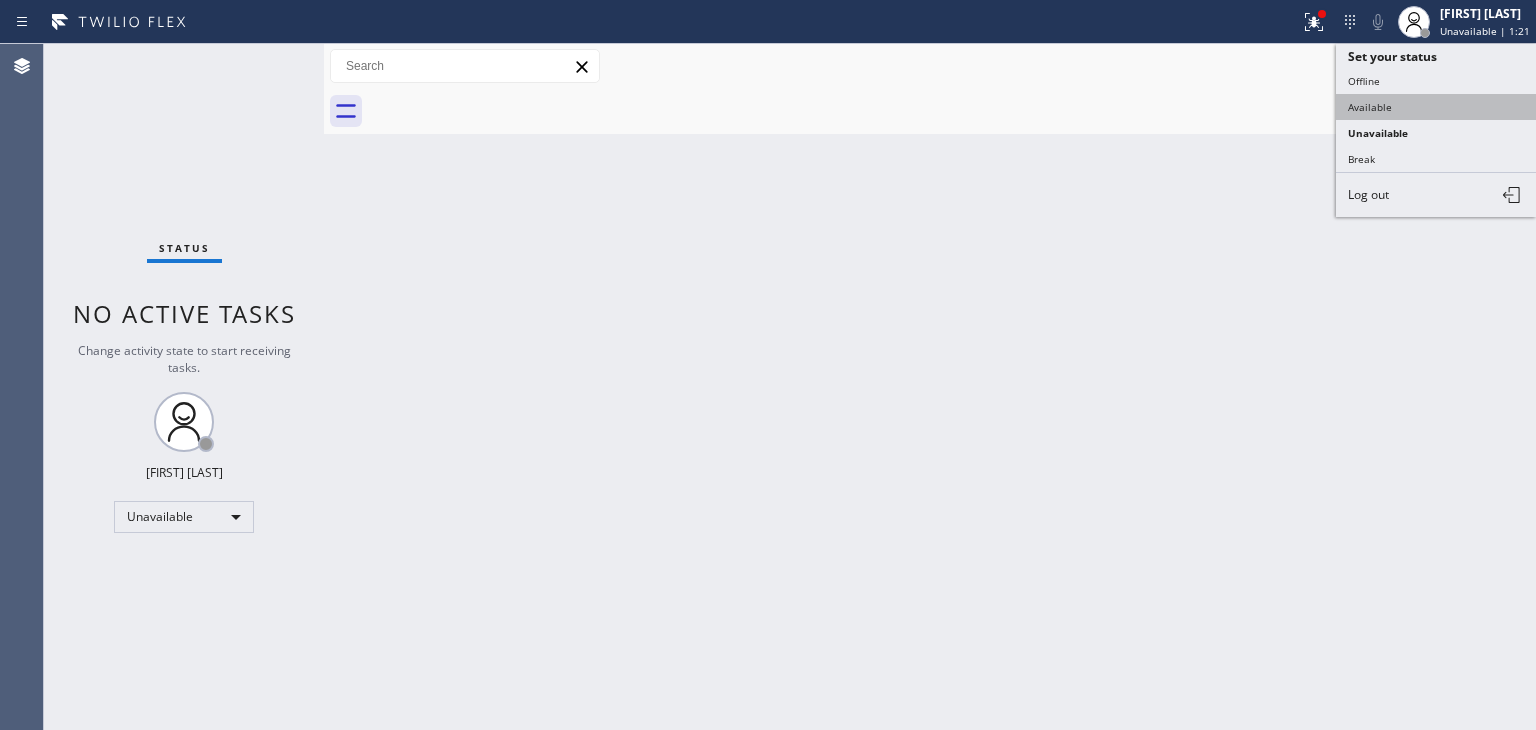 click on "Available" at bounding box center (1436, 107) 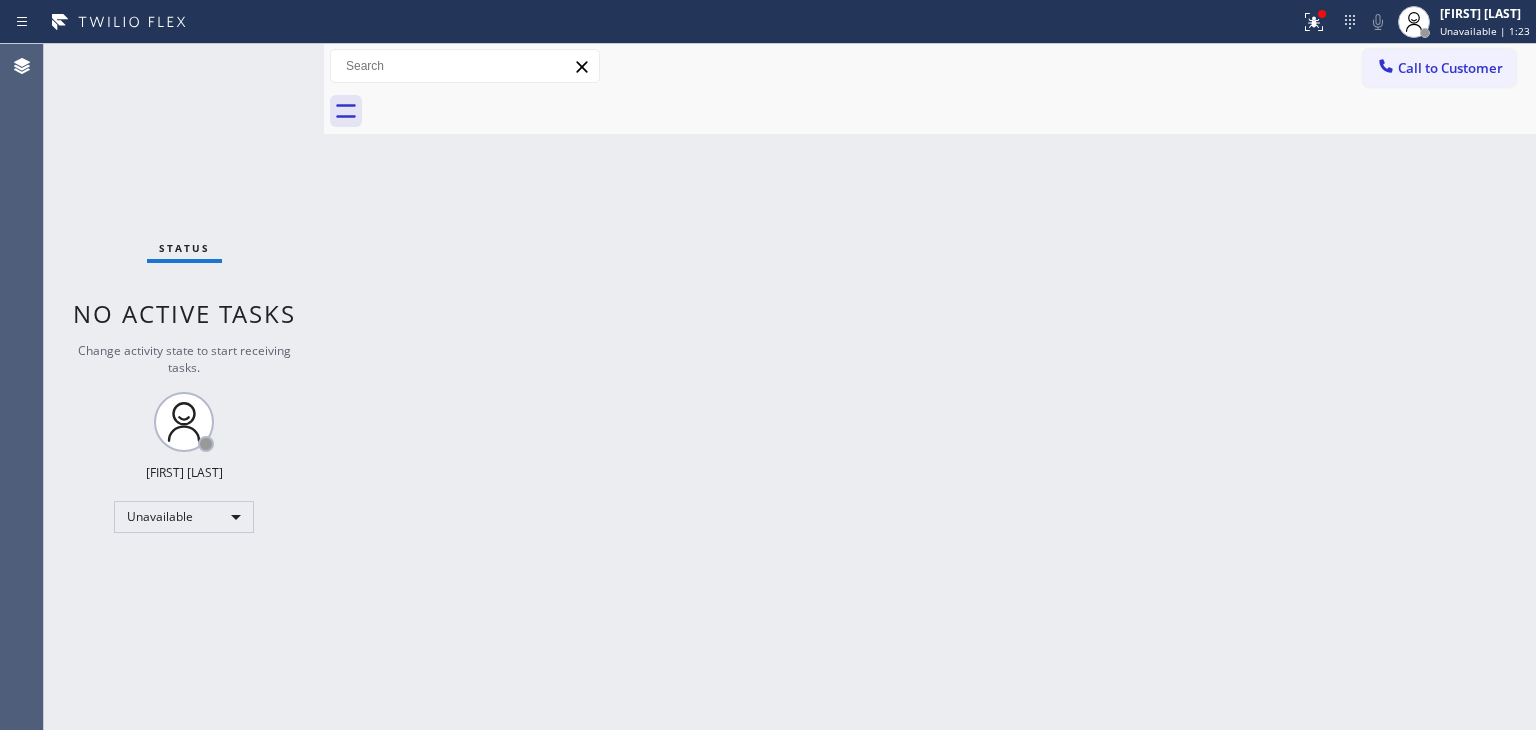click on "Status   No active tasks     Change activity state to start receiving tasks.   [FIRST] [LAST] Unavailable" at bounding box center [184, 387] 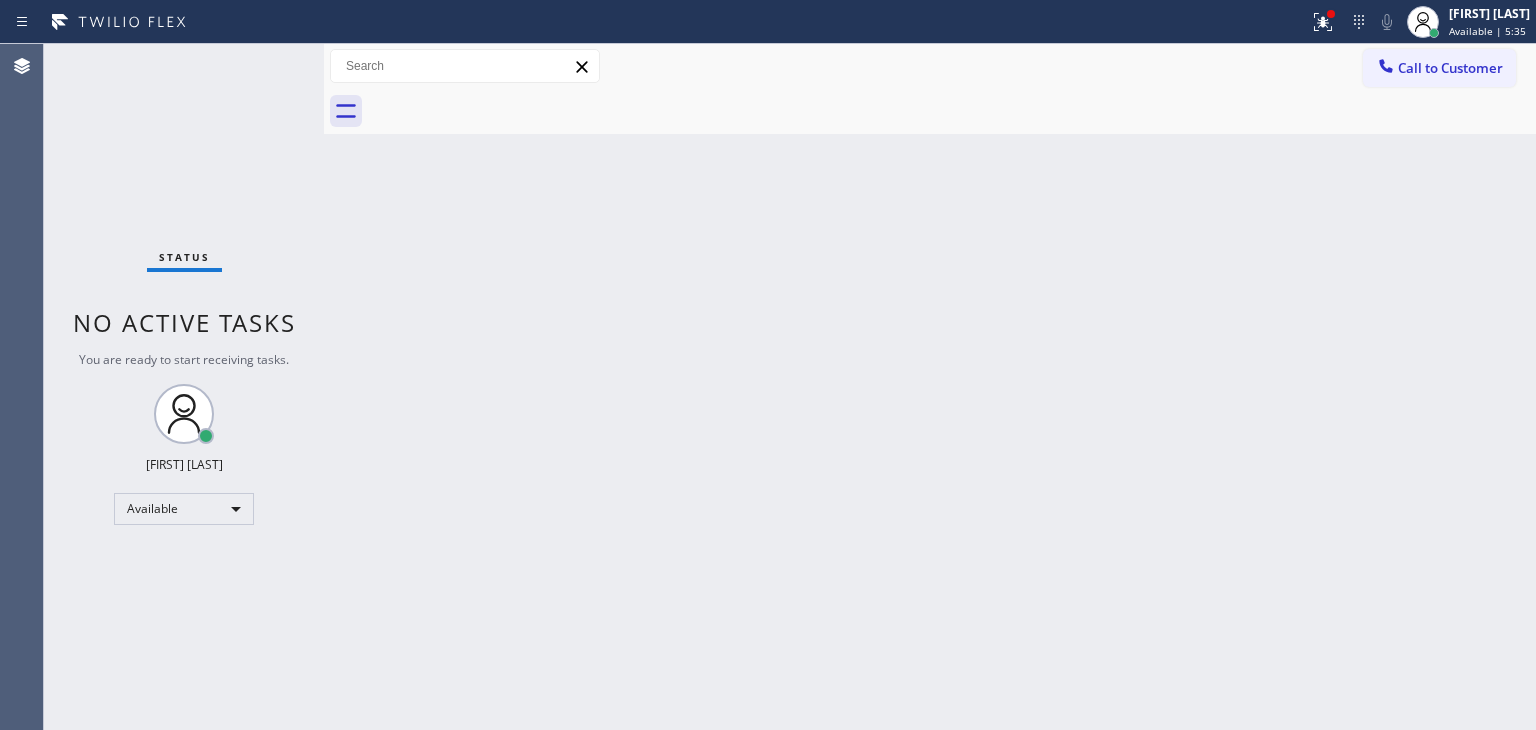 click on "Status   No active tasks     You are ready to start receiving tasks.   [FIRST] [LAST] Available" at bounding box center [184, 387] 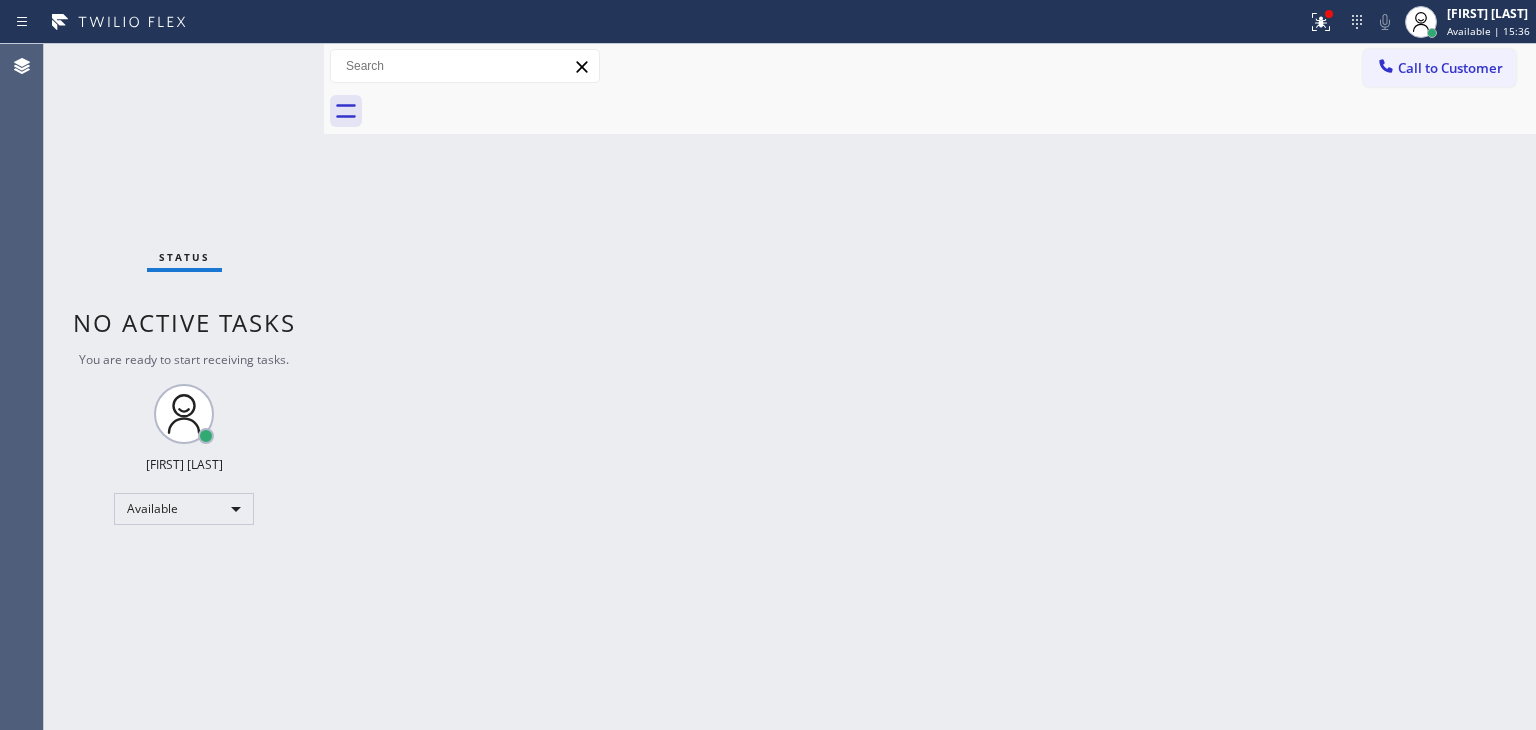 click on "Status   No active tasks     You are ready to start receiving tasks.   [FIRST] [LAST] Available" at bounding box center (184, 387) 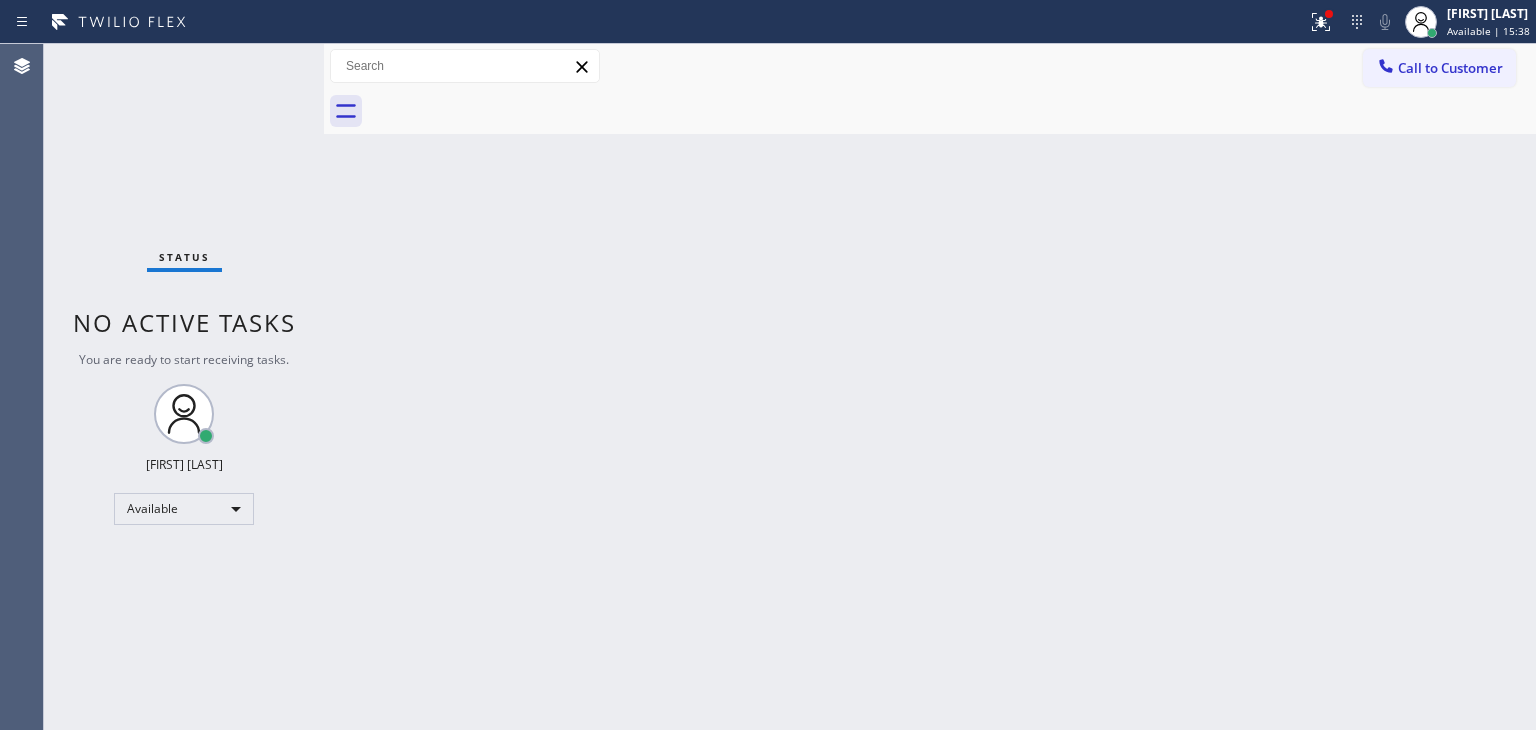 click on "Status   No active tasks     You are ready to start receiving tasks.   [FIRST] [LAST] Available" at bounding box center (184, 387) 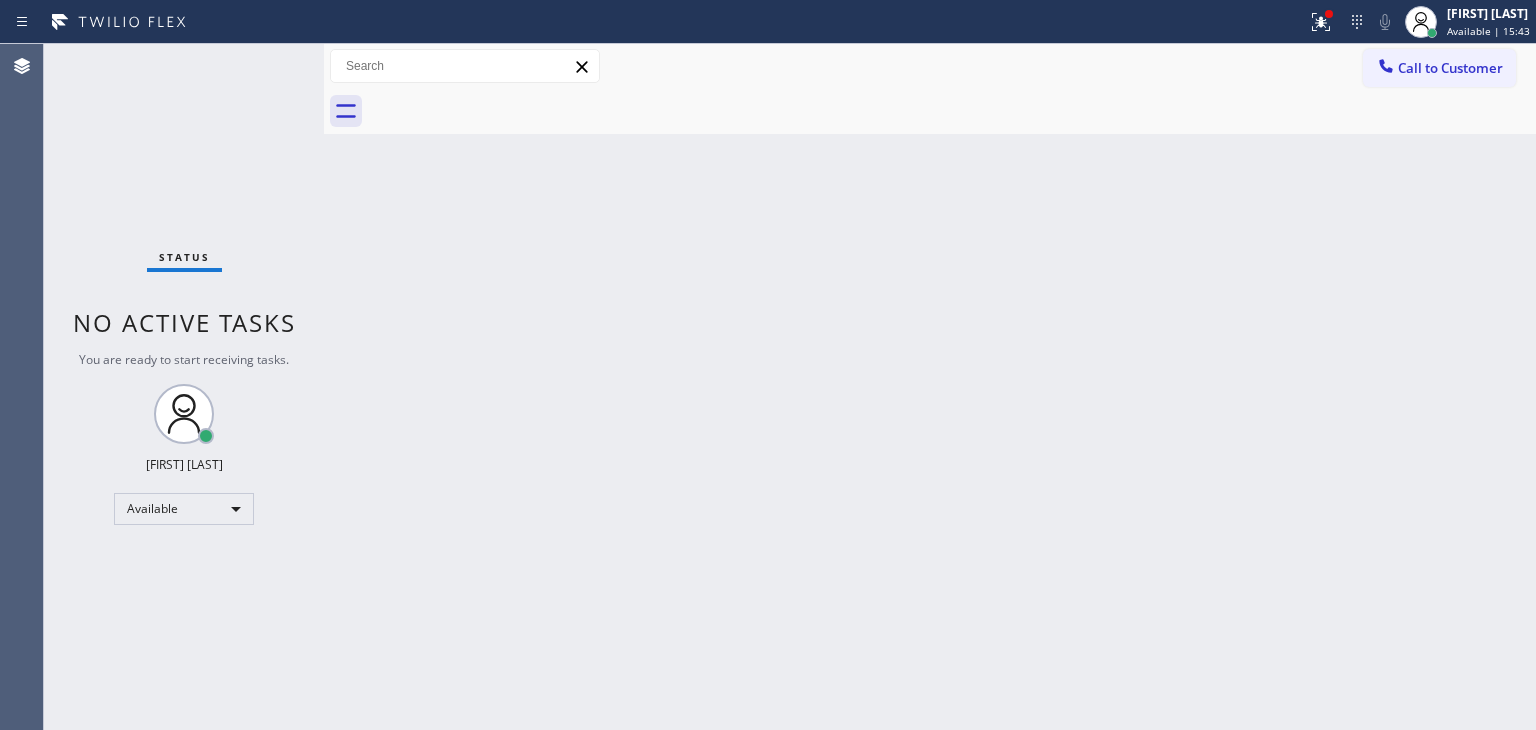 click on "Status   No active tasks     You are ready to start receiving tasks.   [FIRST] [LAST] Available" at bounding box center [184, 387] 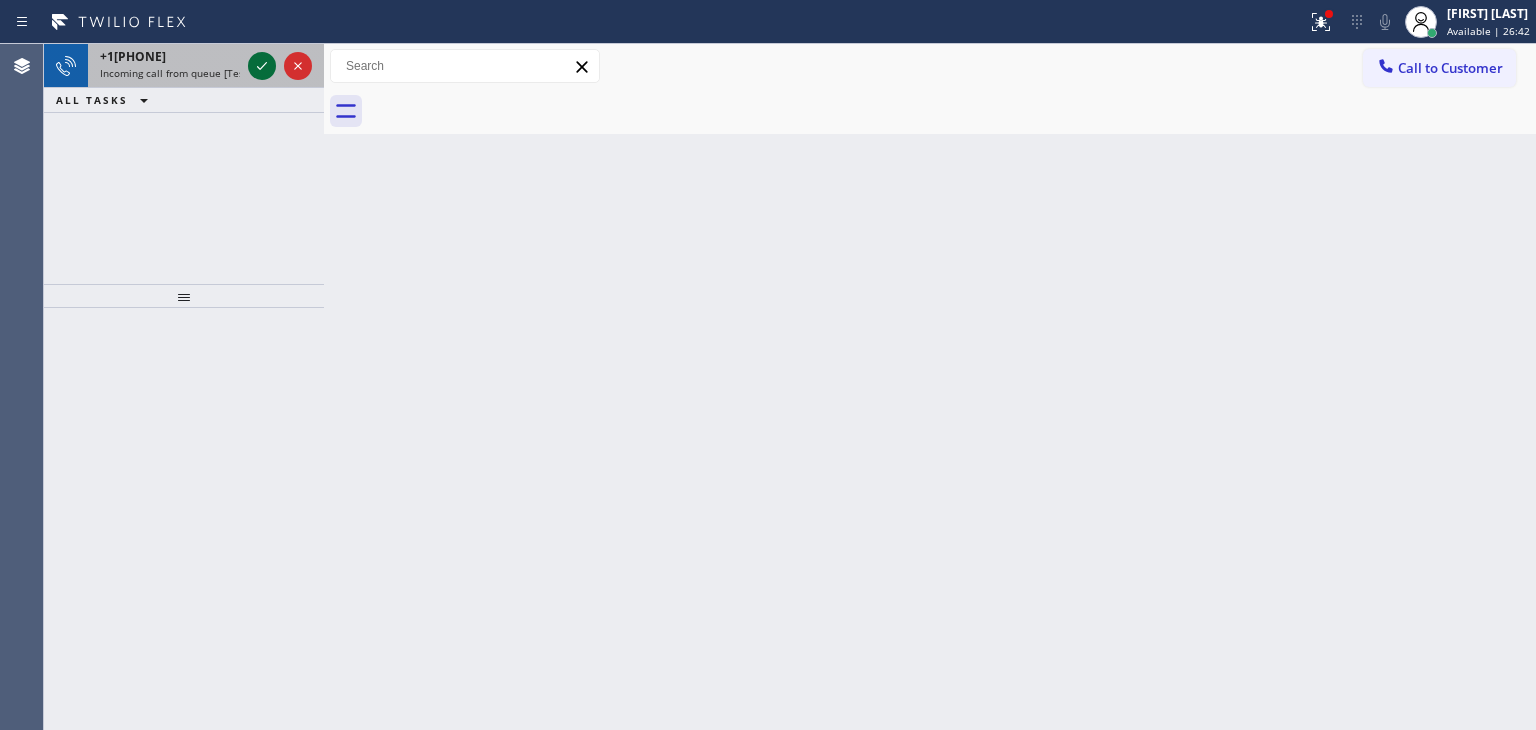 click 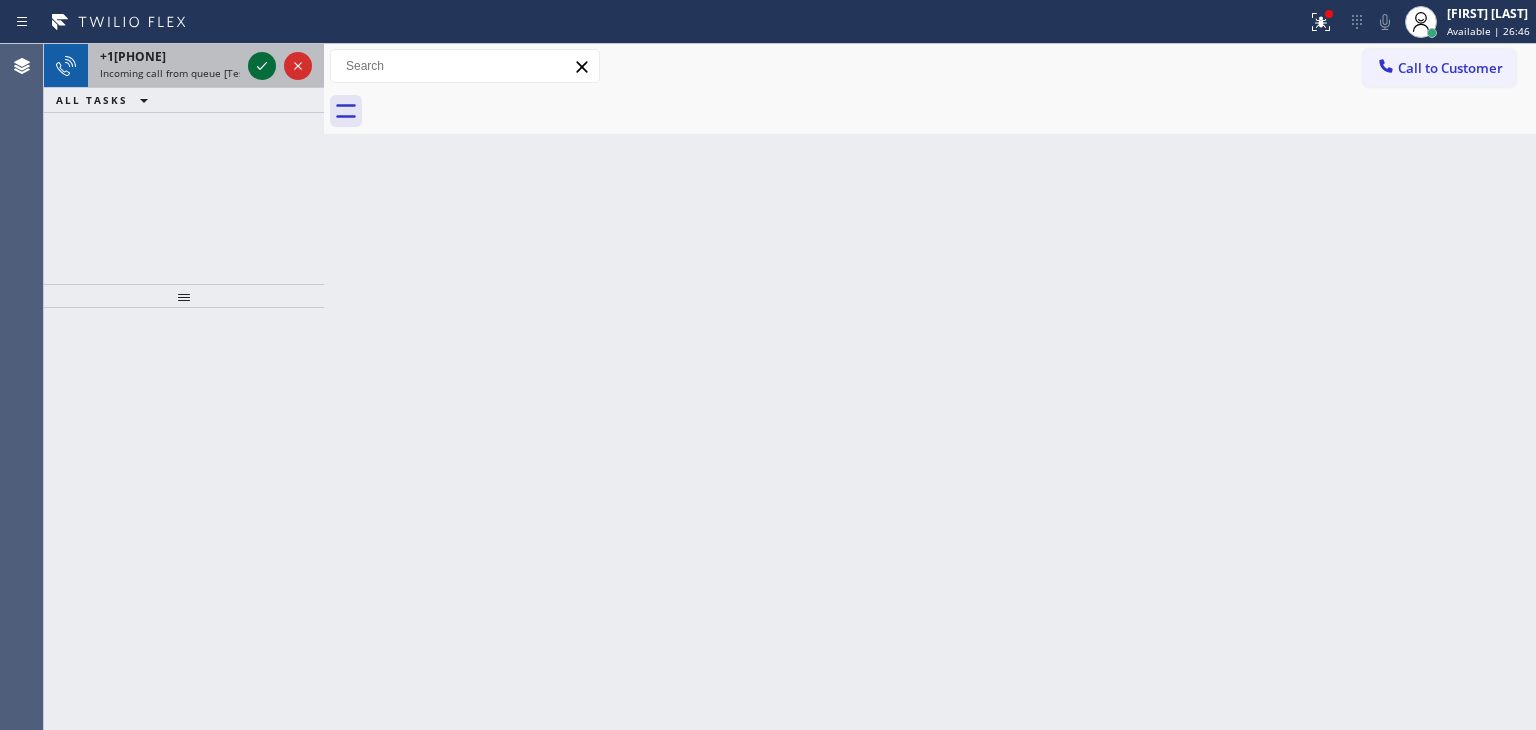 click 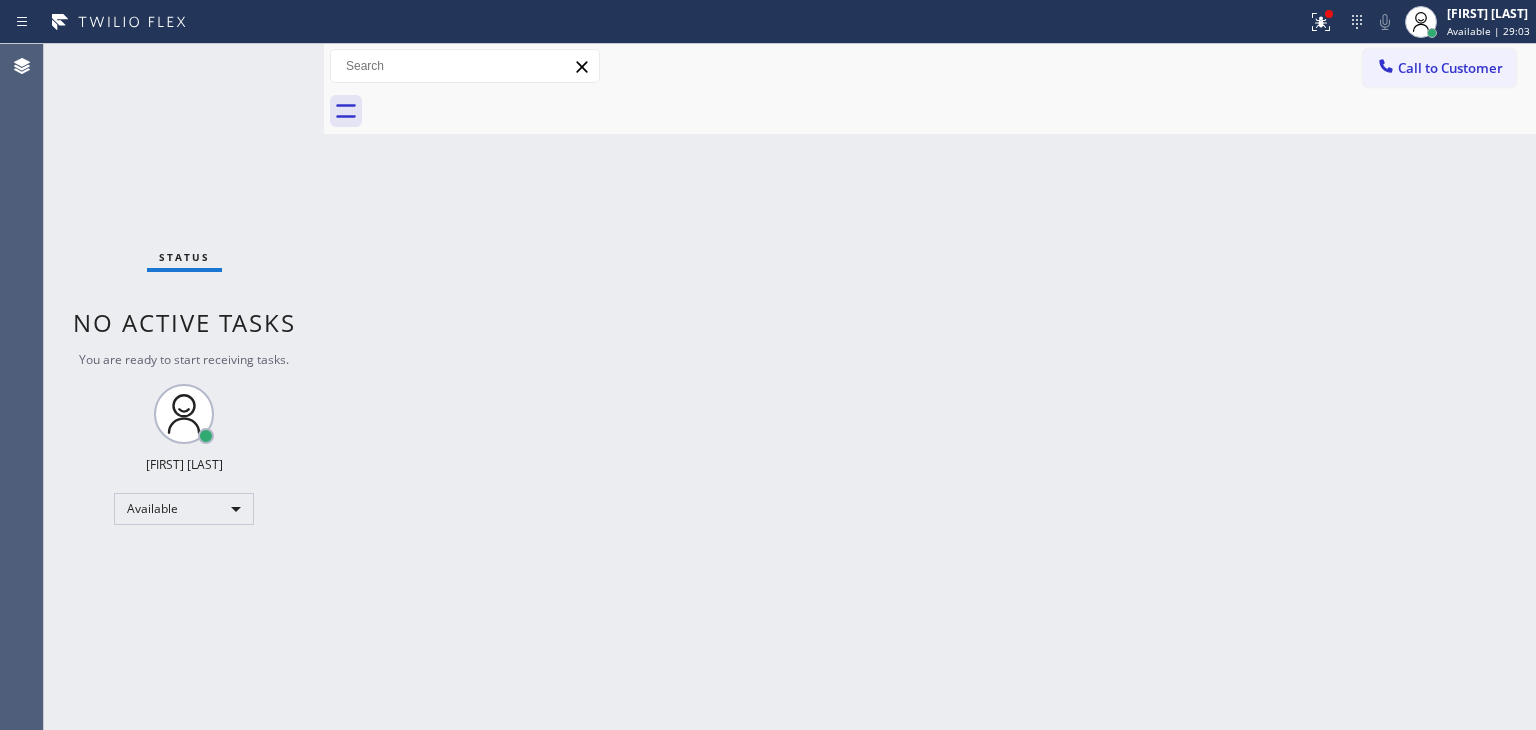 click on "Status   No active tasks     You are ready to start receiving tasks.   [FIRST] [LAST] Available" at bounding box center (184, 387) 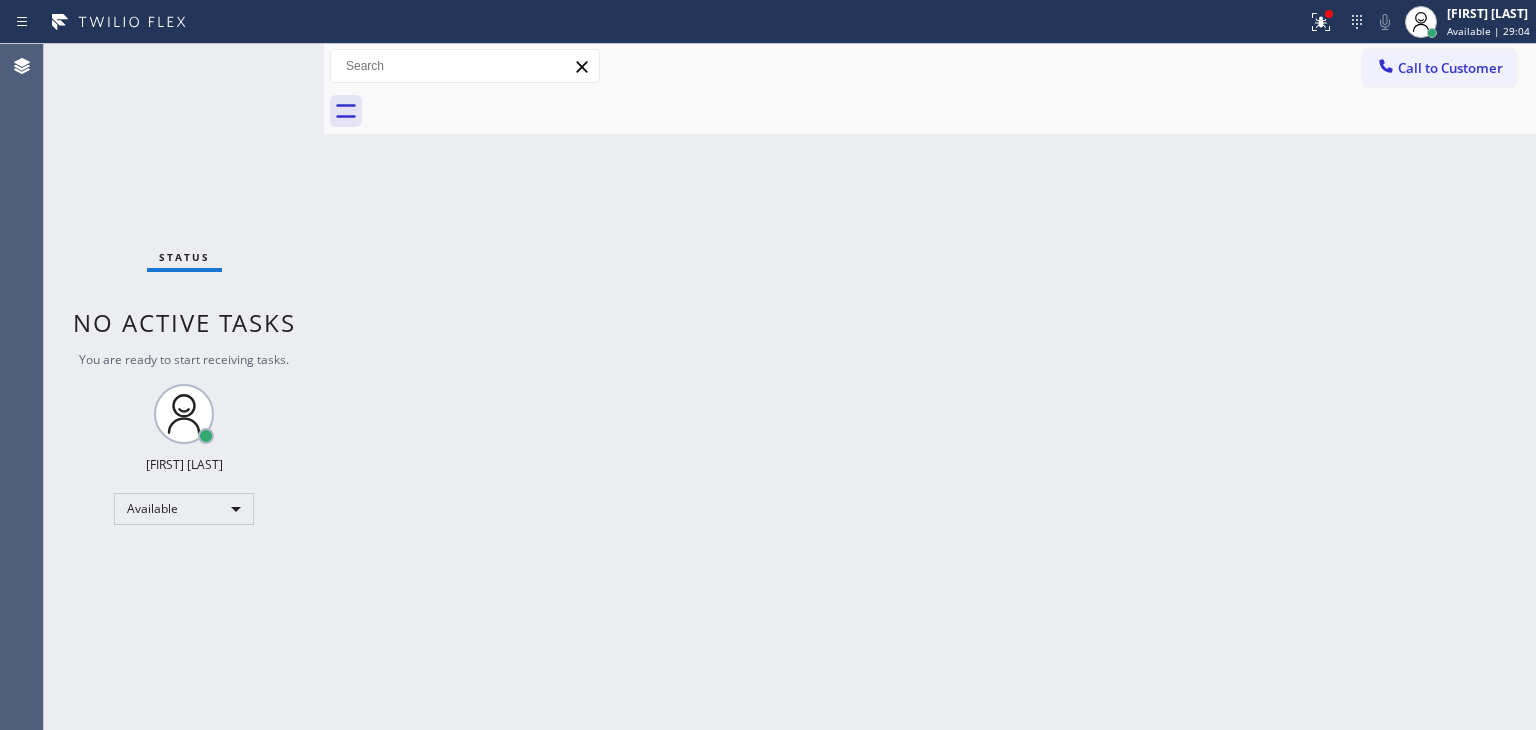 click on "Status   No active tasks     You are ready to start receiving tasks.   [FIRST] [LAST] Available" at bounding box center [184, 387] 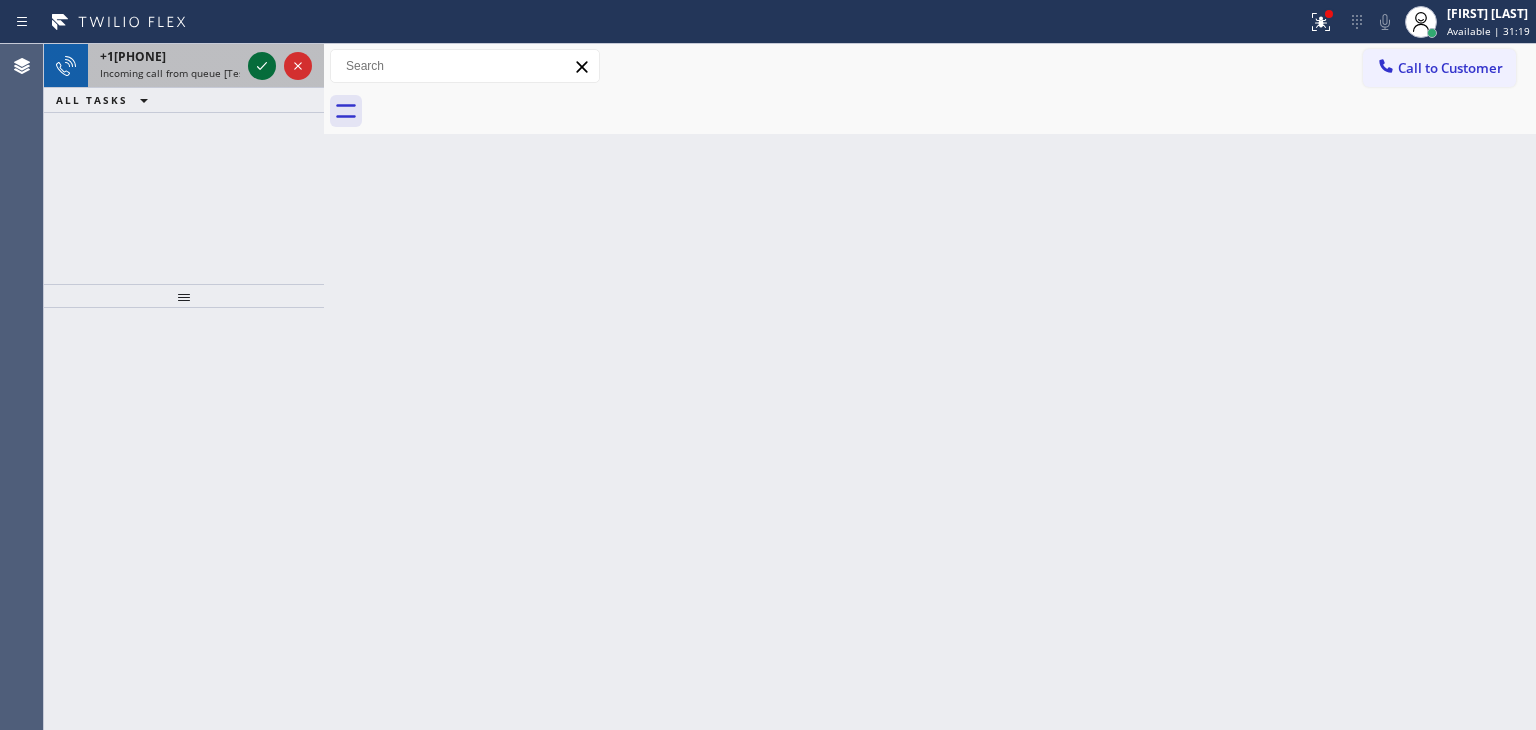 click 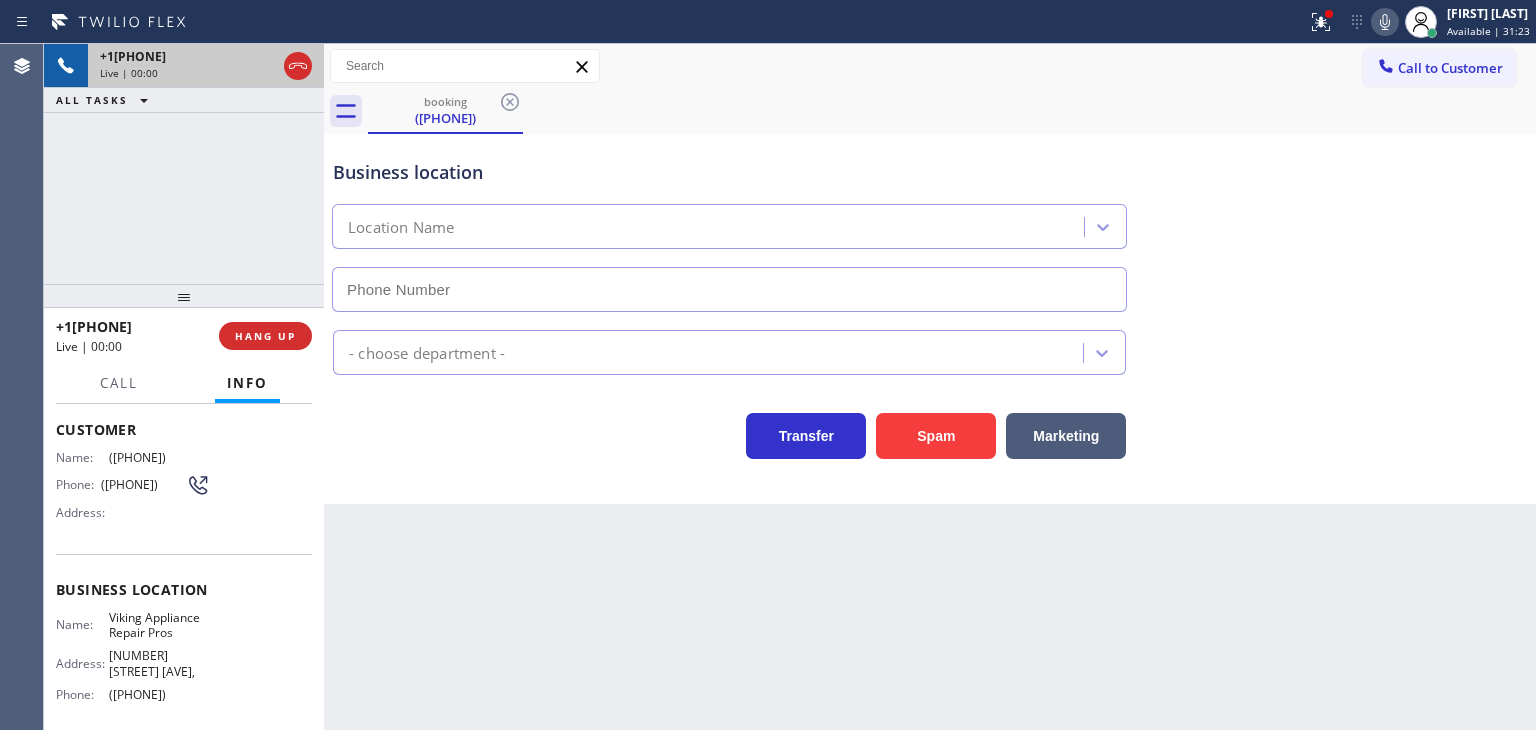 scroll, scrollTop: 200, scrollLeft: 0, axis: vertical 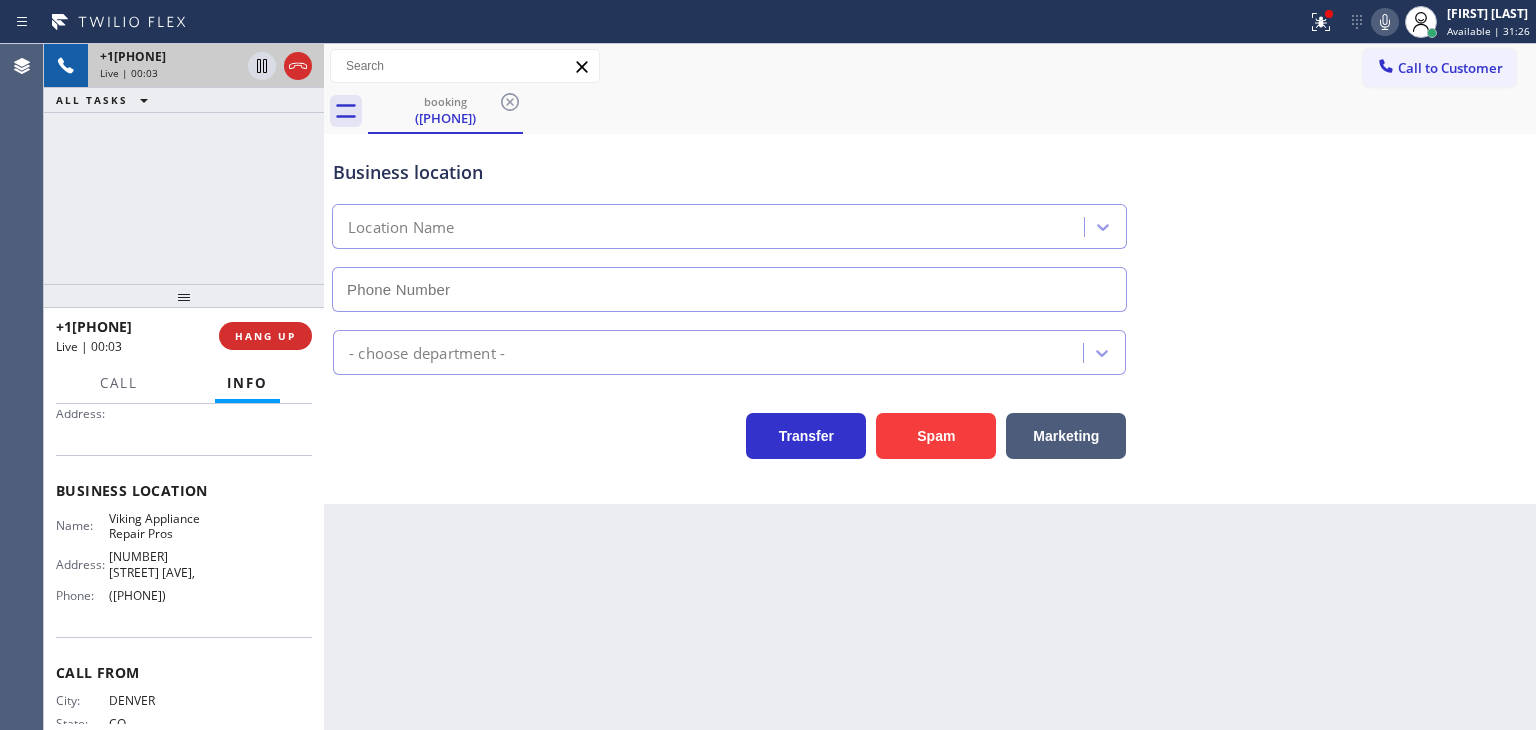 type on "([PHONE])" 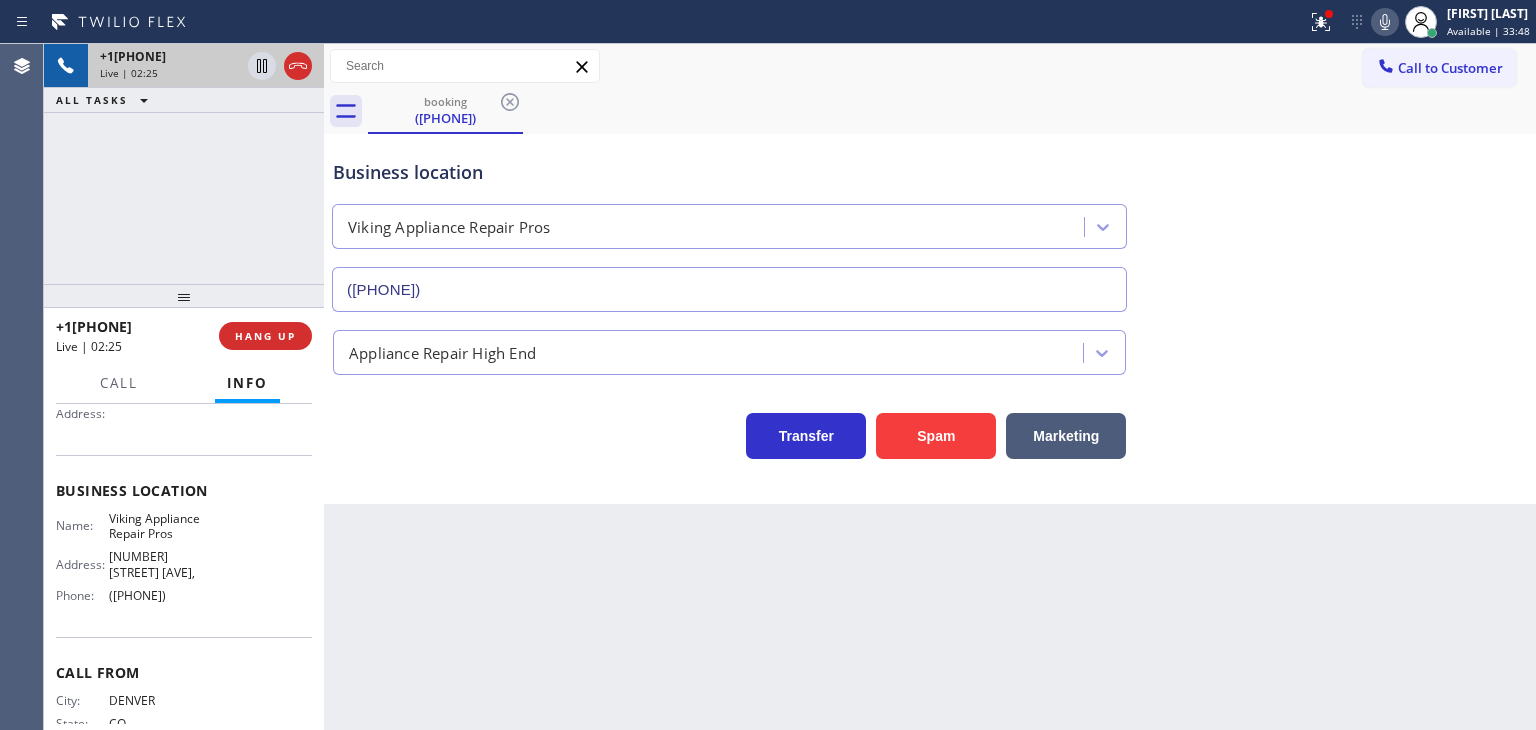 click 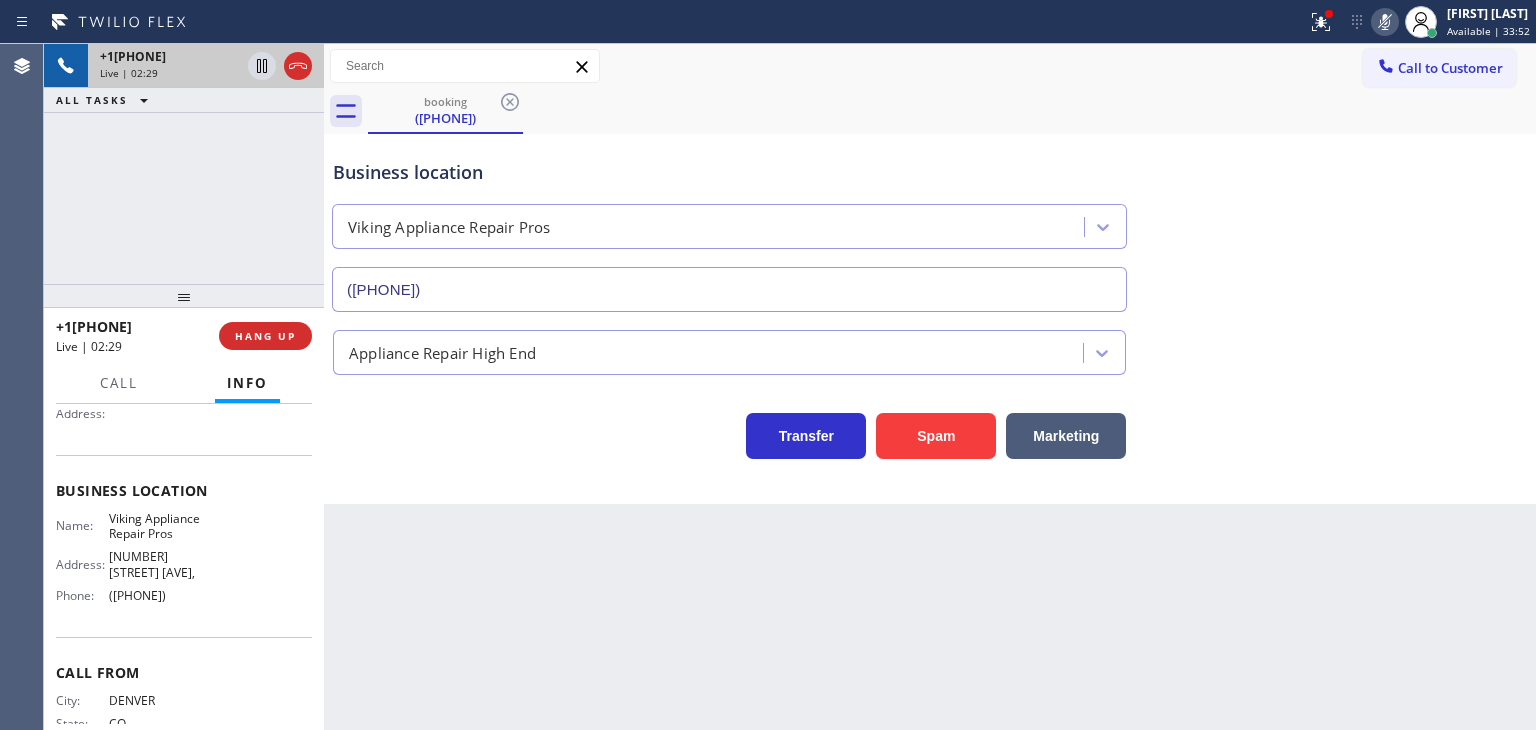 click 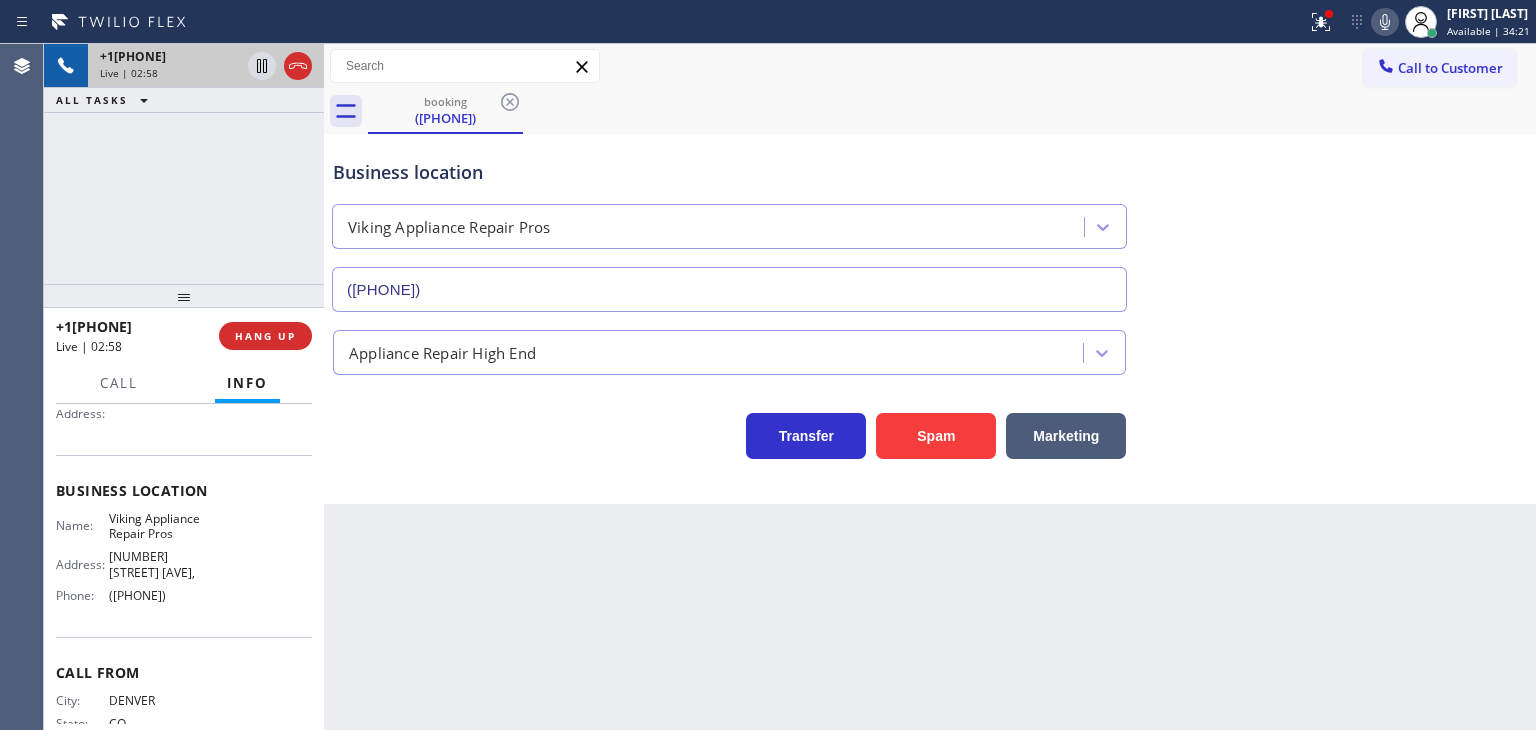 drag, startPoint x: 180, startPoint y: 323, endPoint x: 70, endPoint y: 315, distance: 110.29053 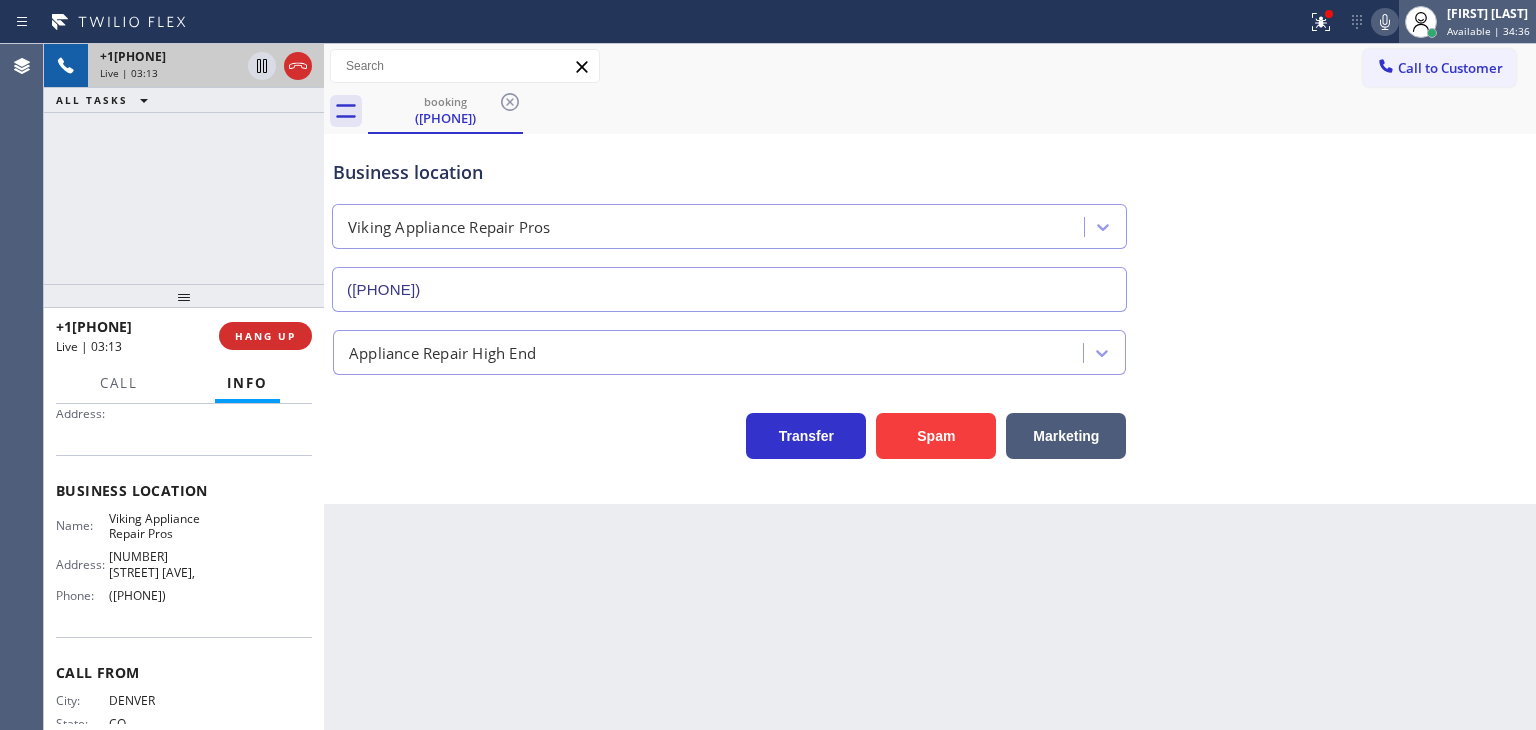 click on "[FIRST] [LAST] Available | 34:36" at bounding box center (1489, 21) 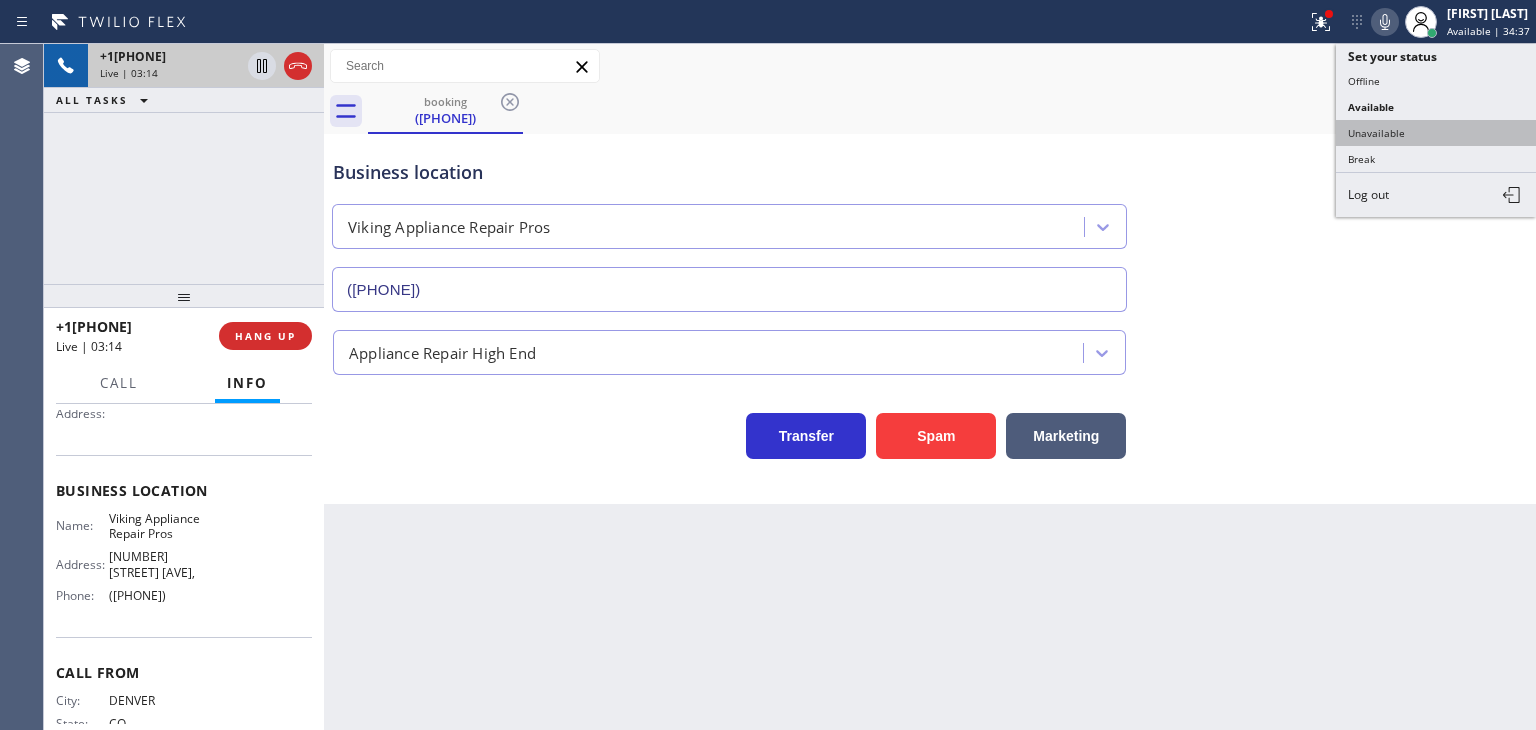 click on "Unavailable" at bounding box center (1436, 133) 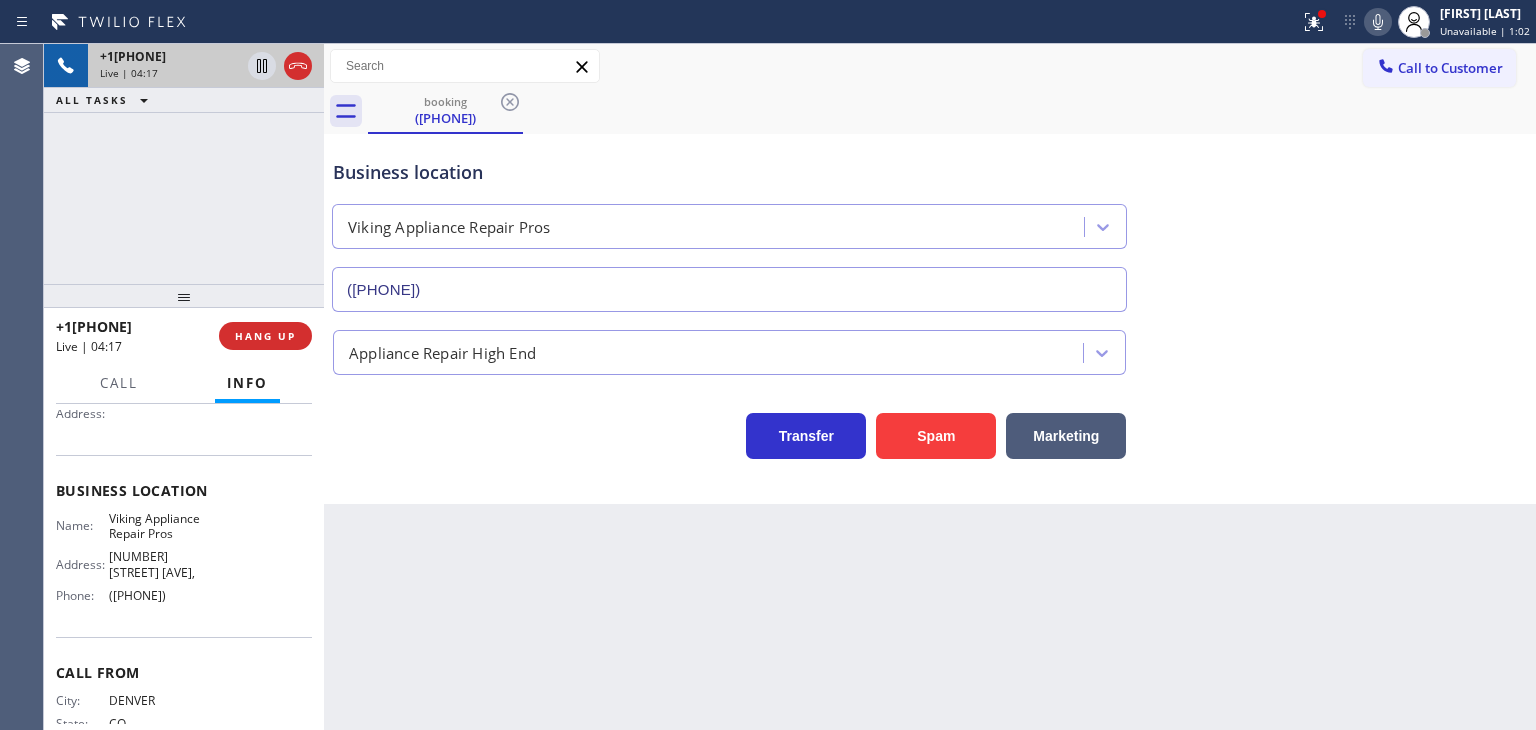 drag, startPoint x: 230, startPoint y: 603, endPoint x: 108, endPoint y: 599, distance: 122.06556 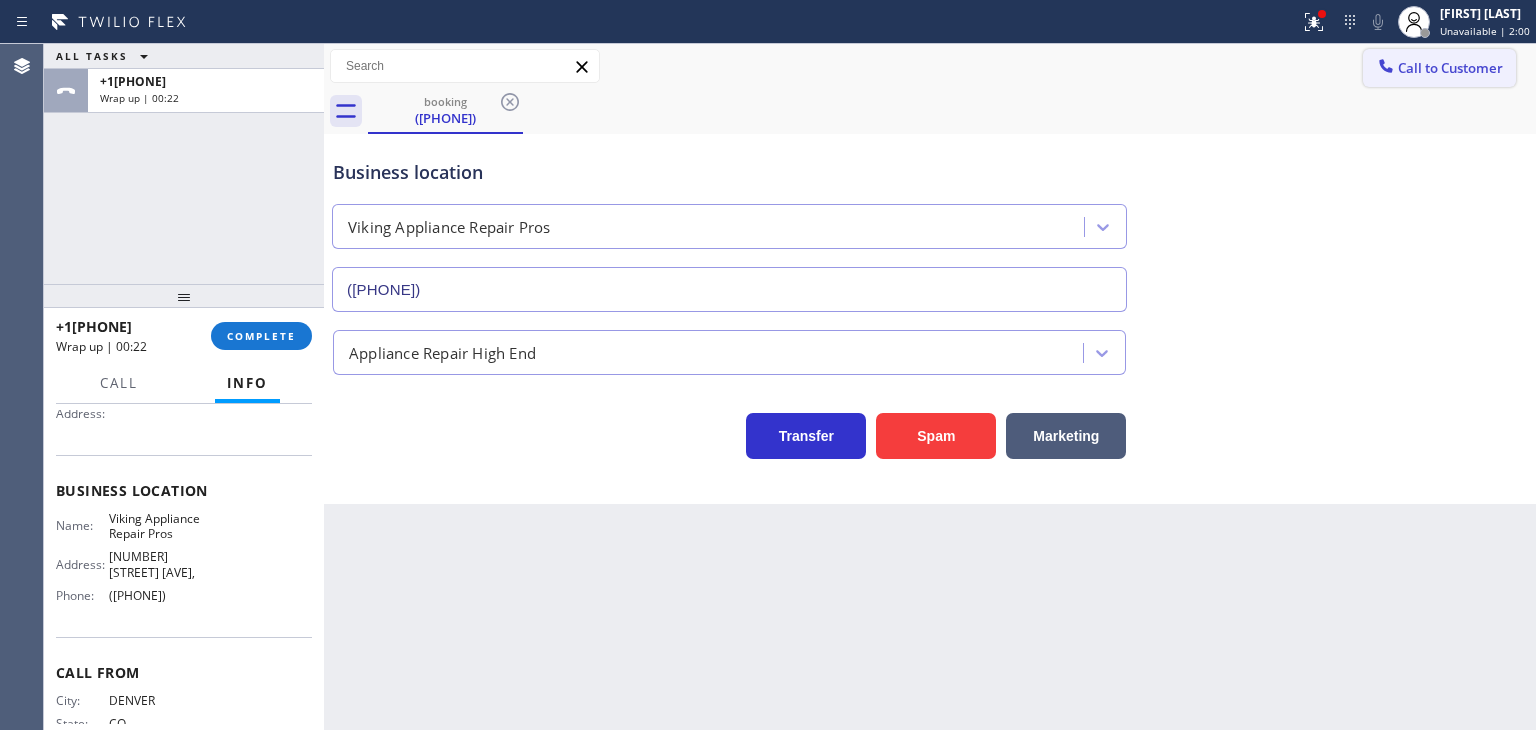click on "Call to Customer" at bounding box center [1450, 68] 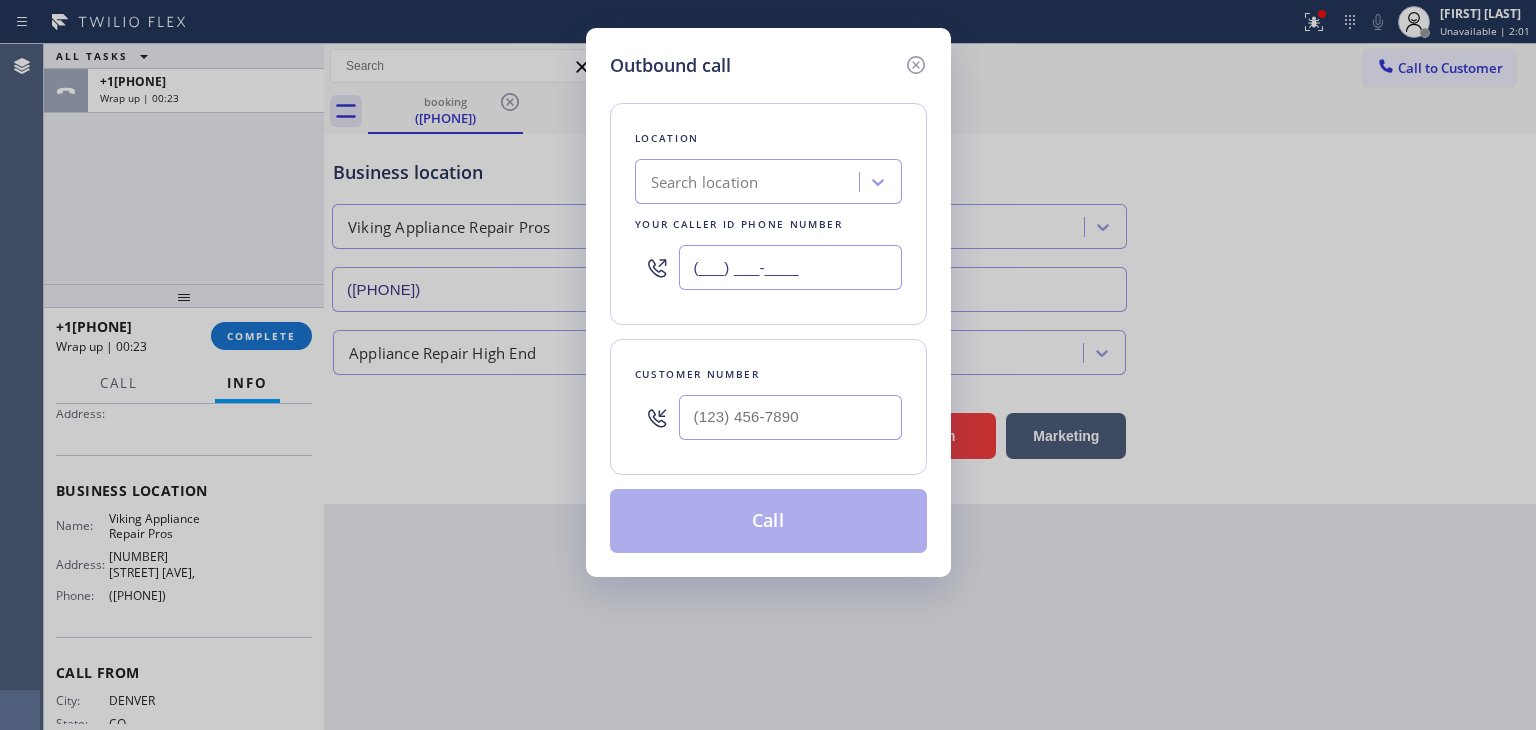 click on "(___) ___-____" at bounding box center [790, 267] 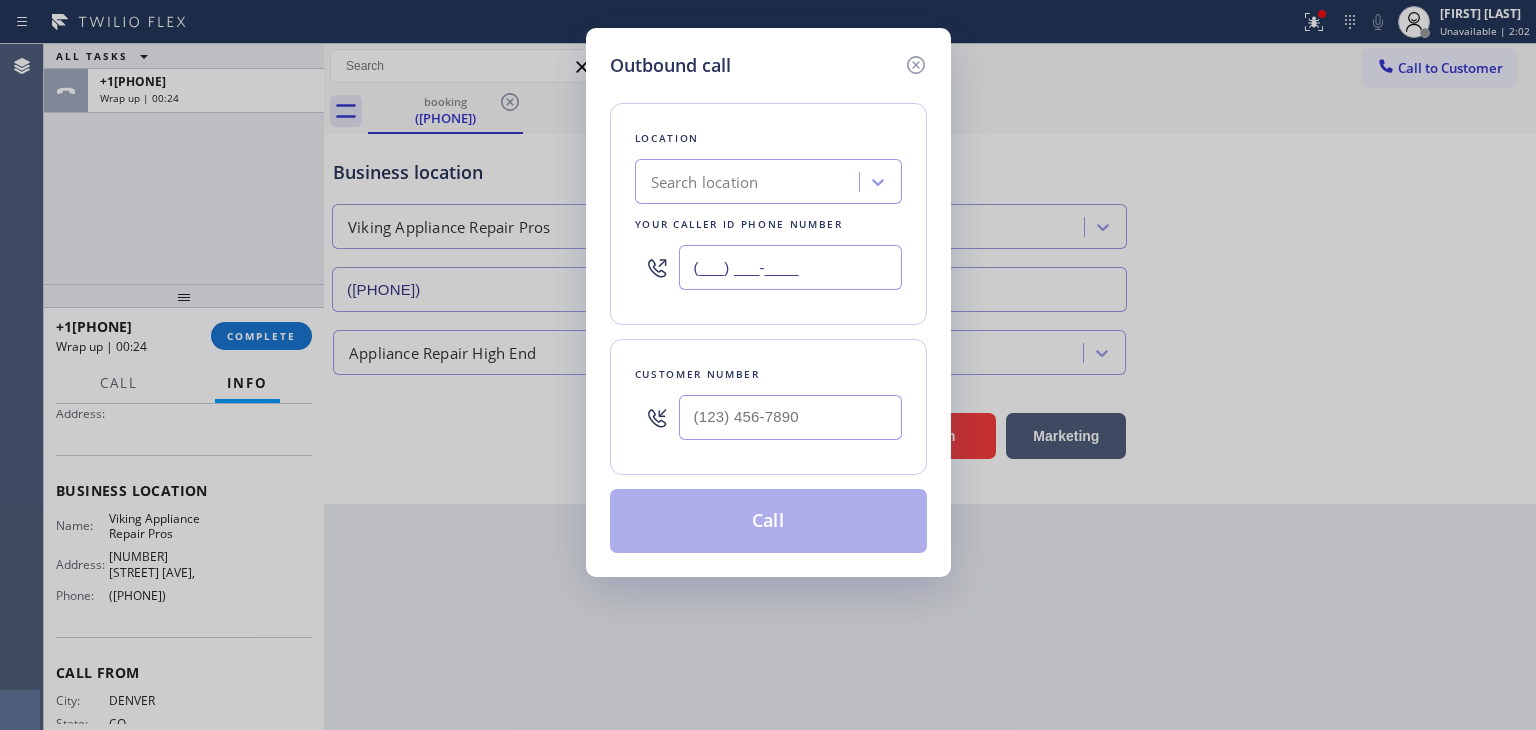 paste on "([PHONE])" 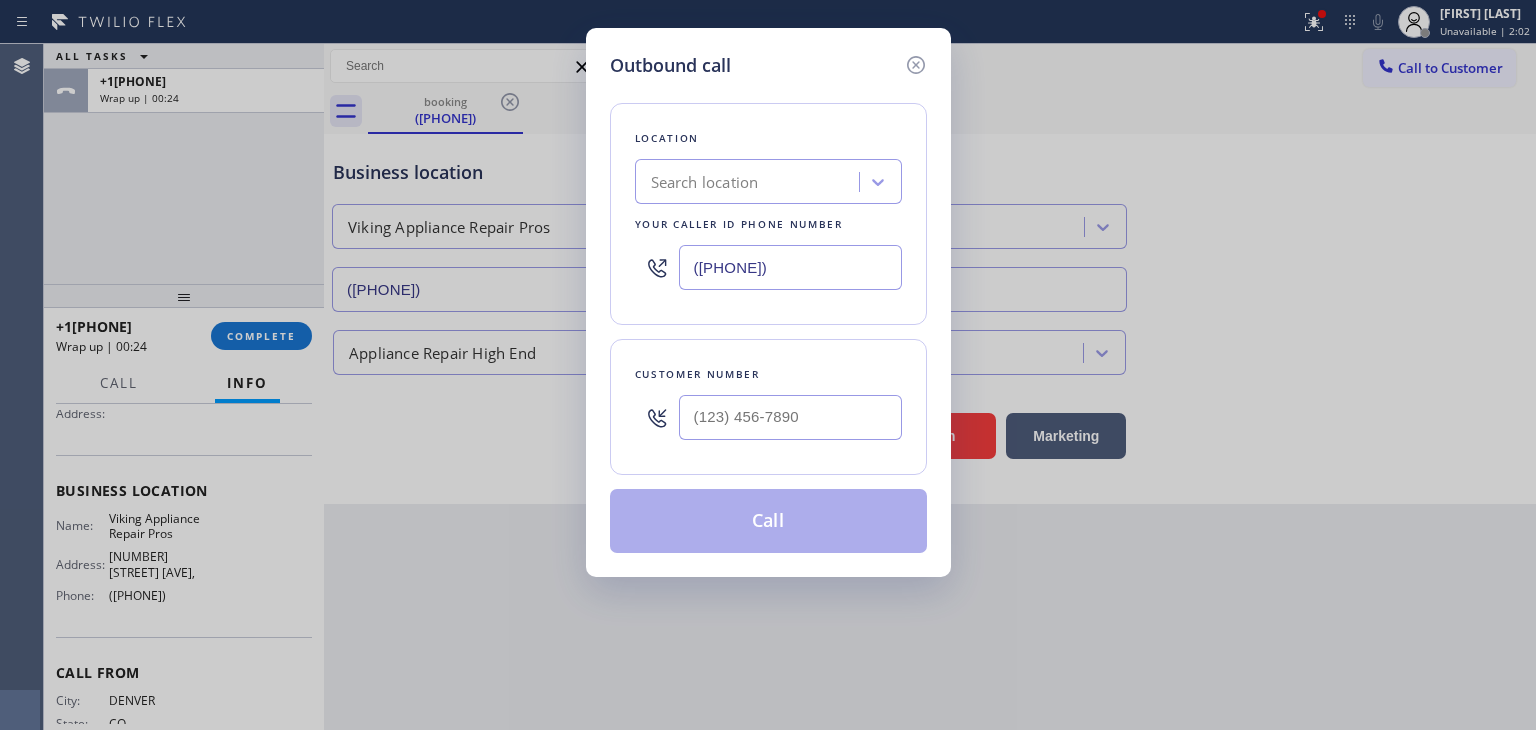 type on "([PHONE])" 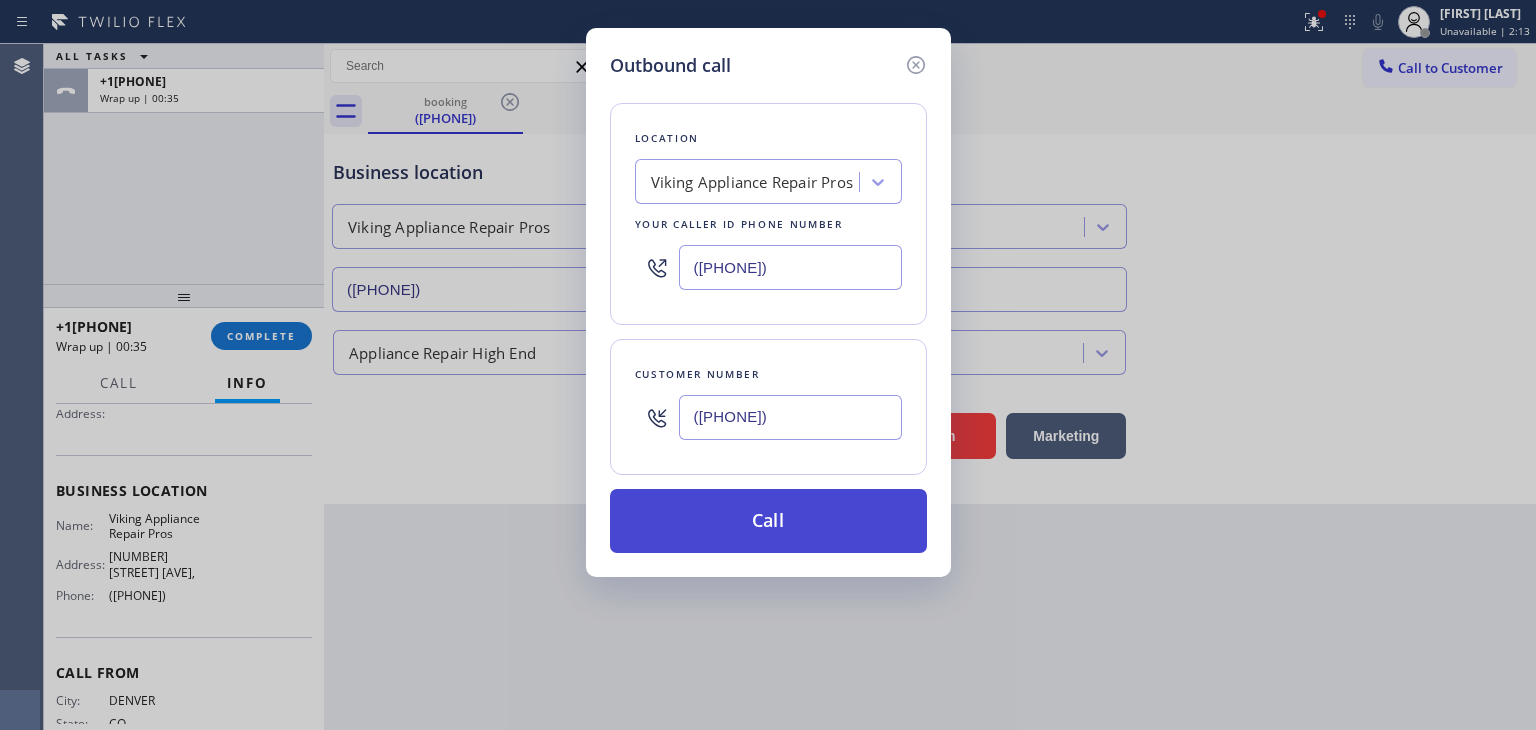 type on "([PHONE])" 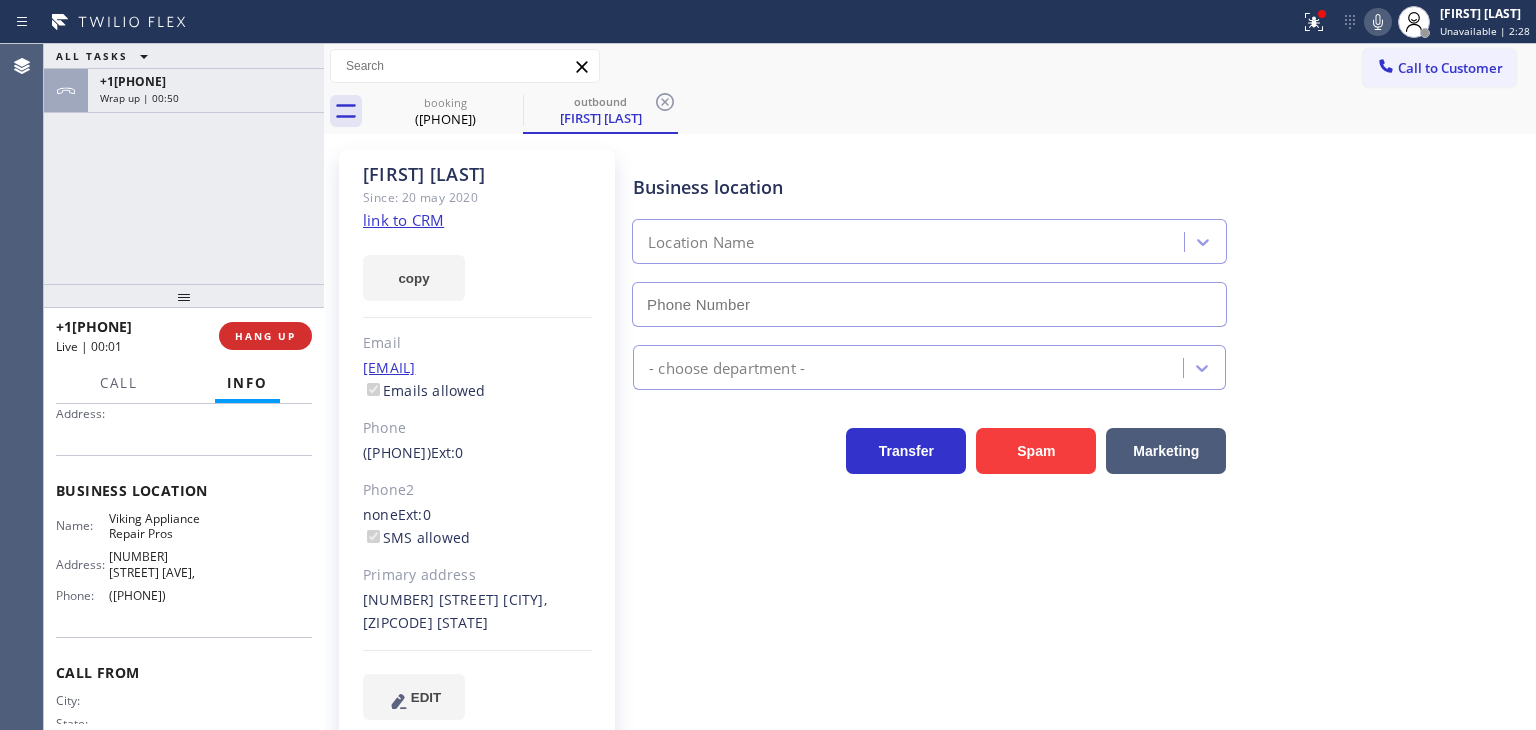 type on "([PHONE])" 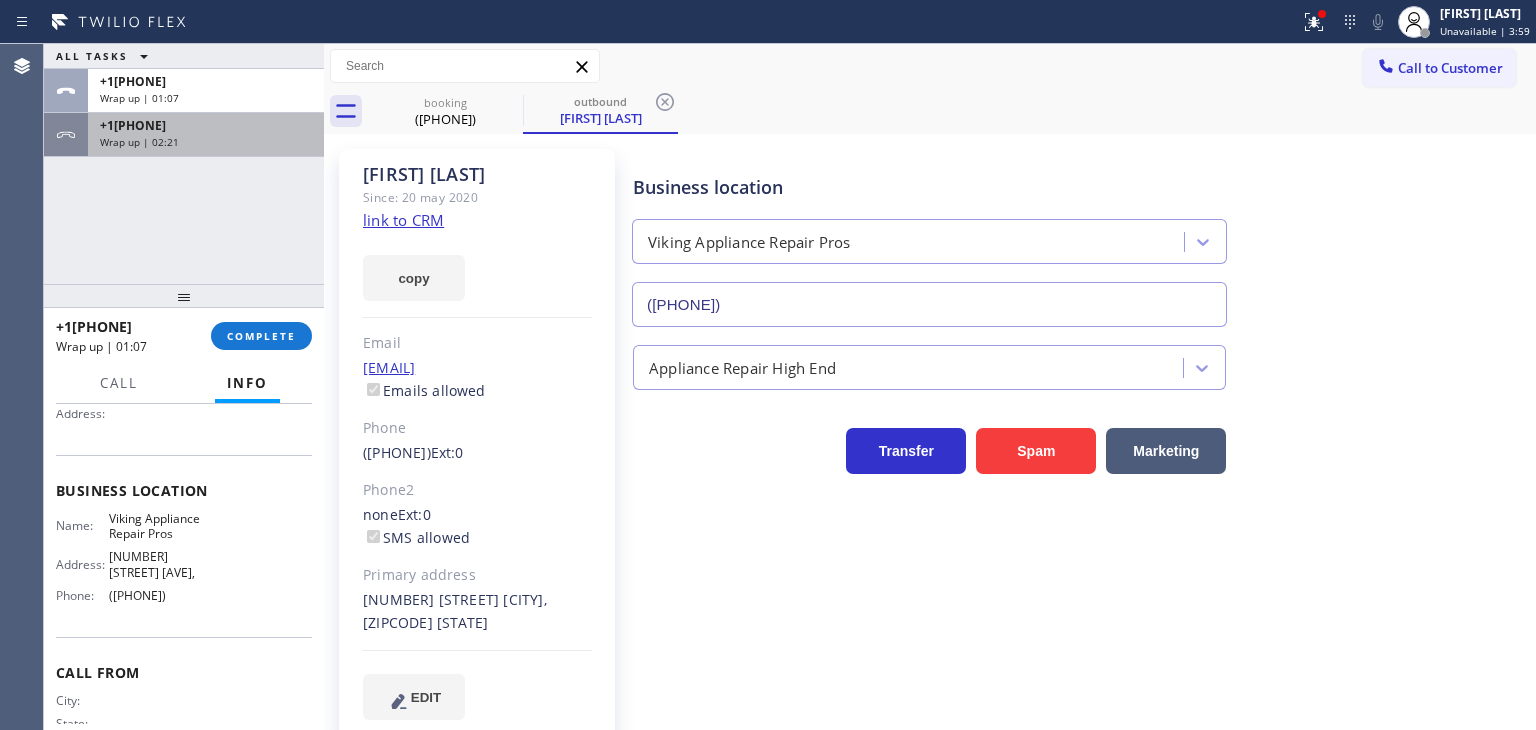 click on "Wrap up | 02:21" at bounding box center [206, 142] 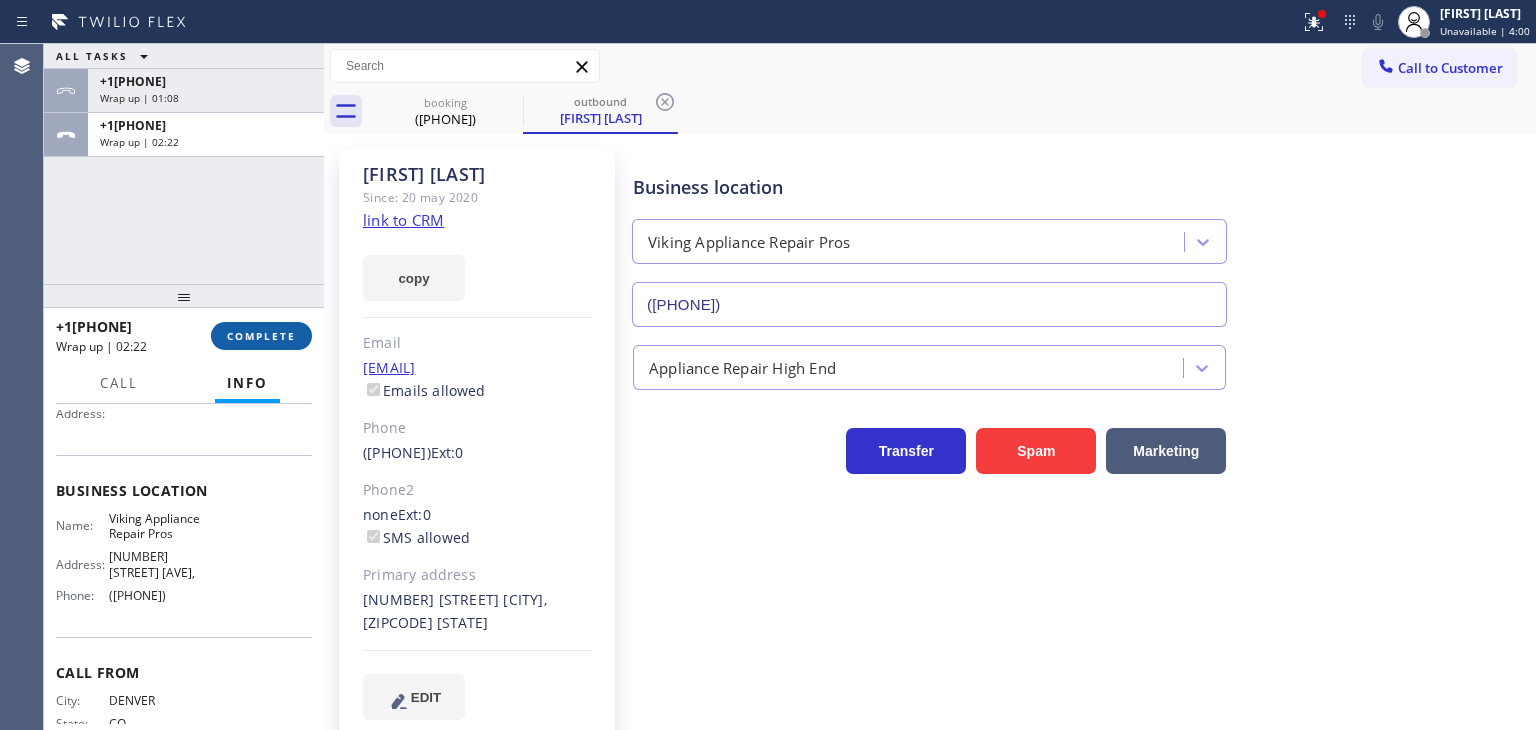 click on "COMPLETE" at bounding box center (261, 336) 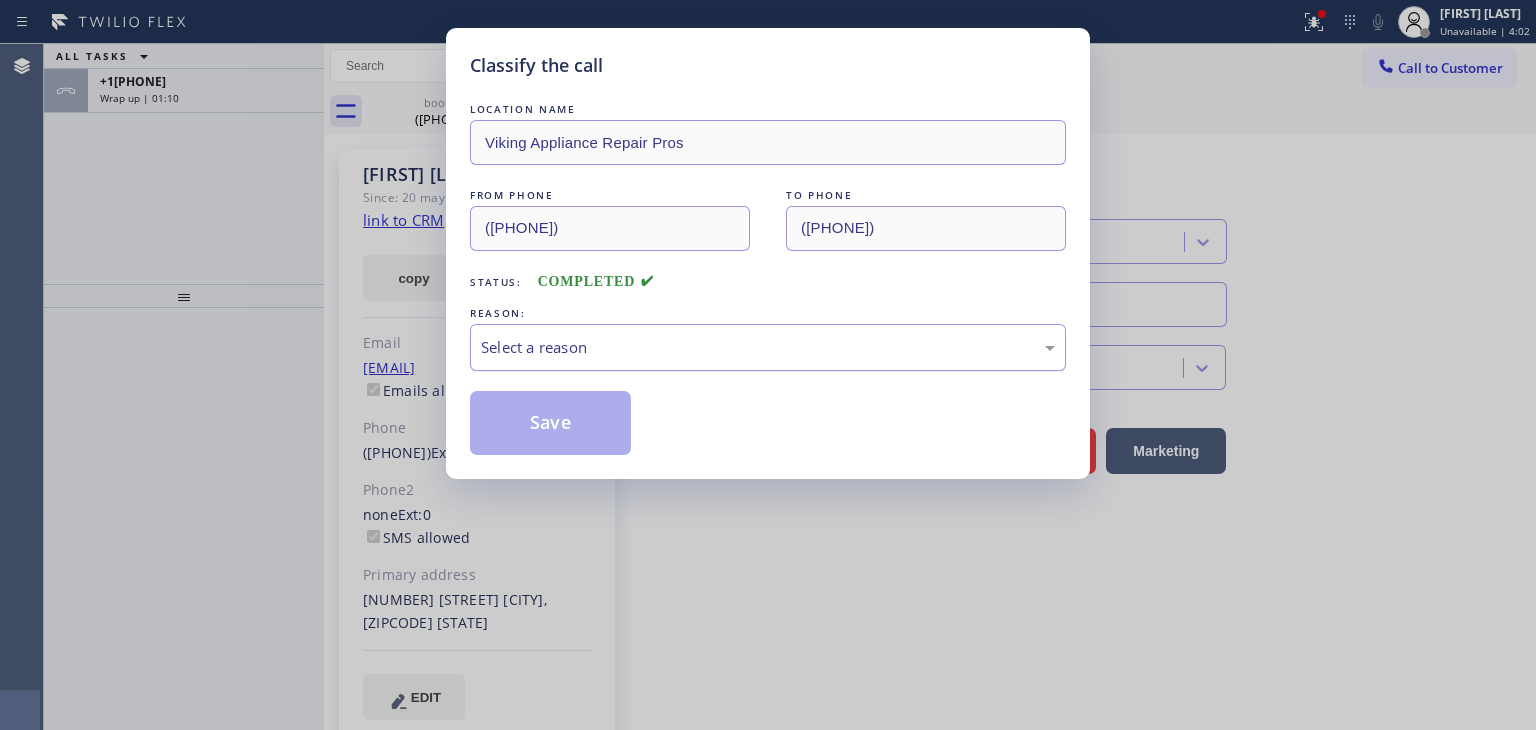 click on "Select a reason" at bounding box center (768, 347) 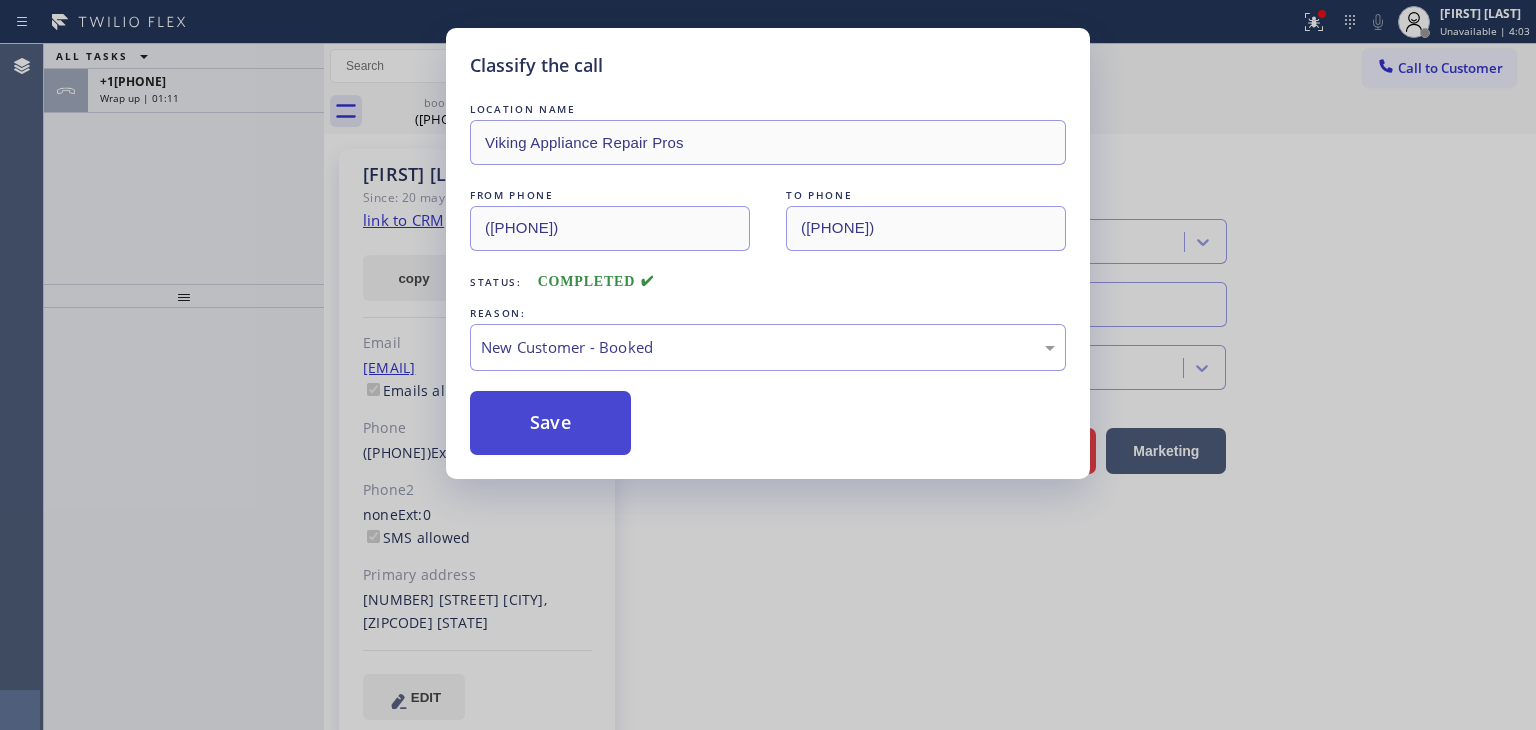 click on "Save" at bounding box center (550, 423) 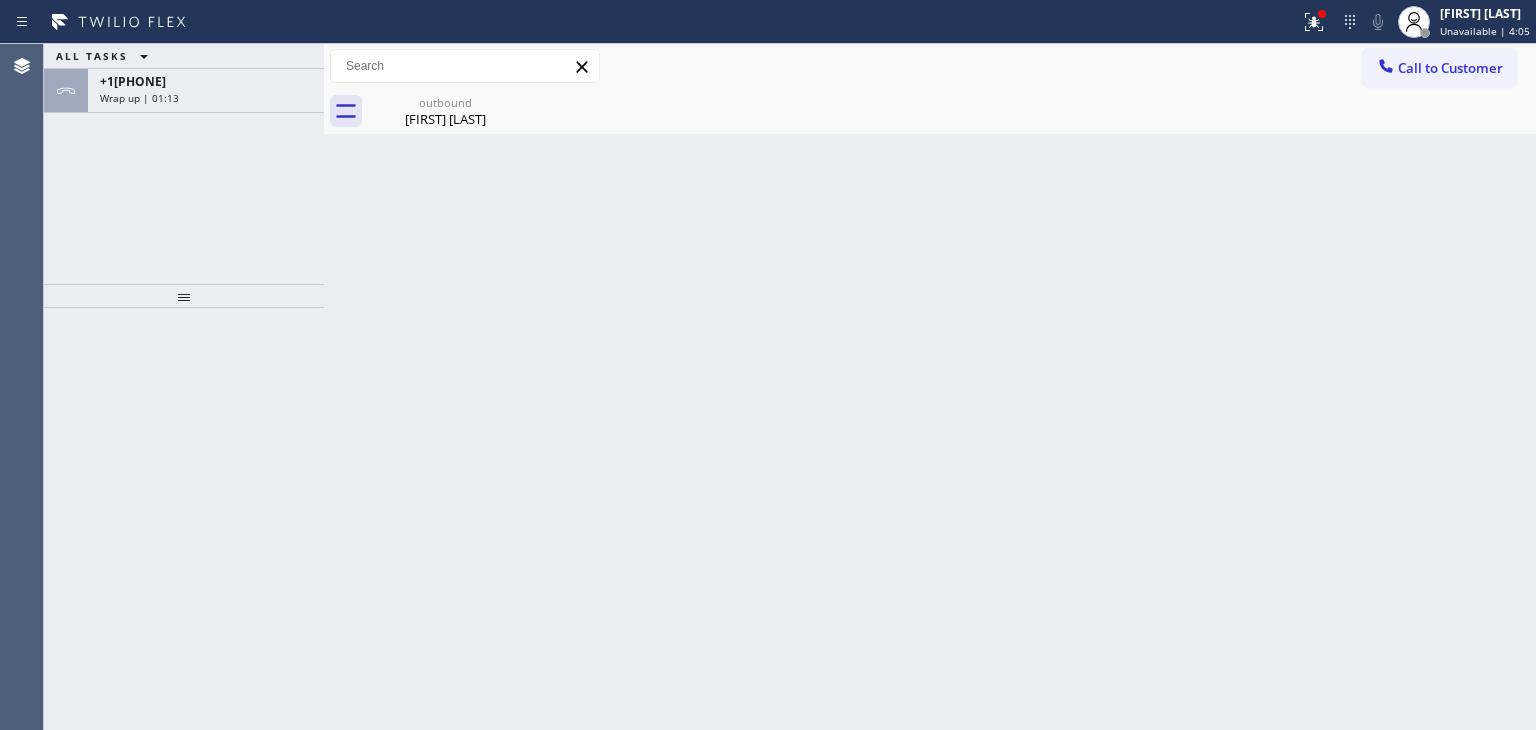 click on "Unavailable | 4:05" at bounding box center (1485, 31) 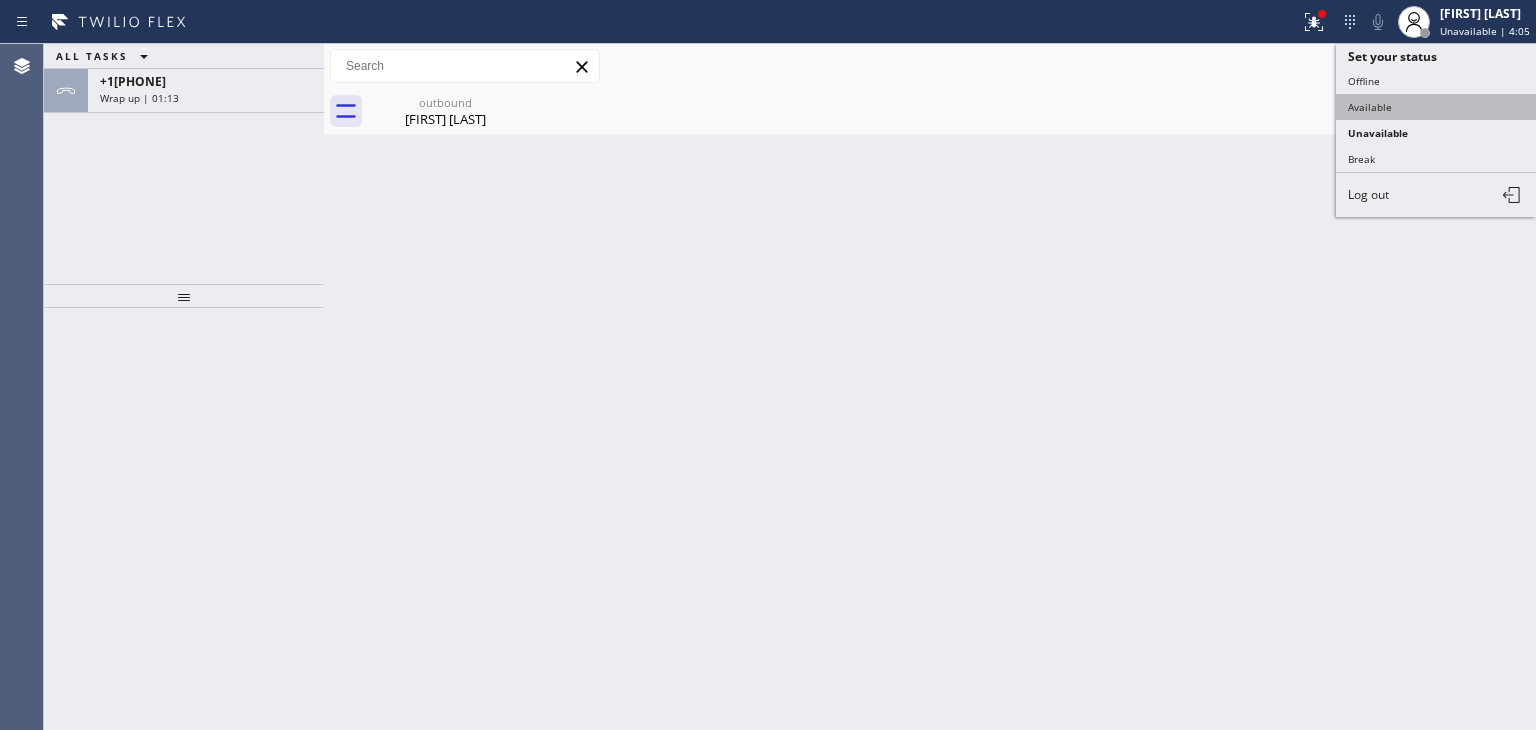 click on "Available" at bounding box center [1436, 107] 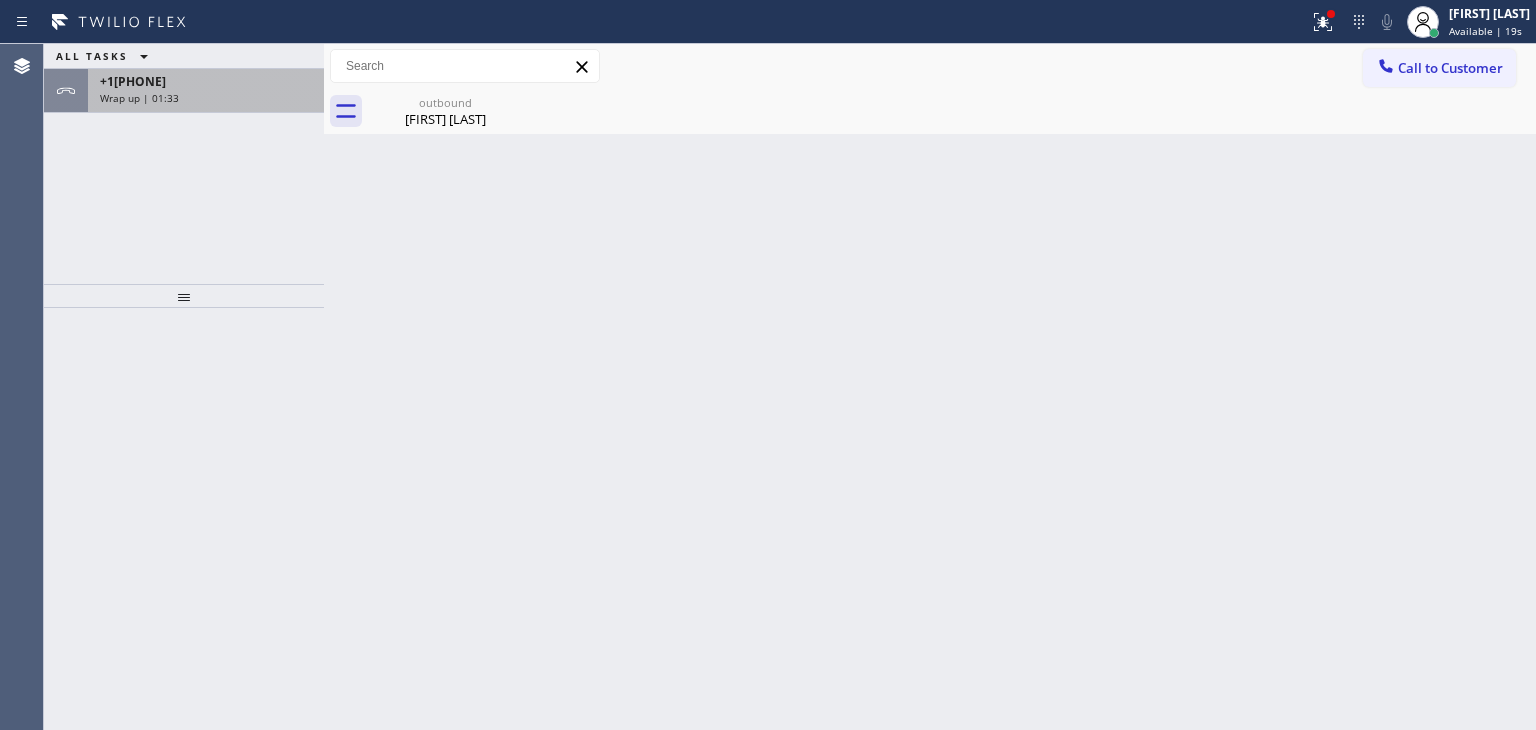 click on "Wrap up | 01:33" at bounding box center [206, 98] 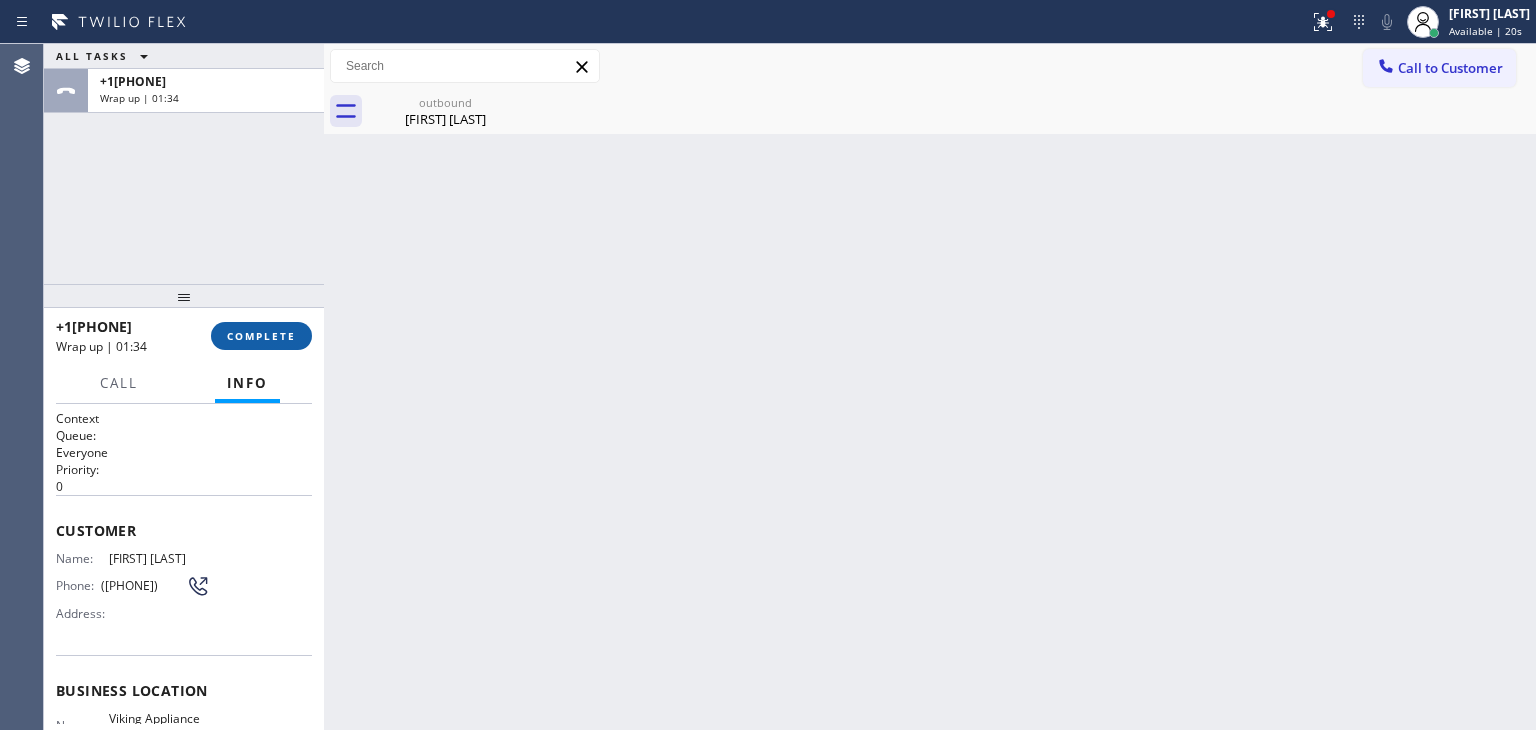 click on "COMPLETE" at bounding box center [261, 336] 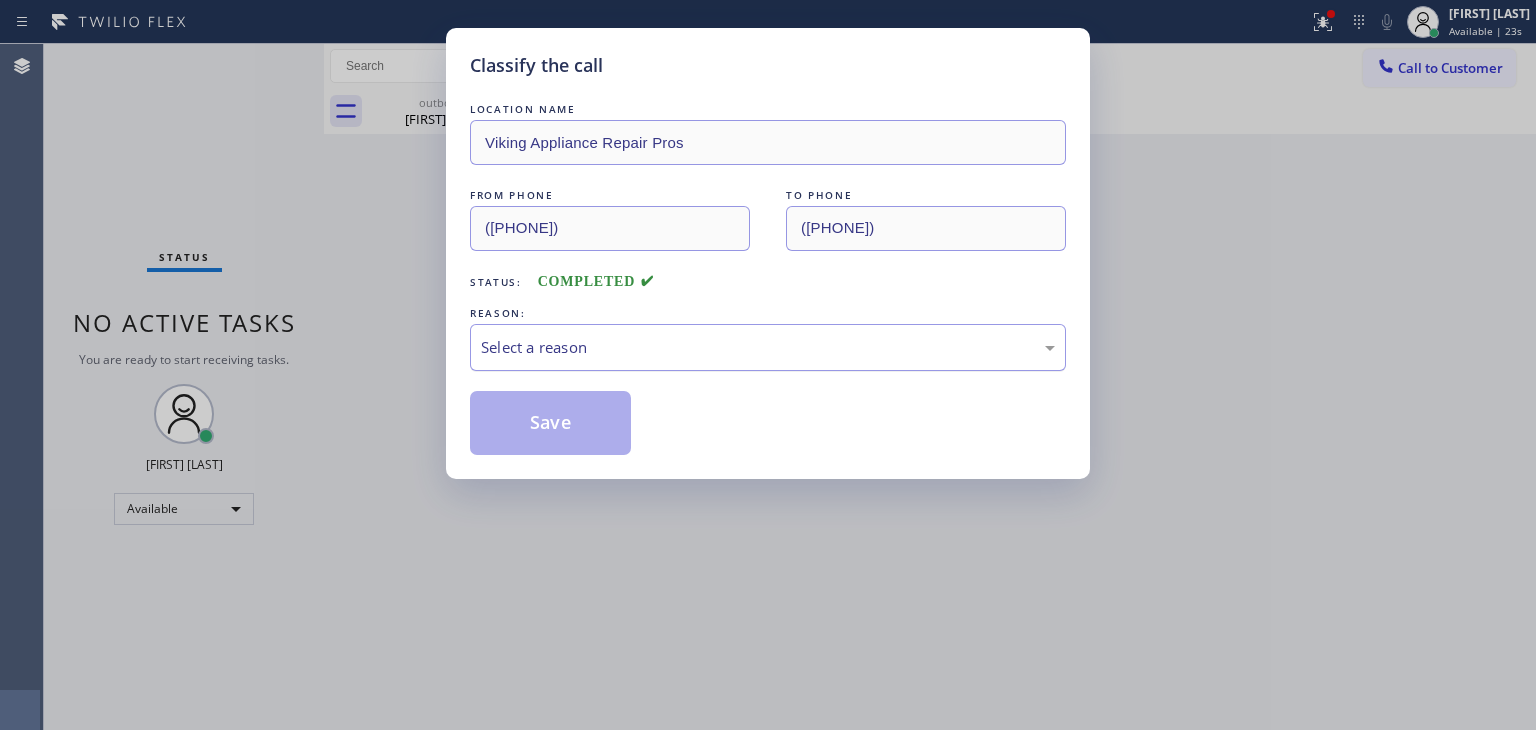 click on "Select a reason" at bounding box center (768, 347) 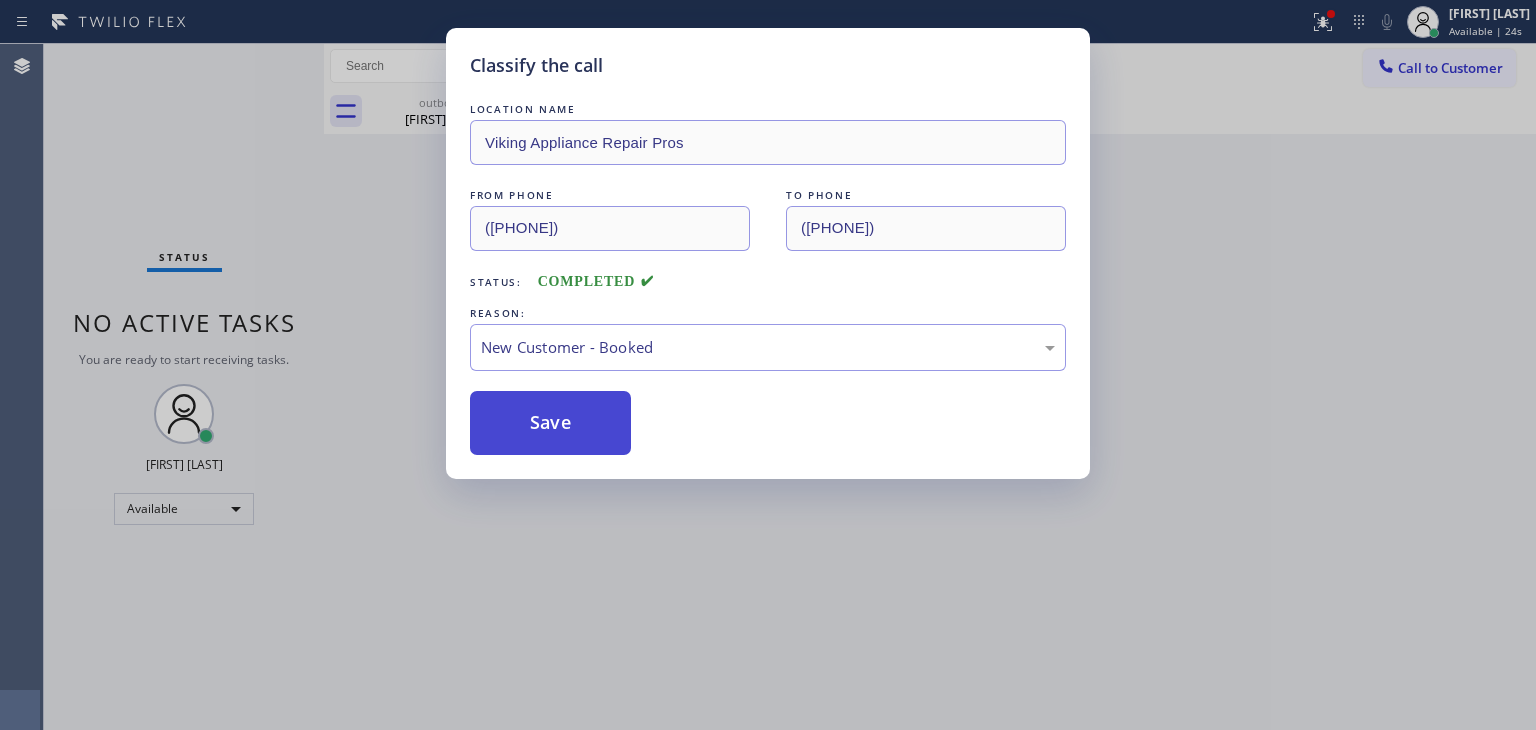 click on "Save" at bounding box center (550, 423) 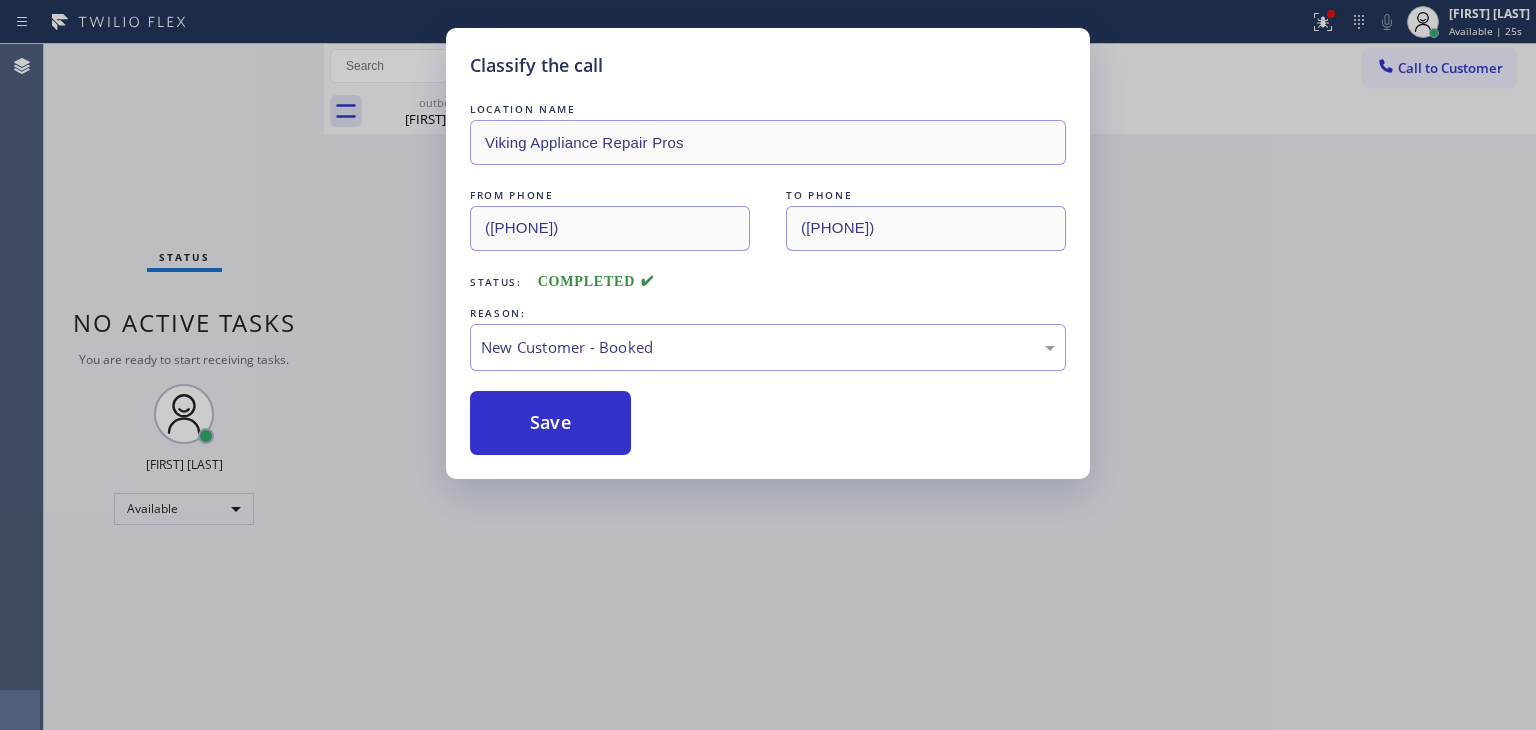 click on "Status   No active tasks     You are ready to start receiving tasks.   [FIRST] [LAST] Available" at bounding box center [184, 387] 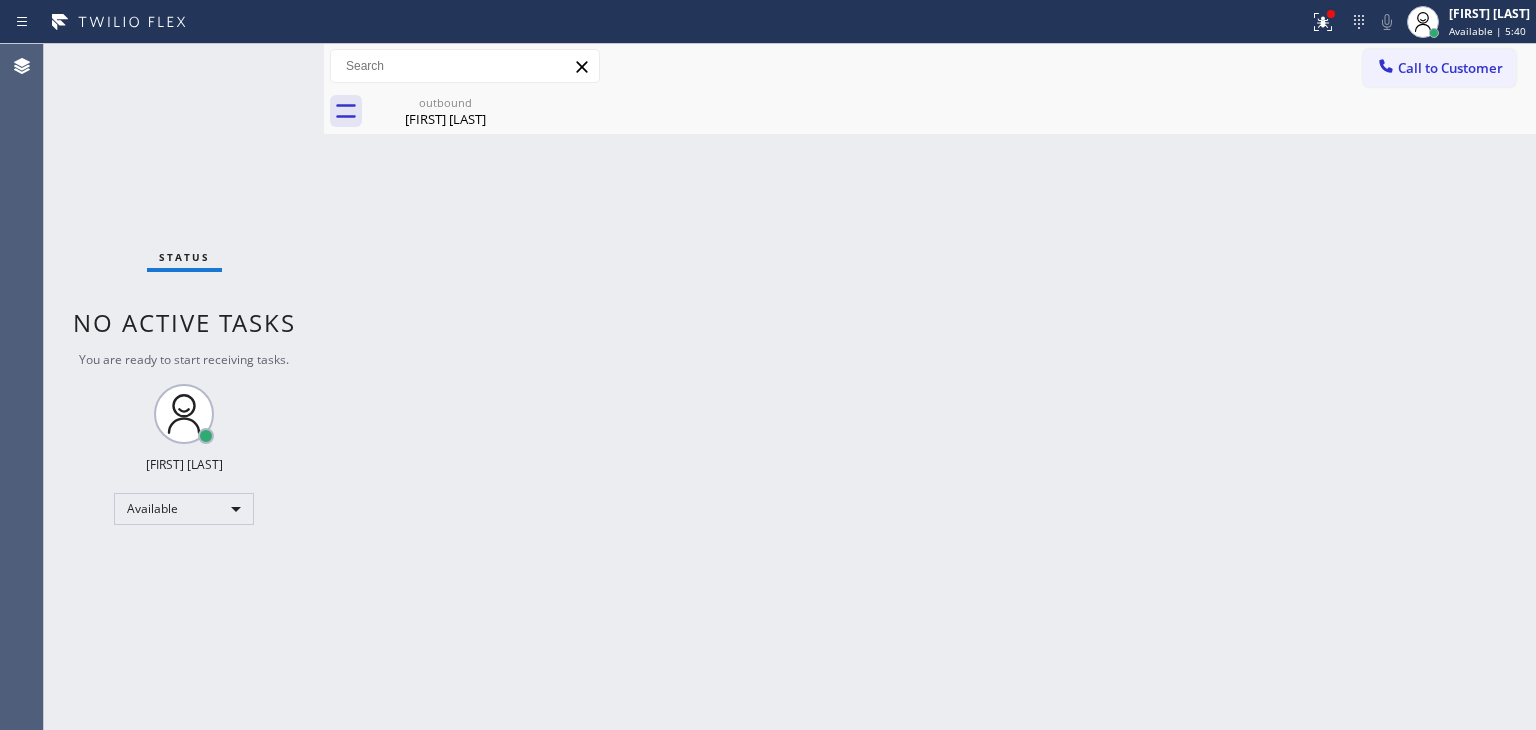 click on "Status   No active tasks     You are ready to start receiving tasks.   [FIRST] [LAST] Available" at bounding box center (184, 387) 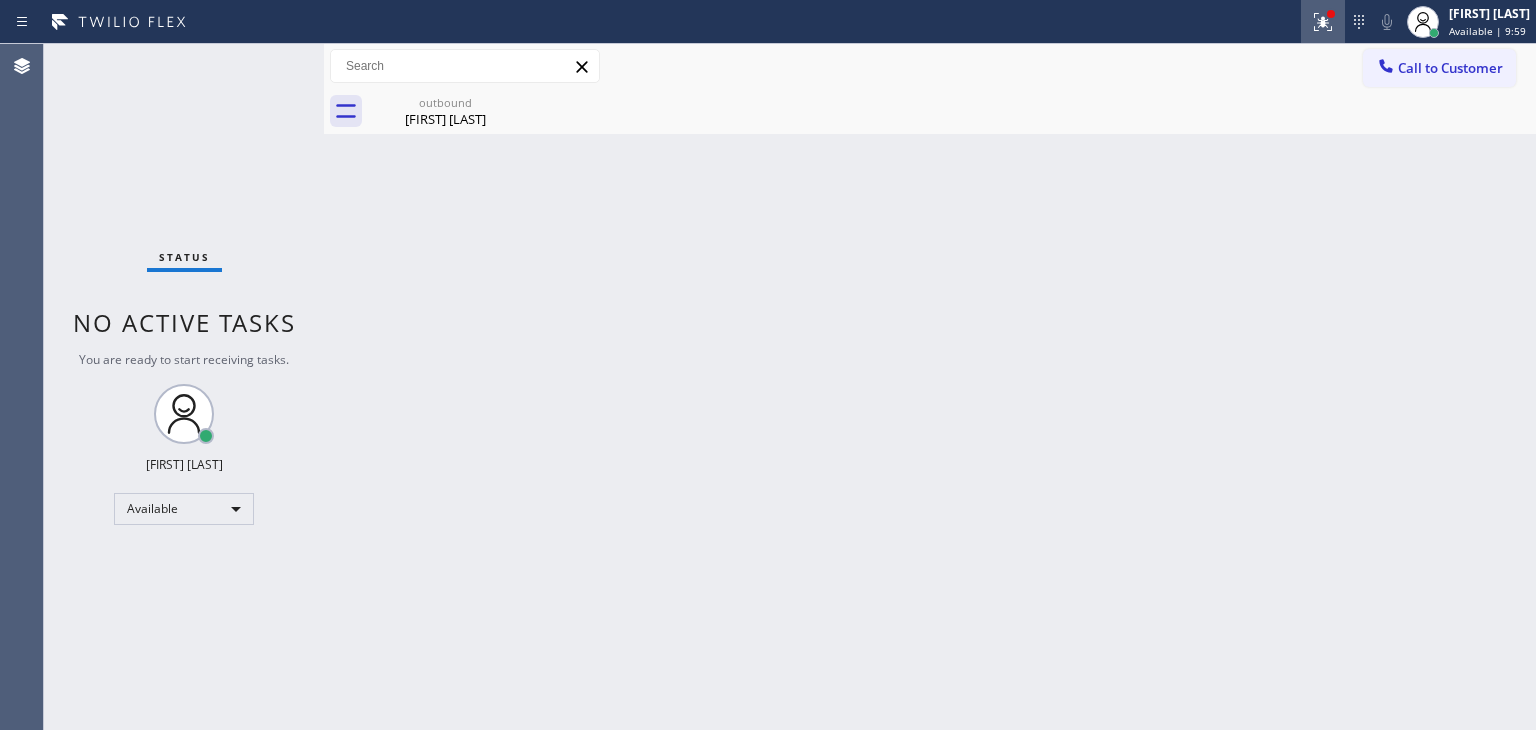 click 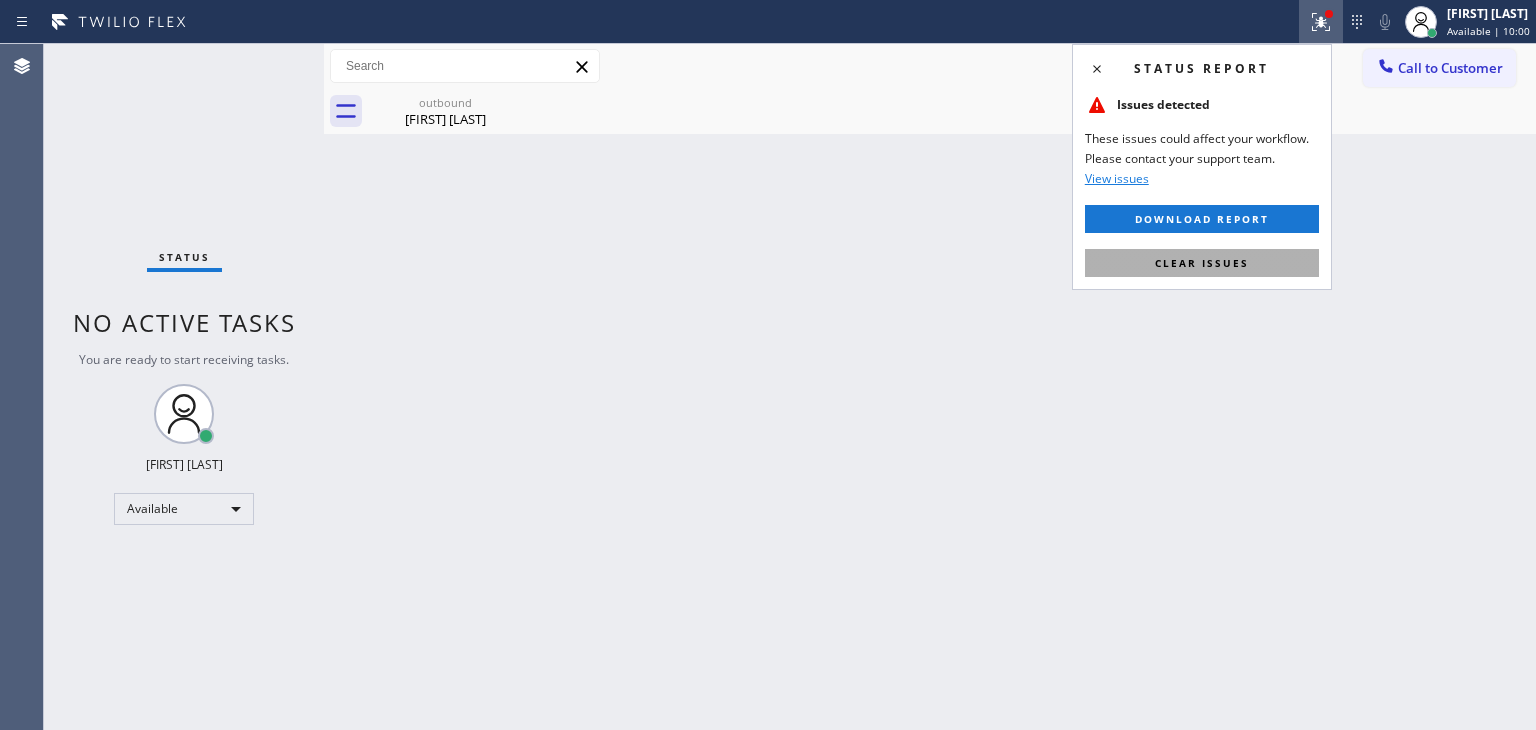click on "Clear issues" at bounding box center (1202, 263) 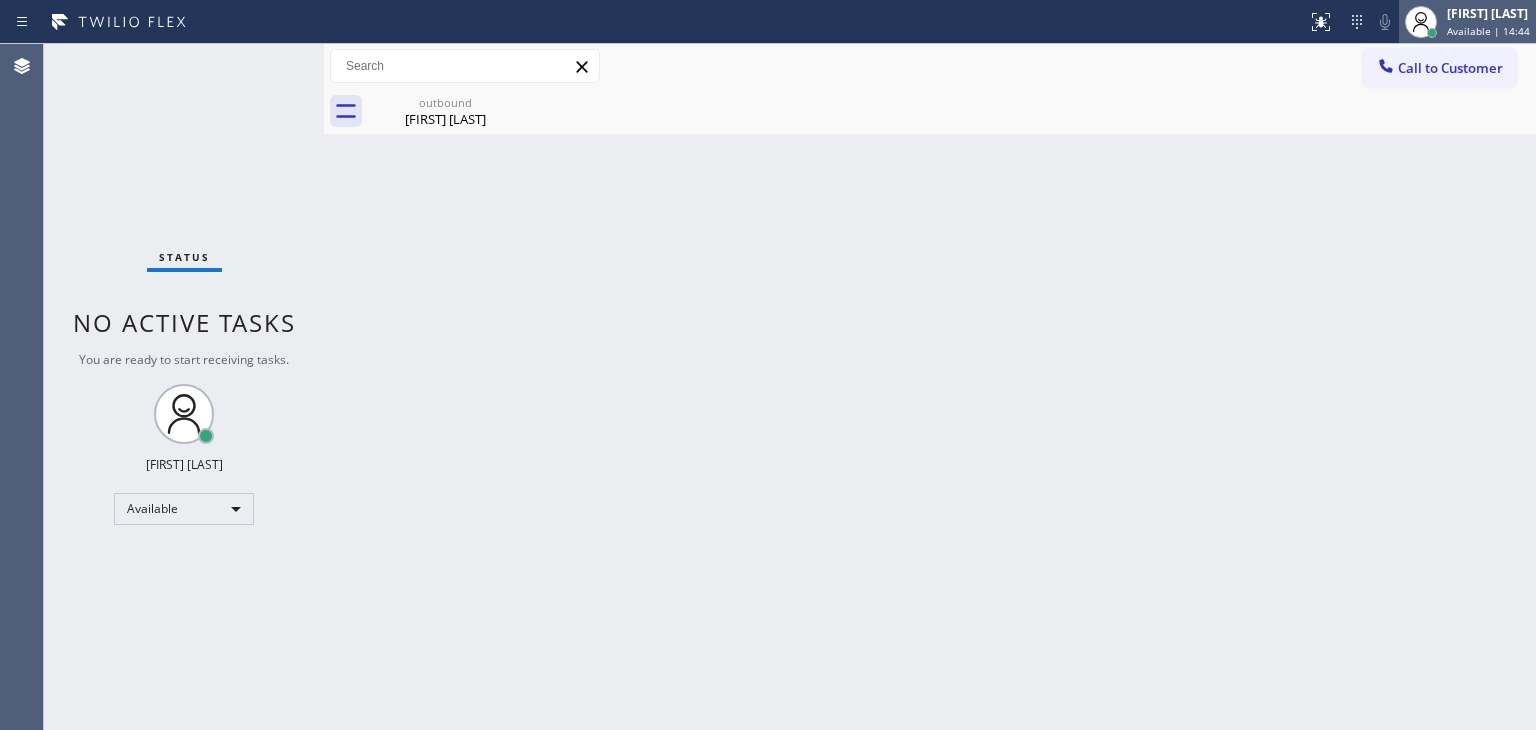 click on "Available | 14:44" at bounding box center (1488, 31) 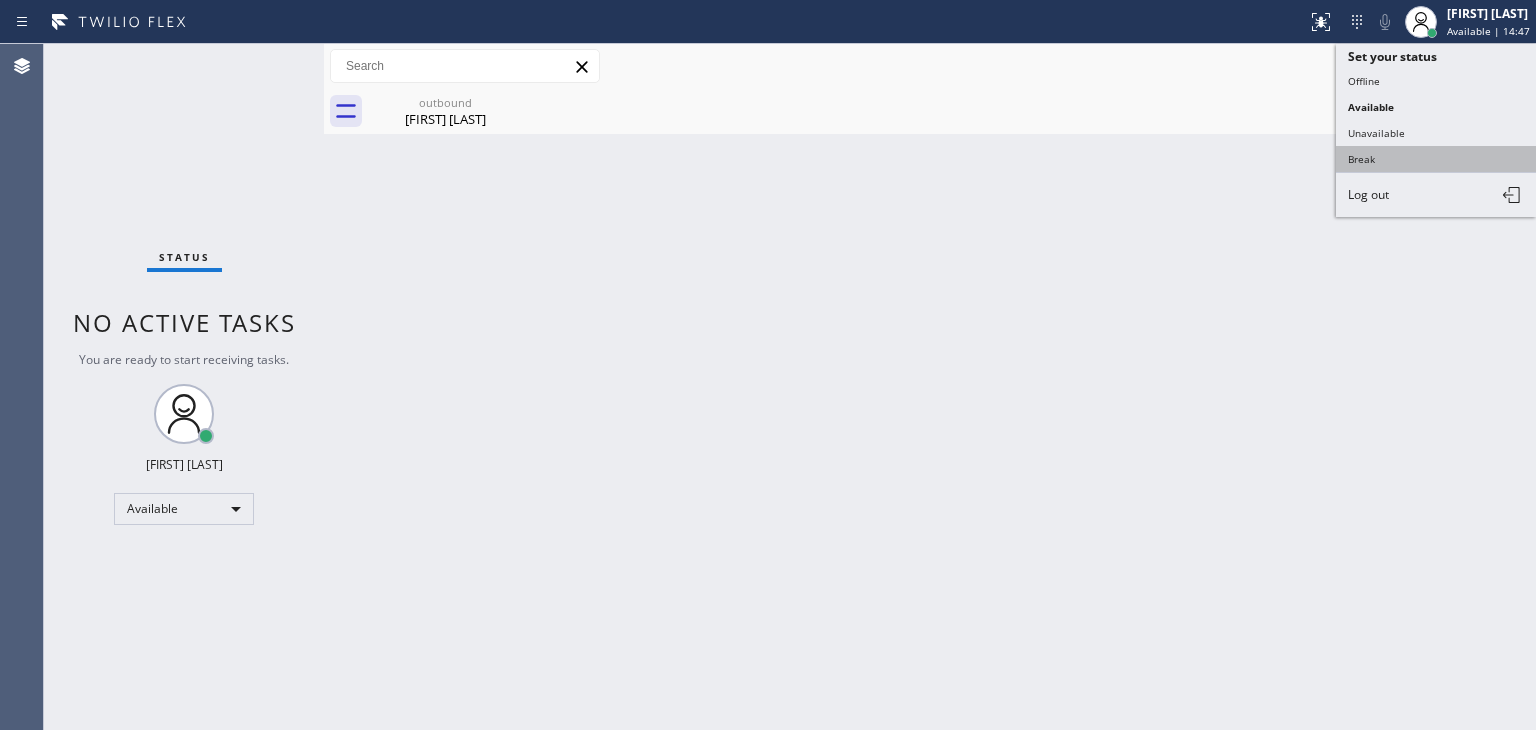 click on "Break" at bounding box center (1436, 159) 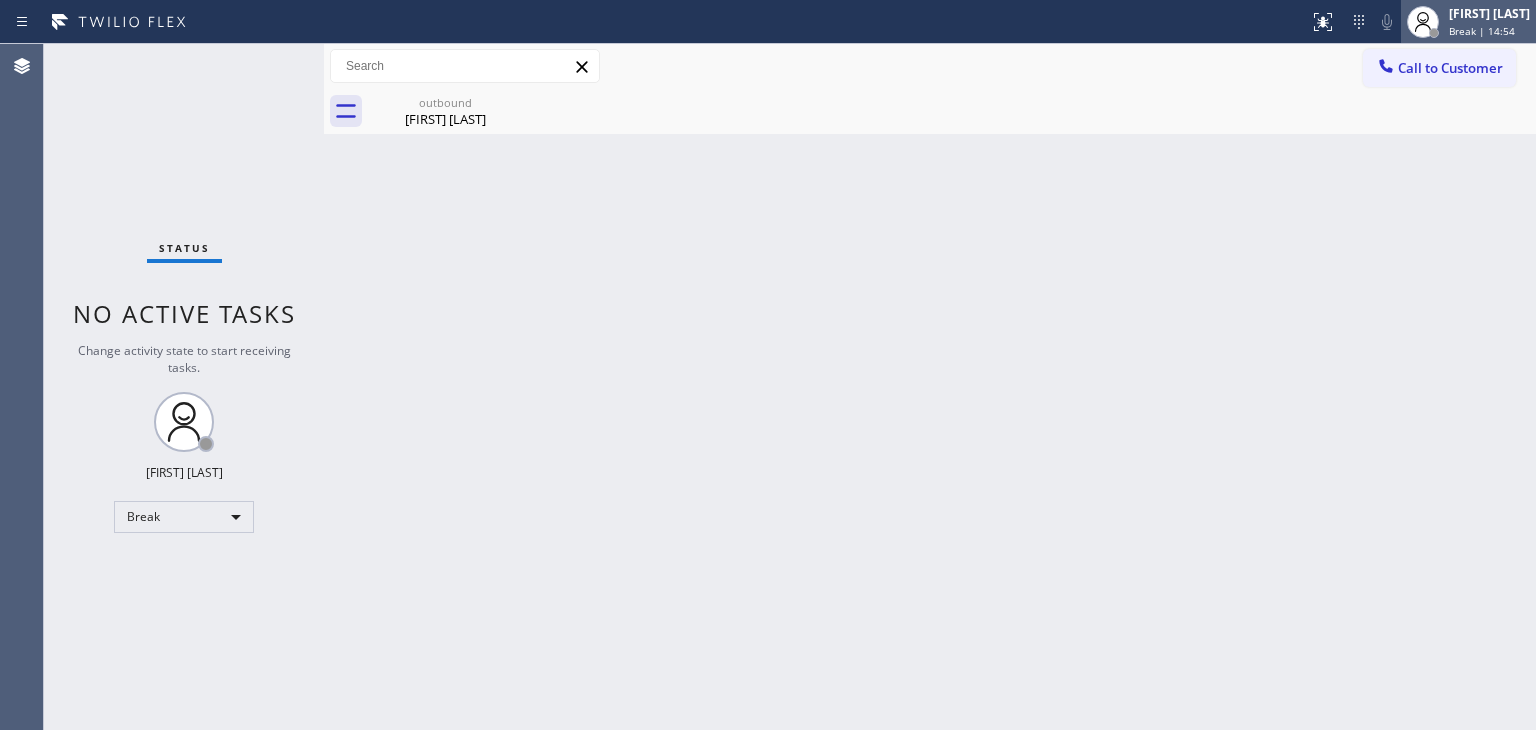 click on "Break | 14:54" at bounding box center [1482, 31] 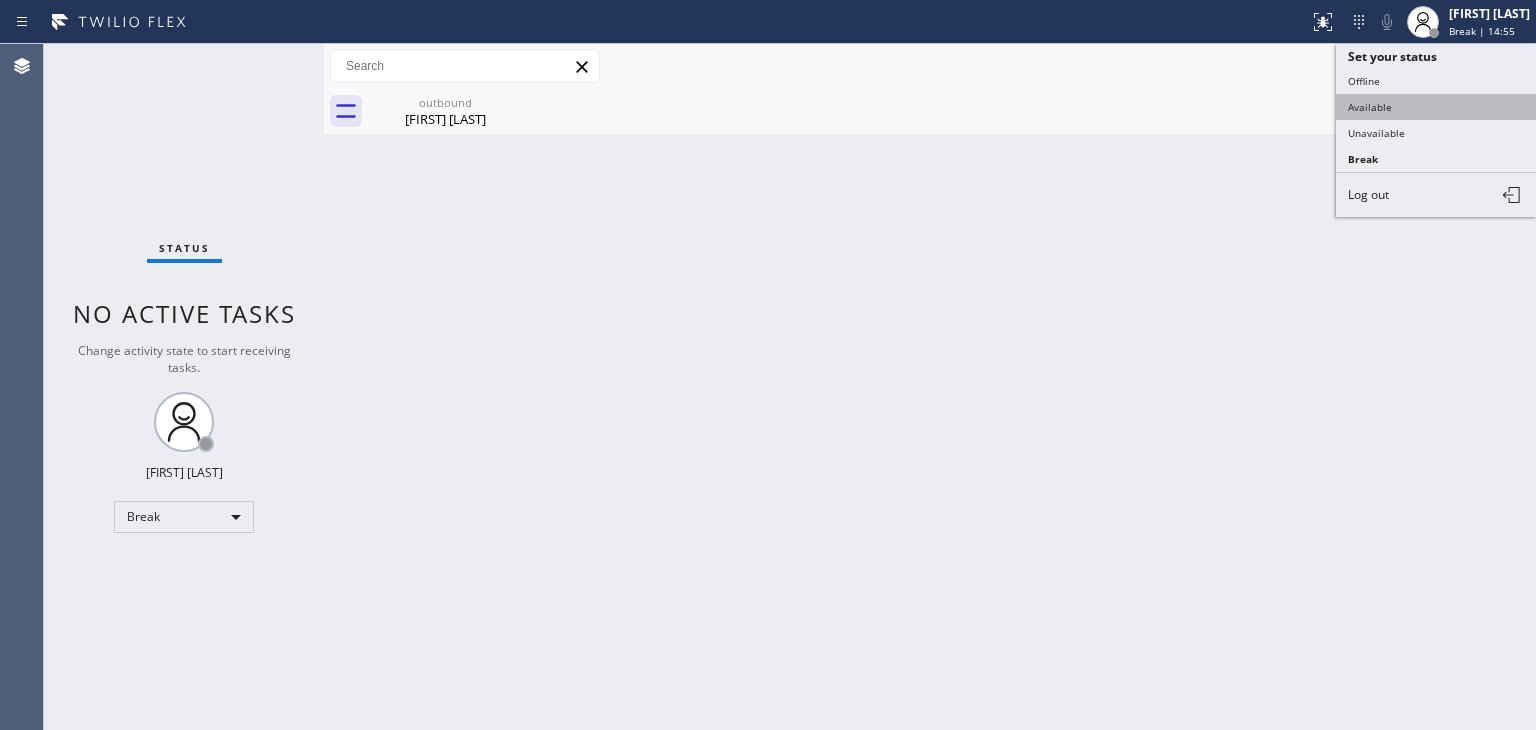 click on "Available" at bounding box center [1436, 107] 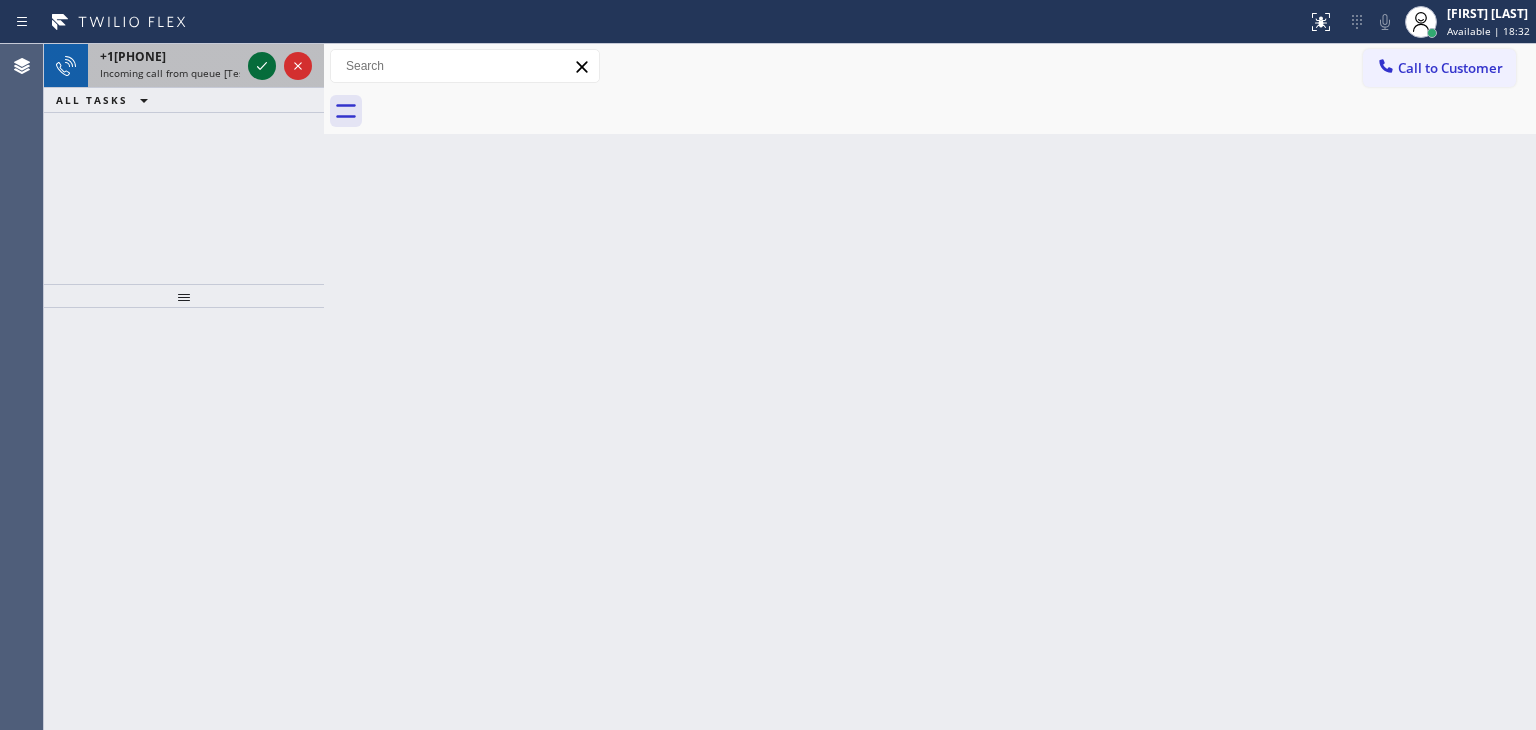 click 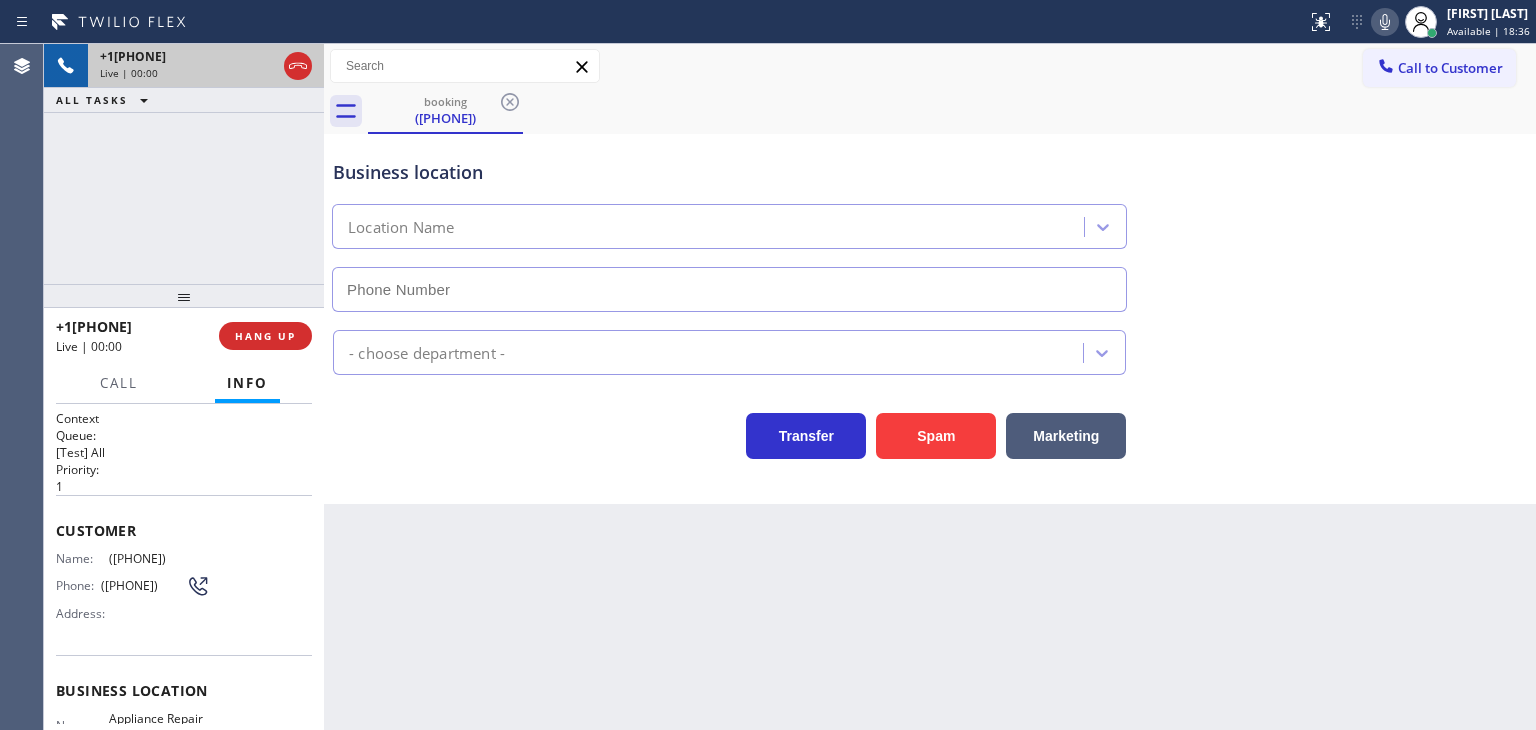 type on "([PHONE])" 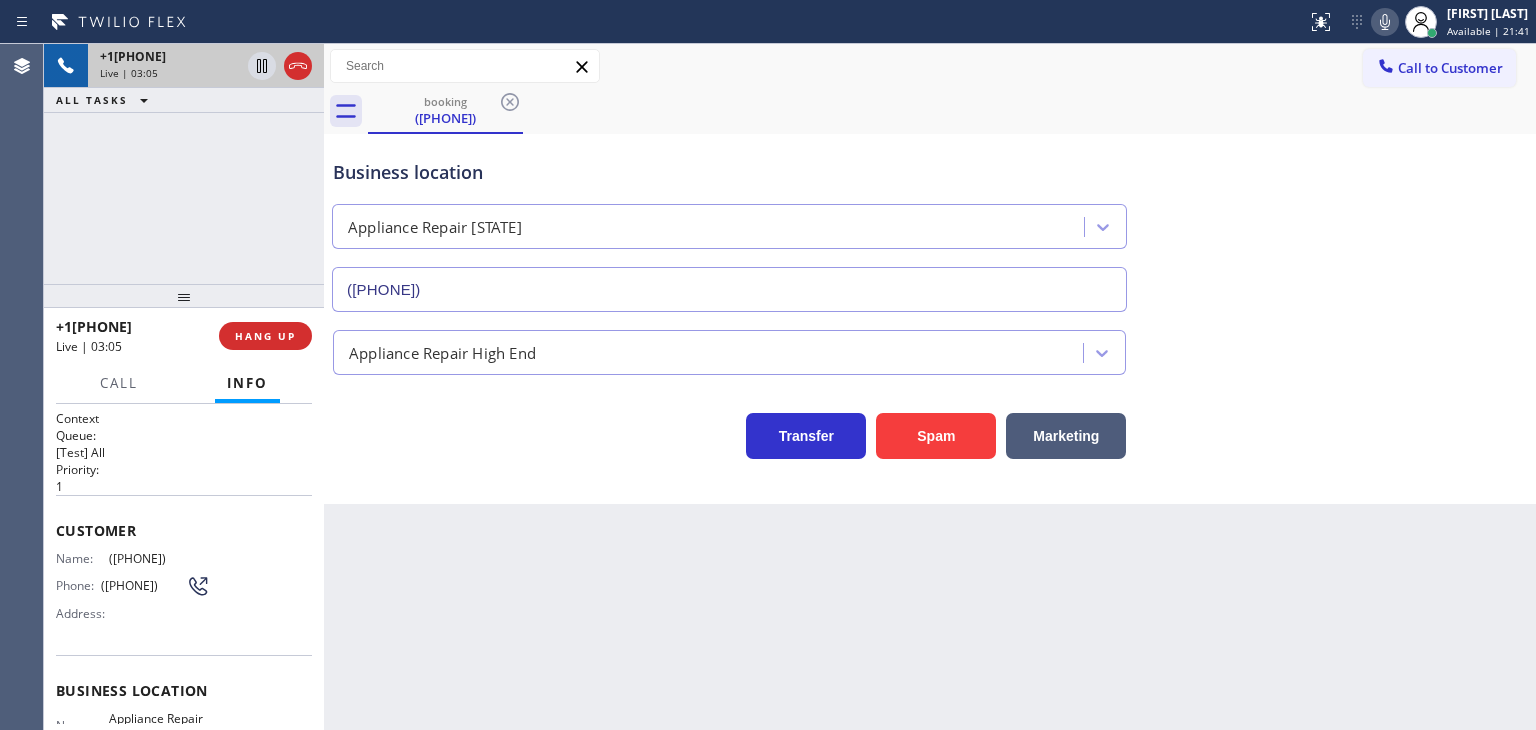 drag, startPoint x: 176, startPoint y: 331, endPoint x: 75, endPoint y: 322, distance: 101.4002 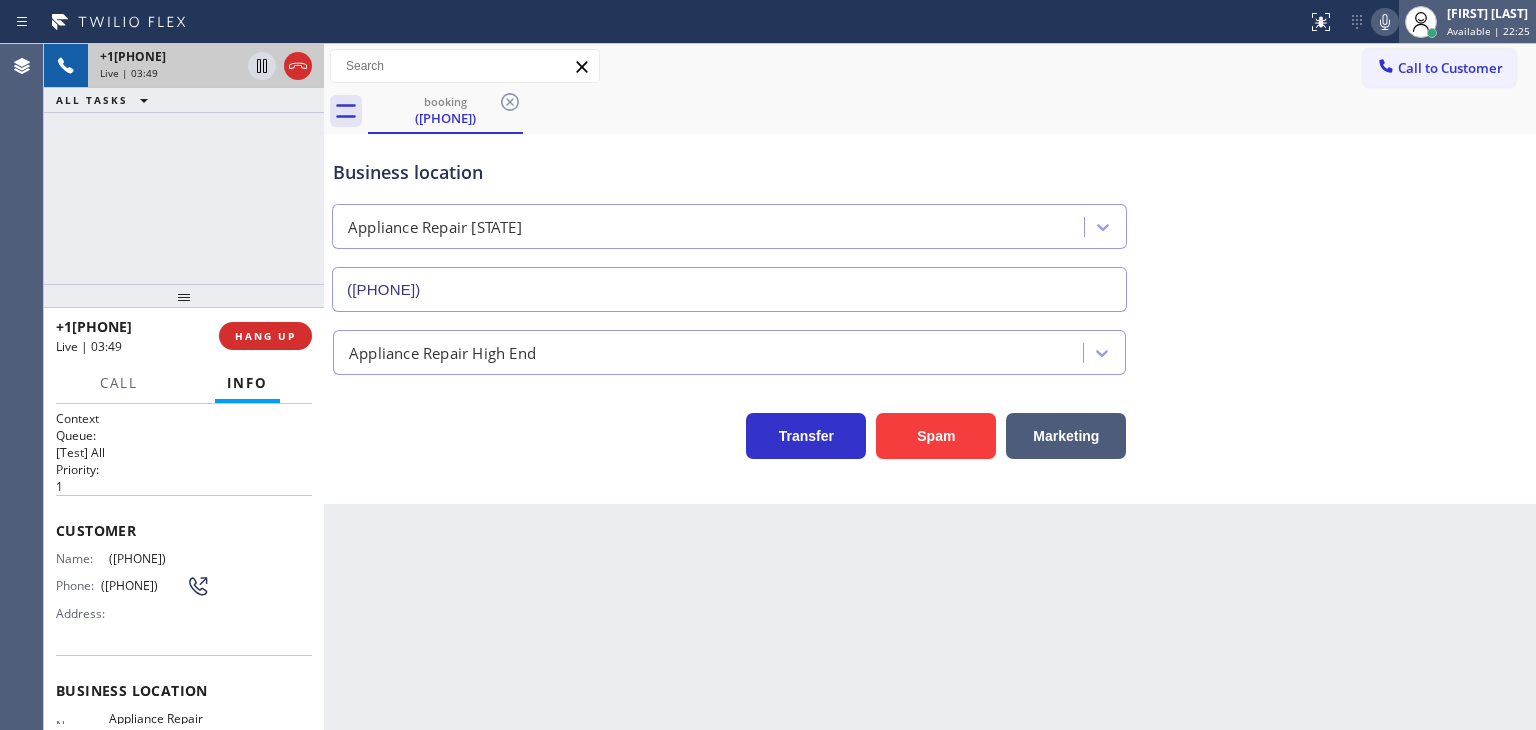 click on "Available | 22:25" at bounding box center (1488, 31) 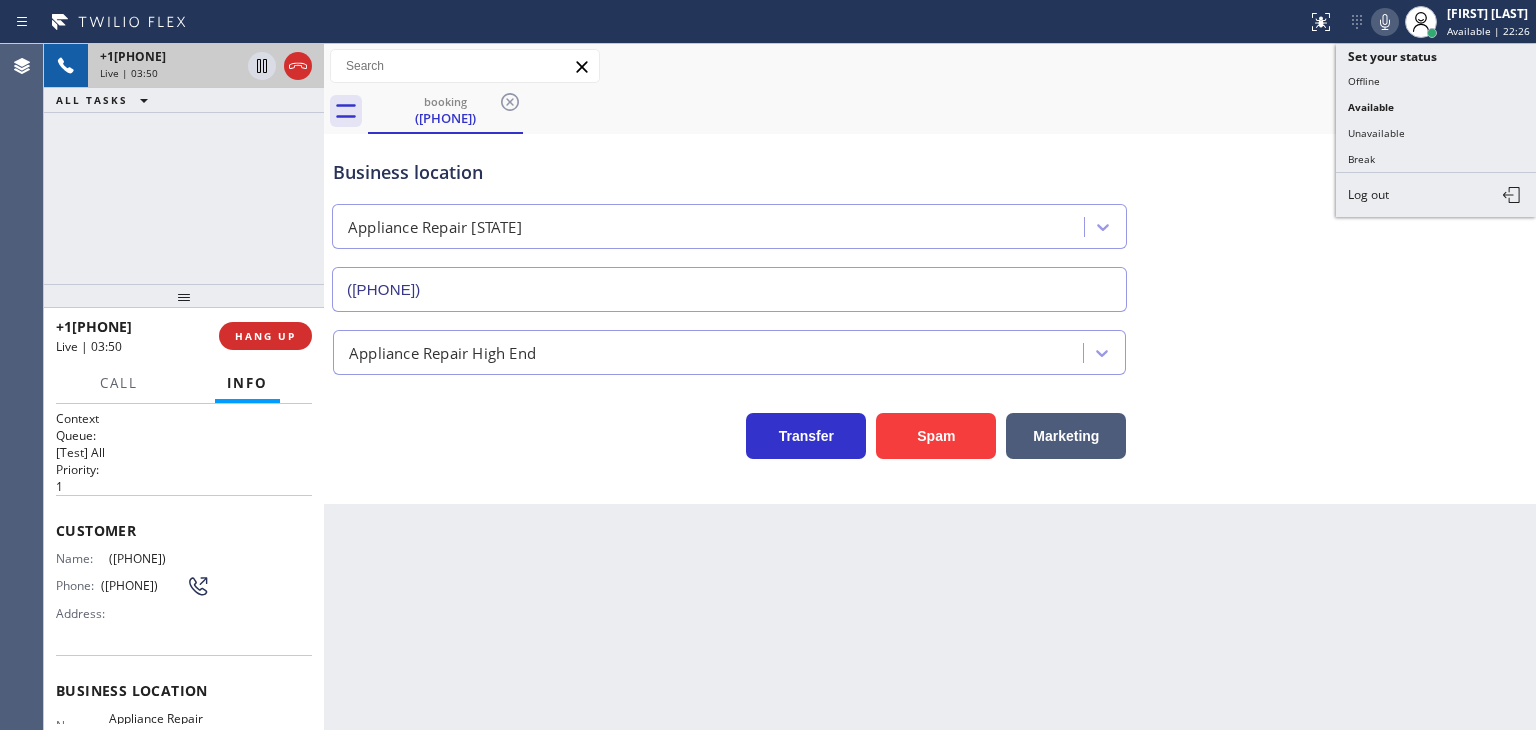 click on "Unavailable" at bounding box center (1436, 133) 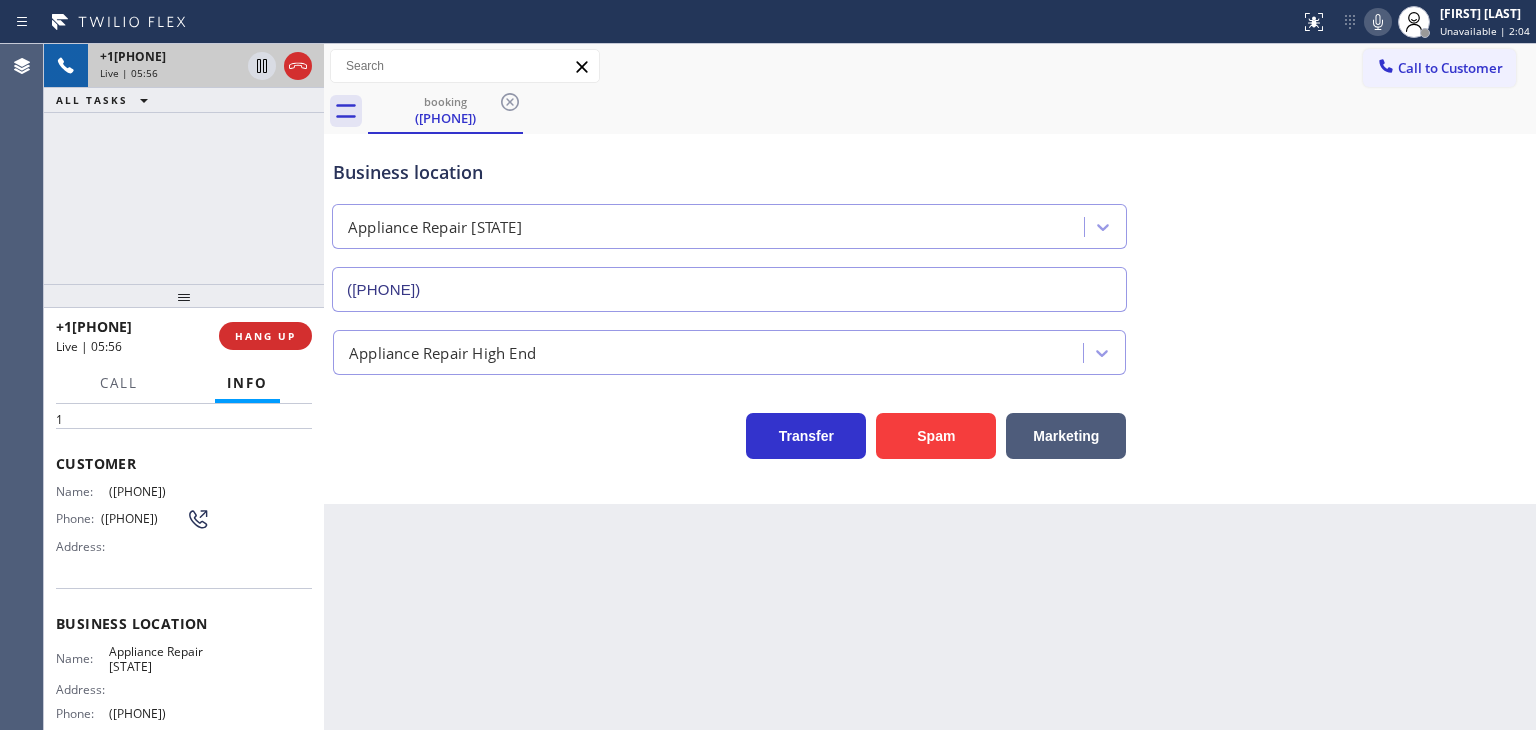 scroll, scrollTop: 200, scrollLeft: 0, axis: vertical 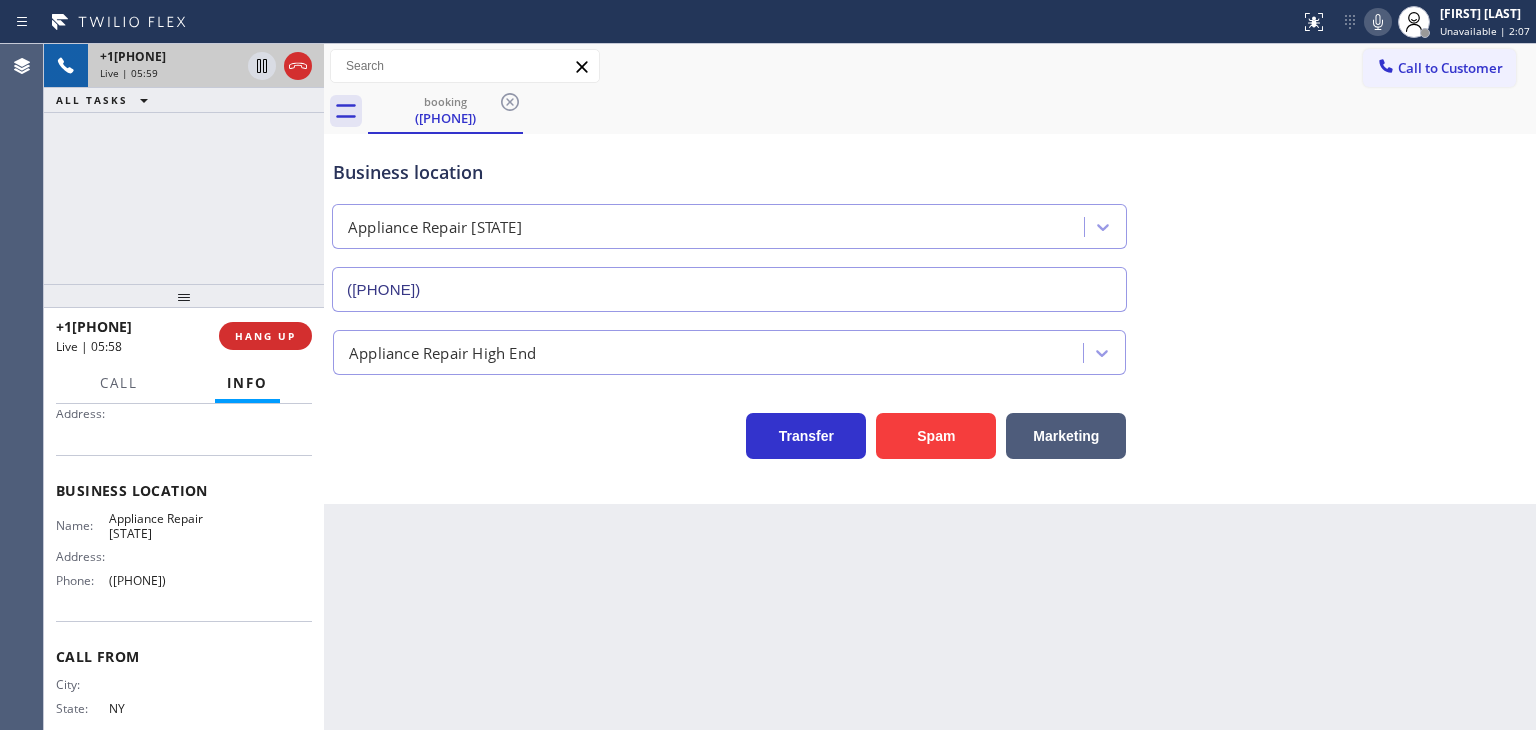 drag, startPoint x: 188, startPoint y: 580, endPoint x: 94, endPoint y: 591, distance: 94.641426 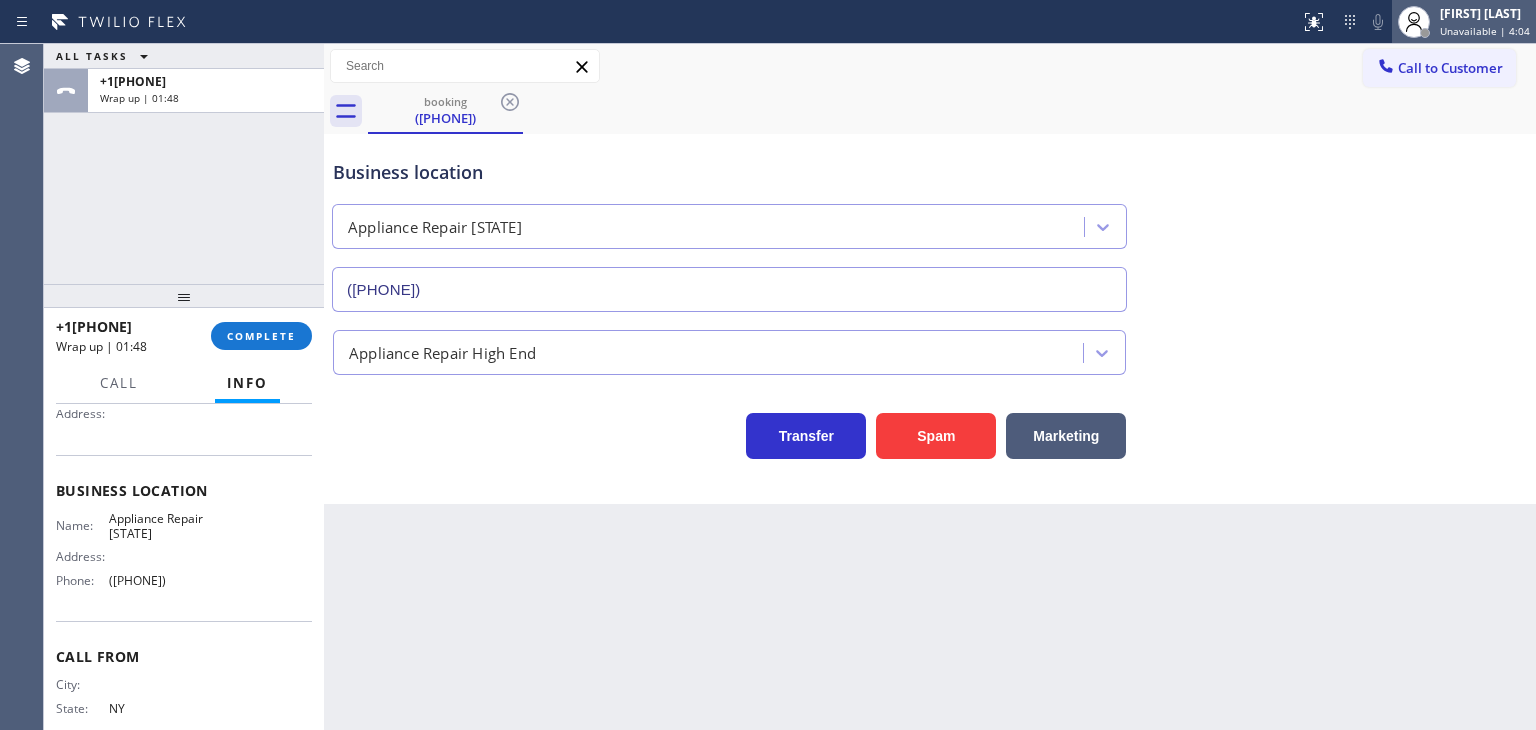 click on "[FIRST] [LAST]" at bounding box center [1485, 13] 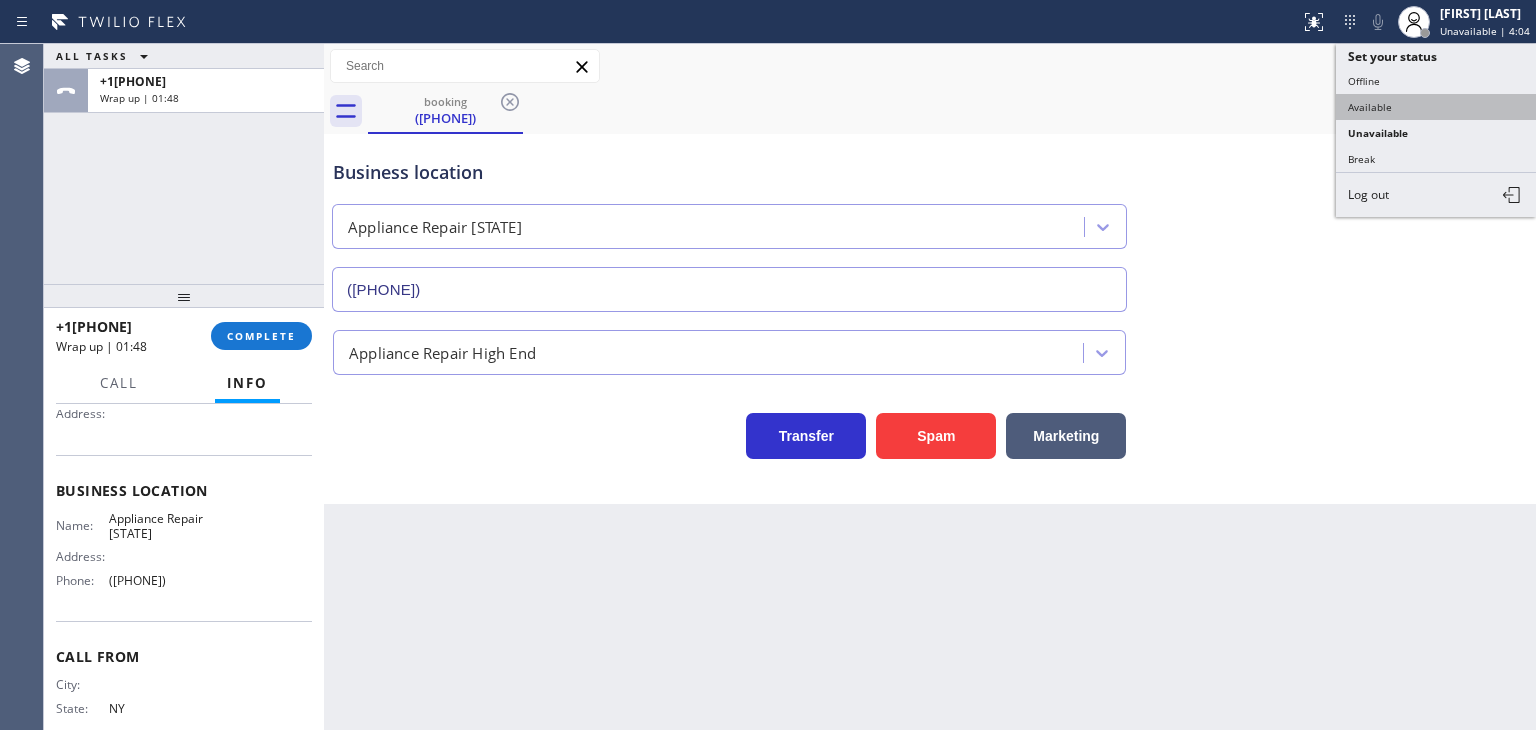 click on "Available" at bounding box center [1436, 107] 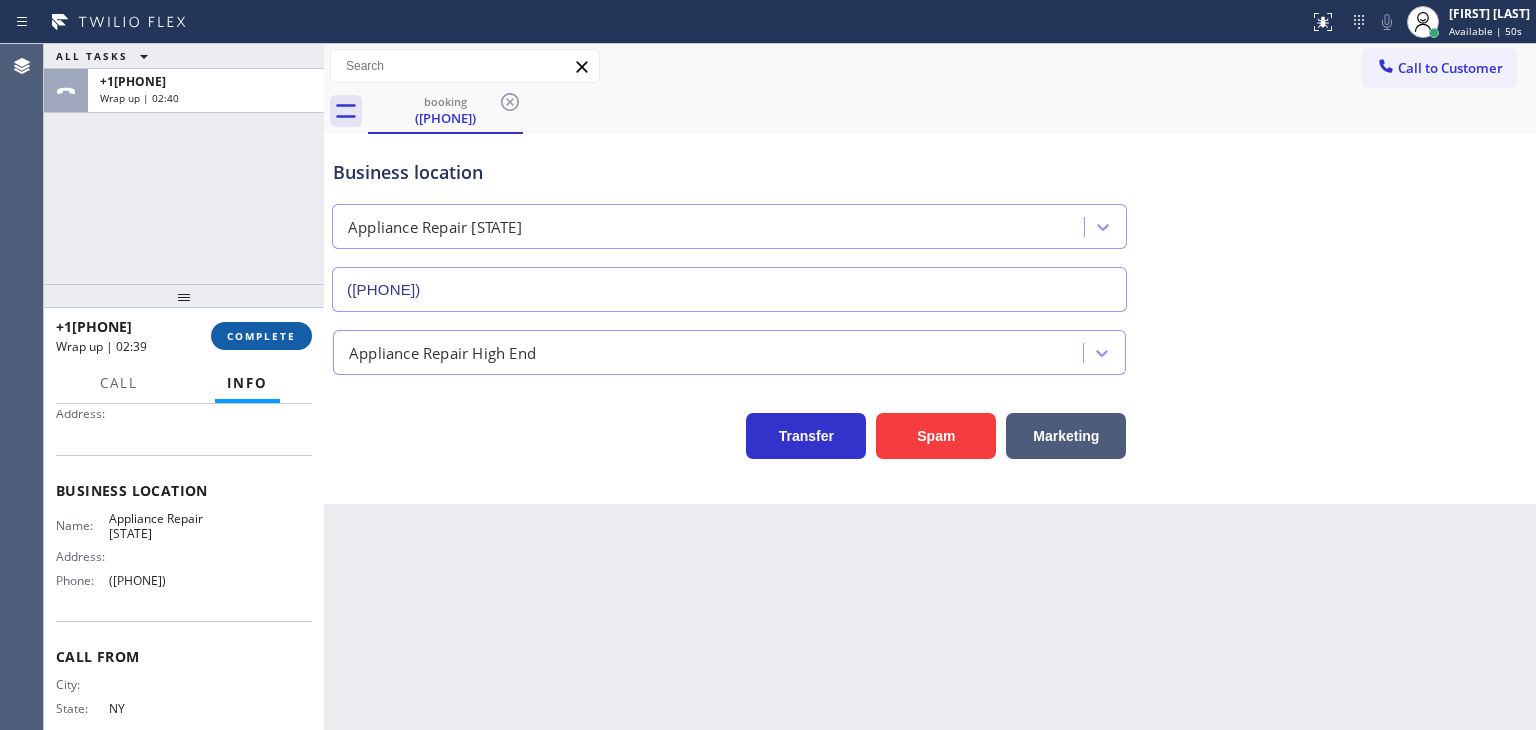 click on "COMPLETE" at bounding box center (261, 336) 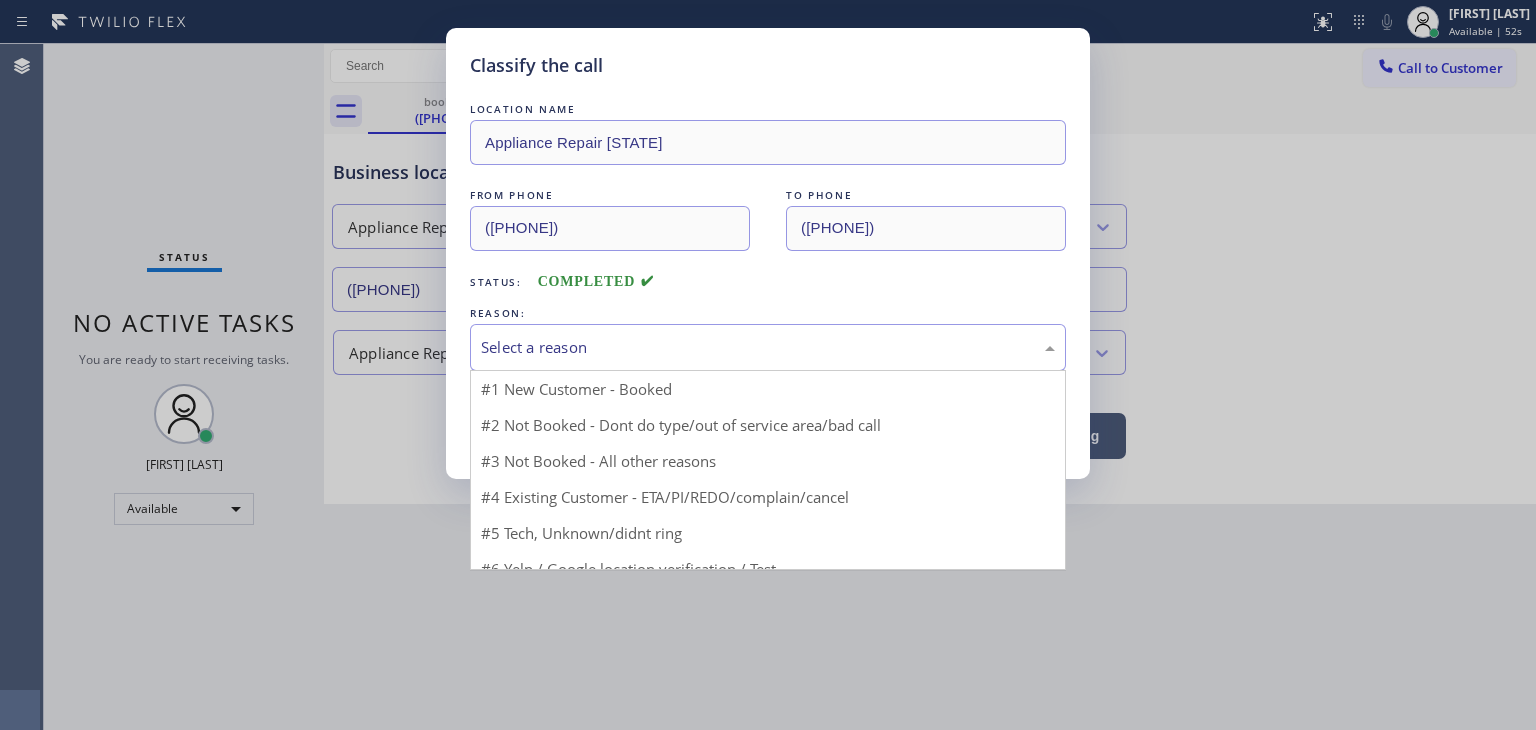 click on "Select a reason" at bounding box center (768, 347) 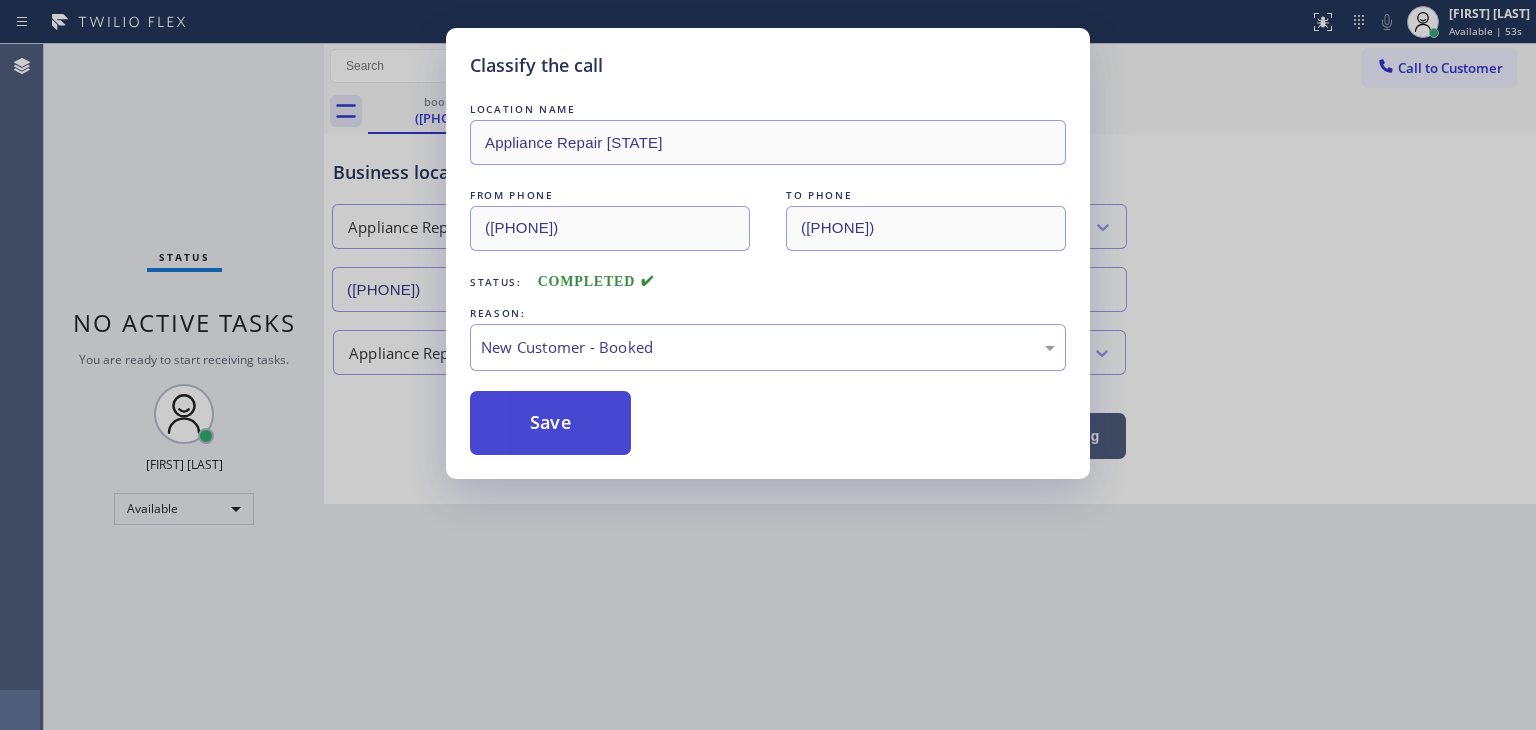 click on "Save" at bounding box center [550, 423] 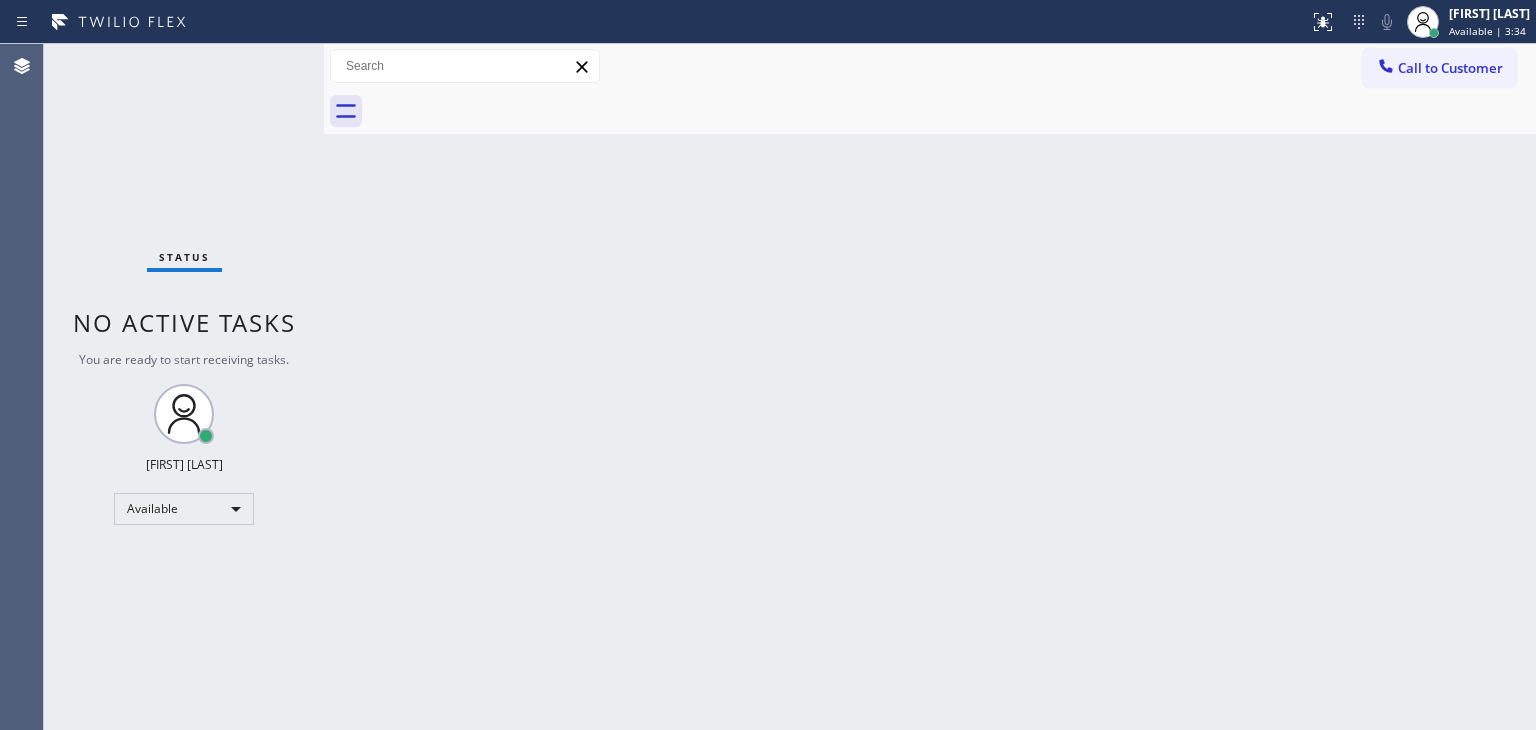 click on "Status   No active tasks     You are ready to start receiving tasks.   [FIRST] [LAST] Available" at bounding box center (184, 387) 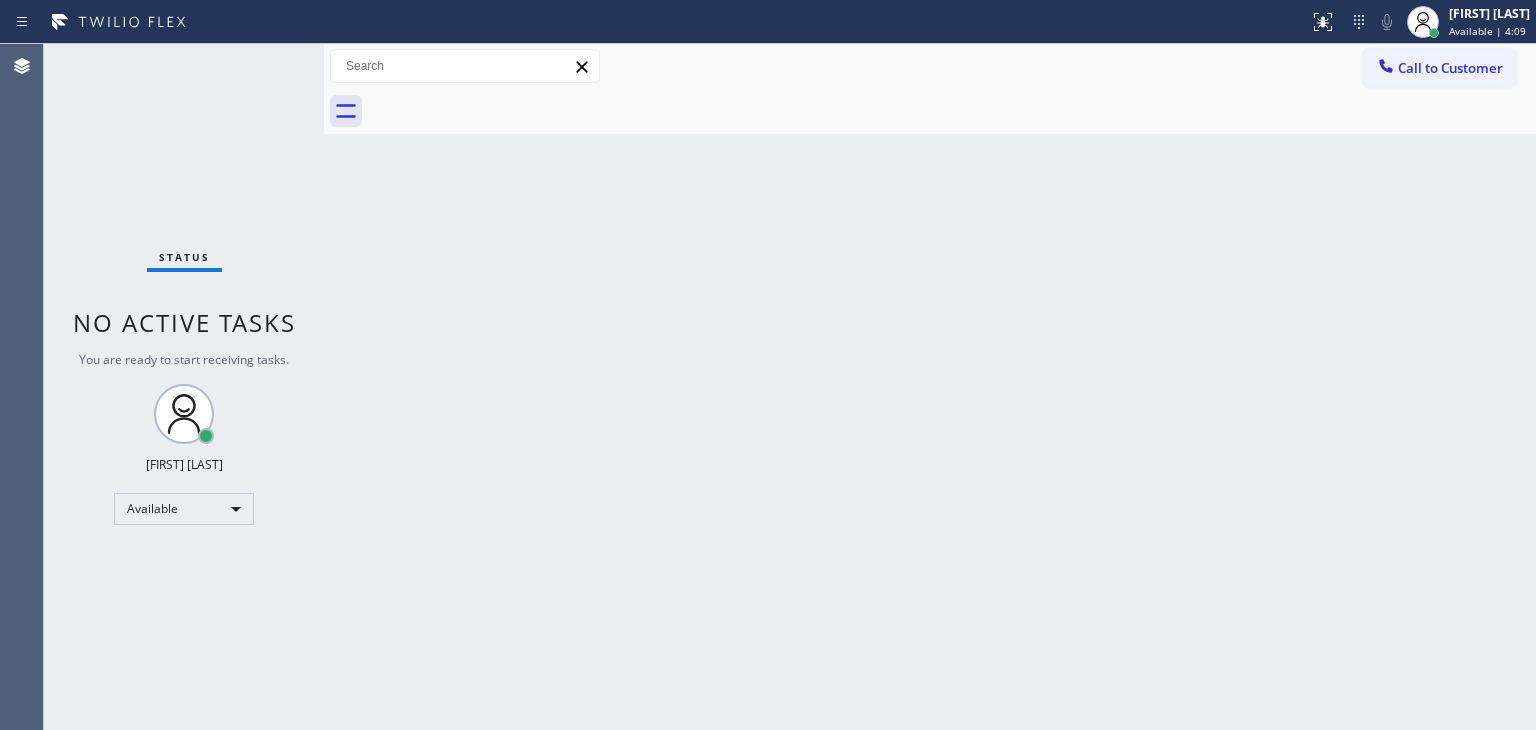 click on "Status   No active tasks     You are ready to start receiving tasks.   [FIRST] [LAST] Available" at bounding box center [184, 387] 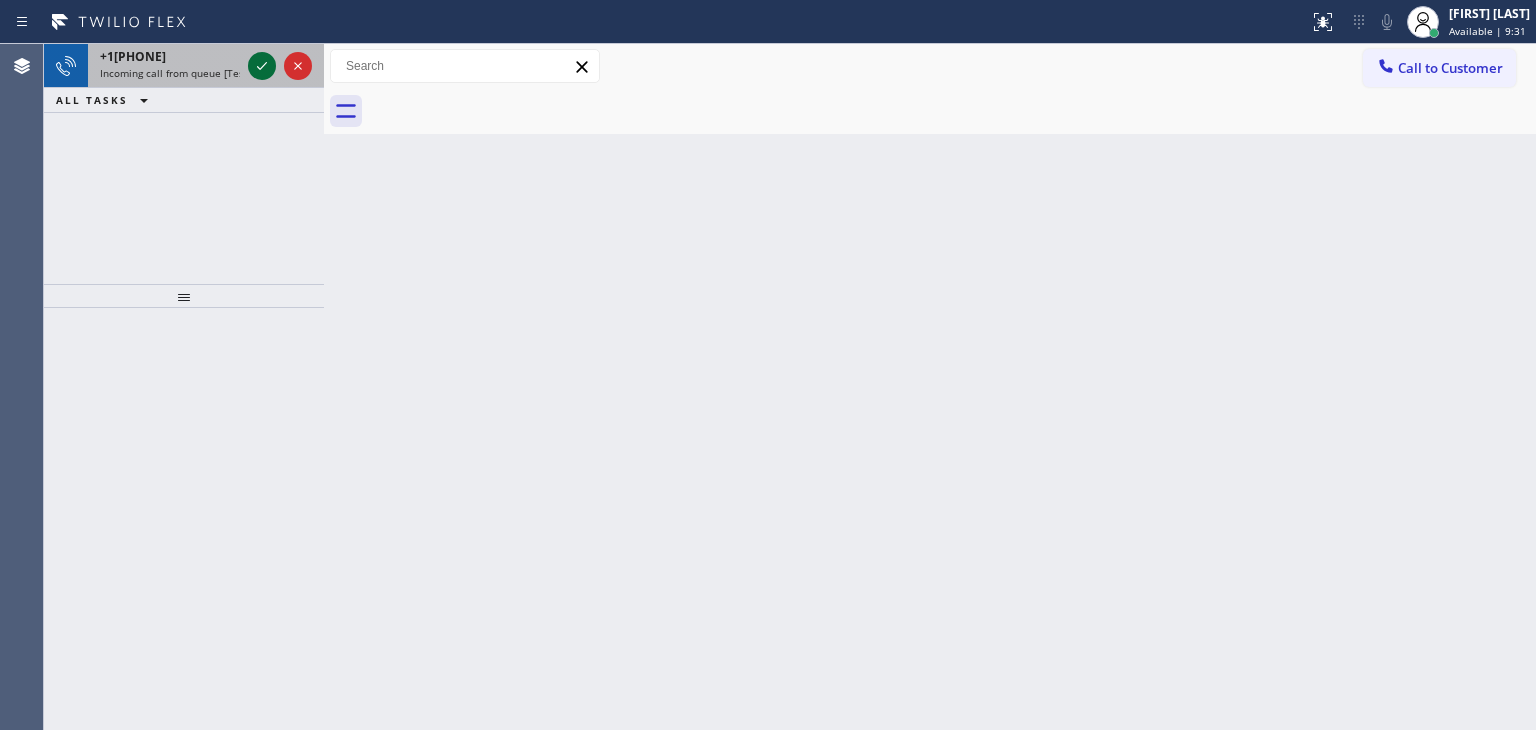 click 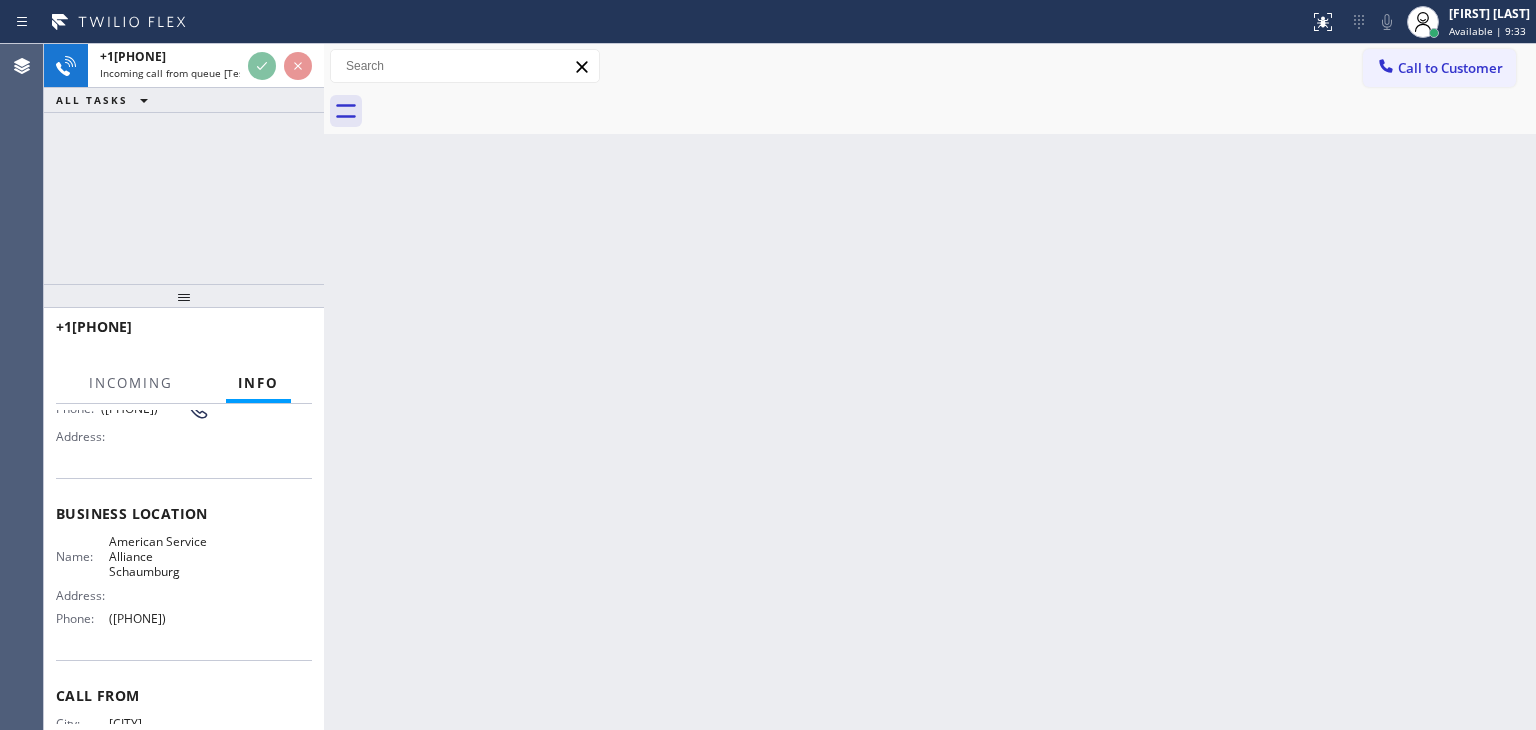 scroll, scrollTop: 200, scrollLeft: 0, axis: vertical 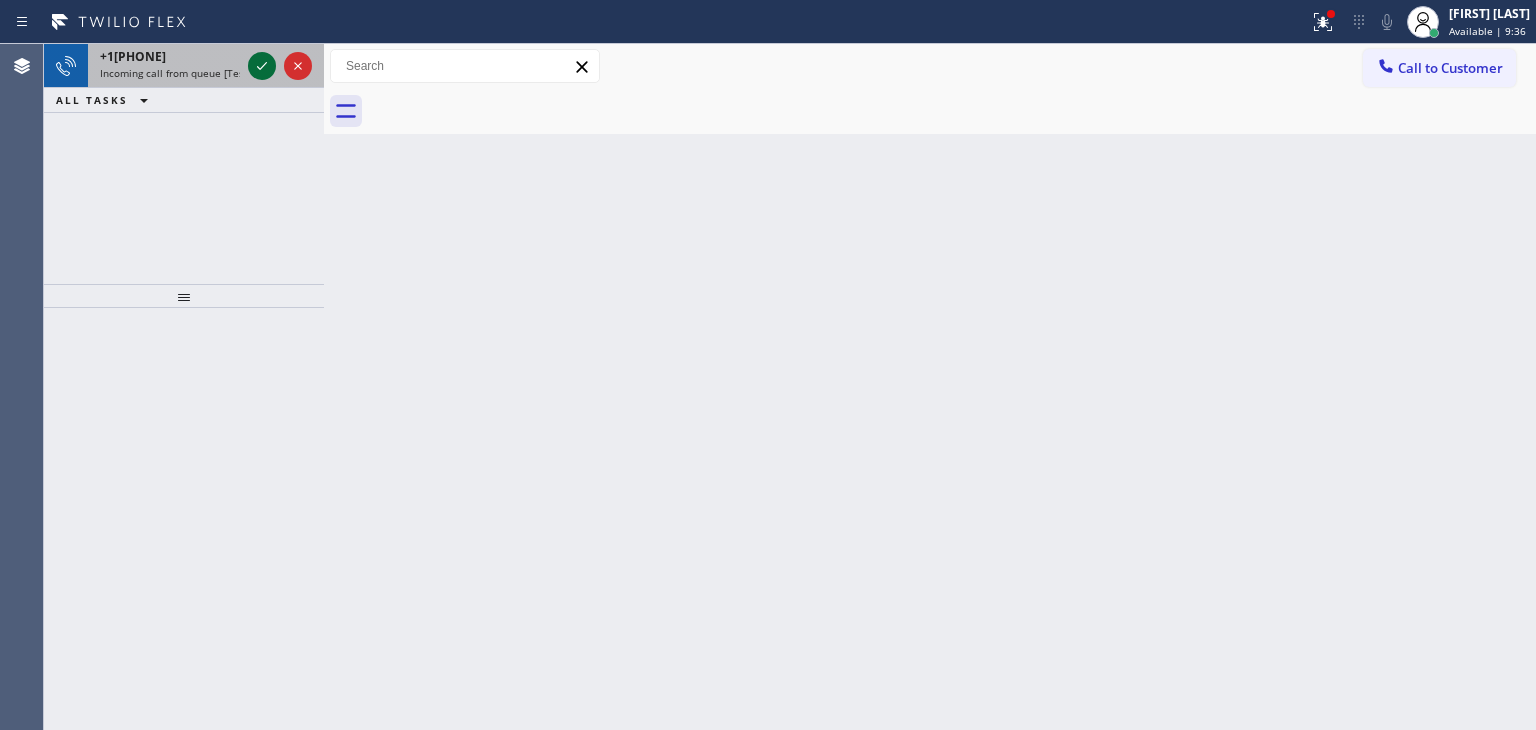 click 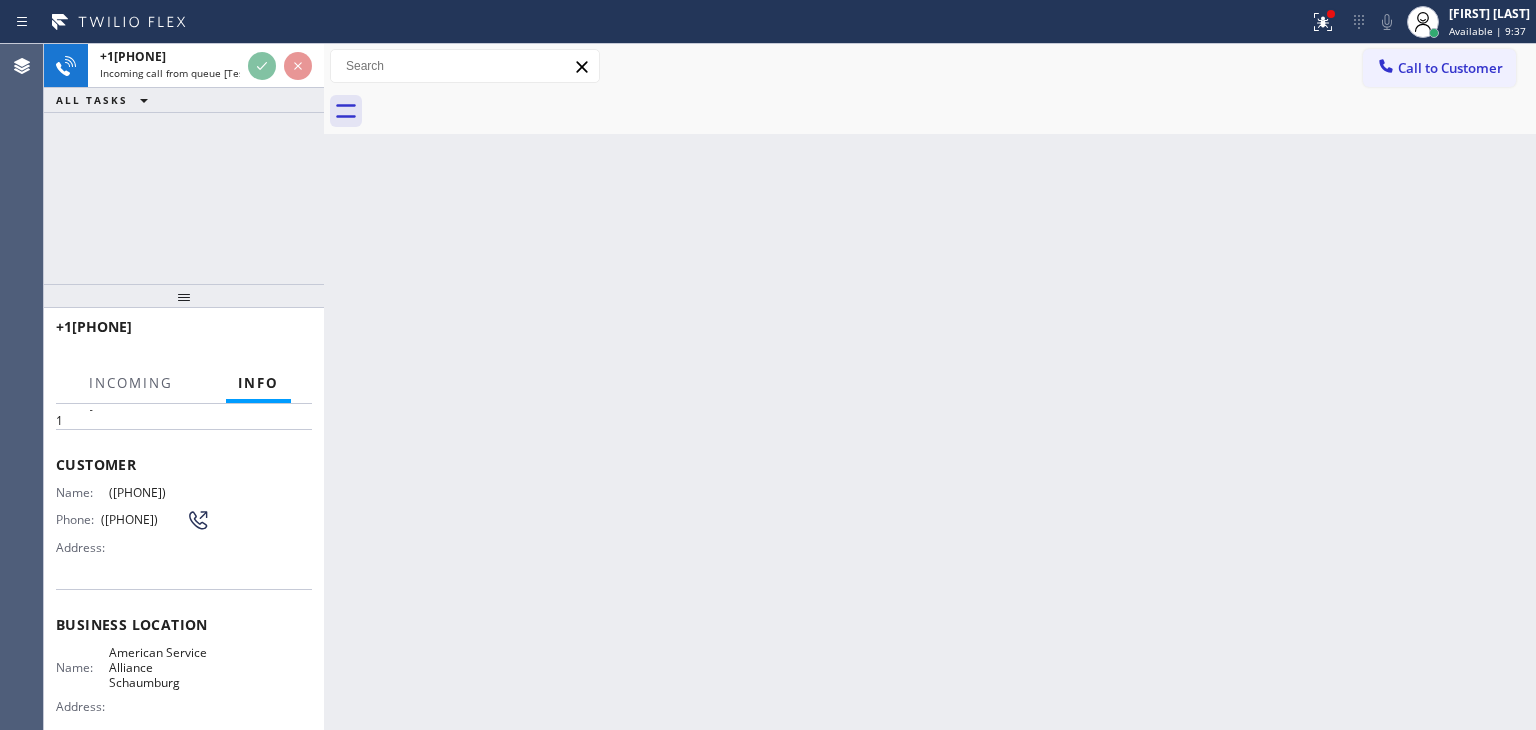 scroll, scrollTop: 200, scrollLeft: 0, axis: vertical 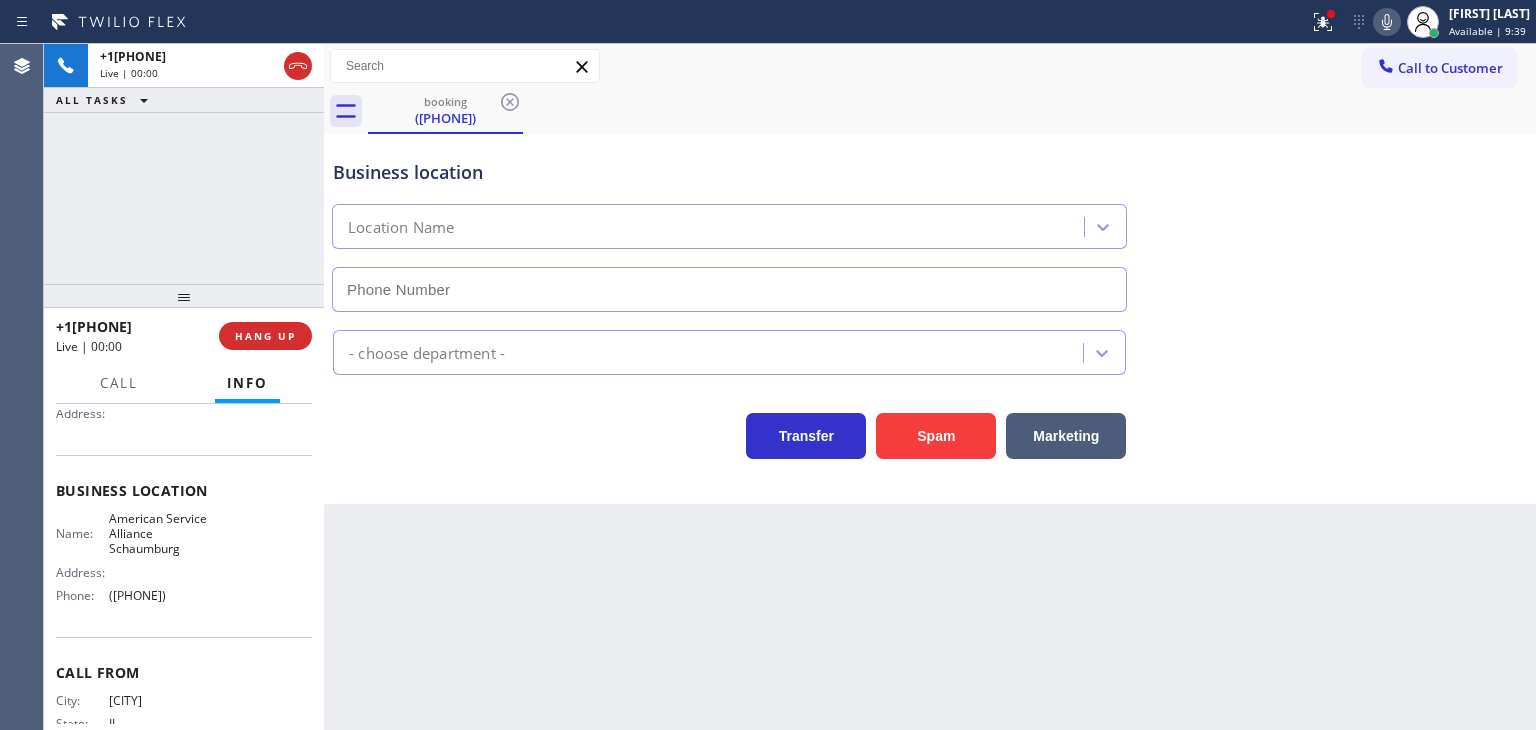 type on "([PHONE])" 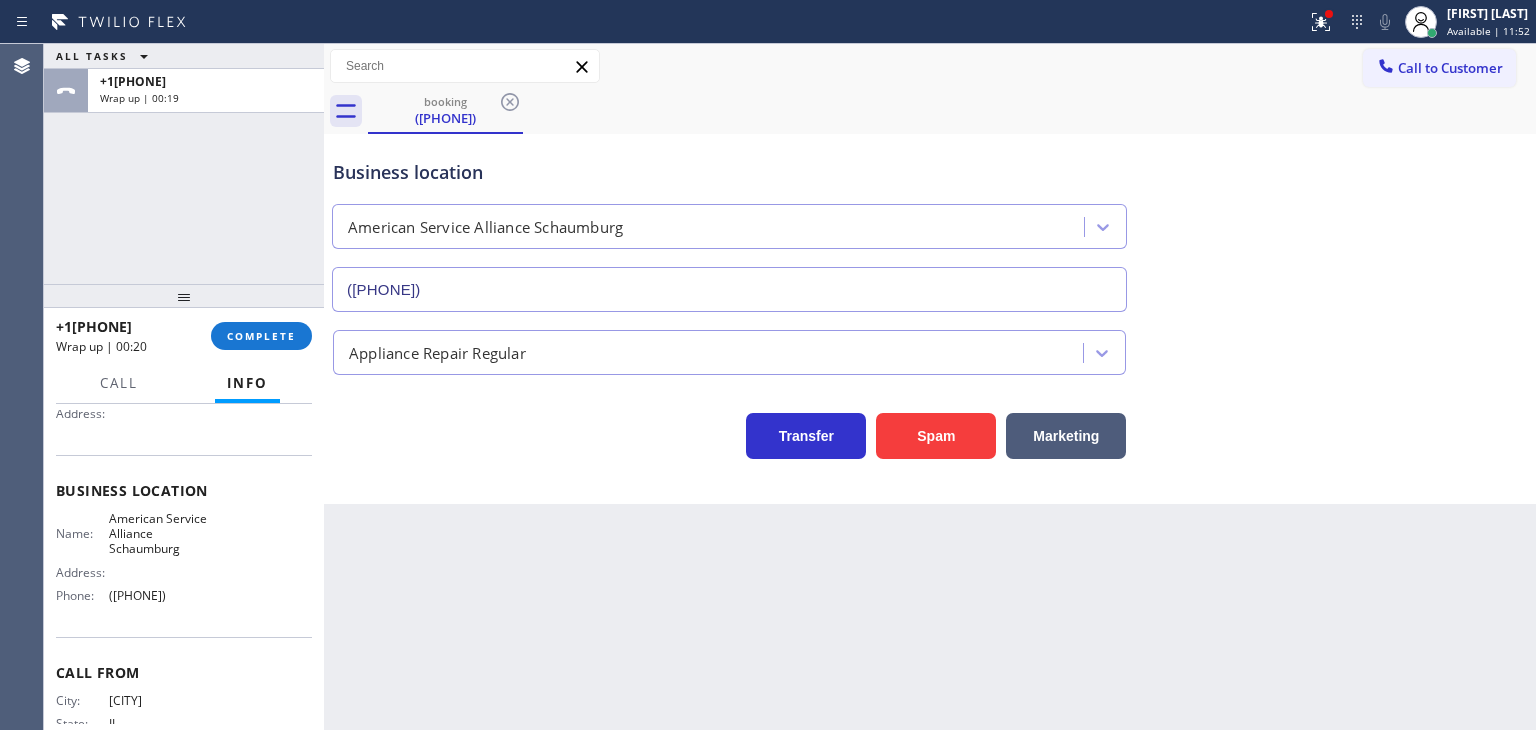 drag, startPoint x: 168, startPoint y: 324, endPoint x: 76, endPoint y: 334, distance: 92.541885 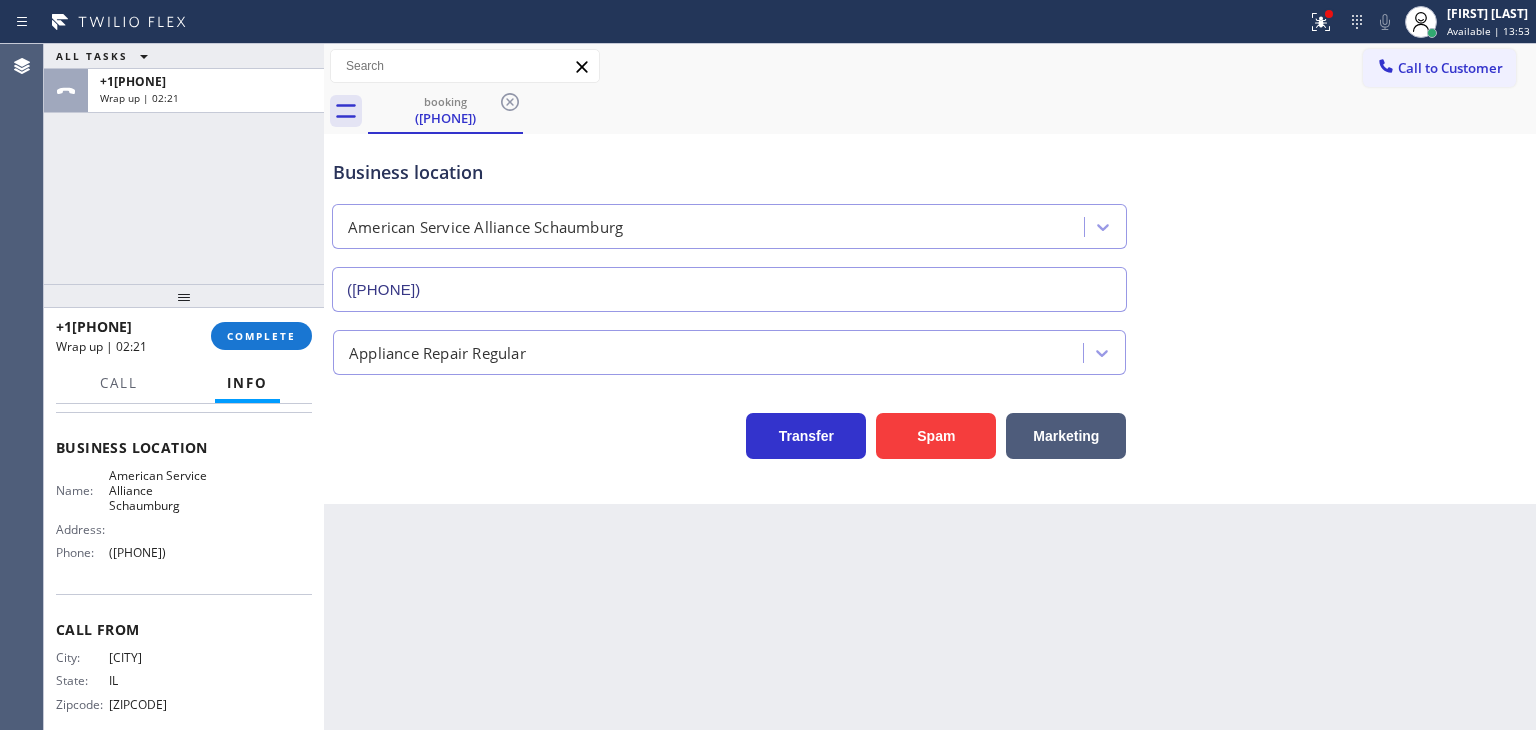 scroll, scrollTop: 266, scrollLeft: 0, axis: vertical 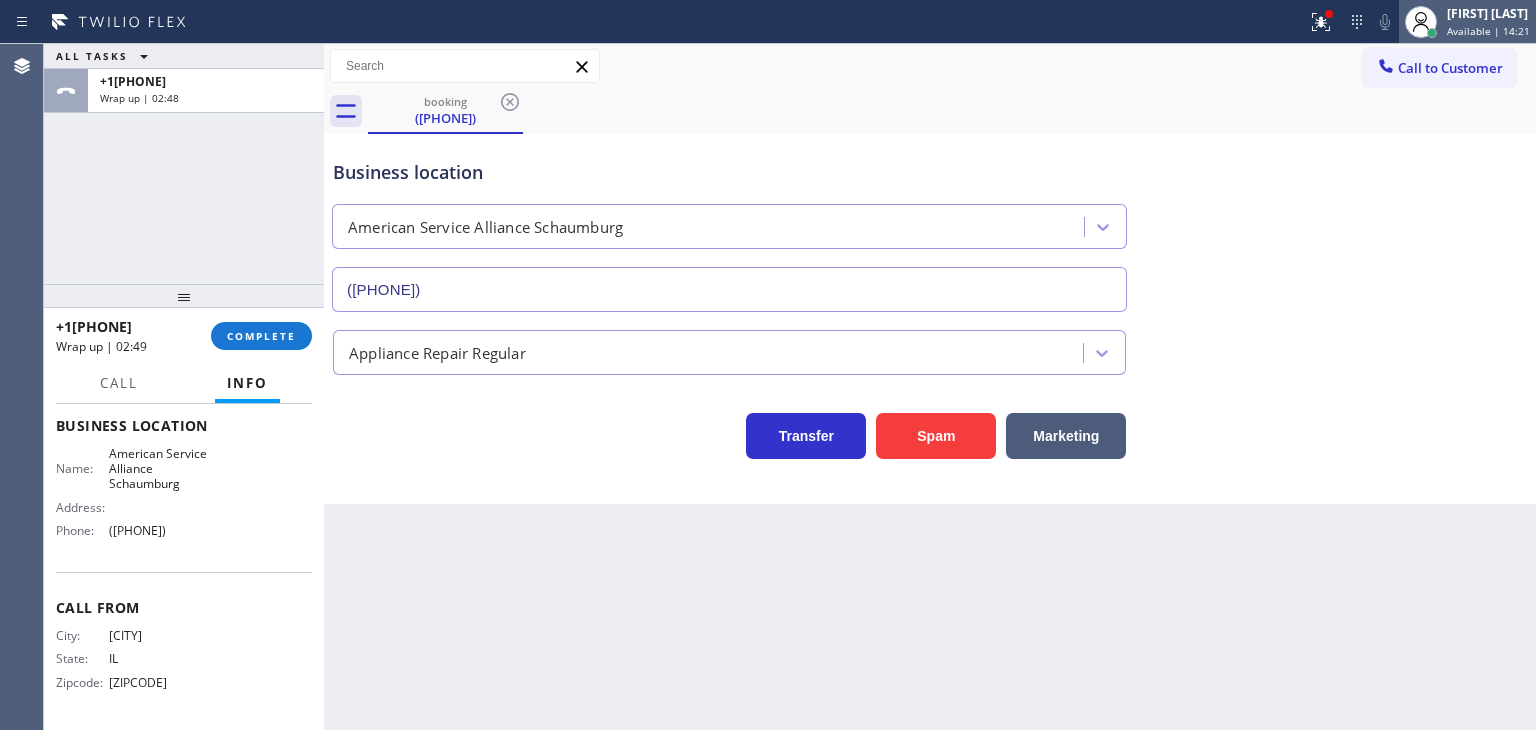 click on "[FIRST] [LAST] Available | 14:21" at bounding box center [1489, 21] 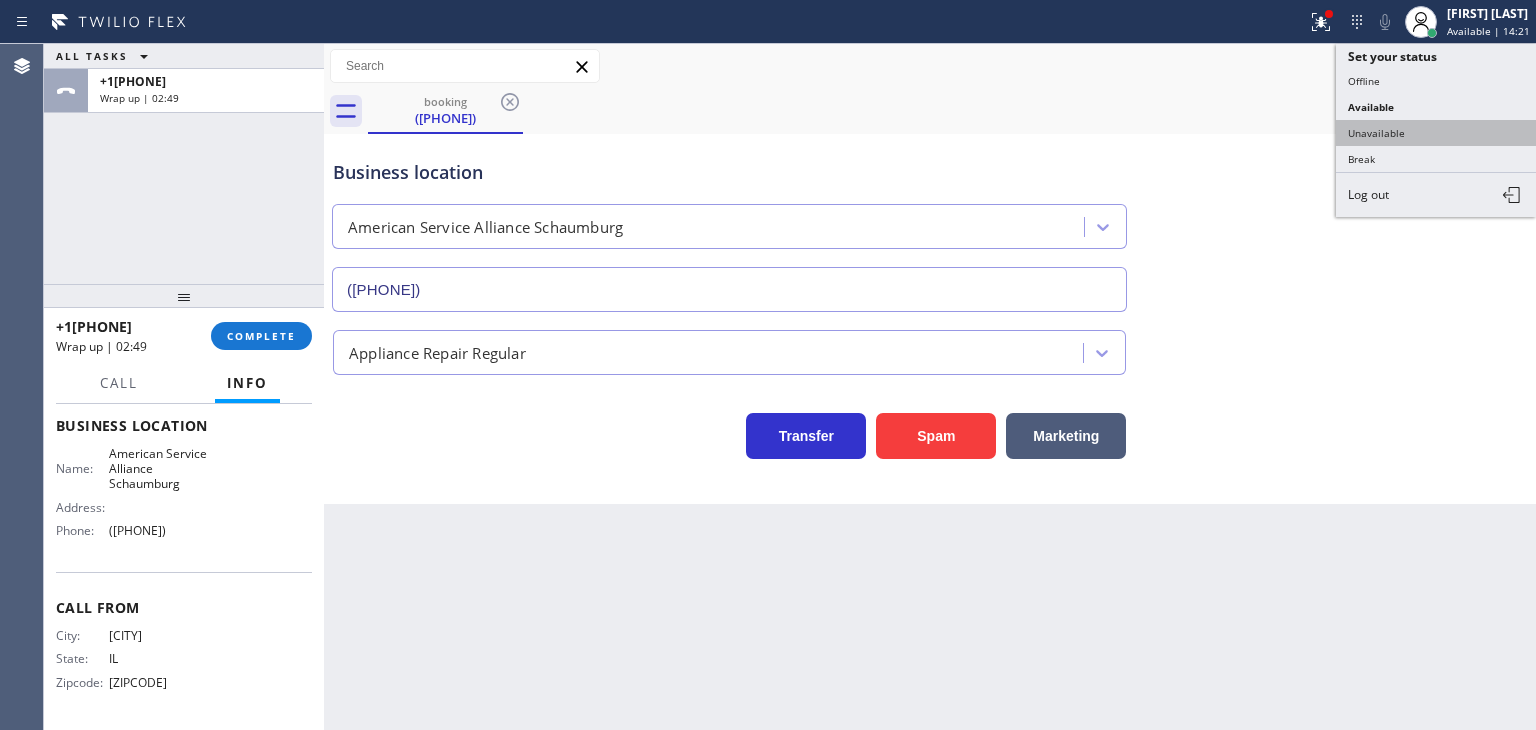 click on "Unavailable" at bounding box center [1436, 133] 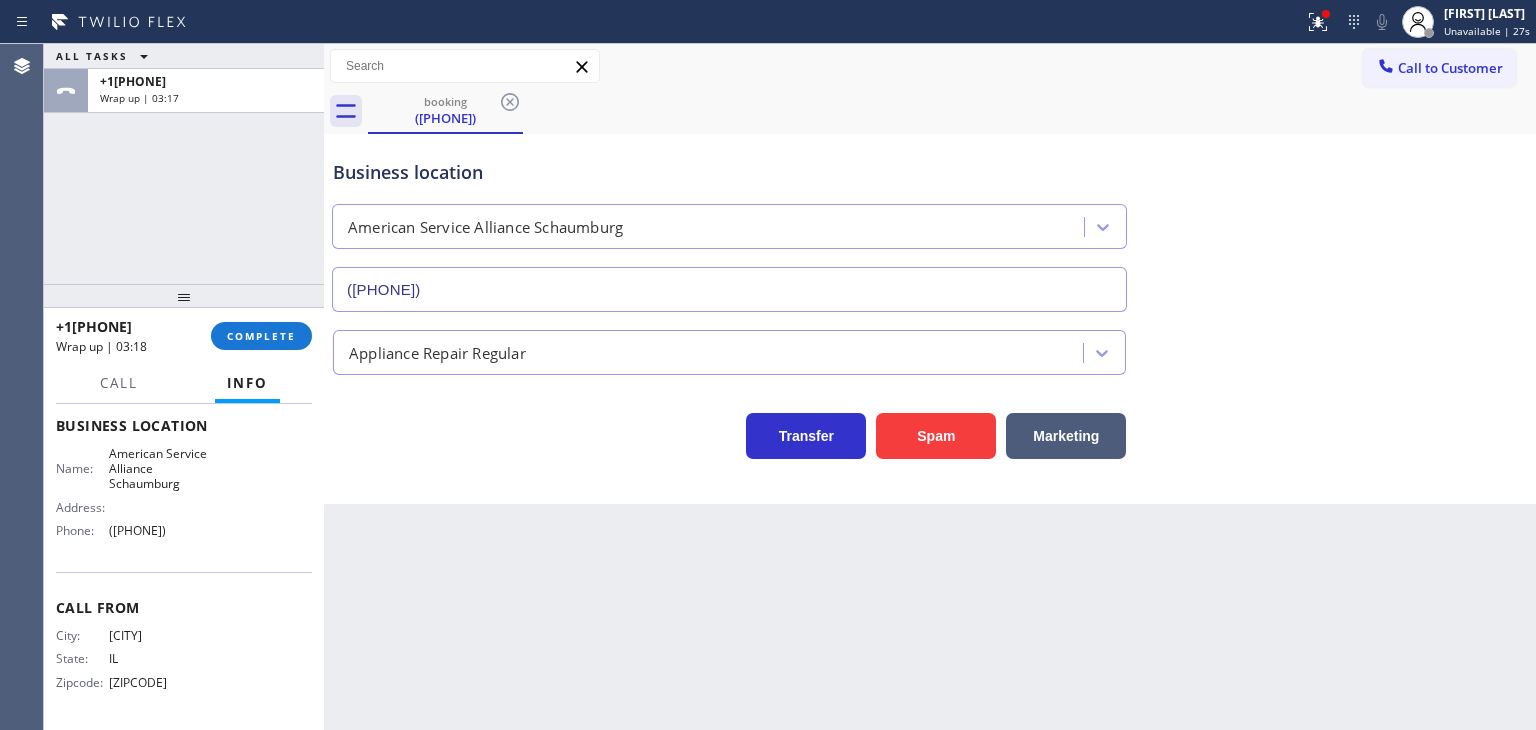click on "City: [CITY] State: [STATE] Zipcode: [ZIPCODE]" at bounding box center (133, 663) 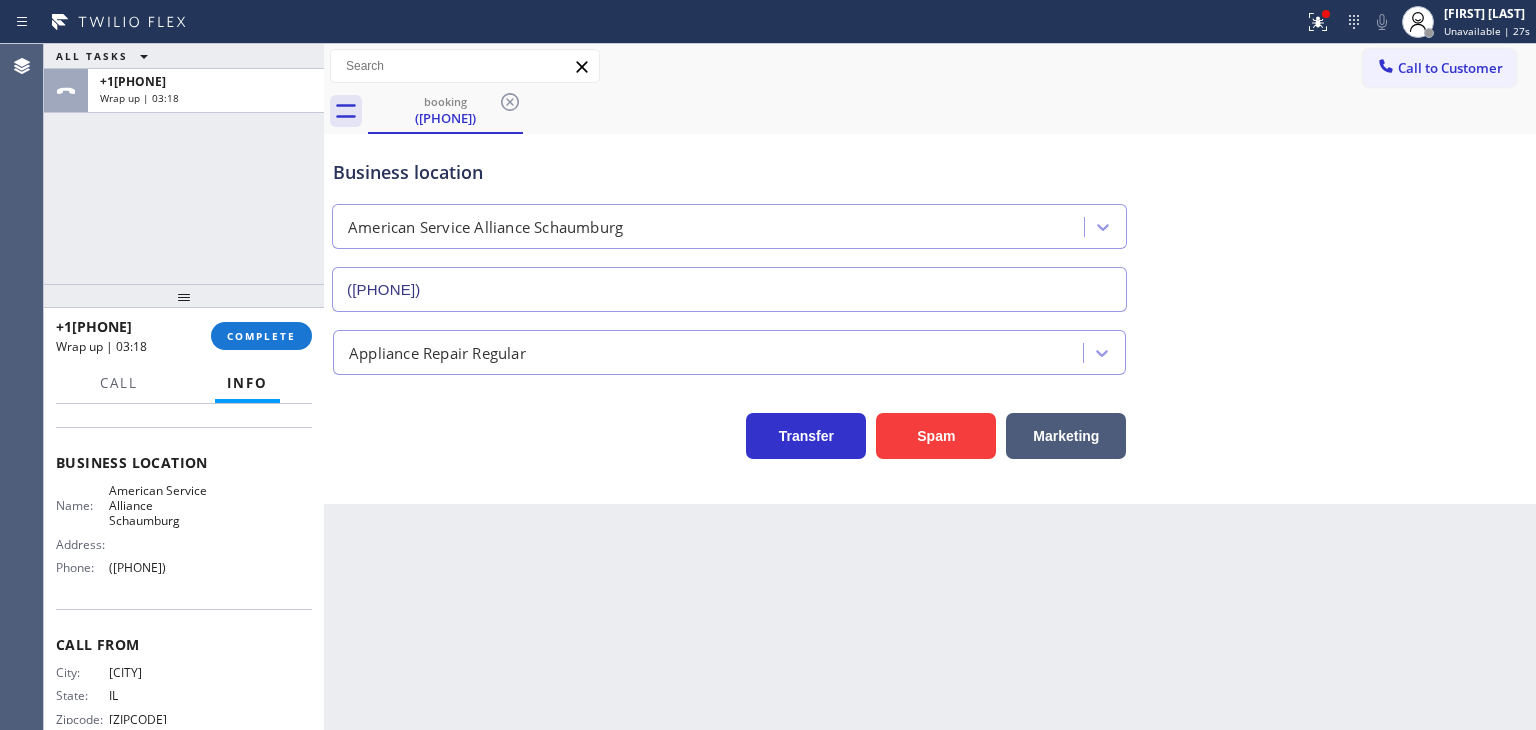 scroll, scrollTop: 166, scrollLeft: 0, axis: vertical 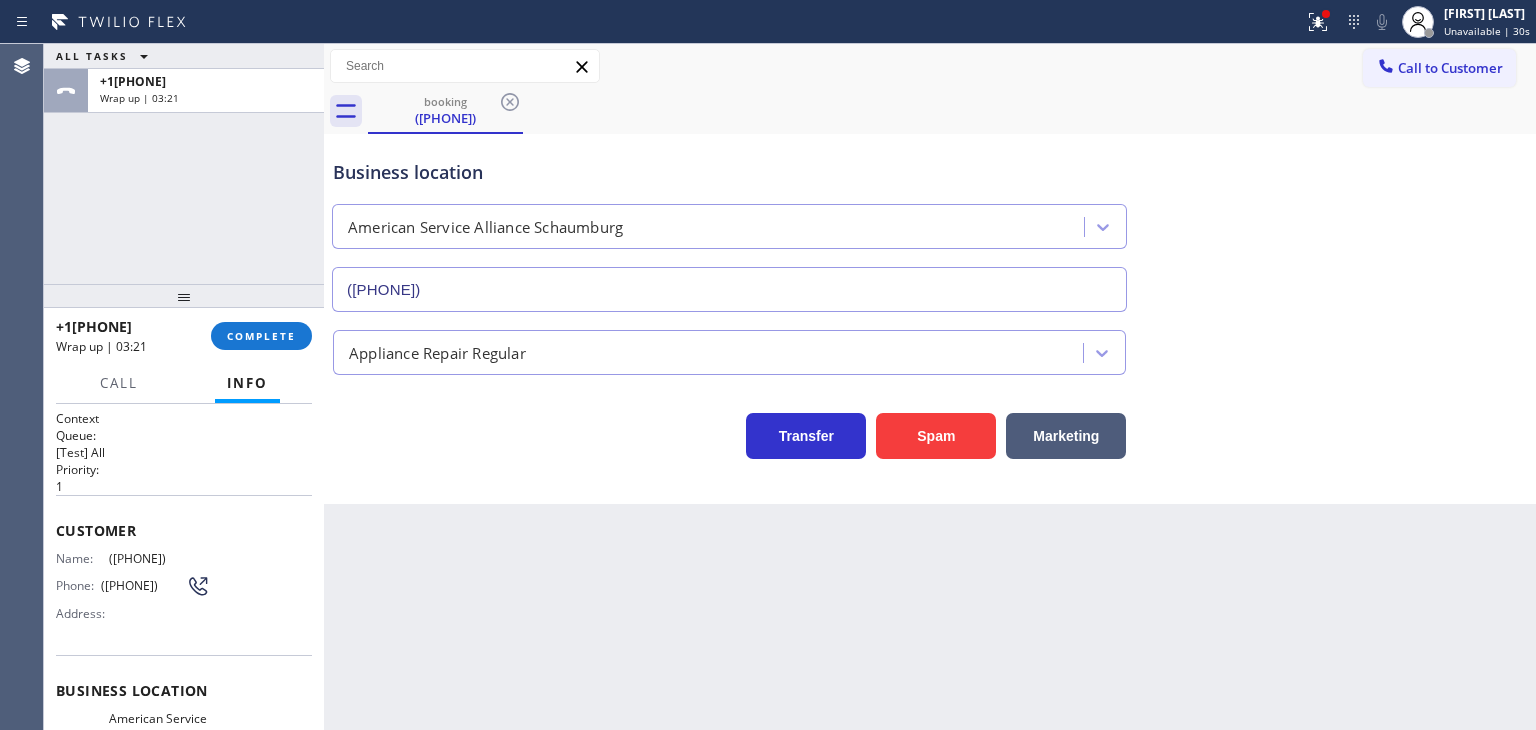 drag, startPoint x: 204, startPoint y: 634, endPoint x: 55, endPoint y: 558, distance: 167.26326 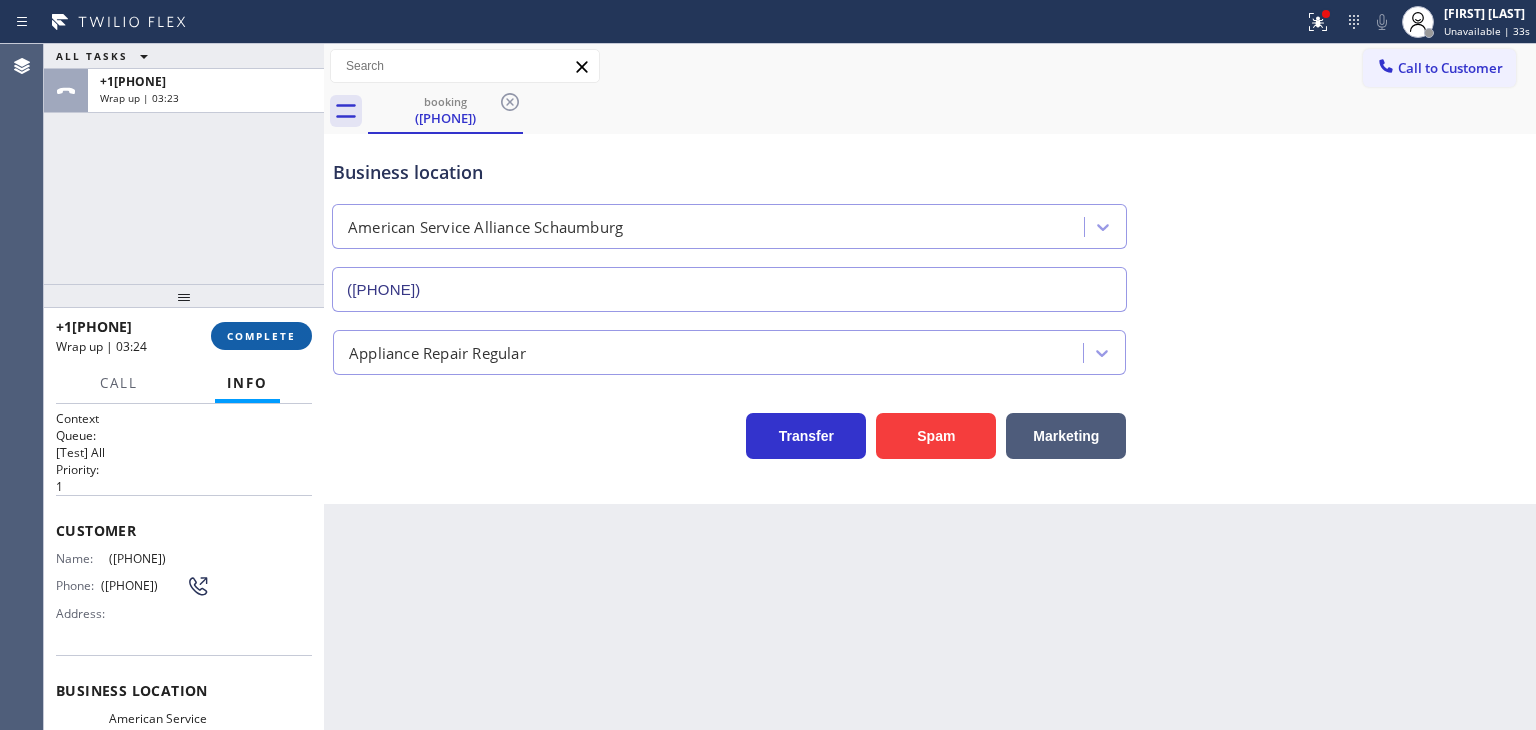 click on "COMPLETE" at bounding box center (261, 336) 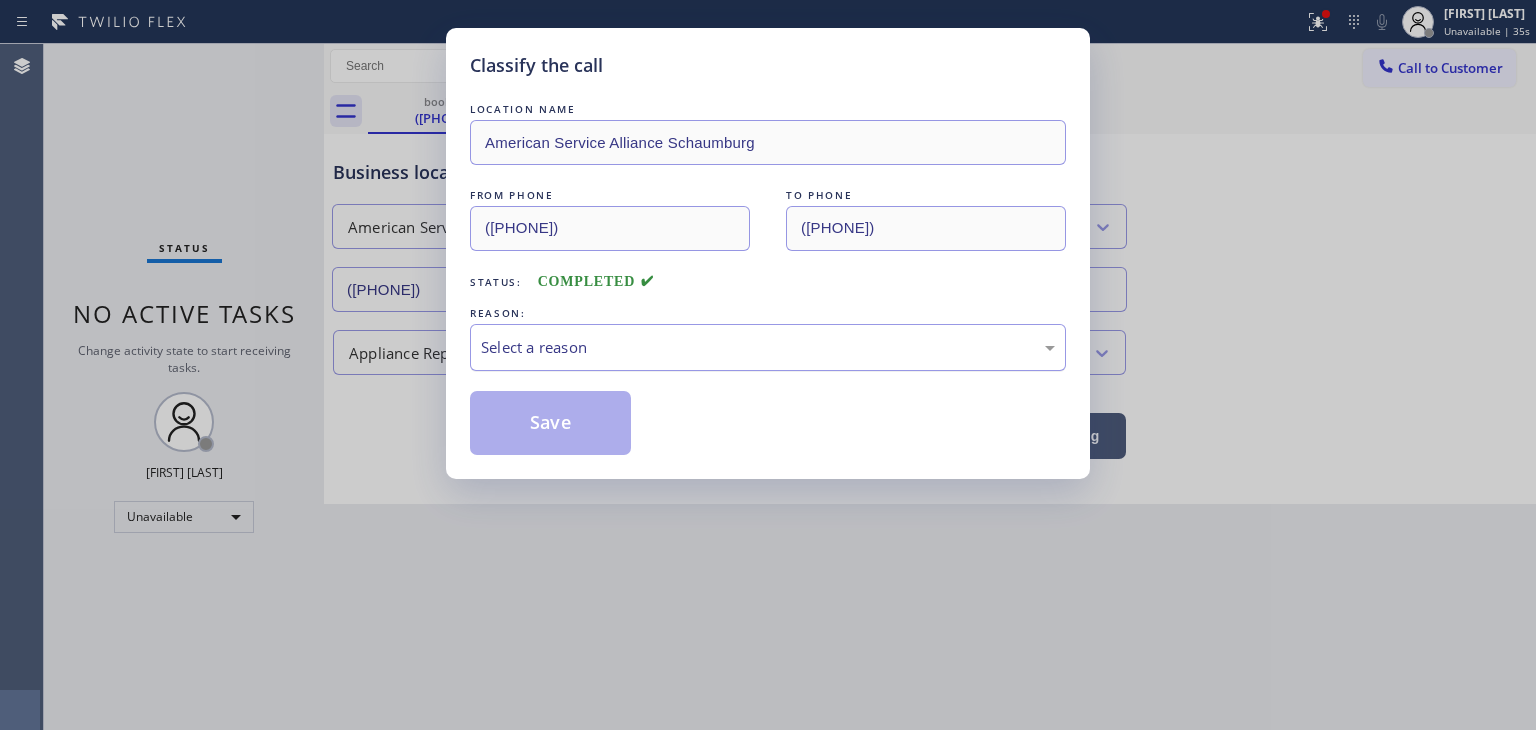 click on "Select a reason" at bounding box center [768, 347] 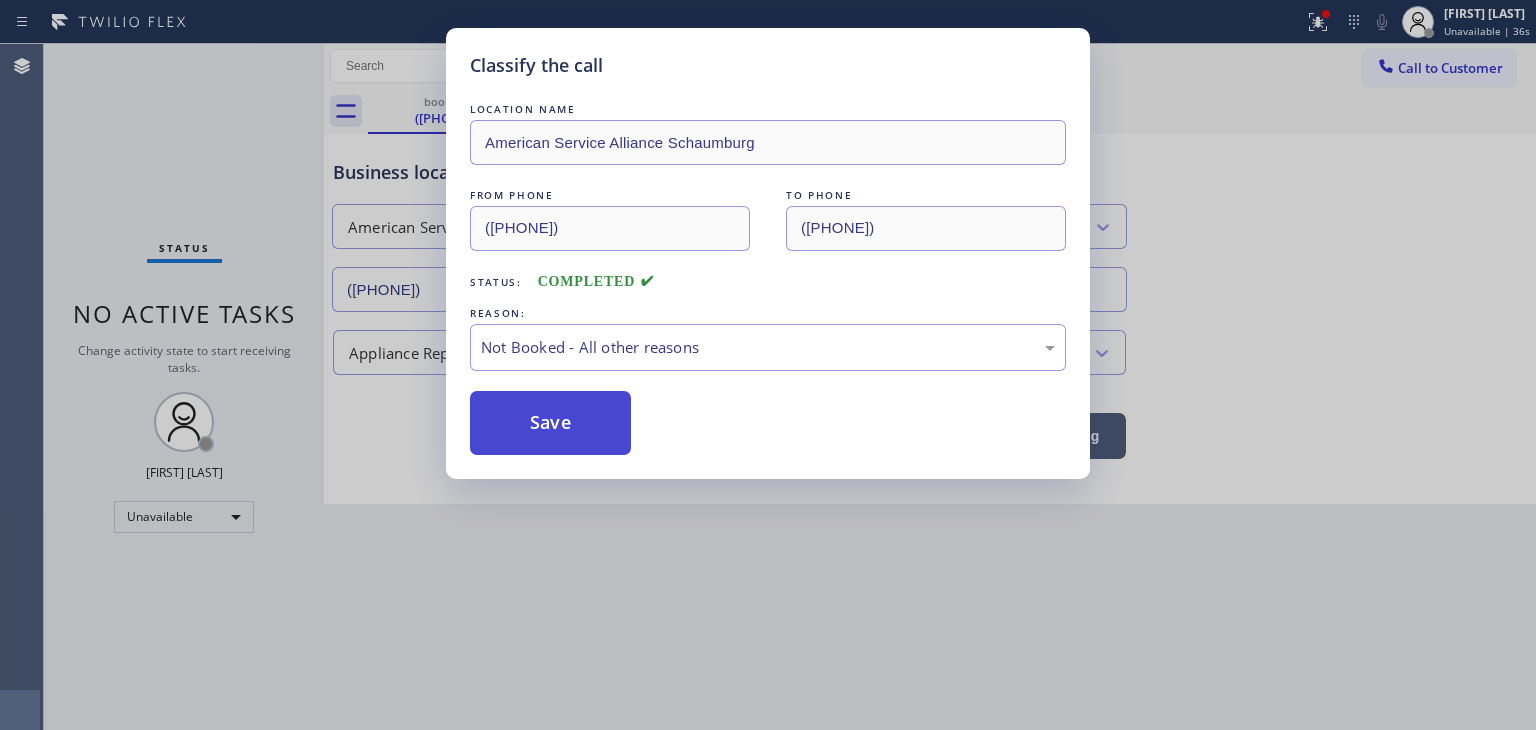 click on "Save" at bounding box center (550, 423) 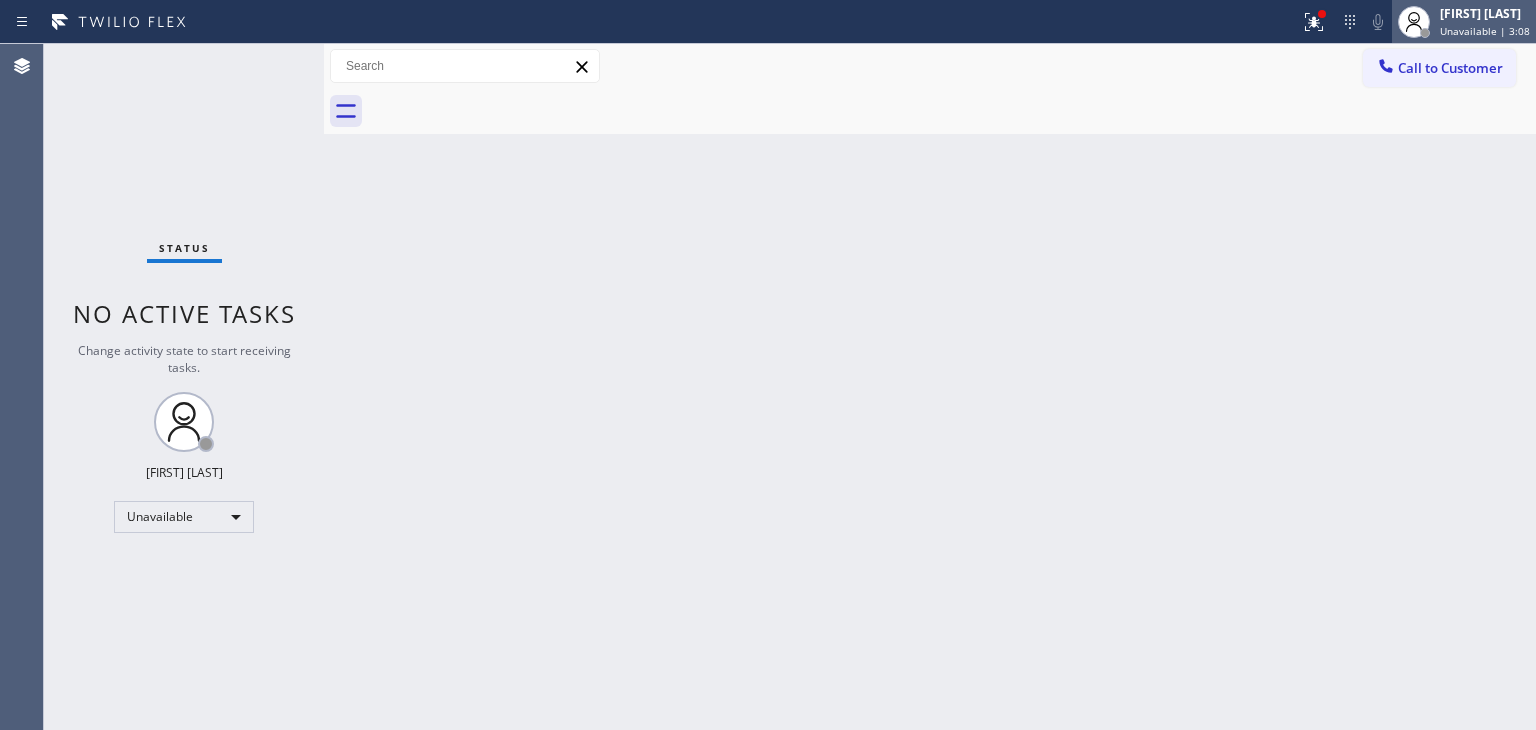 click on "[FIRST] [LAST]" at bounding box center [1485, 13] 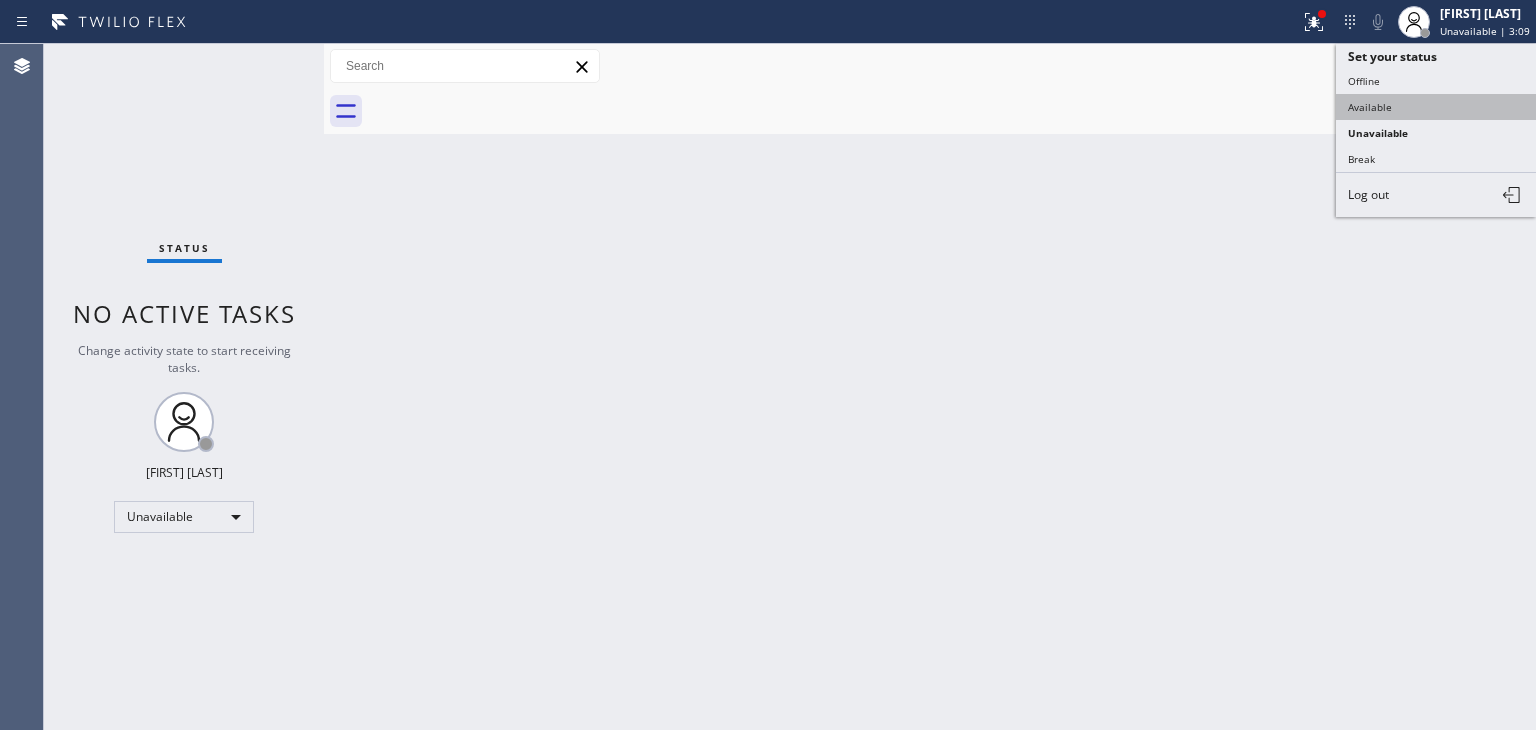 click on "Available" at bounding box center [1436, 107] 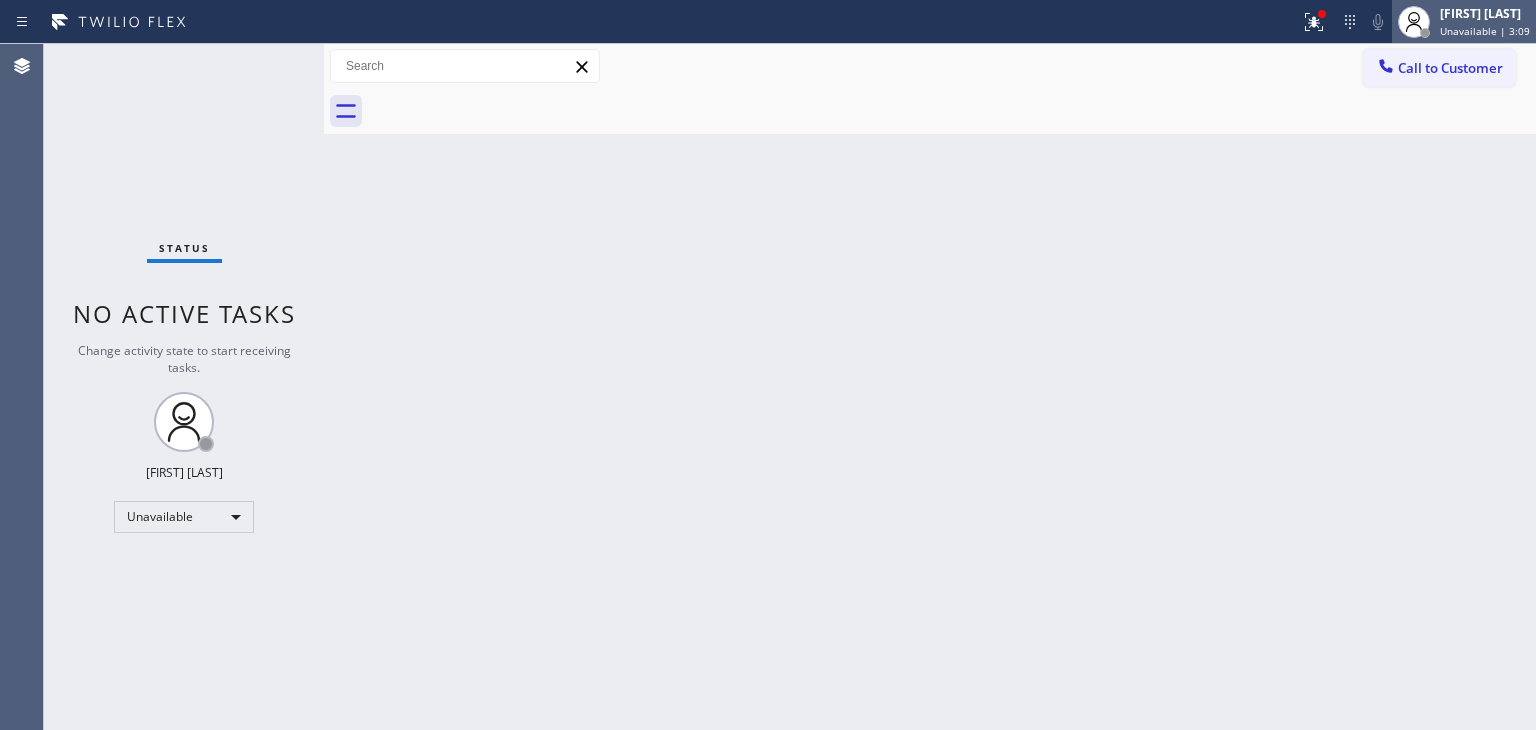 drag, startPoint x: 1482, startPoint y: 6, endPoint x: 1475, endPoint y: 37, distance: 31.780497 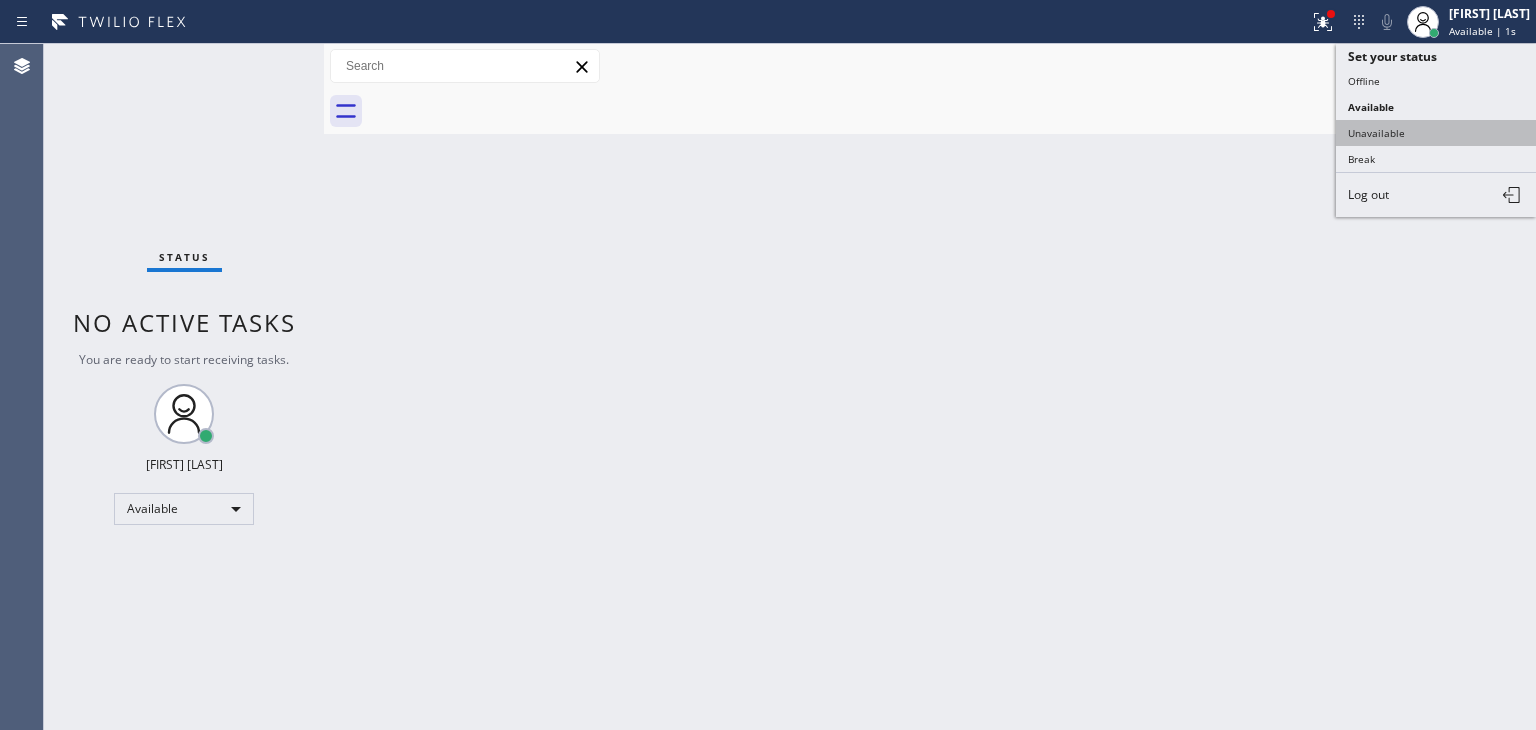 click on "Unavailable" at bounding box center [1436, 133] 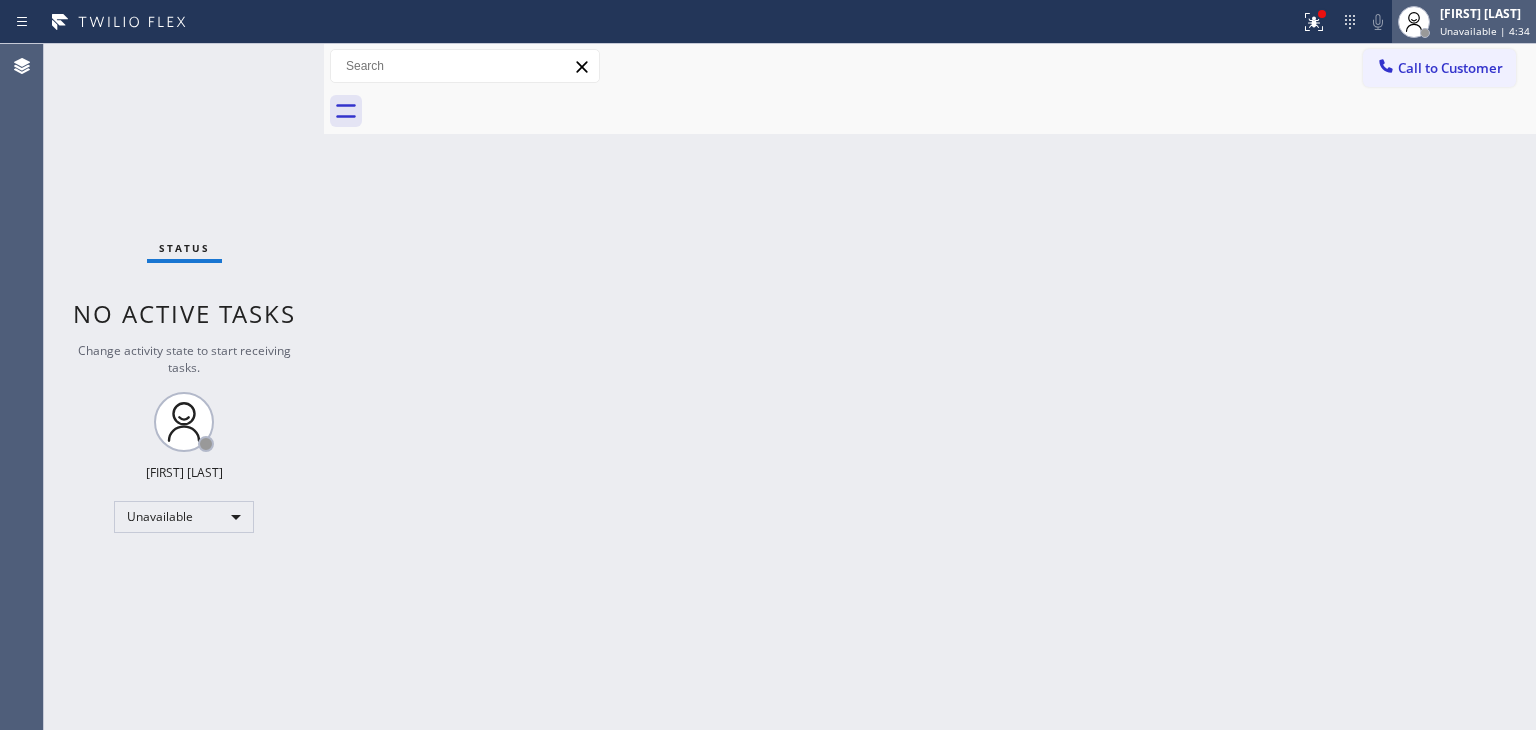click on "[FIRST] [LAST] Unavailable | 4:34" at bounding box center (1486, 21) 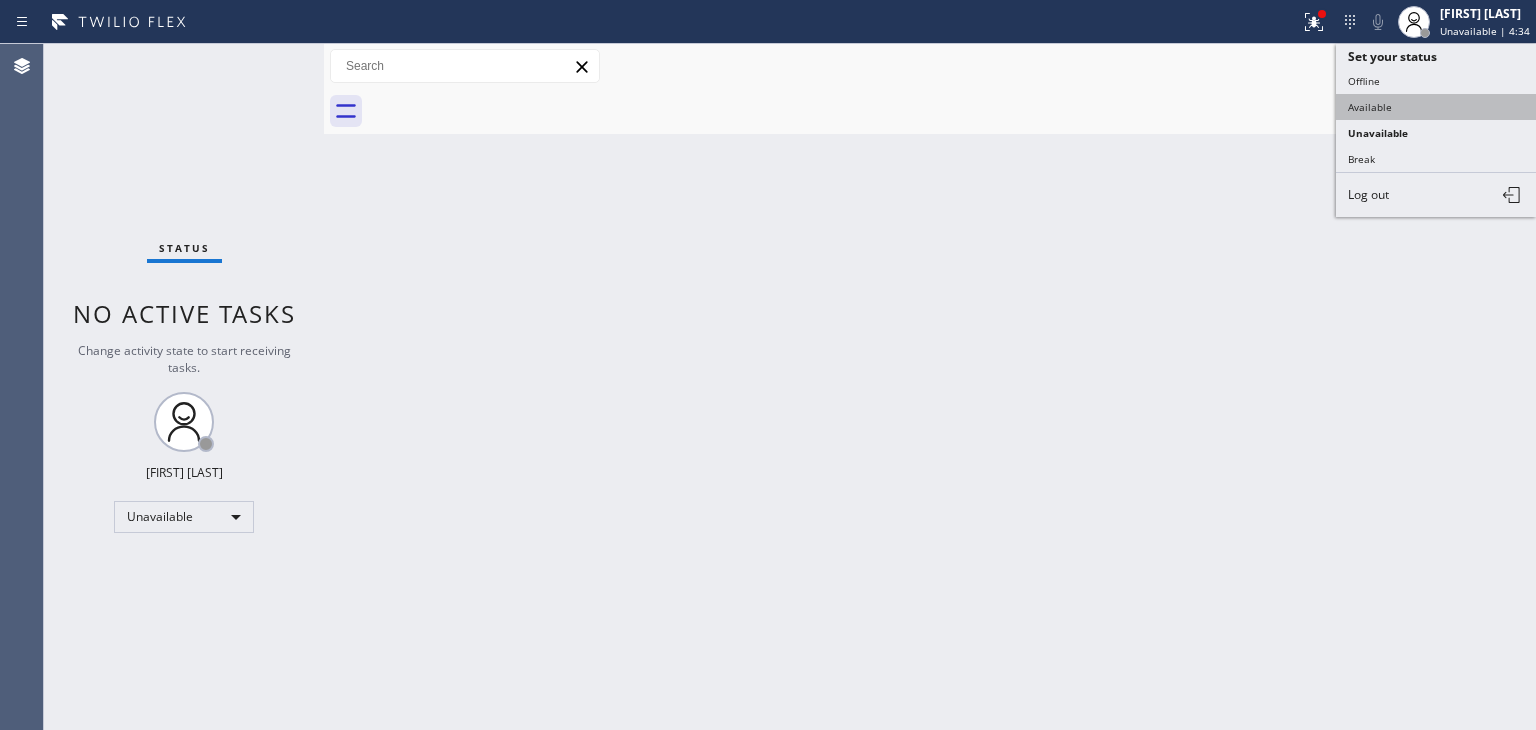 drag, startPoint x: 1418, startPoint y: 100, endPoint x: 1240, endPoint y: 209, distance: 208.7223 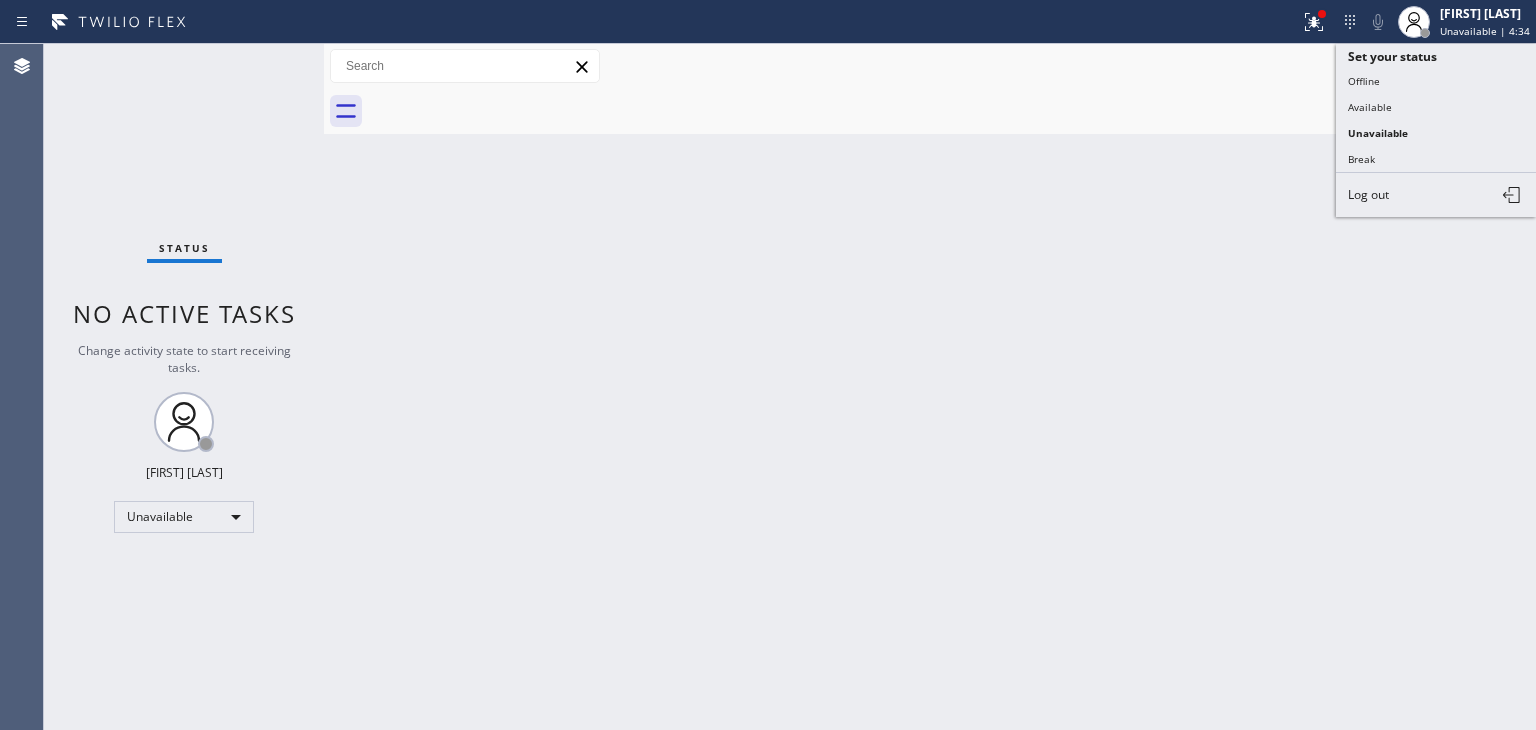 click on "Available" at bounding box center (1436, 107) 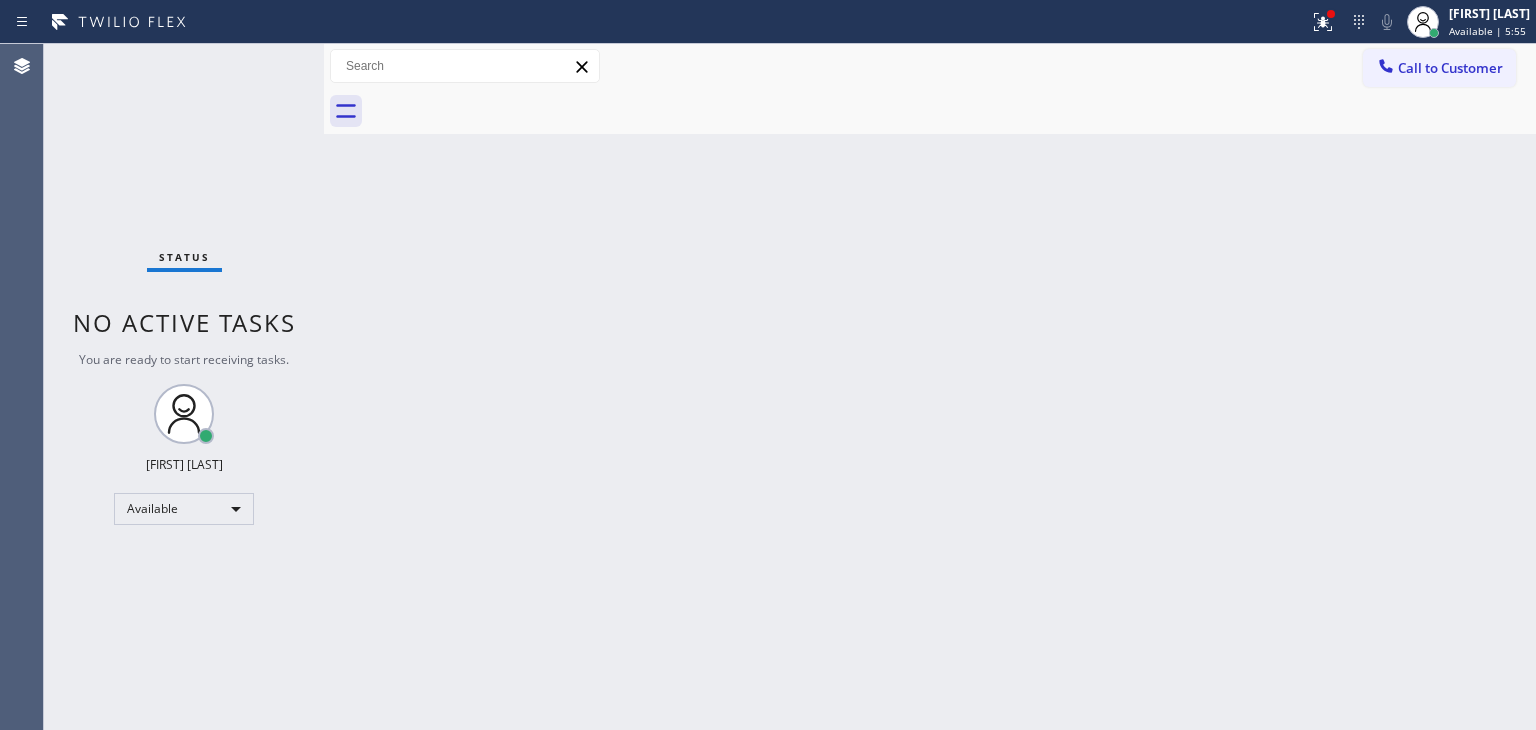 click on "Status   No active tasks     You are ready to start receiving tasks.   [FIRST] [LAST] Available" at bounding box center [184, 387] 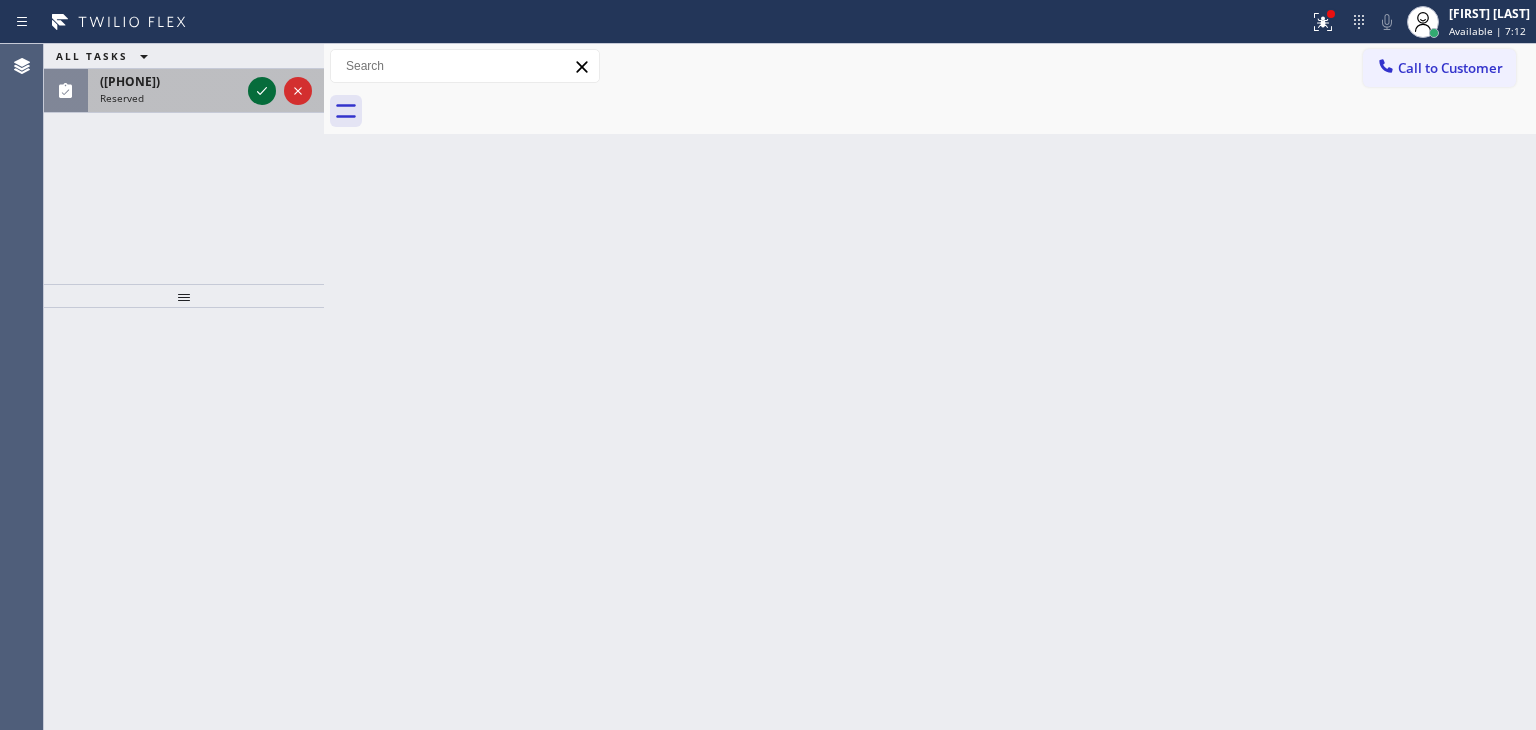 click 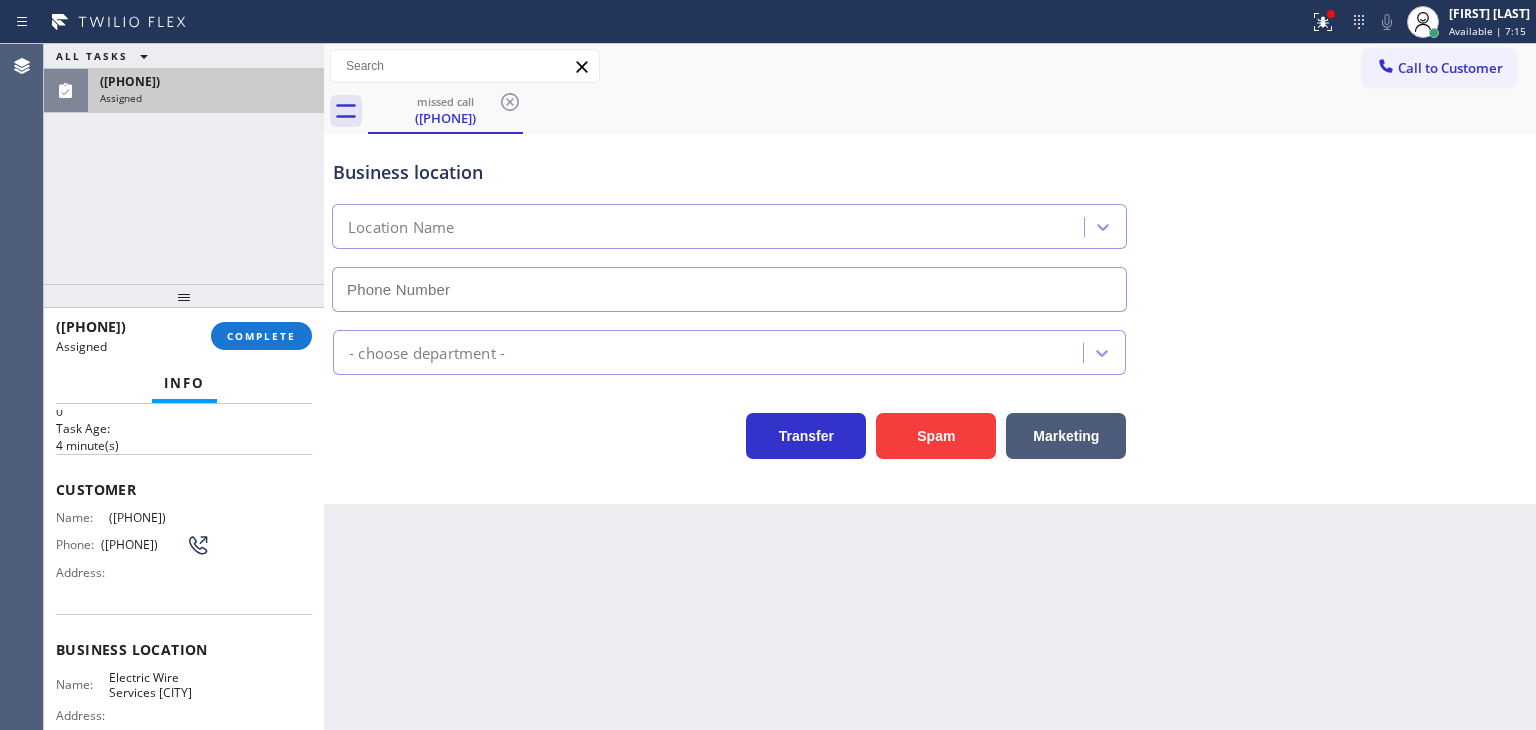 scroll, scrollTop: 200, scrollLeft: 0, axis: vertical 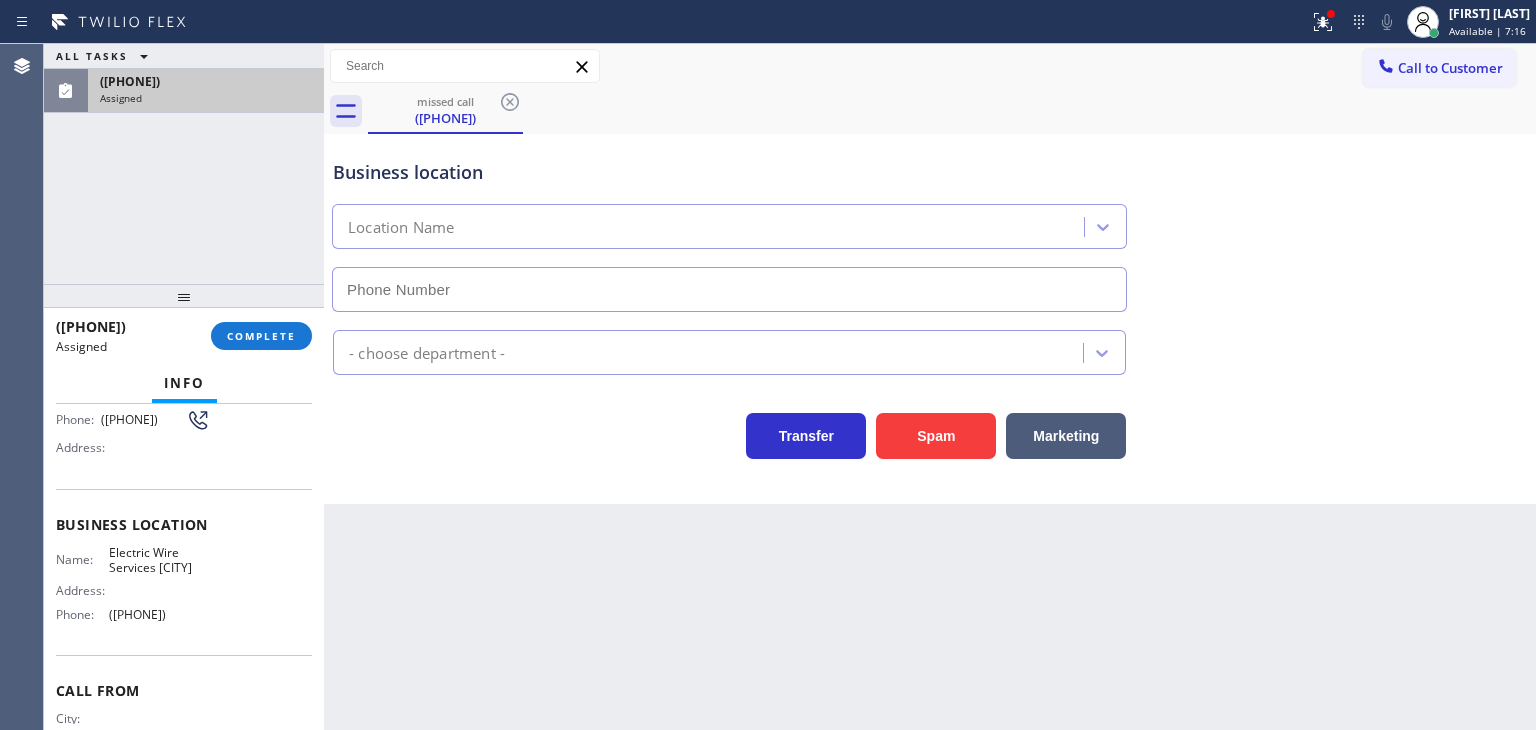 type on "([PHONE])" 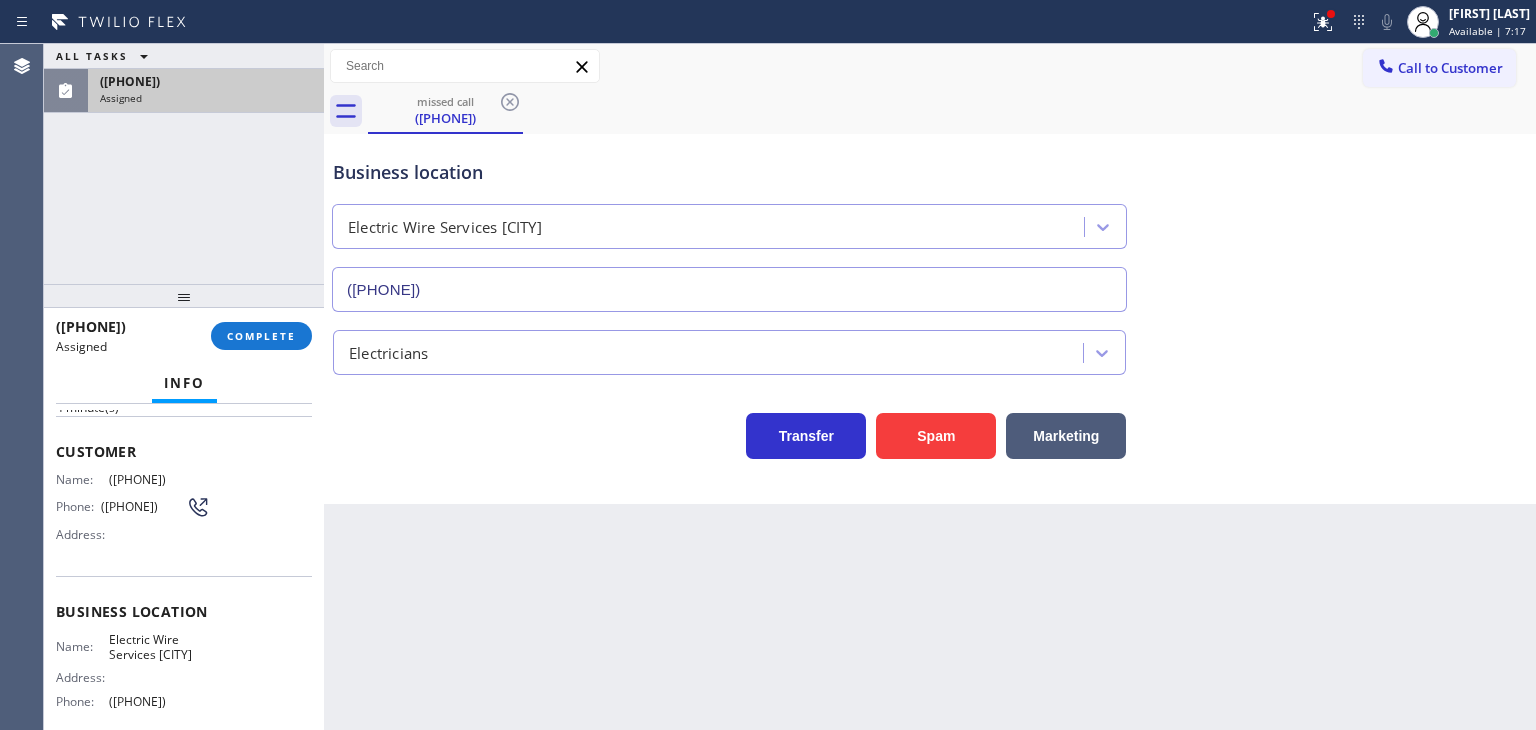 scroll, scrollTop: 0, scrollLeft: 0, axis: both 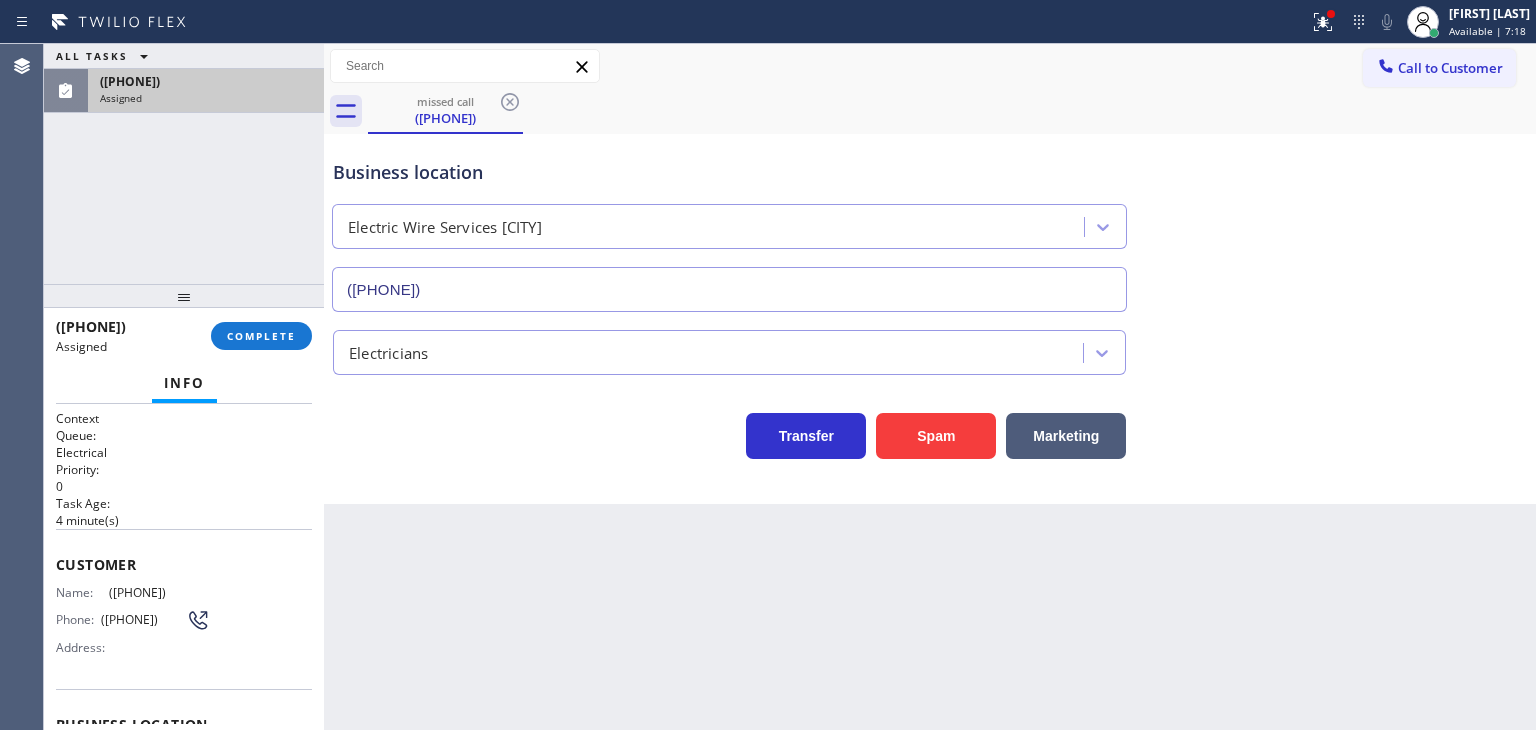 drag, startPoint x: 200, startPoint y: 638, endPoint x: 0, endPoint y: 426, distance: 291.45154 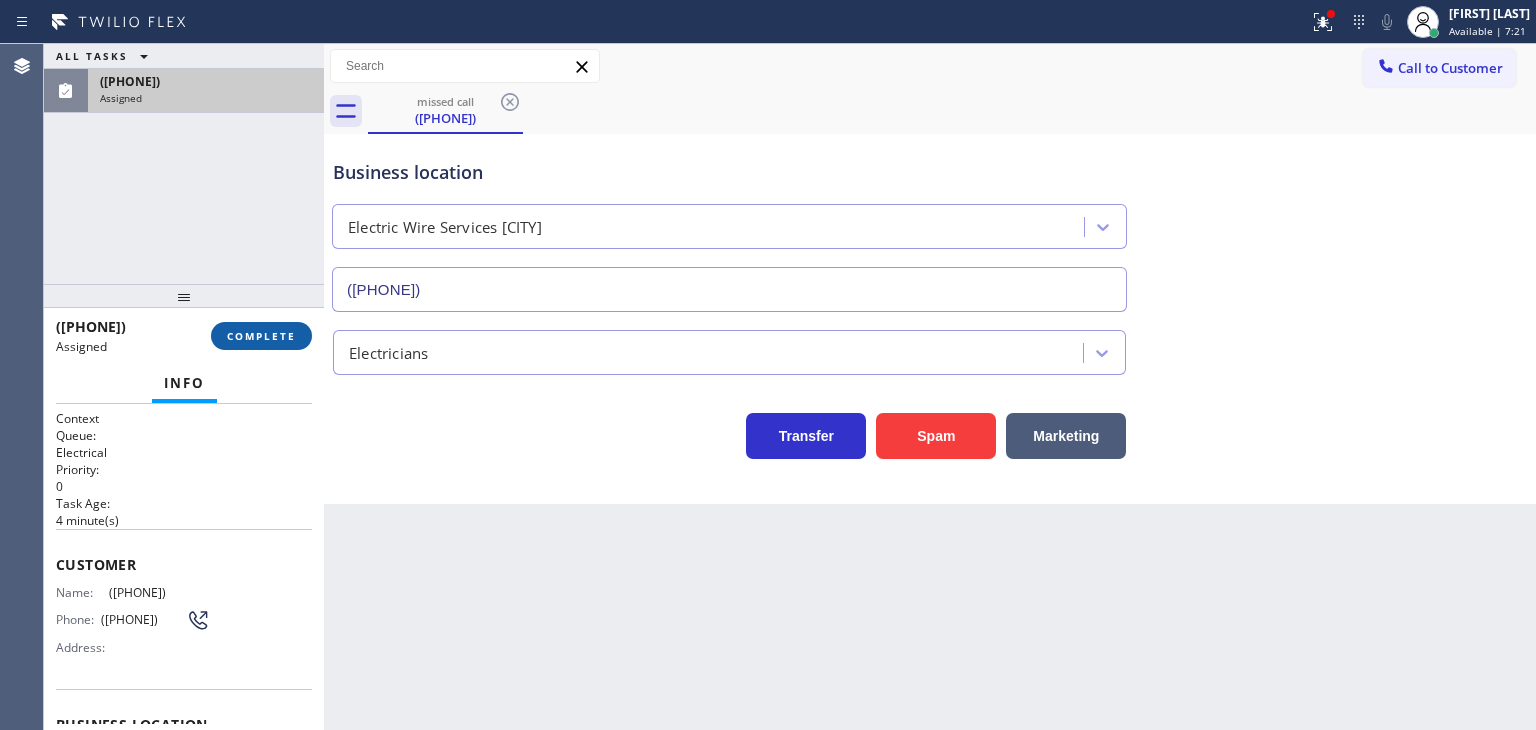 click on "COMPLETE" at bounding box center [261, 336] 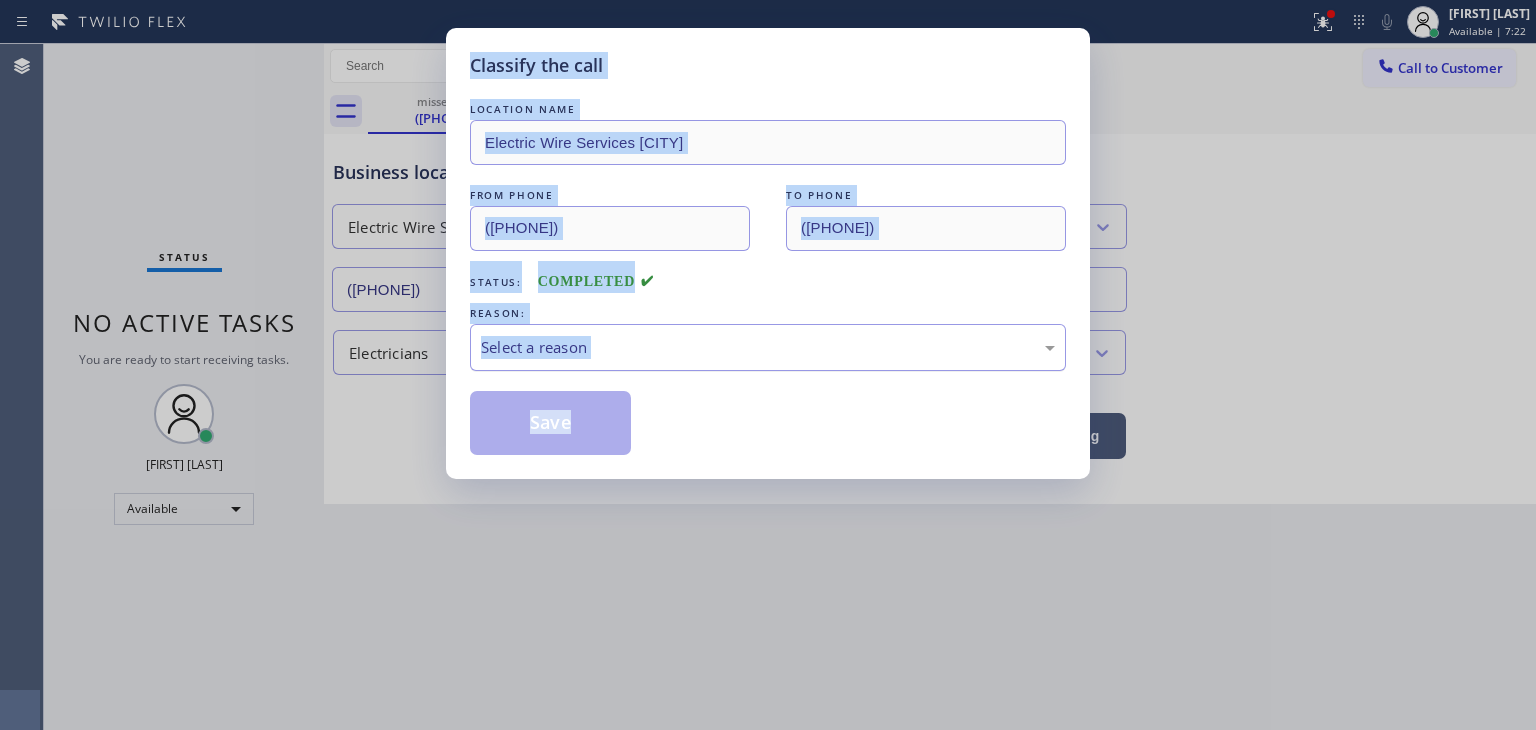 click on "Select a reason" at bounding box center [768, 347] 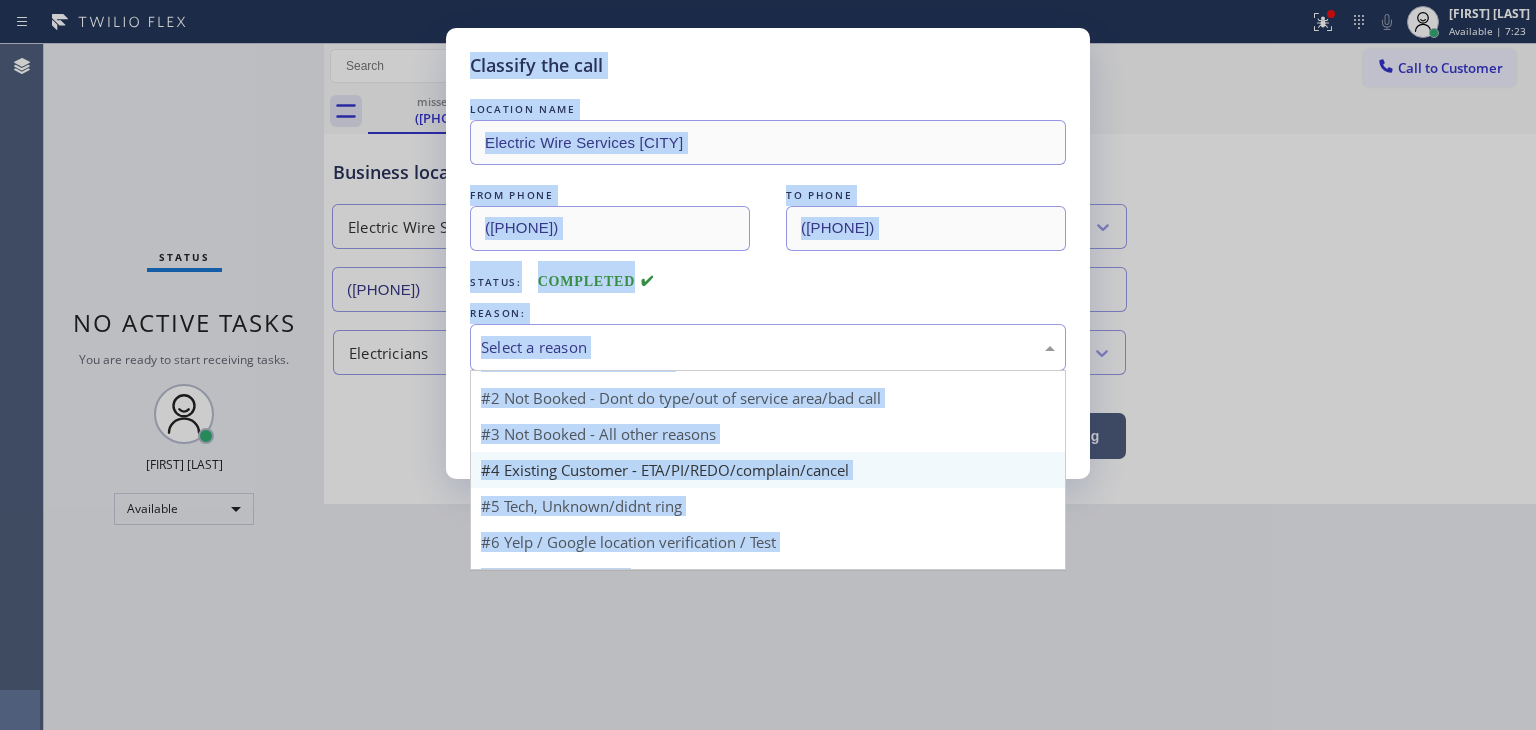 scroll, scrollTop: 17, scrollLeft: 0, axis: vertical 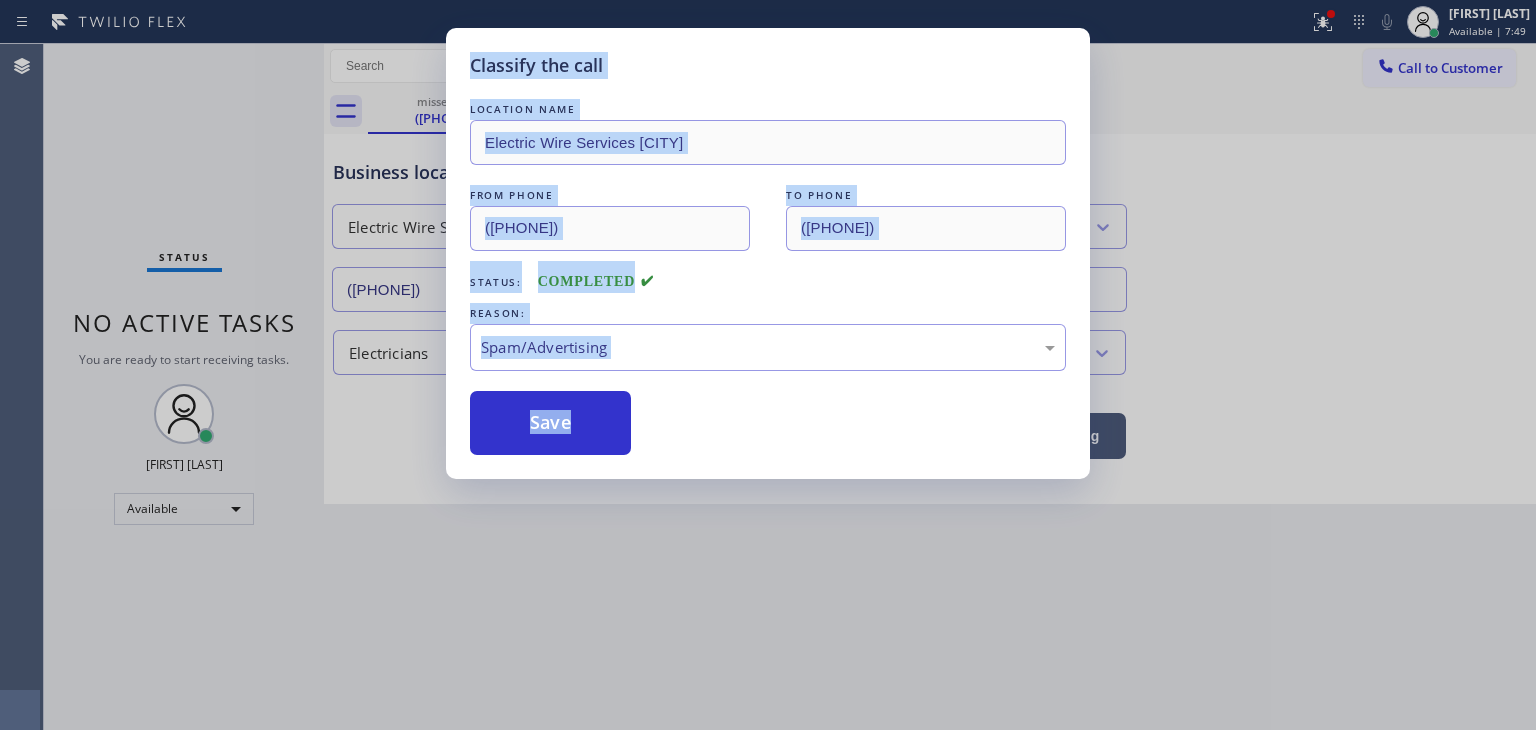 click on "Classify the call LOCATION NAME Electric Wire Services [CITY] FROM PHONE ([PHONE]) TO PHONE ([PHONE]) Status: COMPLETED REASON: Spam/Advertising Save" at bounding box center (768, 365) 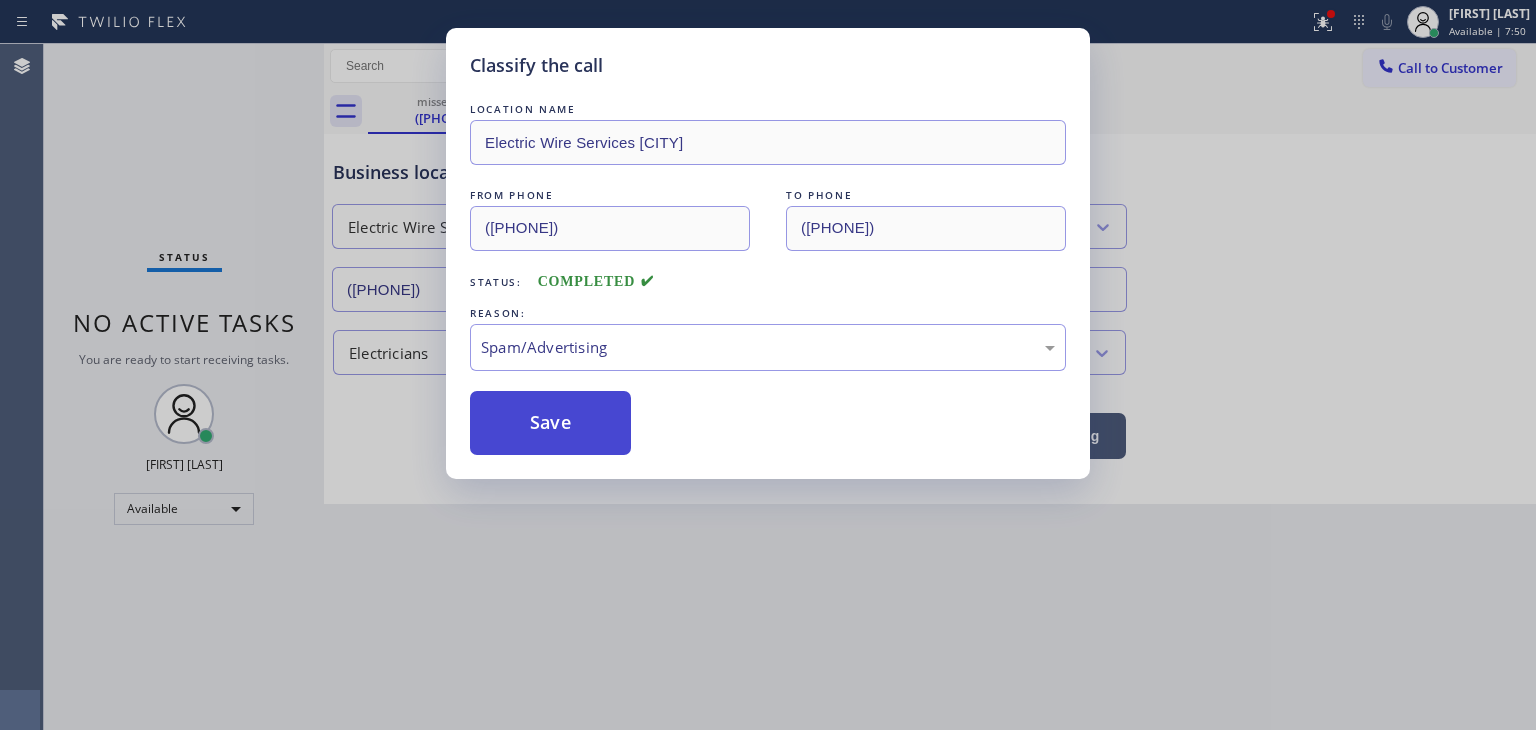 click on "Save" at bounding box center [550, 423] 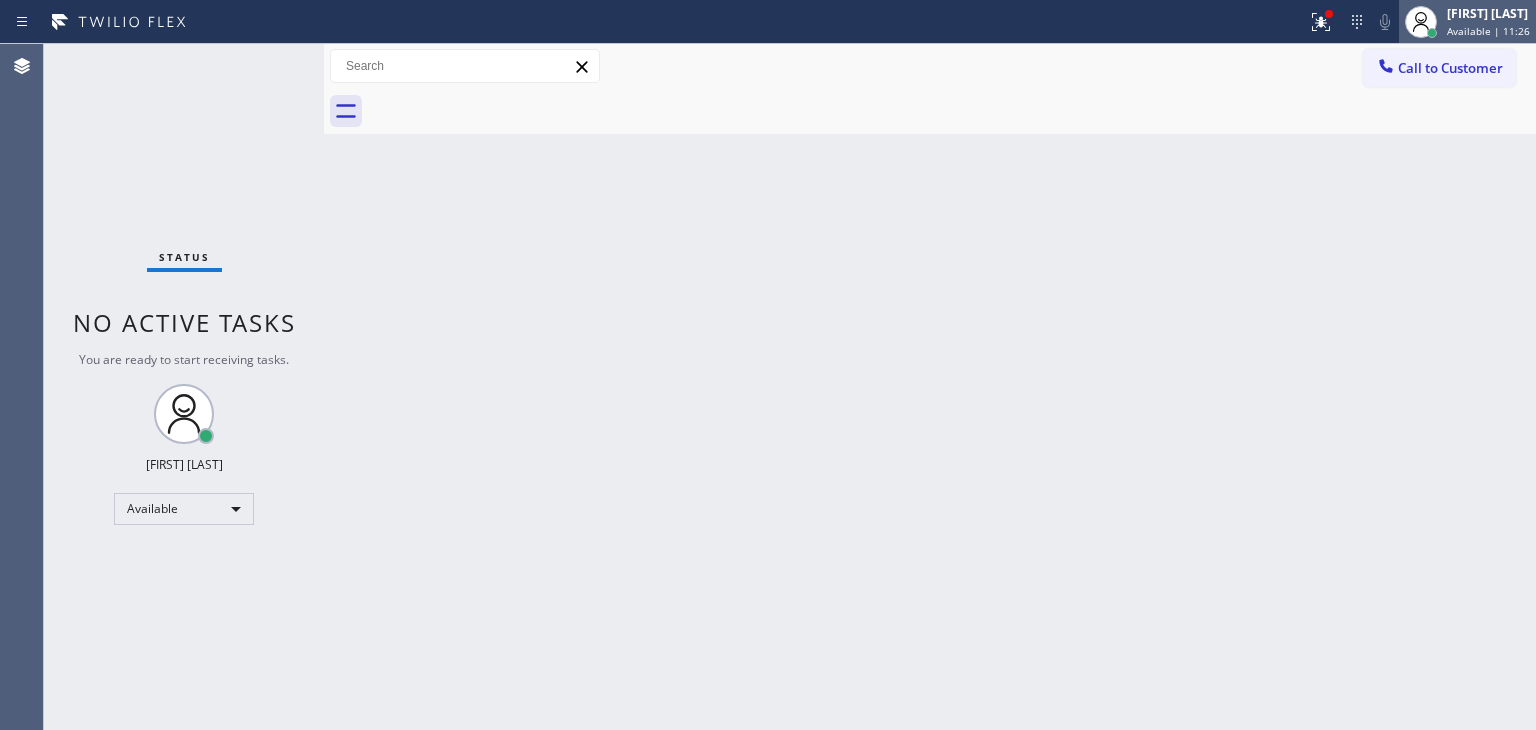 click on "Available | 11:26" at bounding box center [1488, 31] 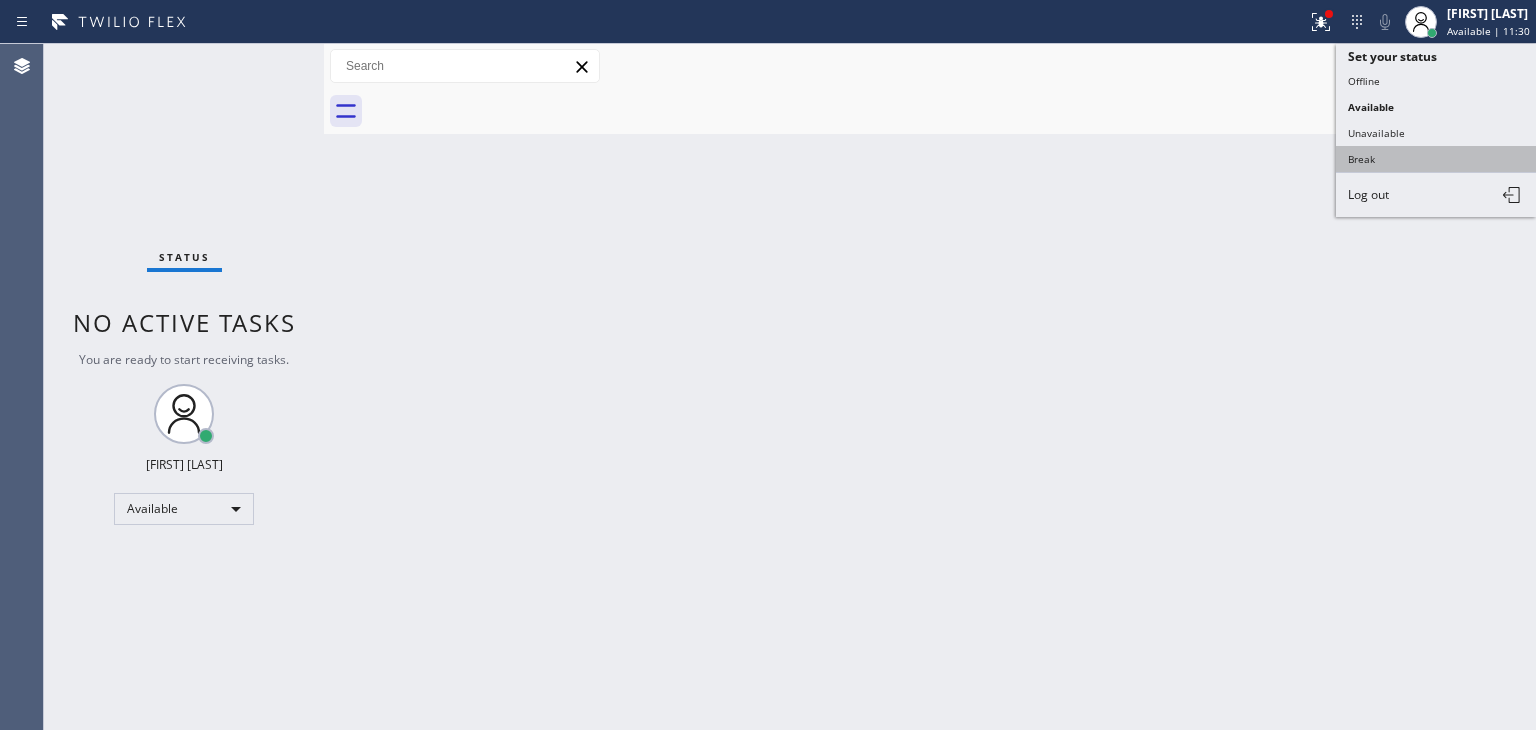 click on "Break" at bounding box center [1436, 159] 